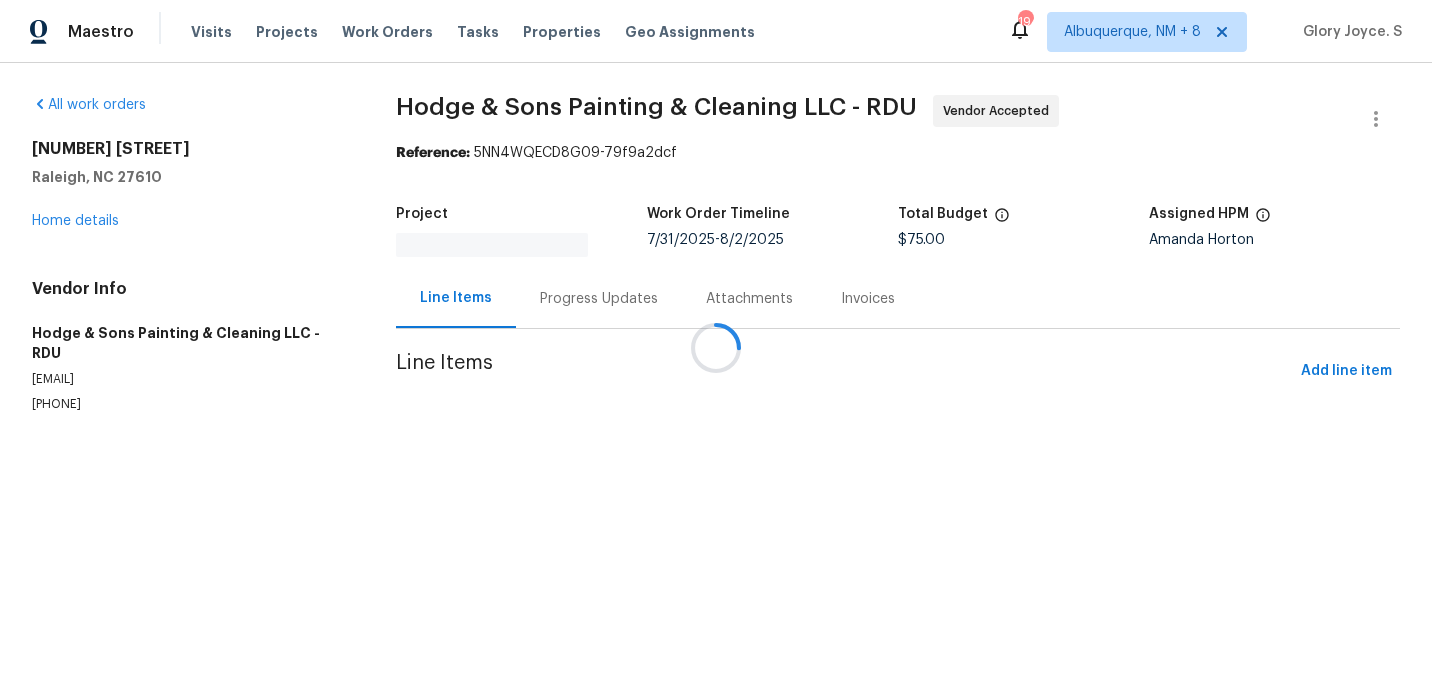scroll, scrollTop: 0, scrollLeft: 0, axis: both 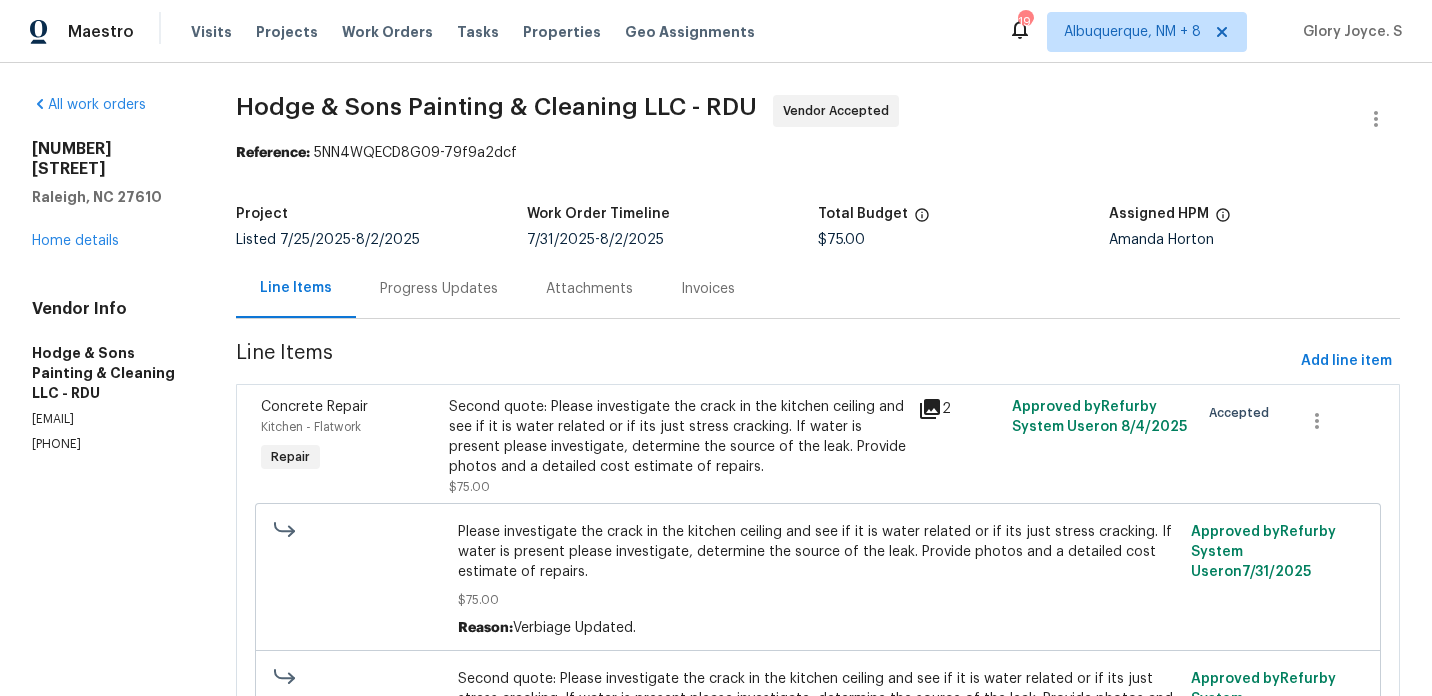 click on "Second quote: Please investigate the crack in the kitchen ceiling and see if it is water related or if its just stress cracking. If water is present please investigate, determine the source of the leak. Provide photos and a detailed cost estimate of repairs." at bounding box center [677, 437] 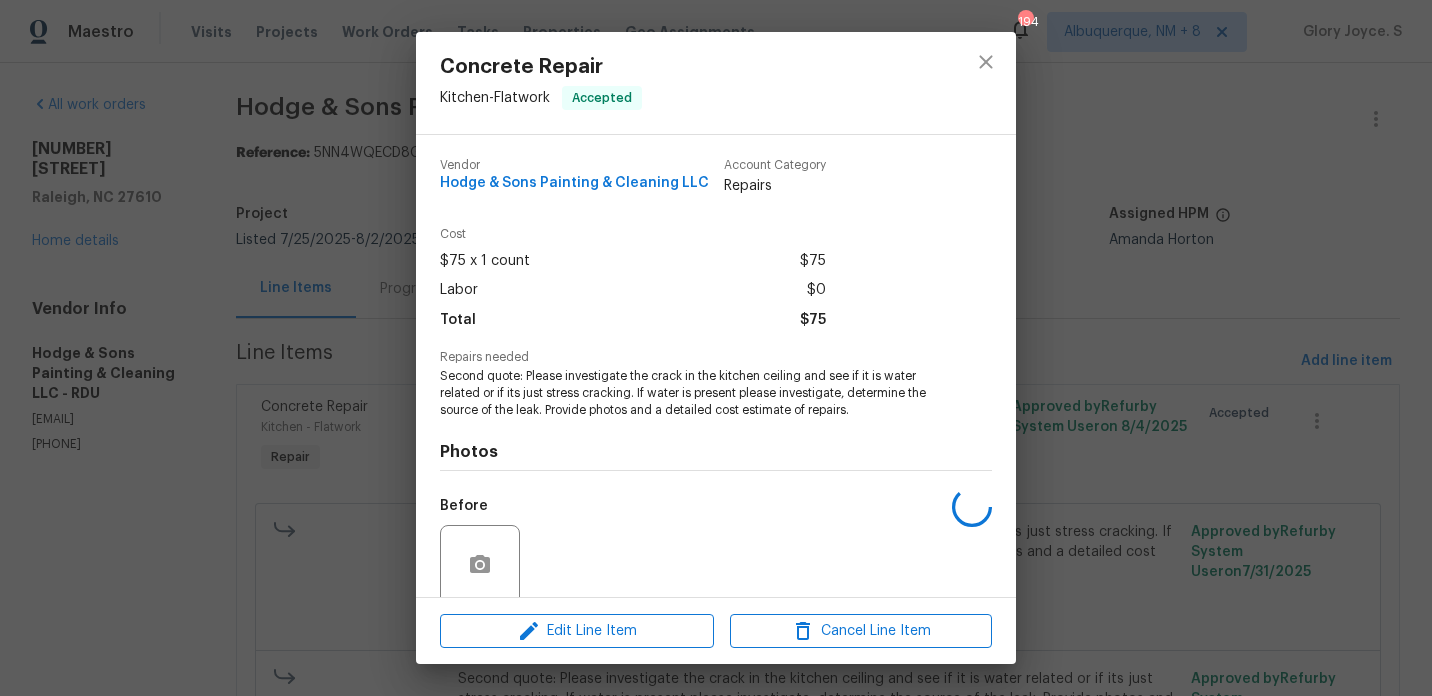 scroll, scrollTop: 158, scrollLeft: 0, axis: vertical 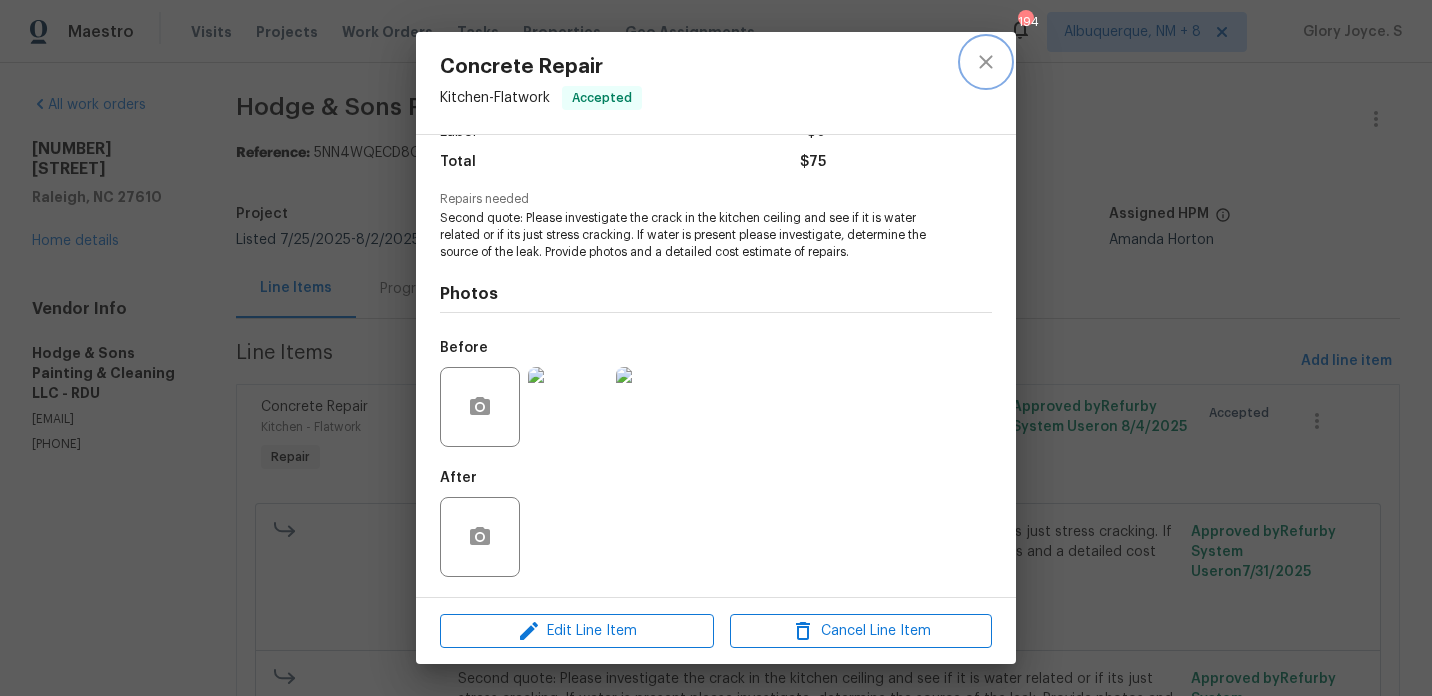 click at bounding box center [986, 62] 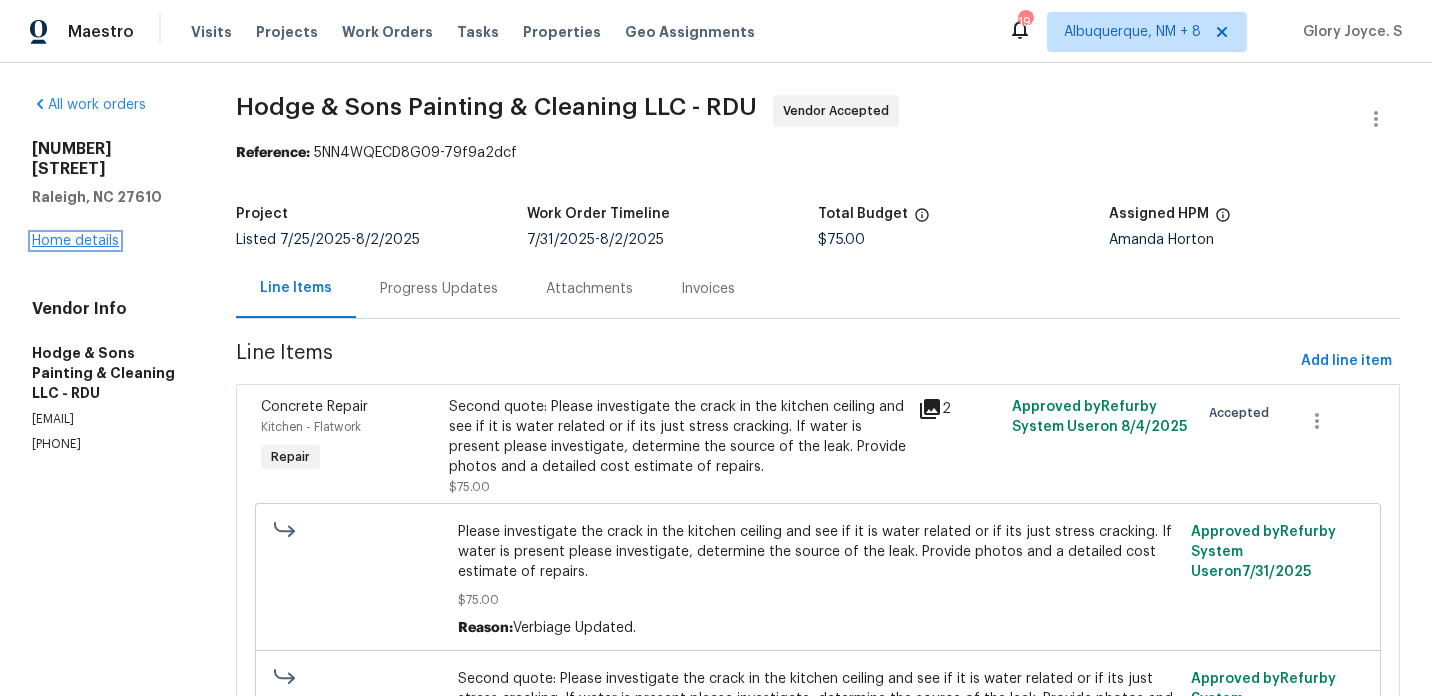 click on "Home details" at bounding box center (75, 241) 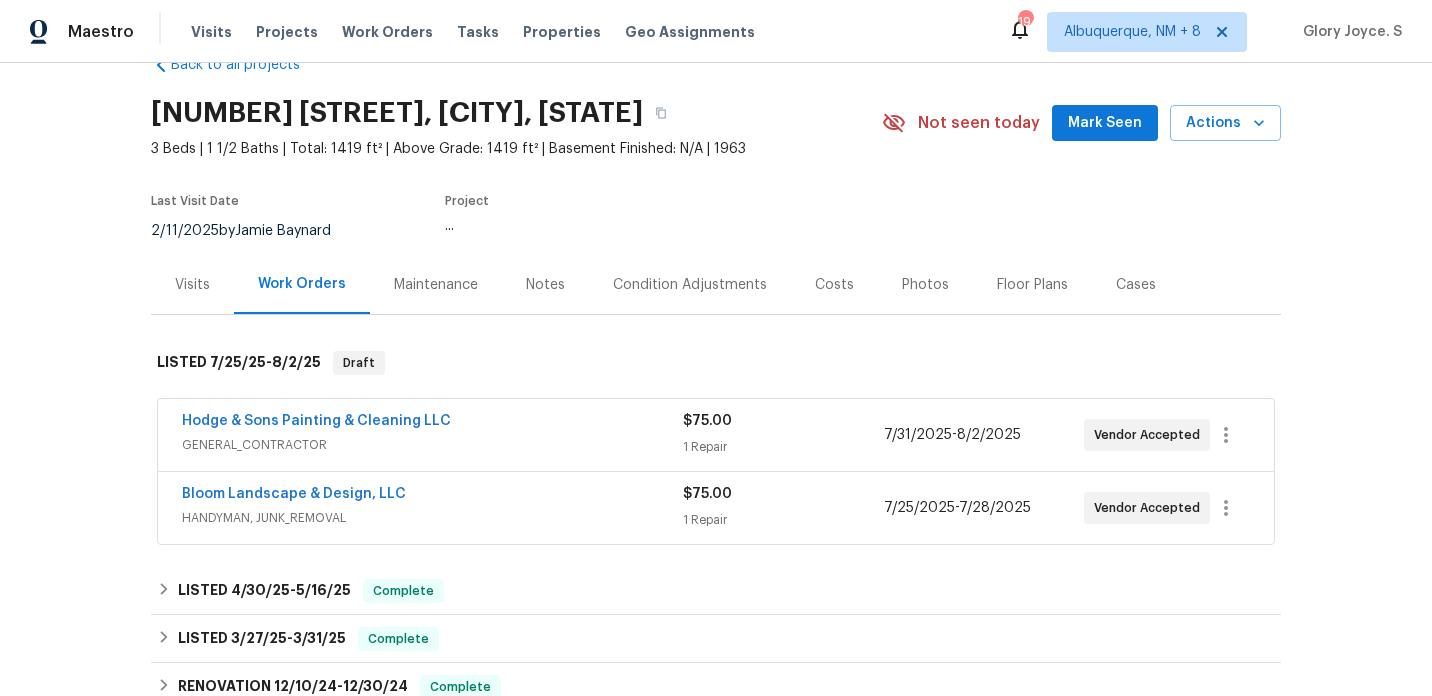 scroll, scrollTop: 108, scrollLeft: 0, axis: vertical 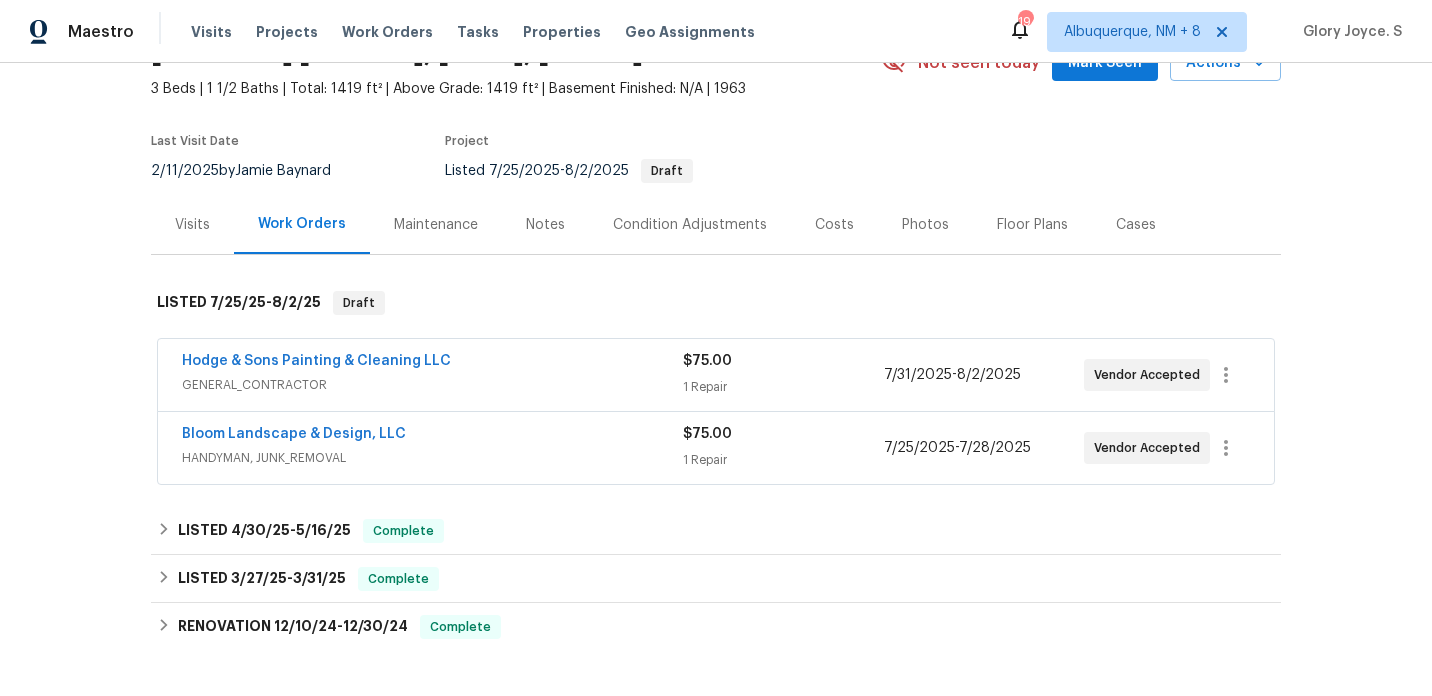 click on "Bloom Landscape & Design, LLC" at bounding box center [294, 434] 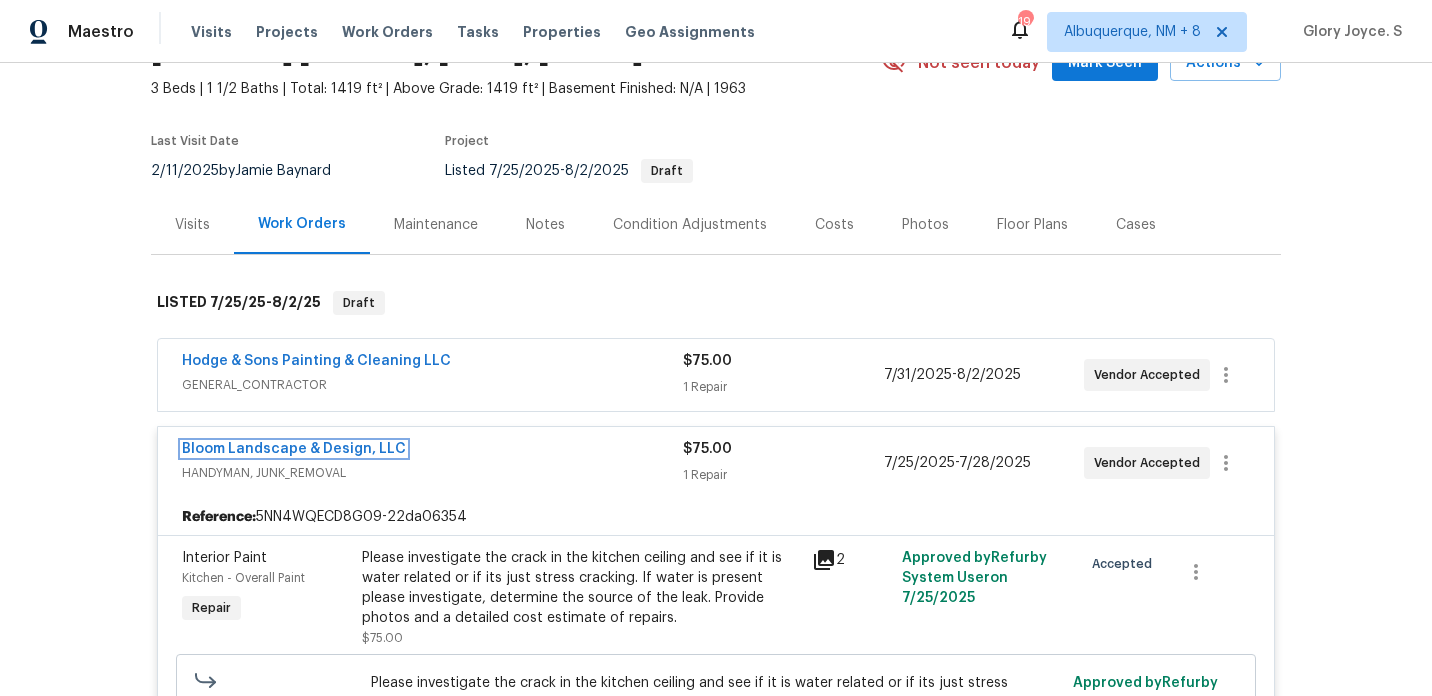 click on "Bloom Landscape & Design, LLC" at bounding box center [294, 449] 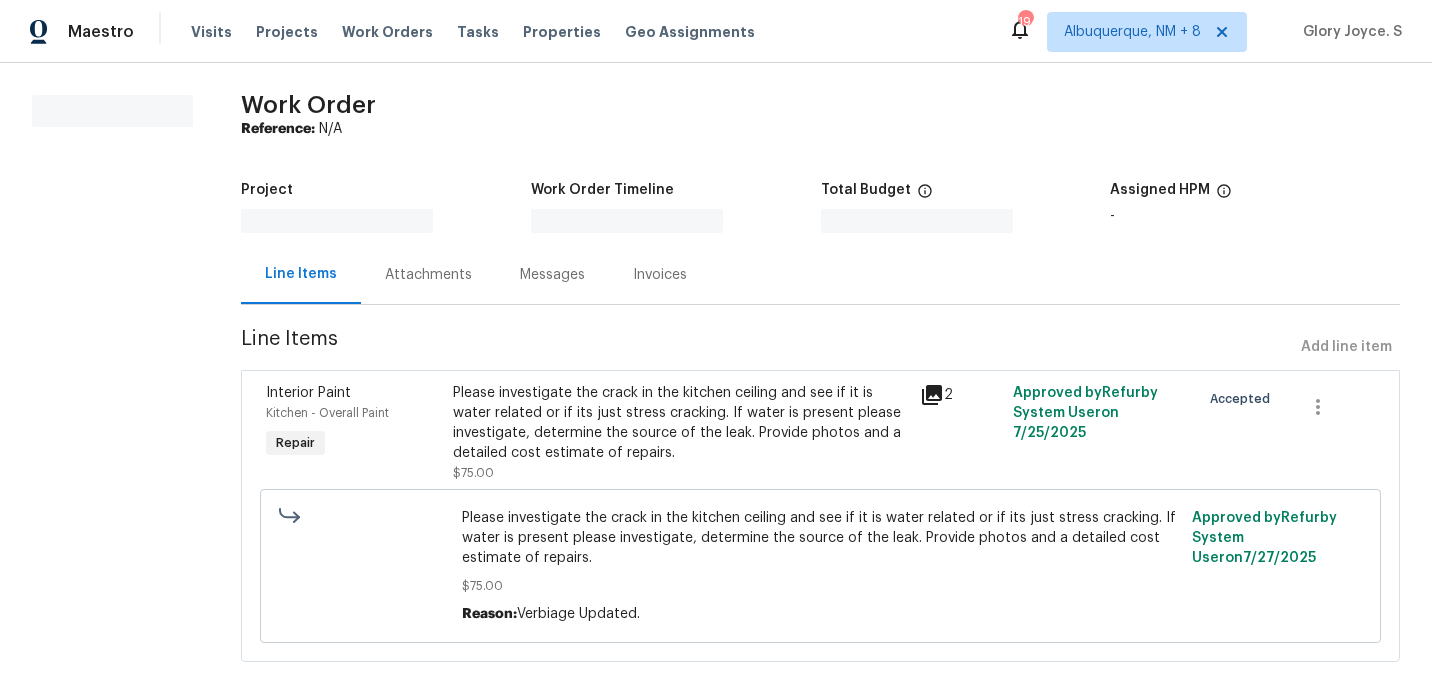 click on "Interior Paint Kitchen - Overall Paint Repair" at bounding box center (353, 433) 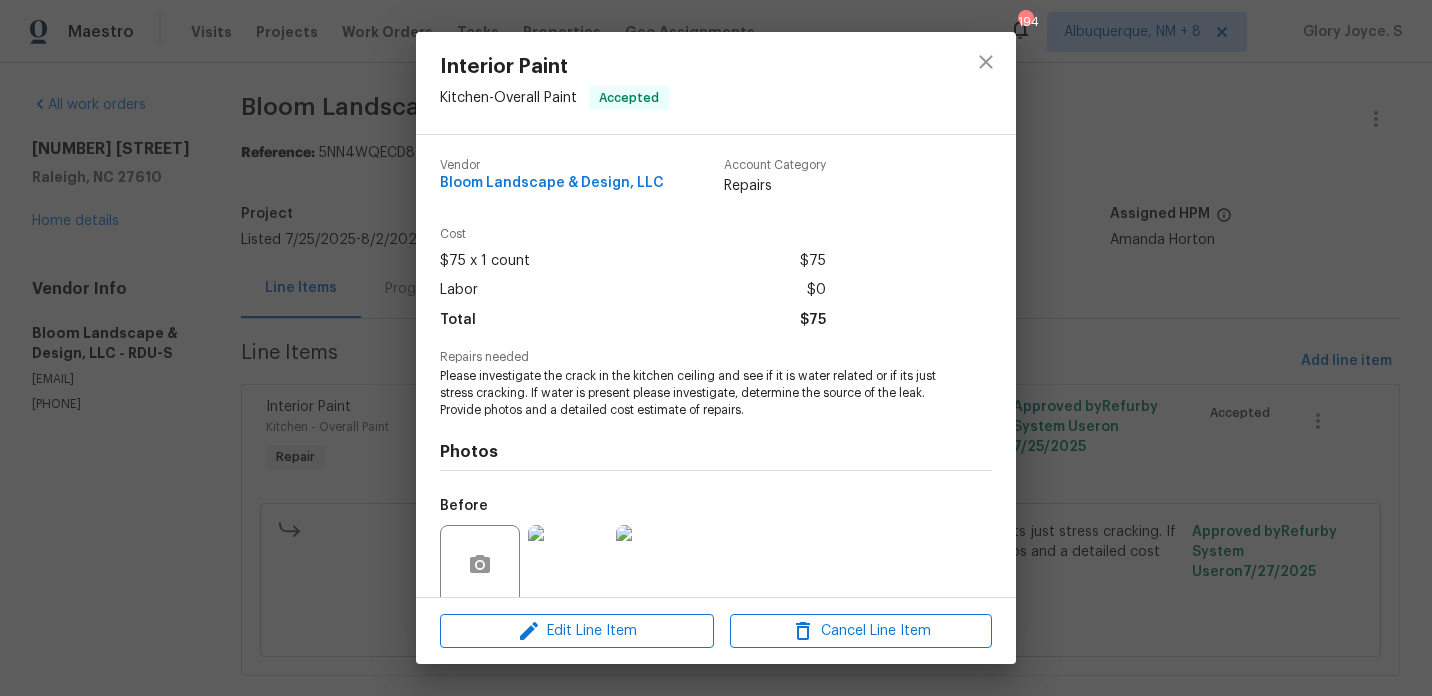 click at bounding box center (986, 83) 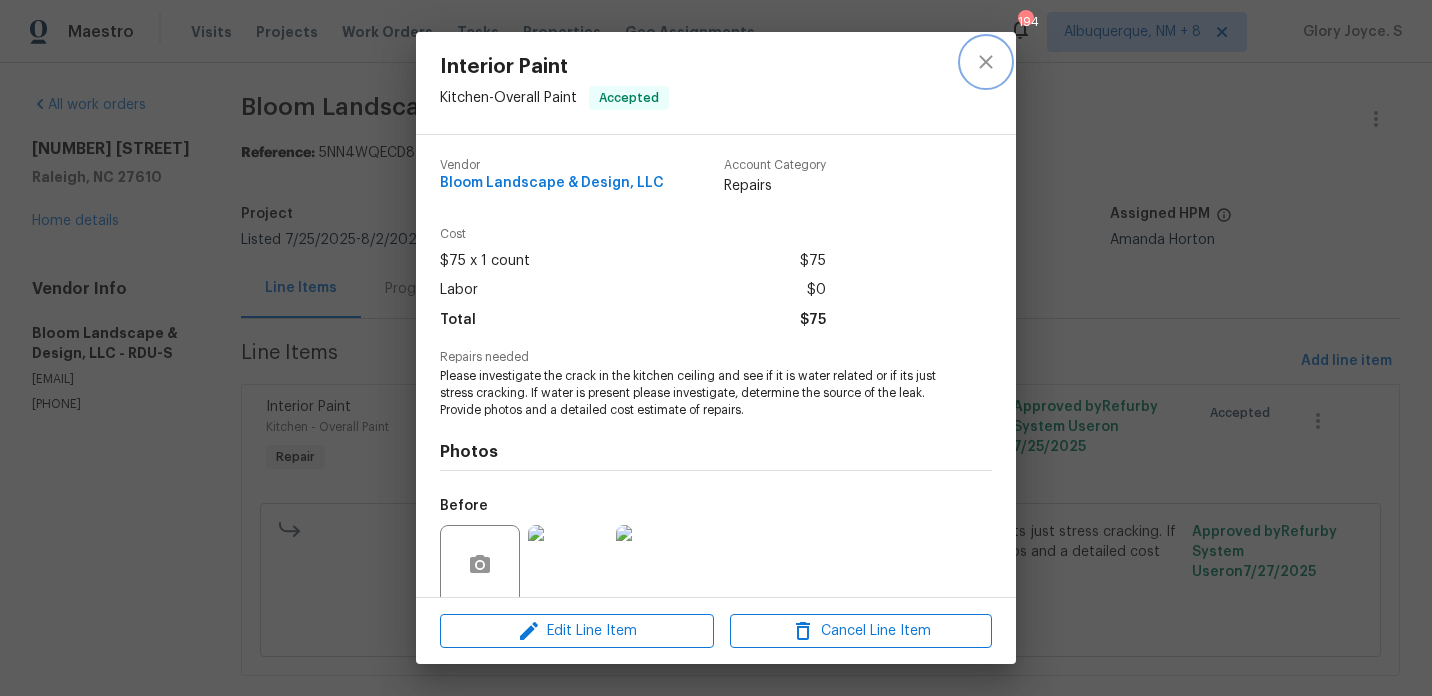 click 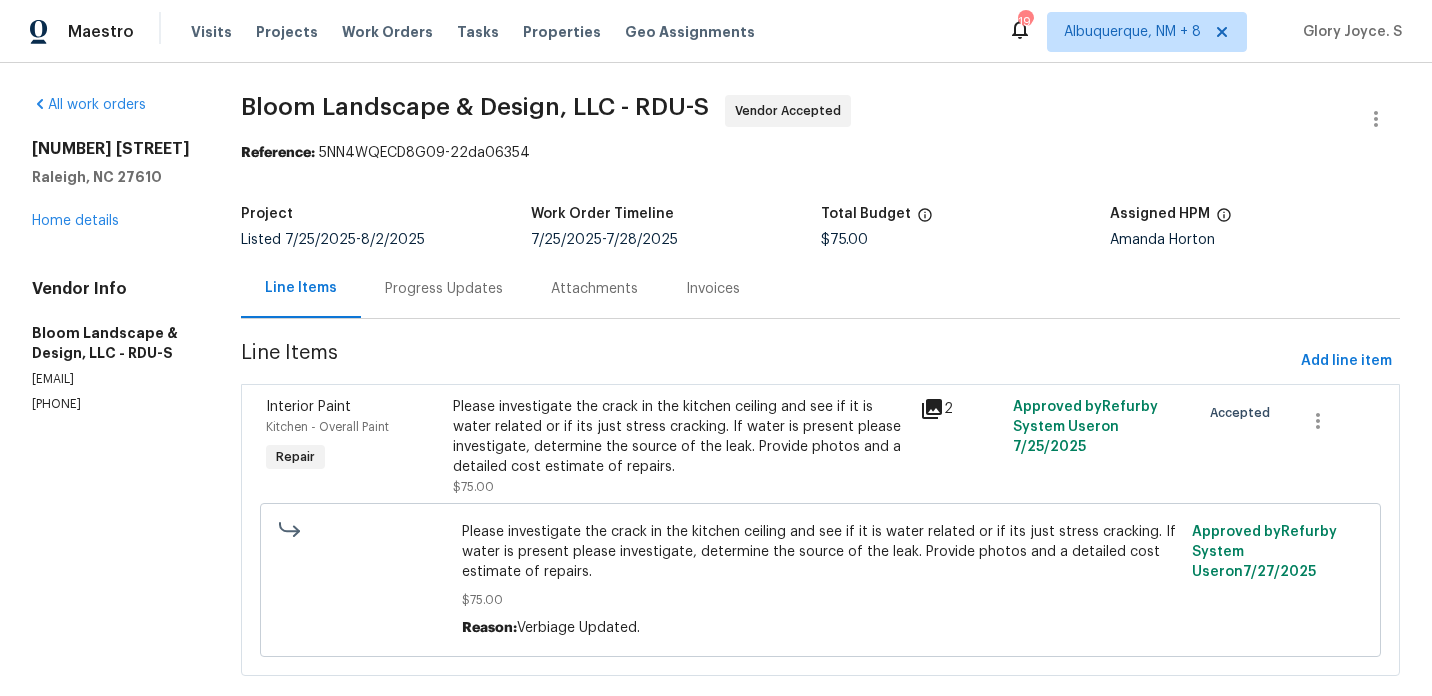 click on "Progress Updates" at bounding box center (444, 289) 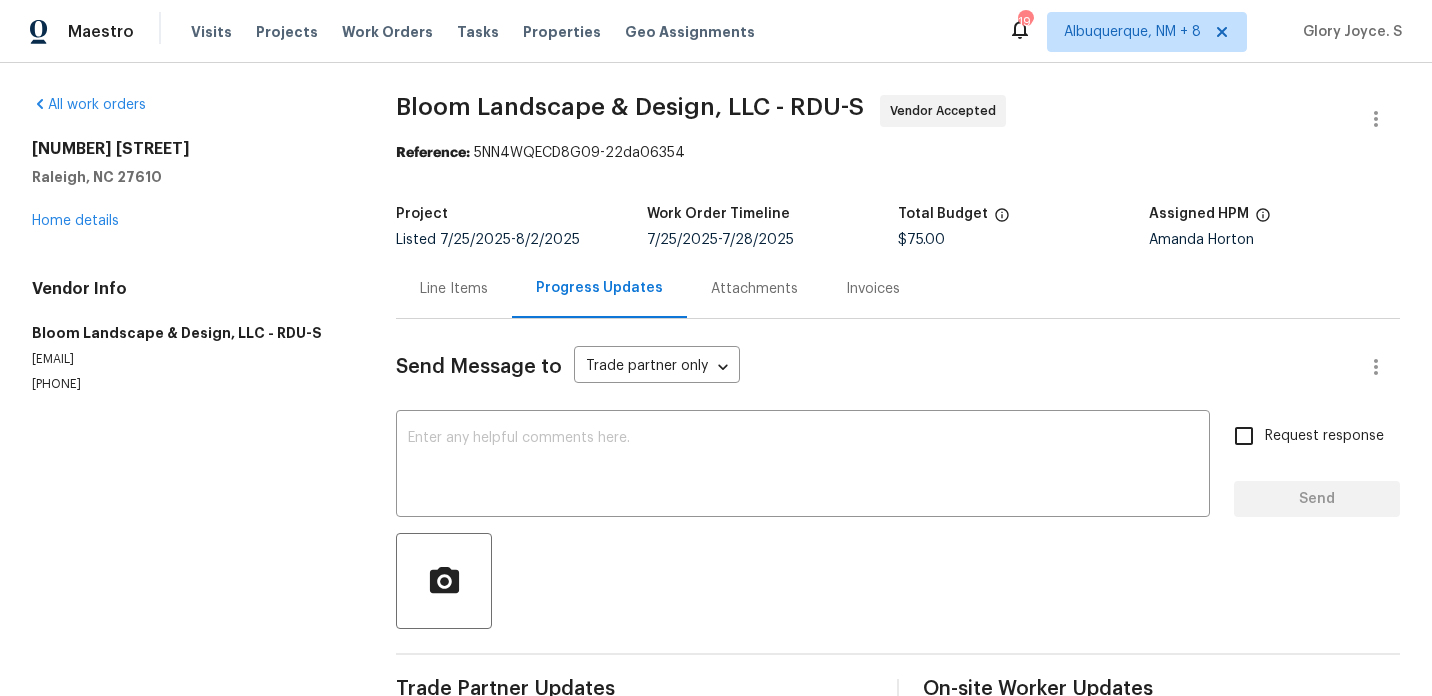 click at bounding box center [898, 581] 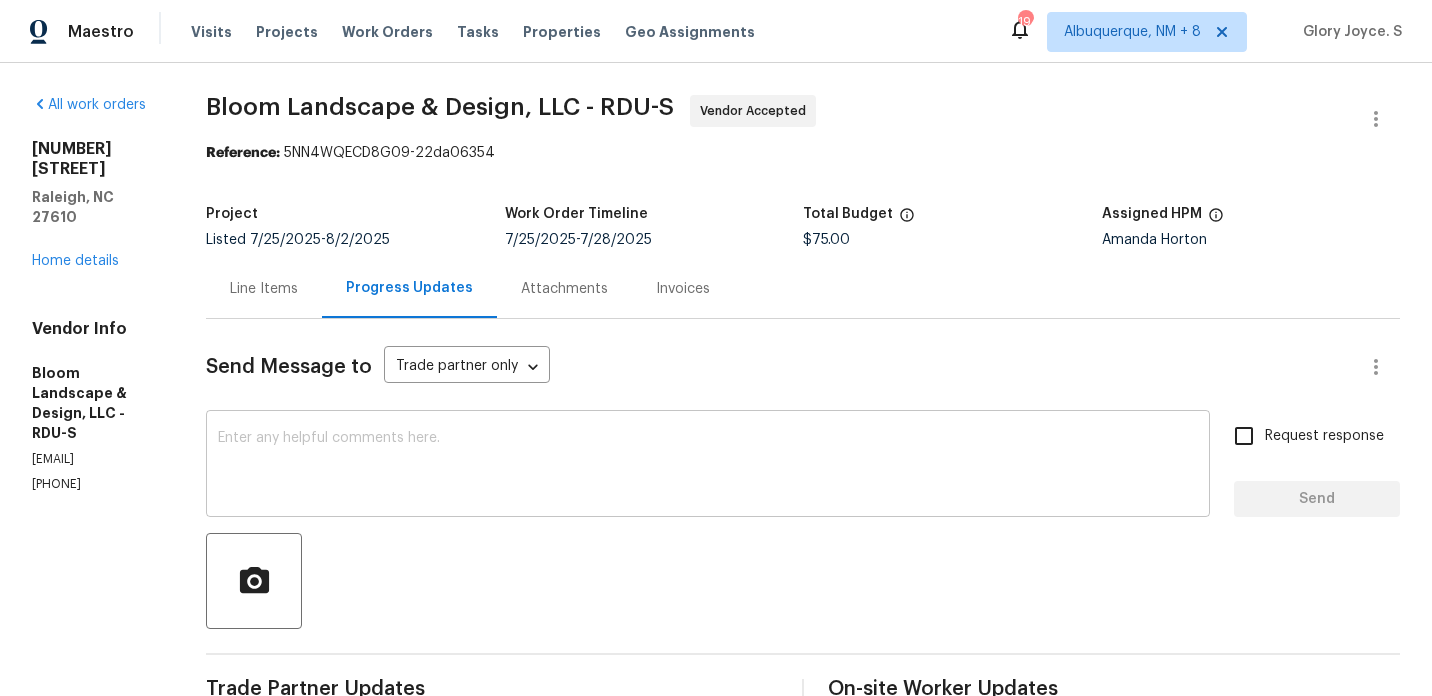 click at bounding box center (708, 466) 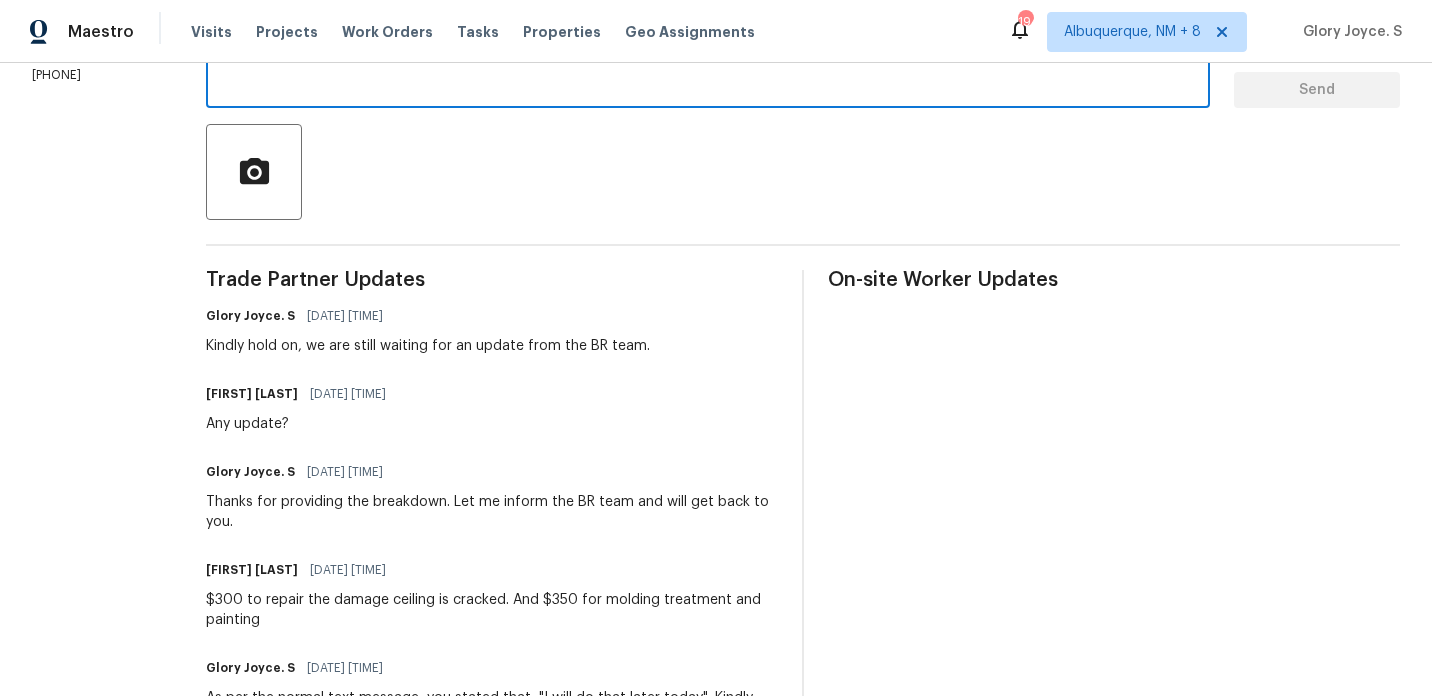 scroll, scrollTop: 368, scrollLeft: 0, axis: vertical 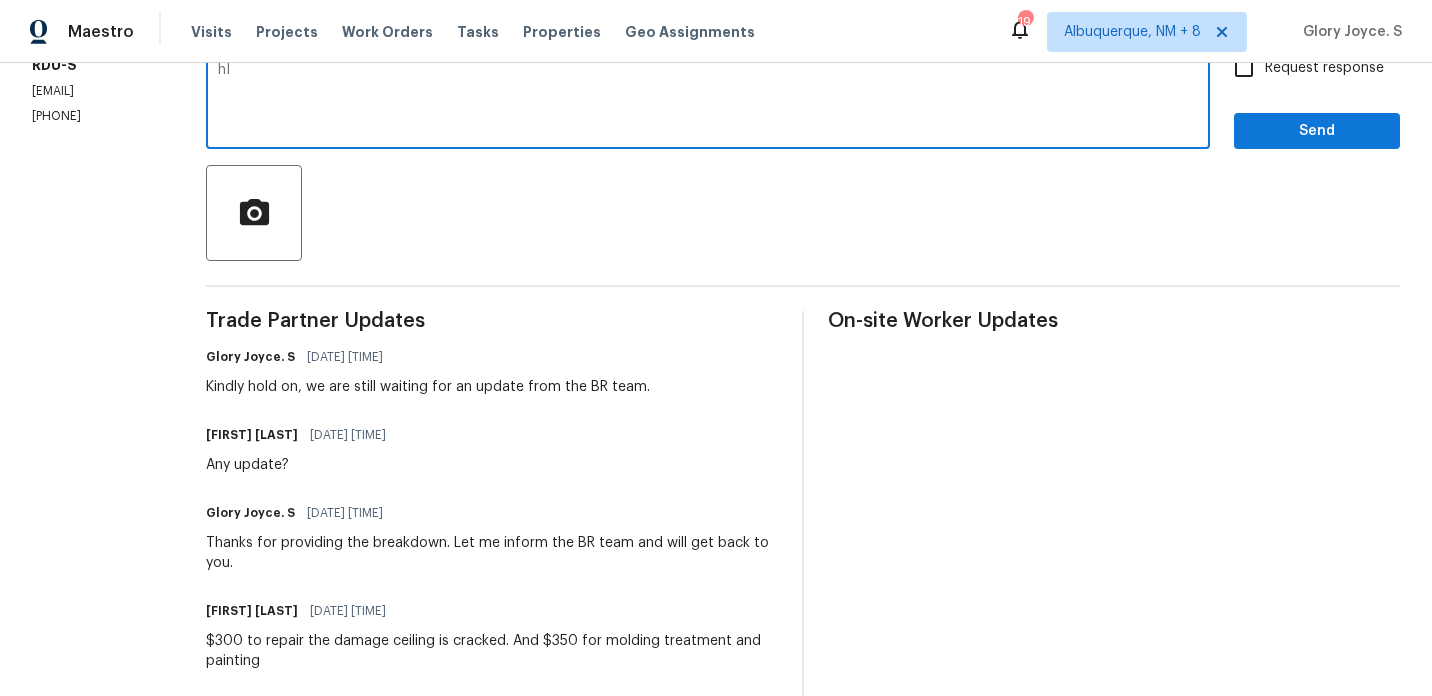 type on "h" 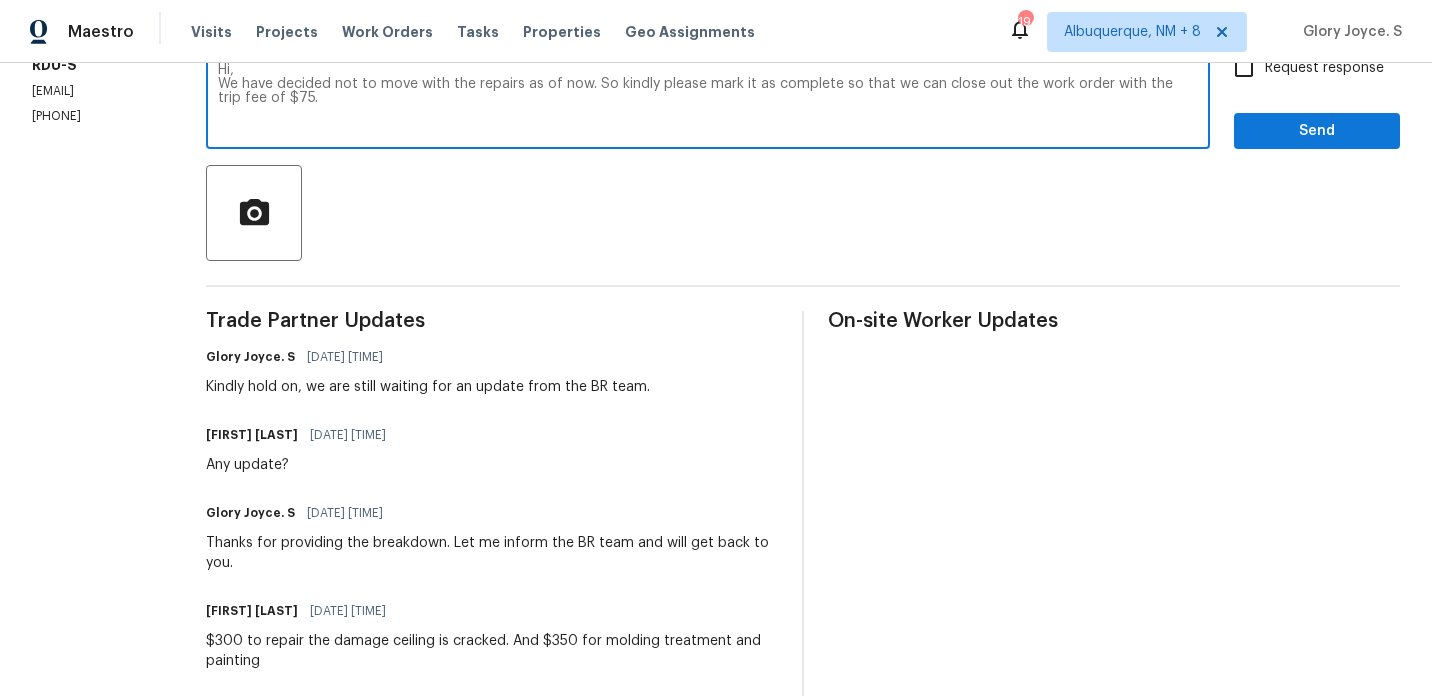 click on "move" at bounding box center [0, 0] 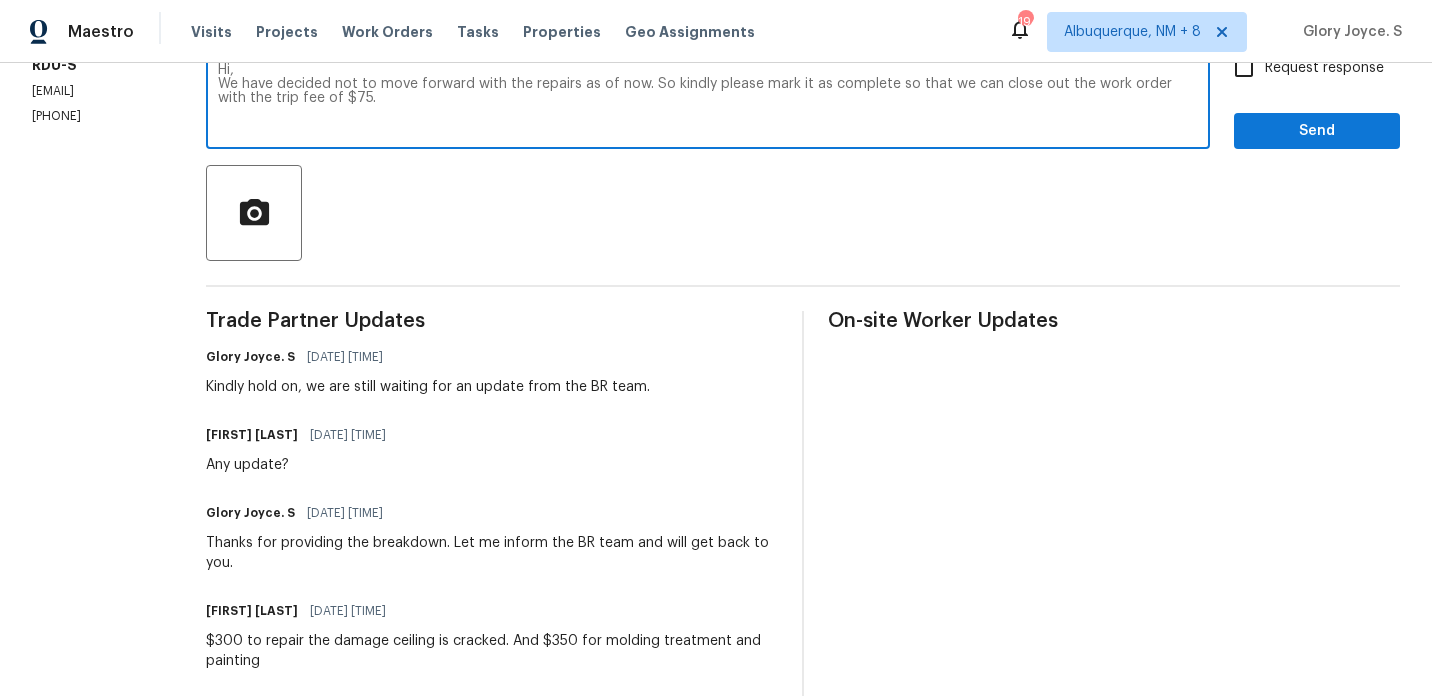 click on "Hi,
We have decided not to move forward with the repairs as of now. So kindly please mark it as complete so that we can close out the work order with the trip fee of $75." at bounding box center [708, 98] 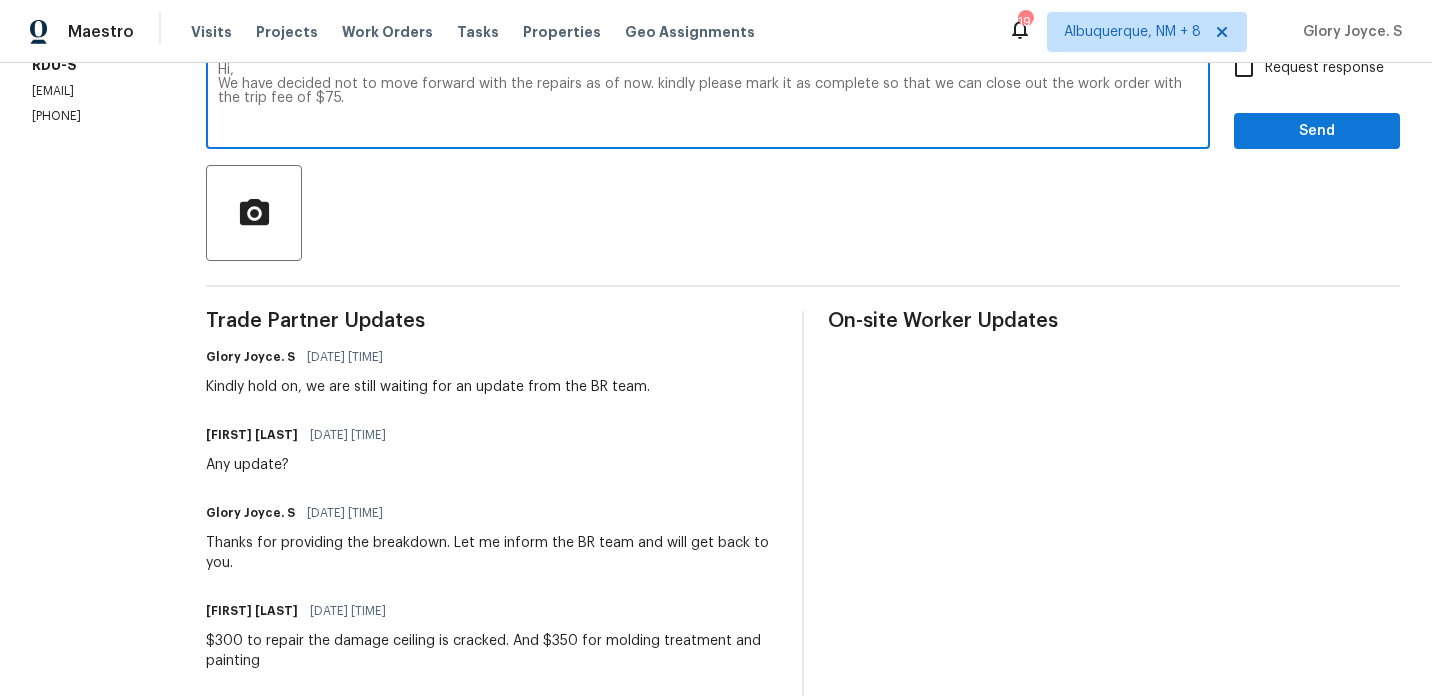 click on "Hi,
We have decided not to move forward with the repairs as of now. kindly please mark it as complete so that we can close out the work order with the trip fee of $75." at bounding box center [708, 98] 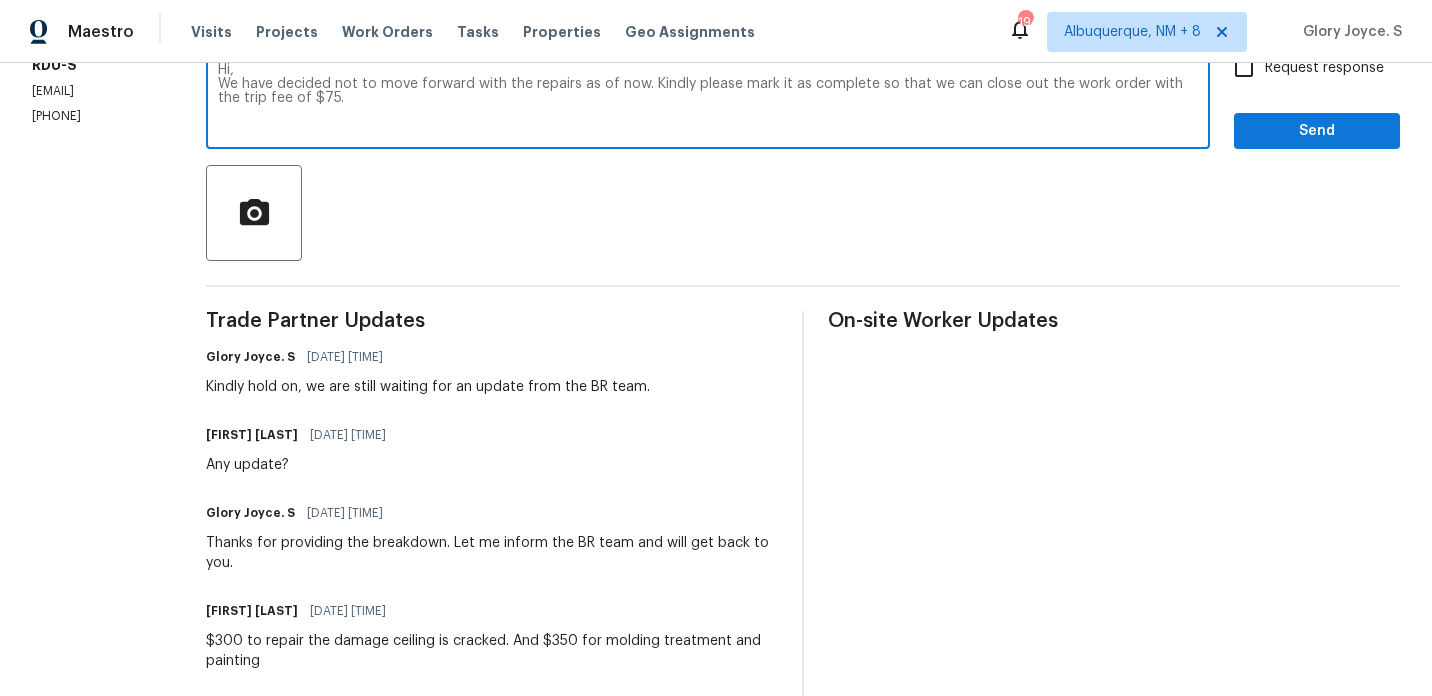 type on "Hi,
We have decided not to move forward with the repairs as of now. Kindly please mark it as complete so that we can close out the work order with the trip fee of $75." 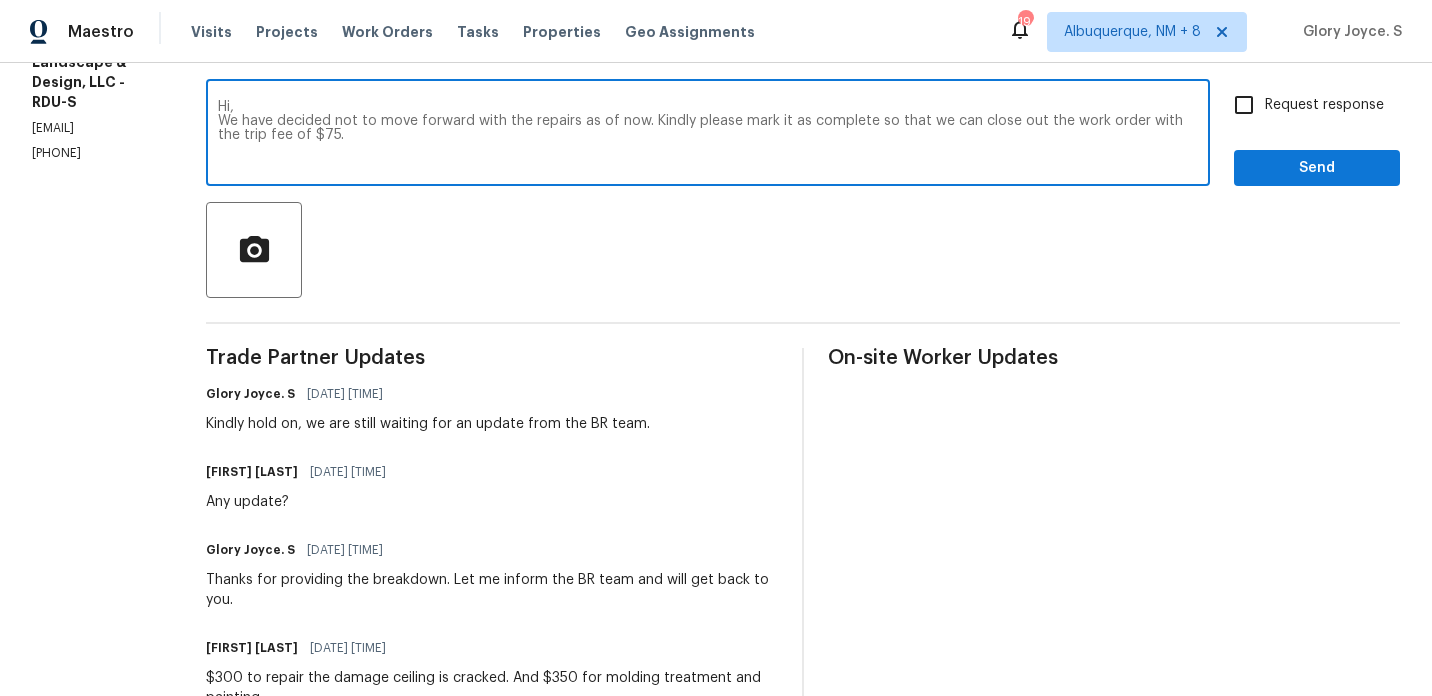 scroll, scrollTop: 311, scrollLeft: 0, axis: vertical 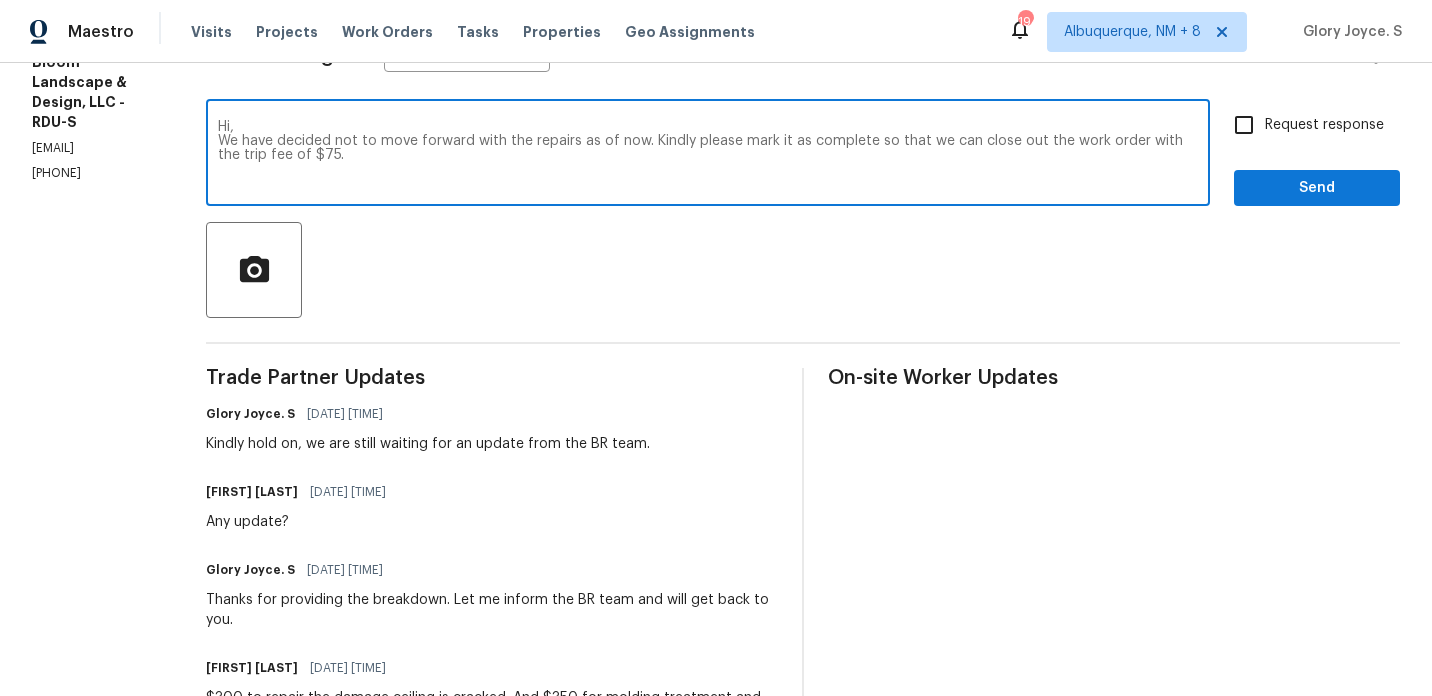 click on "Hi,
We have decided not to move forward with the repairs as of now. Kindly please mark it as complete so that we can close out the work order with the trip fee of $75." at bounding box center (708, 155) 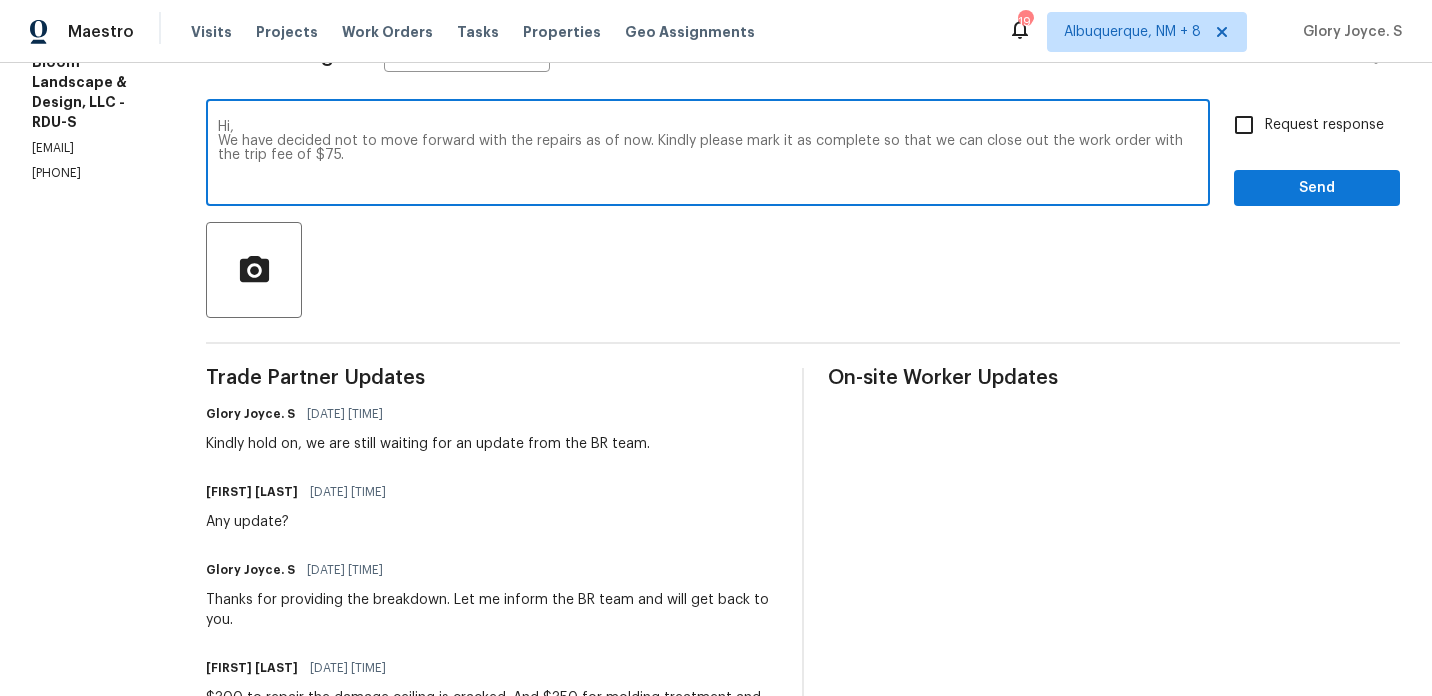 click on "Request response" at bounding box center (1303, 125) 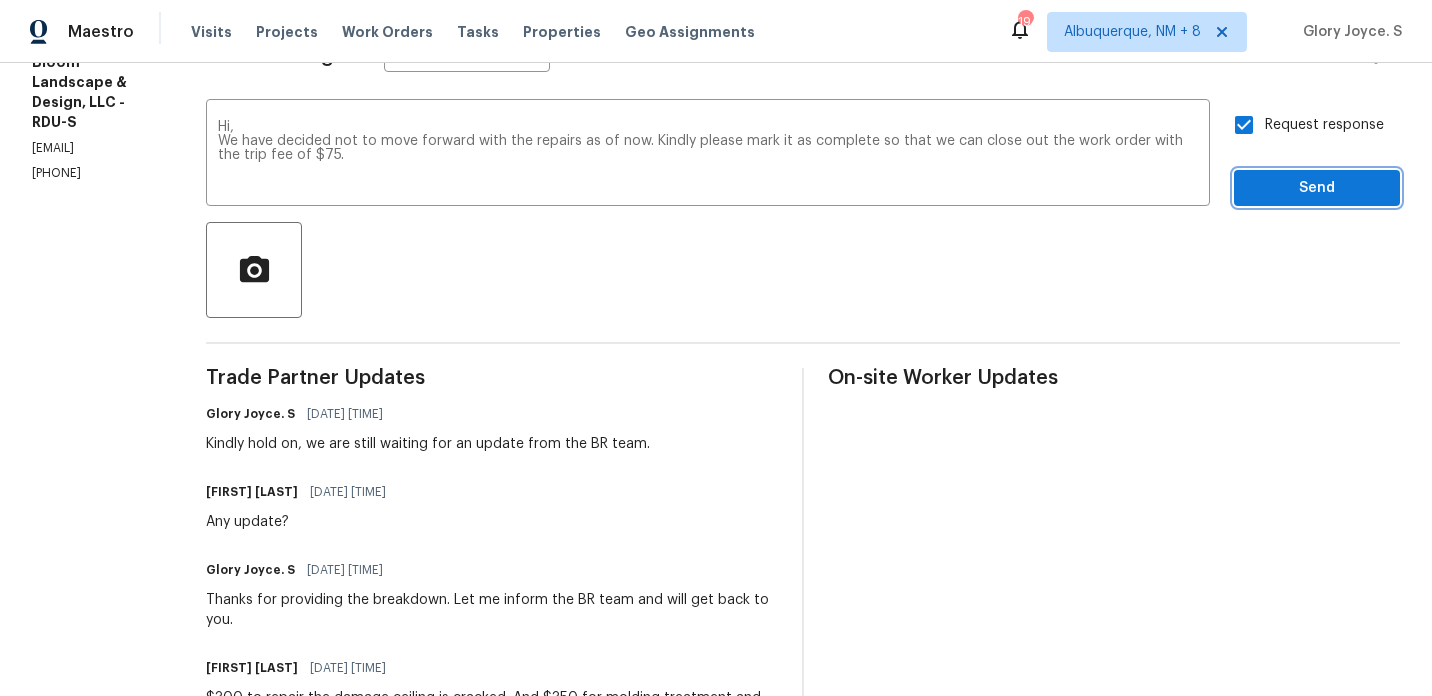 click on "Send" at bounding box center (1317, 188) 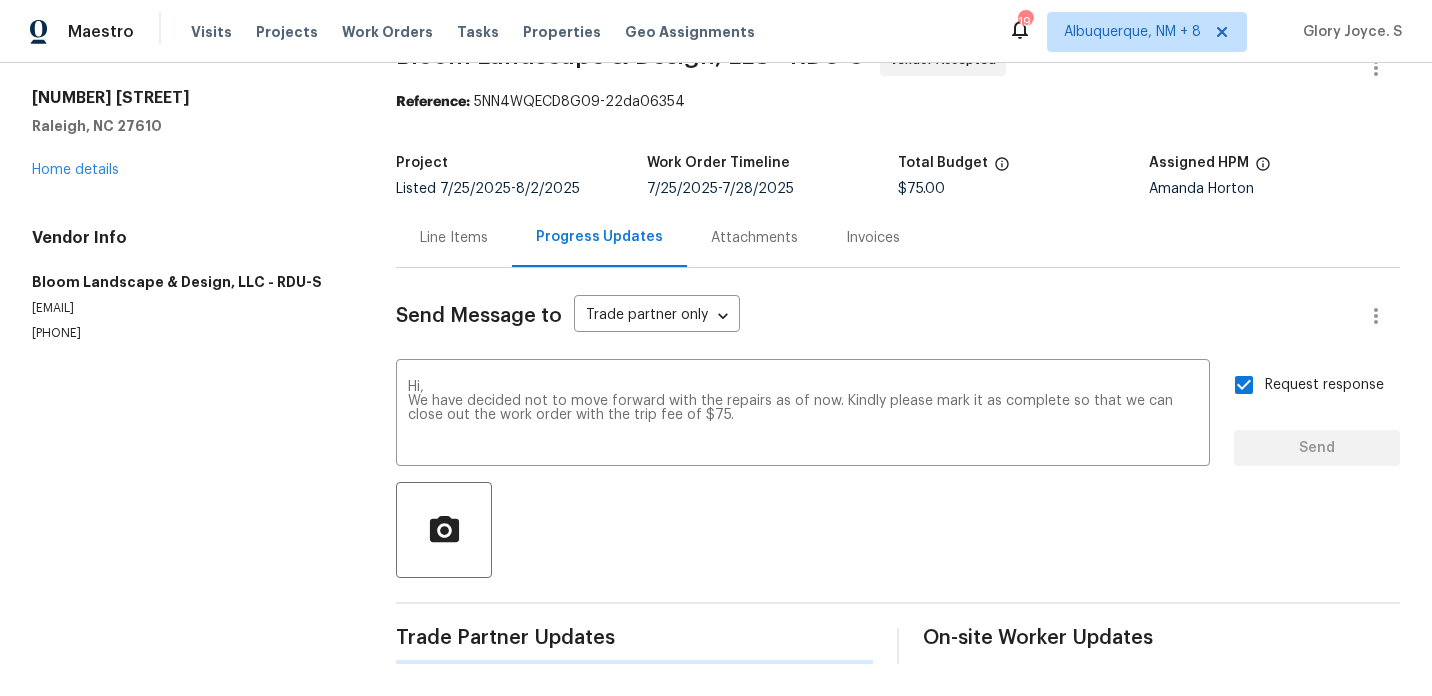 type 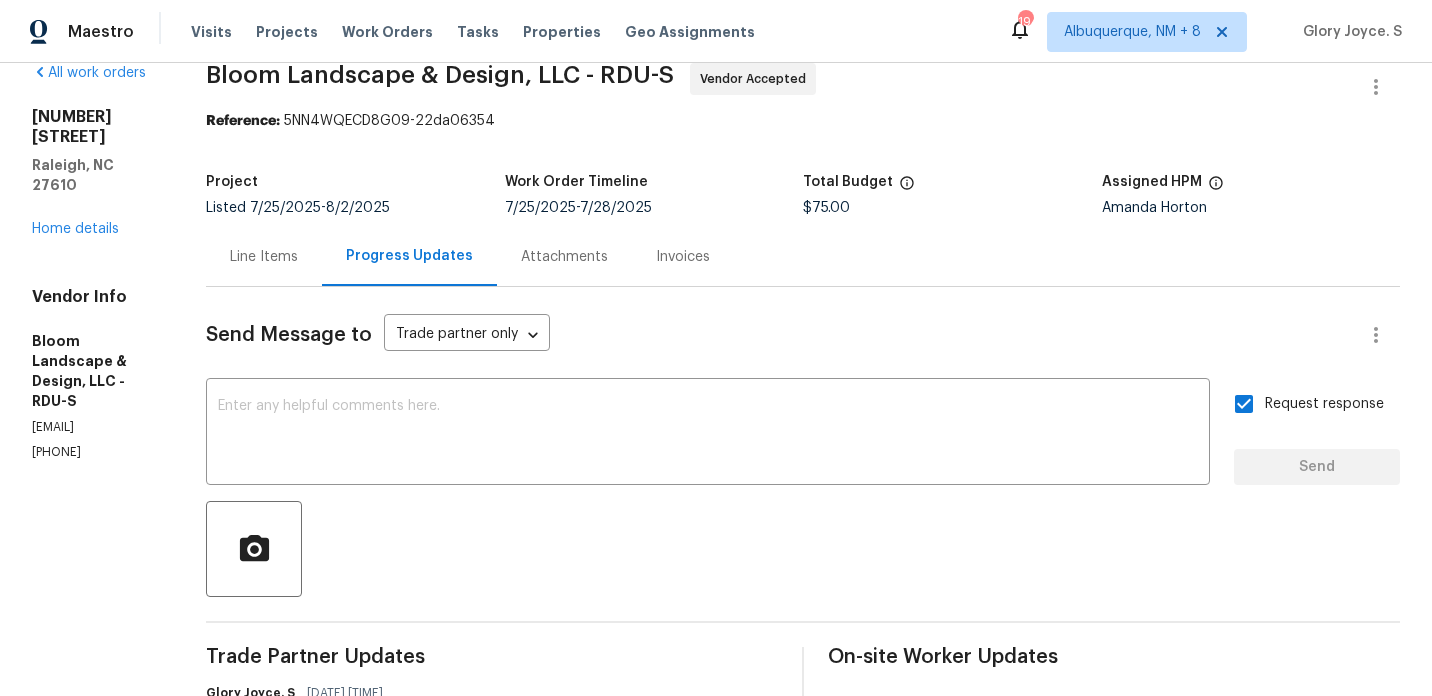 scroll, scrollTop: 0, scrollLeft: 0, axis: both 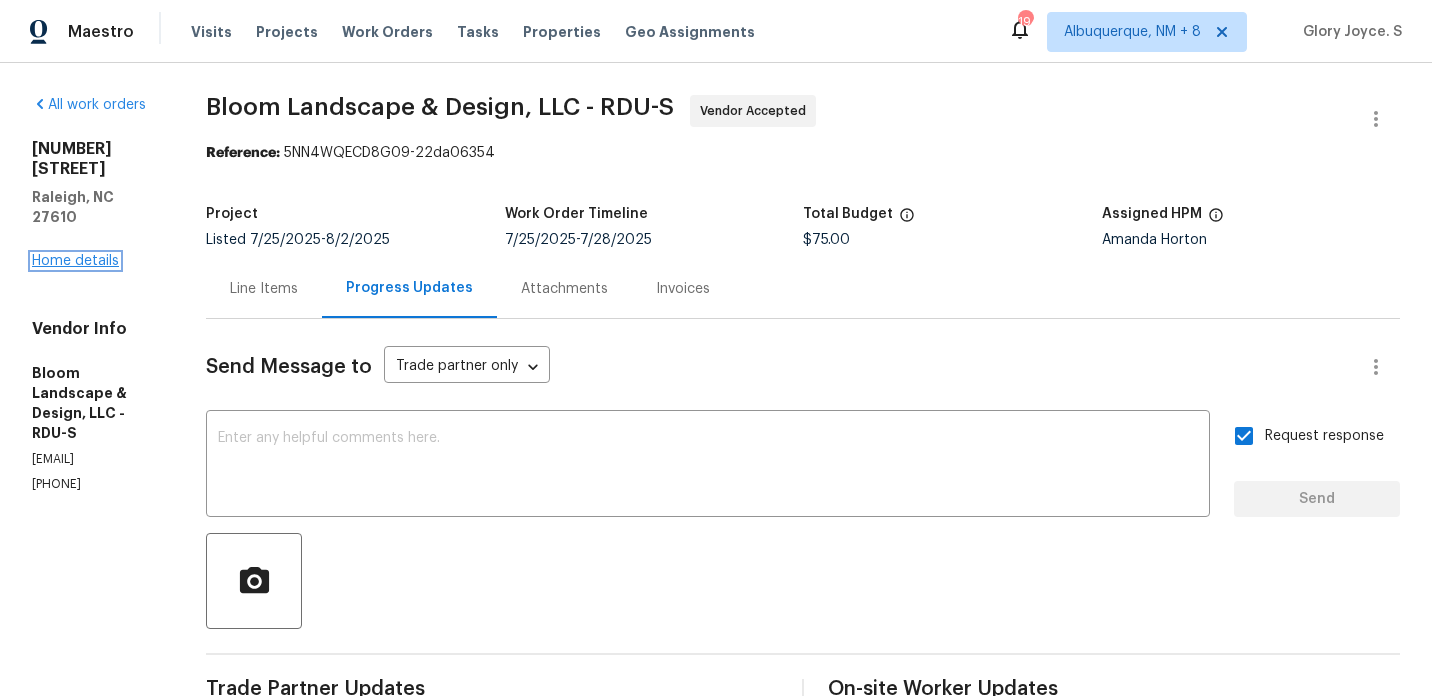 click on "Home details" at bounding box center (75, 261) 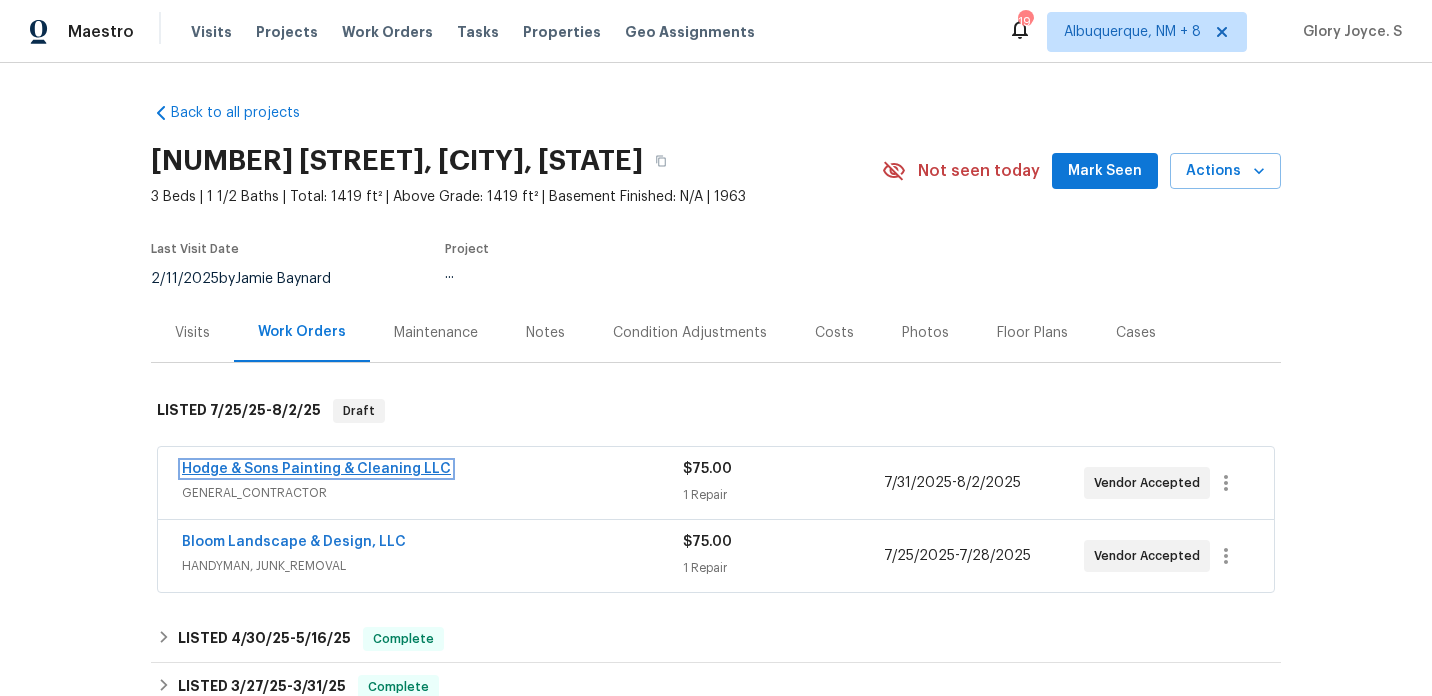 click on "Hodge & Sons Painting & Cleaning LLC" at bounding box center (316, 469) 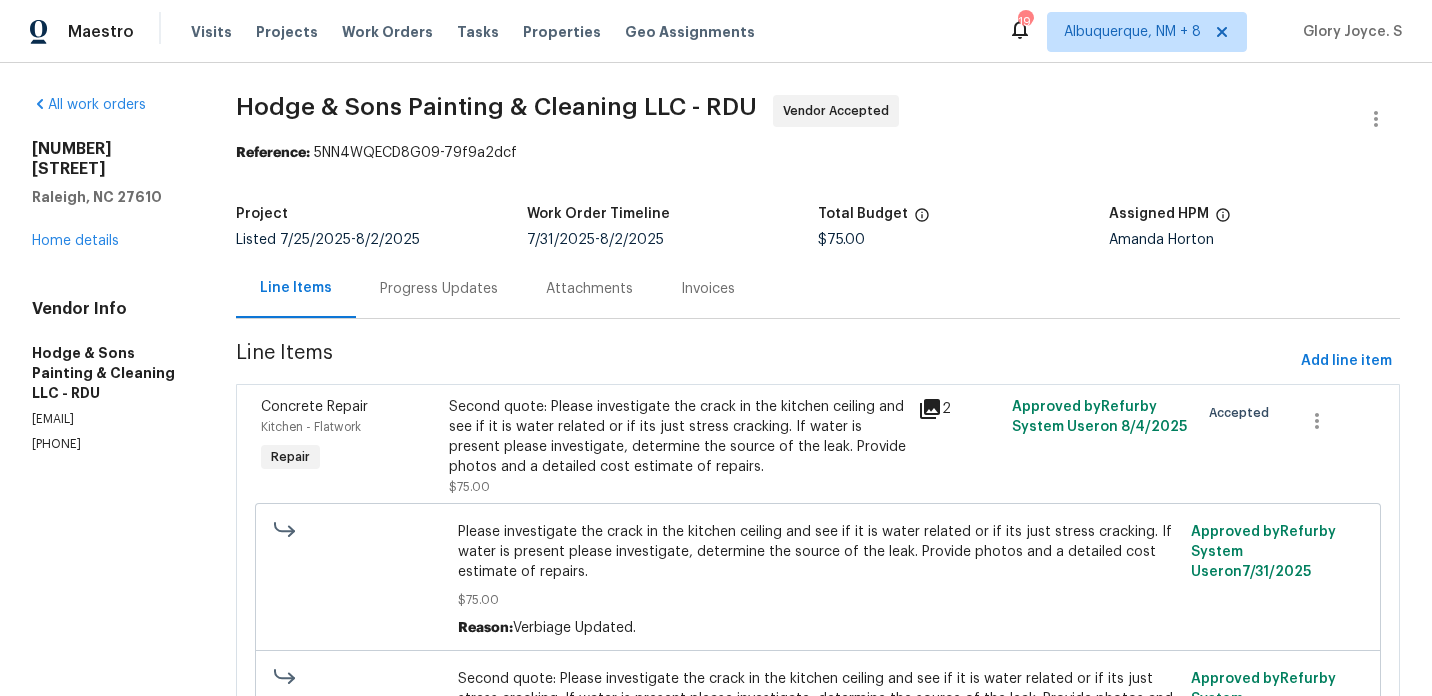 click on "Second quote: Please investigate the crack in the kitchen ceiling and see if it is water related or if its just stress cracking. If water is present please investigate, determine the source of the leak. Provide photos and a detailed cost estimate of repairs." at bounding box center (677, 437) 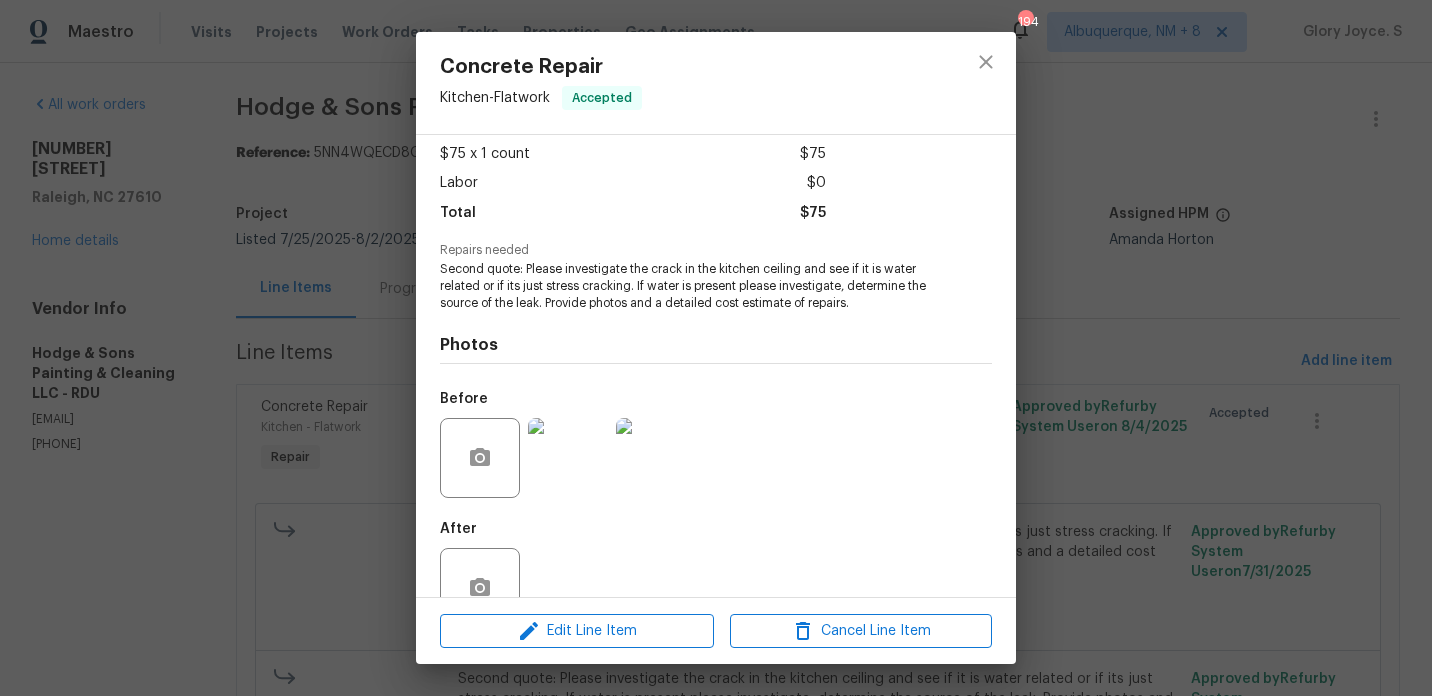 scroll, scrollTop: 158, scrollLeft: 0, axis: vertical 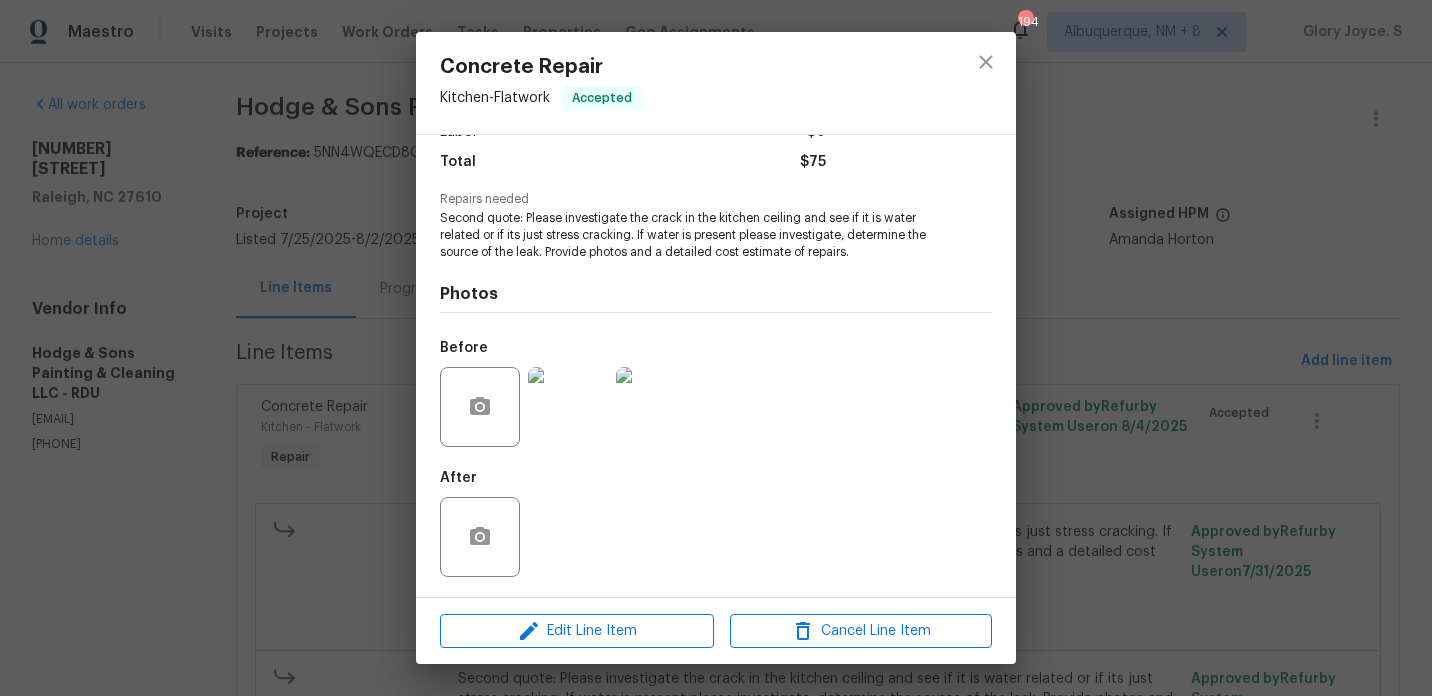 click on "Edit Line Item  Cancel Line Item" at bounding box center [716, 631] 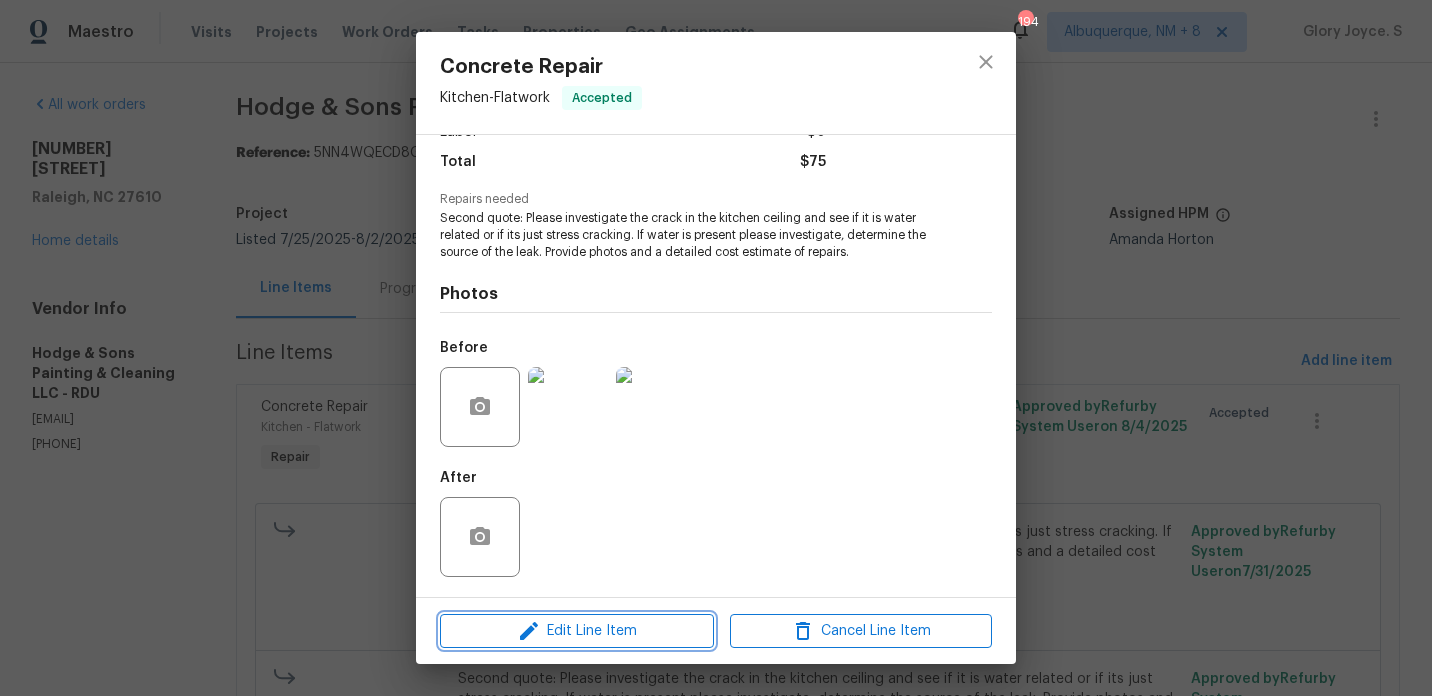 click on "Edit Line Item" at bounding box center (577, 631) 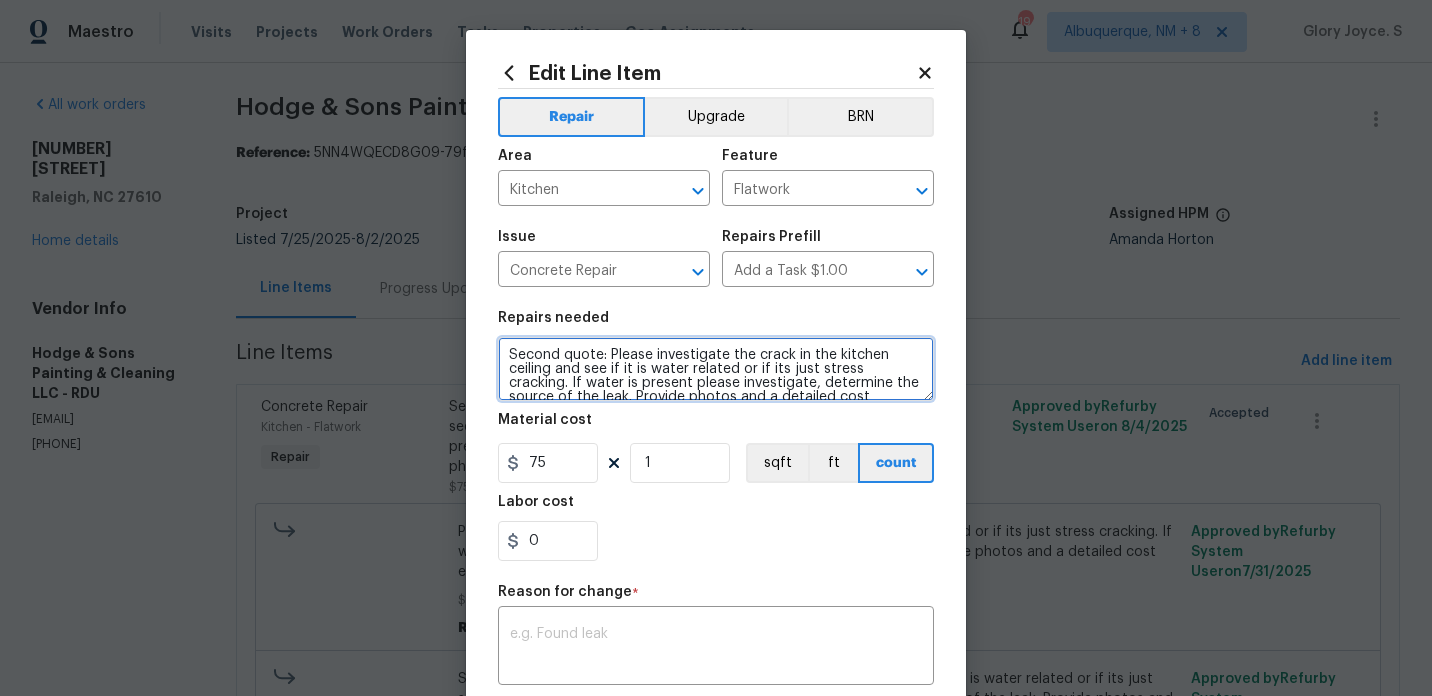 click on "Second quote: Please investigate the crack in the kitchen ceiling and see if it is water related or if its just stress cracking. If water is present please investigate, determine the source of the leak. Provide photos and a detailed cost estimate of repairs." at bounding box center (716, 369) 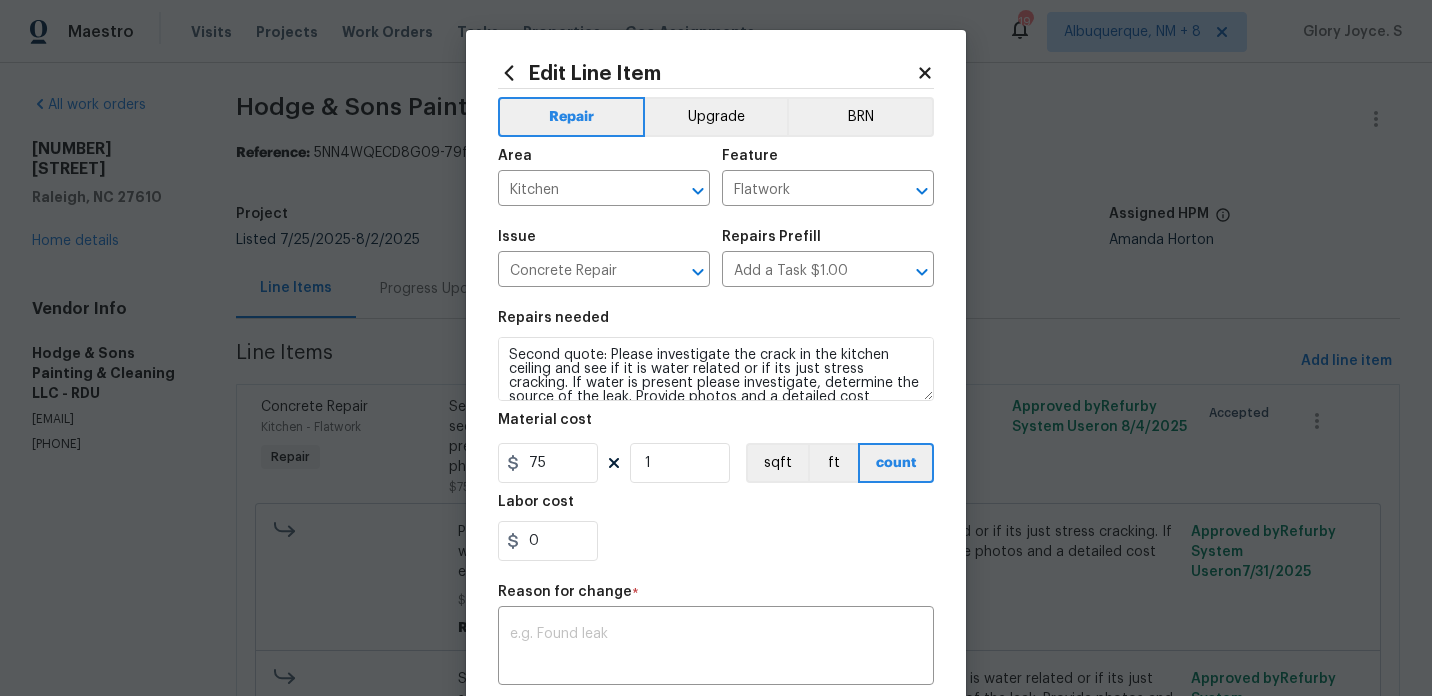 click on "Maestro Visits Projects Work Orders Tasks Properties Geo Assignments 194 Albuquerque, NM + 8 Glory Joyce. S All work orders 1004 Carlisle St Raleigh, NC 27610 Home details Vendor Info Hodge & Sons Painting & Cleaning LLC - RDU elisastrick7@gmail.com (919) 671-9990 Hodge & Sons Painting & Cleaning LLC - RDU Vendor Accepted Reference:   5NN4WQECD8G09-79f9a2dcf Project Listed   7/25/2025  -  8/2/2025 Work Order Timeline 7/31/2025  -  8/2/2025 Total Budget $75.00 Assigned HPM Amanda Horton Line Items Progress Updates Attachments Invoices Line Items Add line item Concrete Repair Kitchen - Flatwork Repair Second quote: Please investigate the crack in the kitchen ceiling and see if it is water related or if its just stress cracking. If water is present please investigate, determine the source of the leak. Provide photos and a detailed cost estimate of repairs. $75.00   2 Approved by  Refurby System User  on   8/4/2025 Accepted $75.00 Reason:  Verbiage Updated. Approved by  Refurby System User  on  7/31/2025 $75.00" at bounding box center [716, 348] 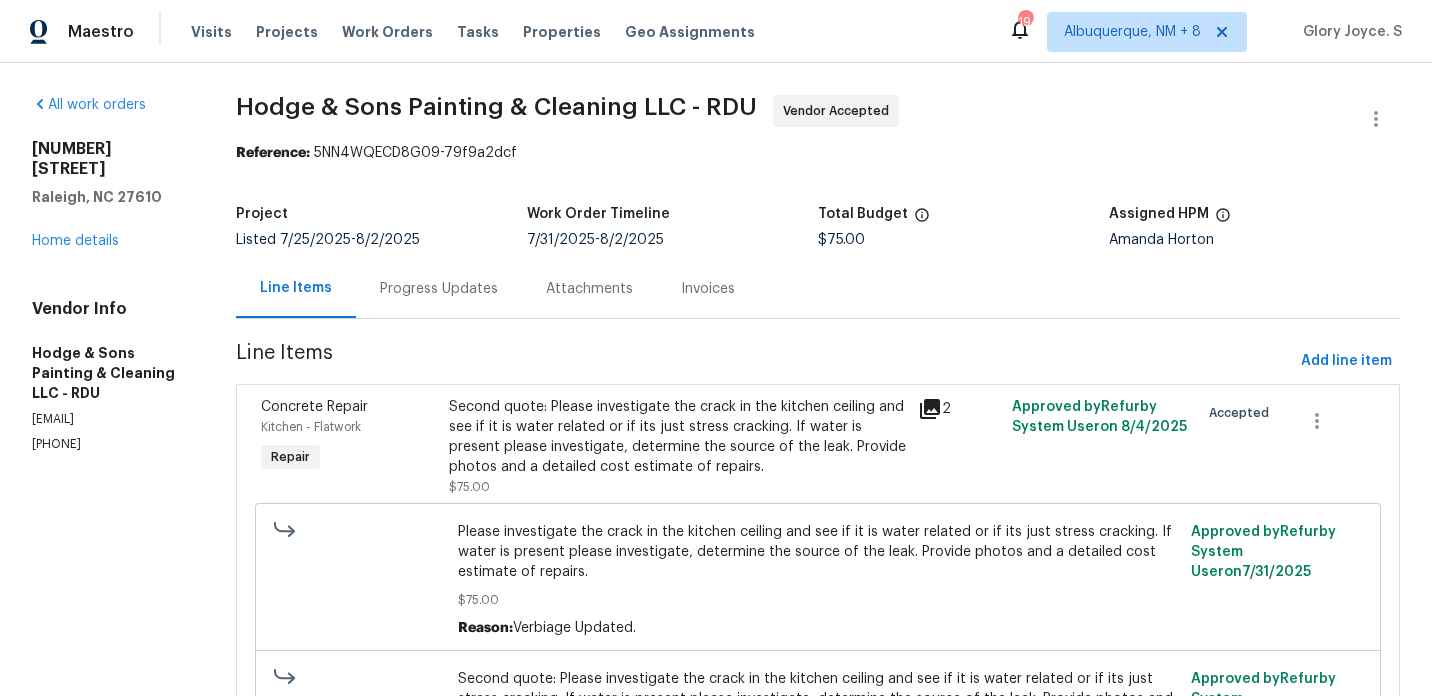 scroll, scrollTop: 184, scrollLeft: 0, axis: vertical 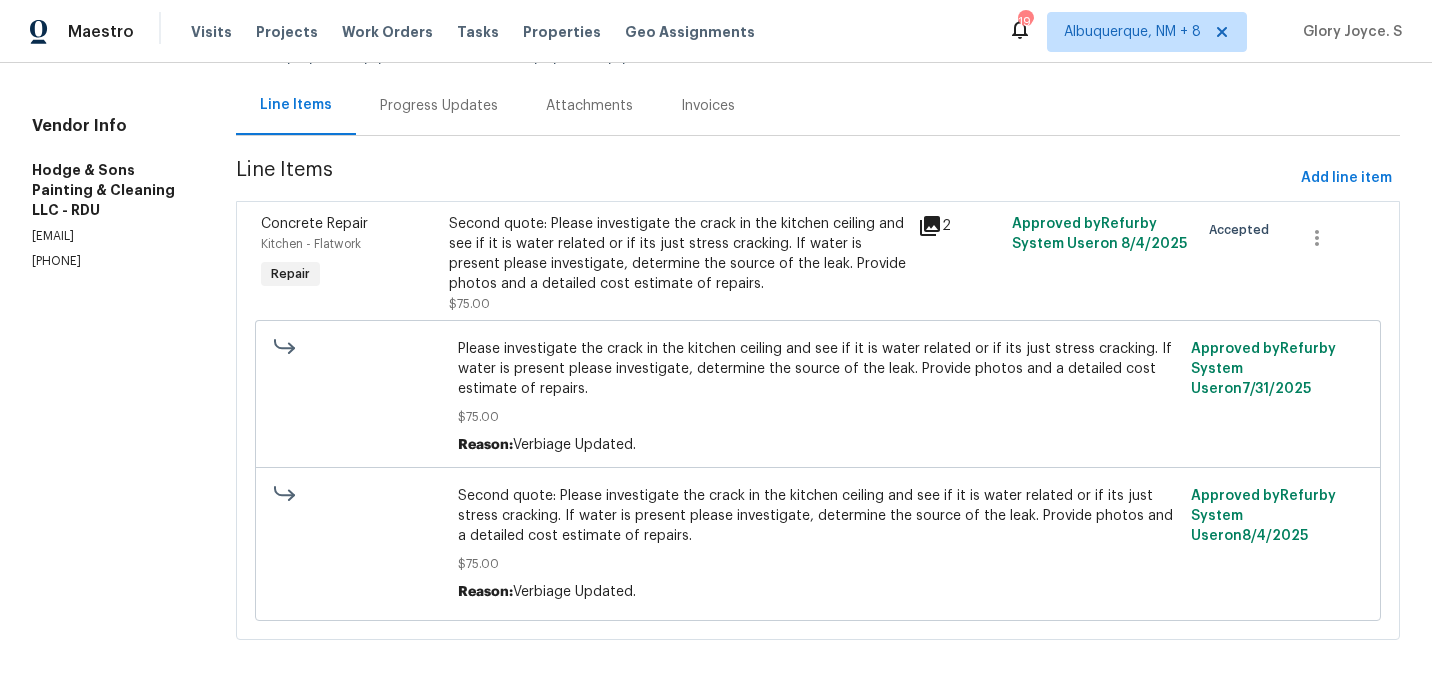 click on "Second quote: Please investigate the crack in the kitchen ceiling and see if it is water related or if its just stress cracking. If water is present please investigate, determine the source of the leak. Provide photos and a detailed cost estimate of repairs. $75.00" at bounding box center (677, 264) 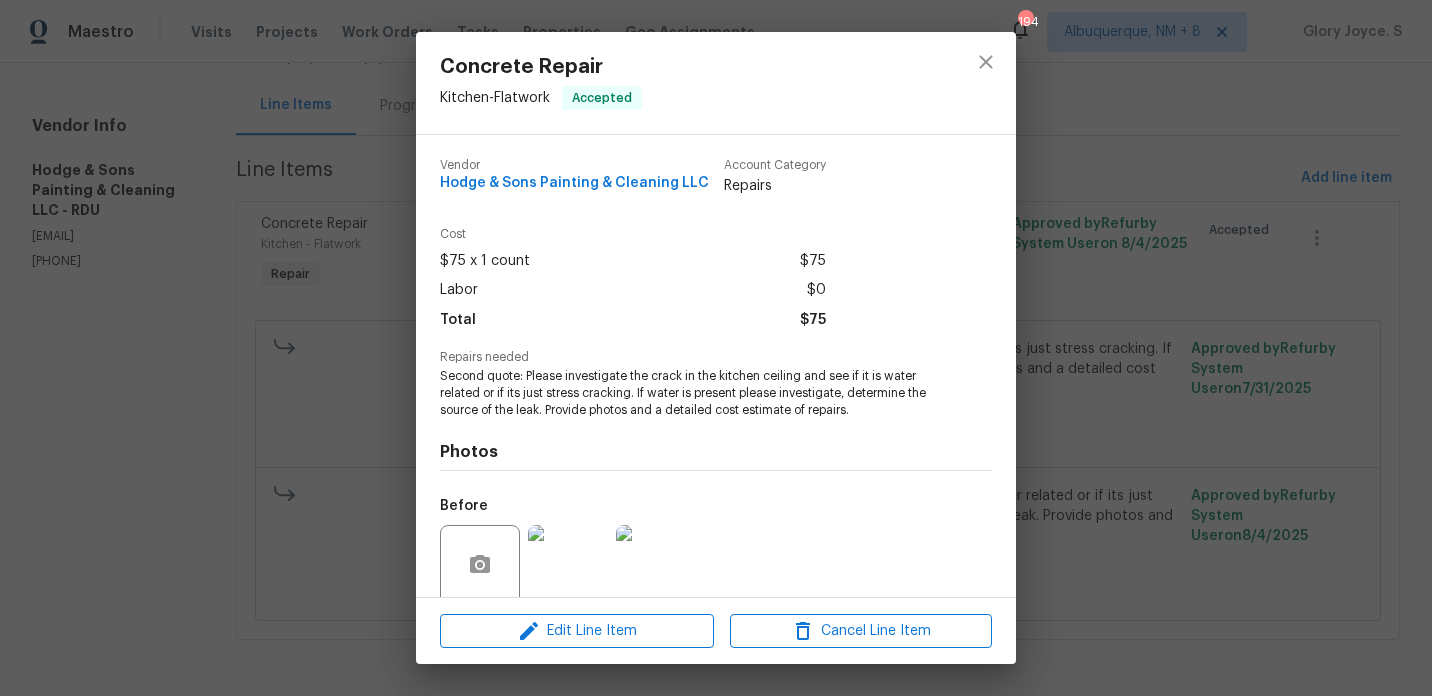 click on "Concrete Repair Kitchen  -  Flatwork Accepted" at bounding box center [716, 83] 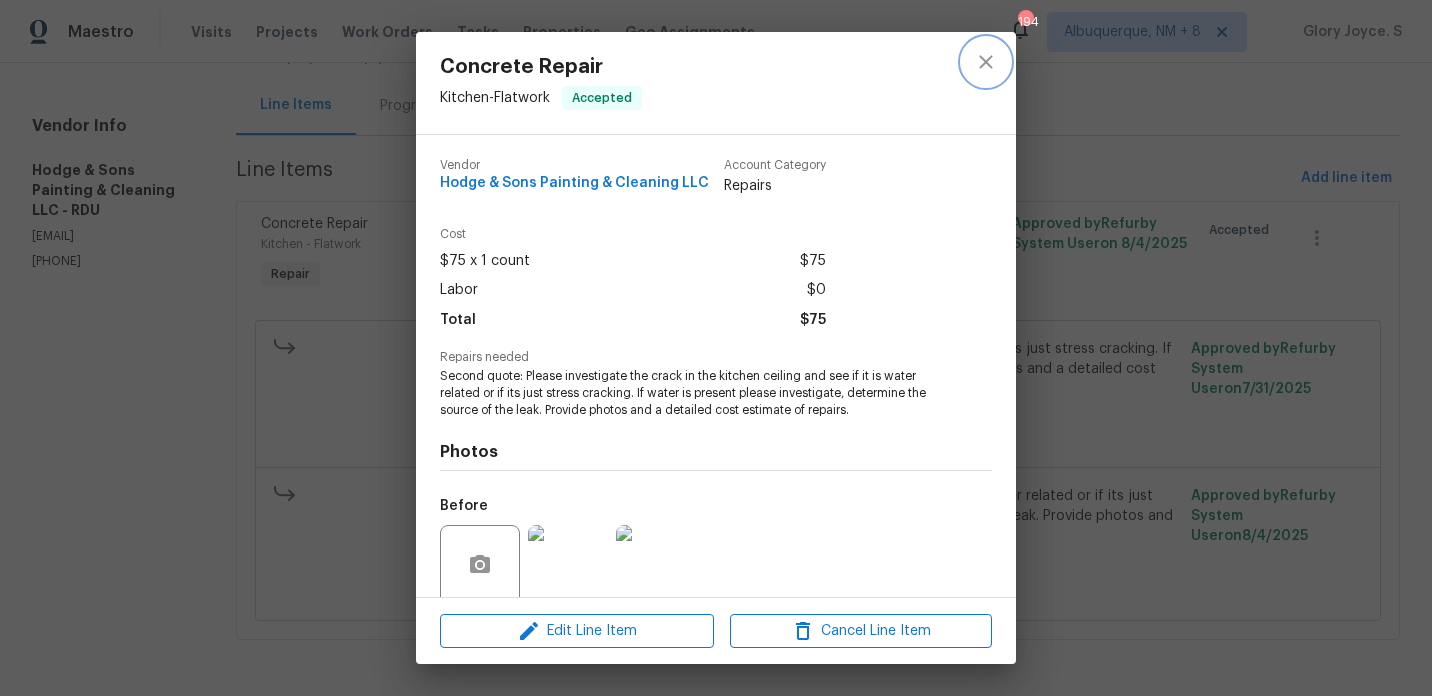 click 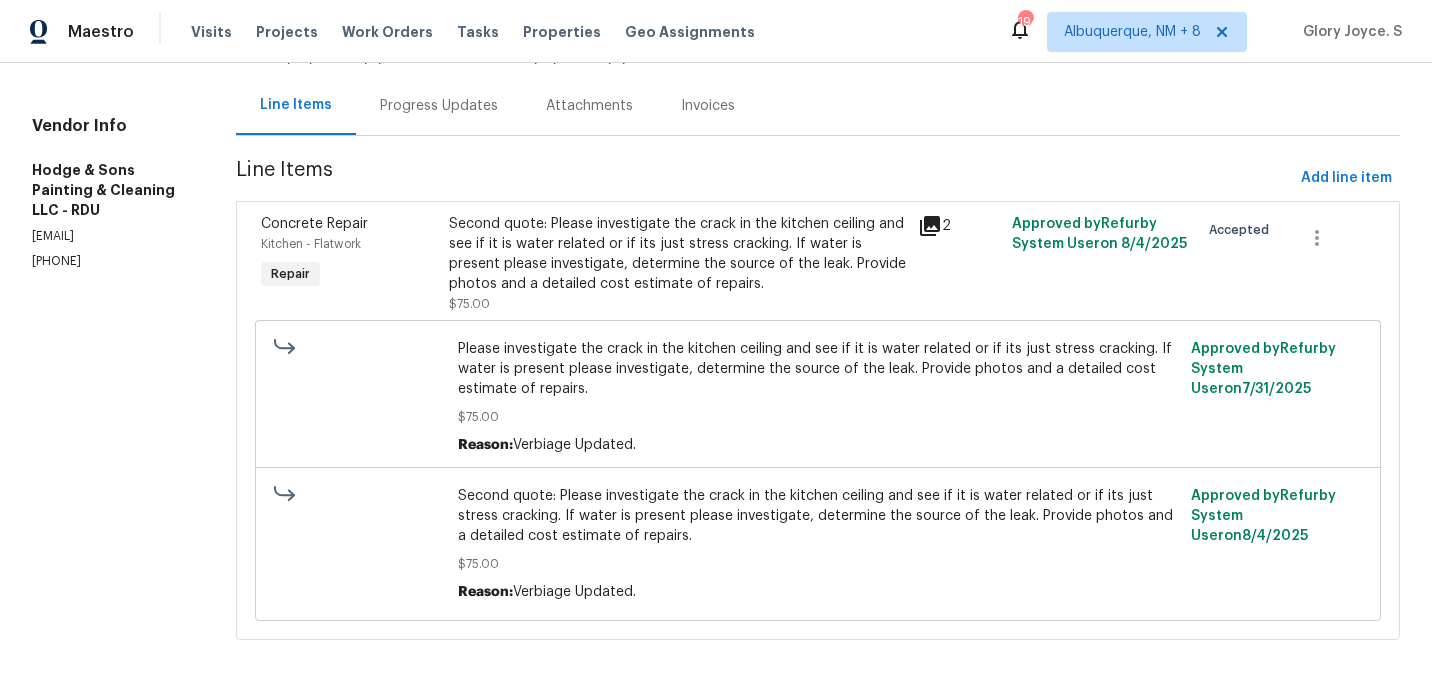 click on "Please investigate the crack in the kitchen ceiling and see if it is water related or if its just stress cracking. If water is present please investigate, determine the source of the leak. Provide photos and a detailed cost estimate of repairs." at bounding box center [818, 369] 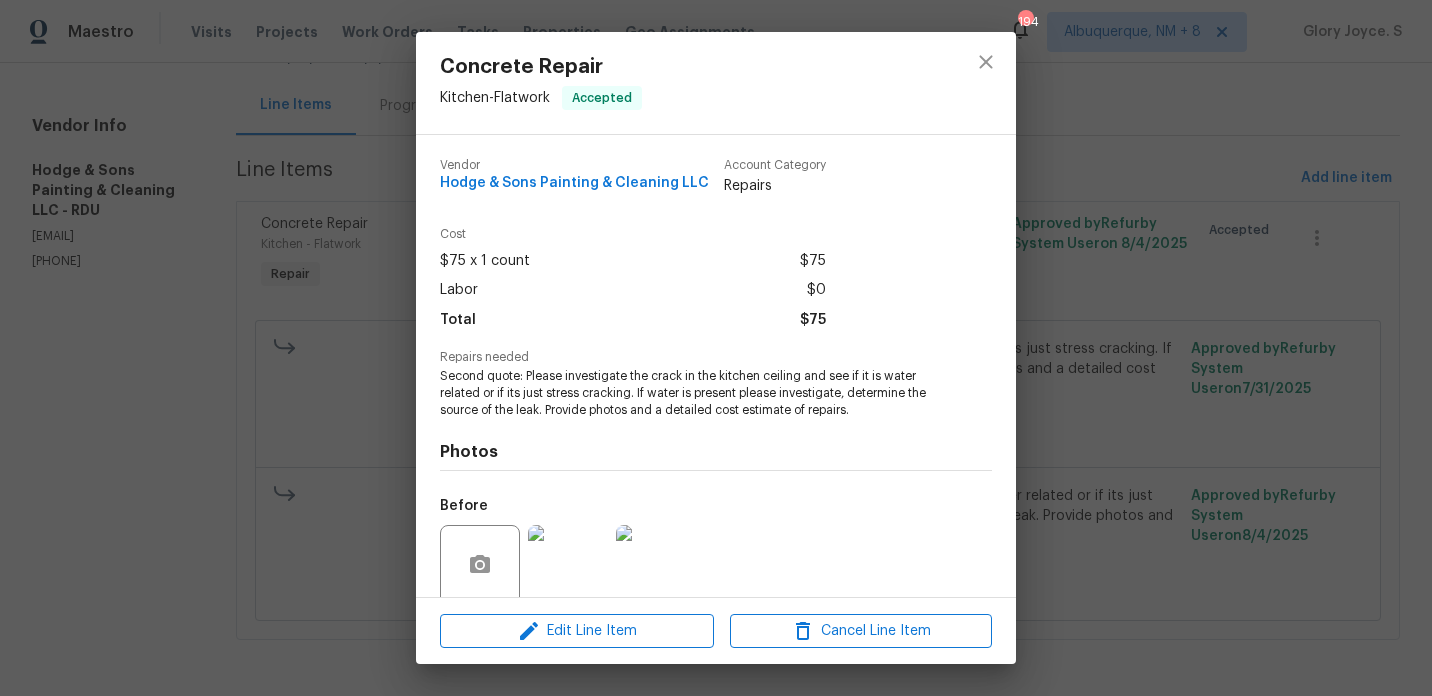 scroll, scrollTop: 158, scrollLeft: 0, axis: vertical 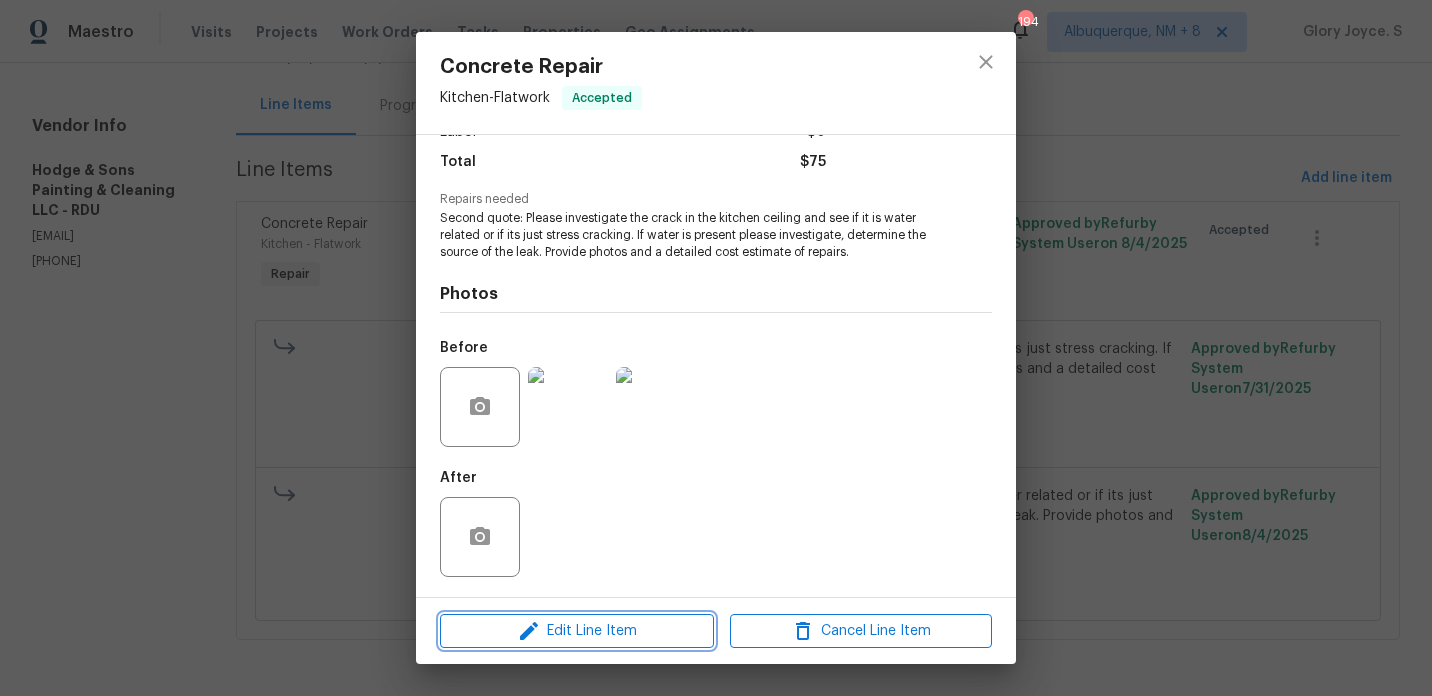 click on "Edit Line Item" at bounding box center [577, 631] 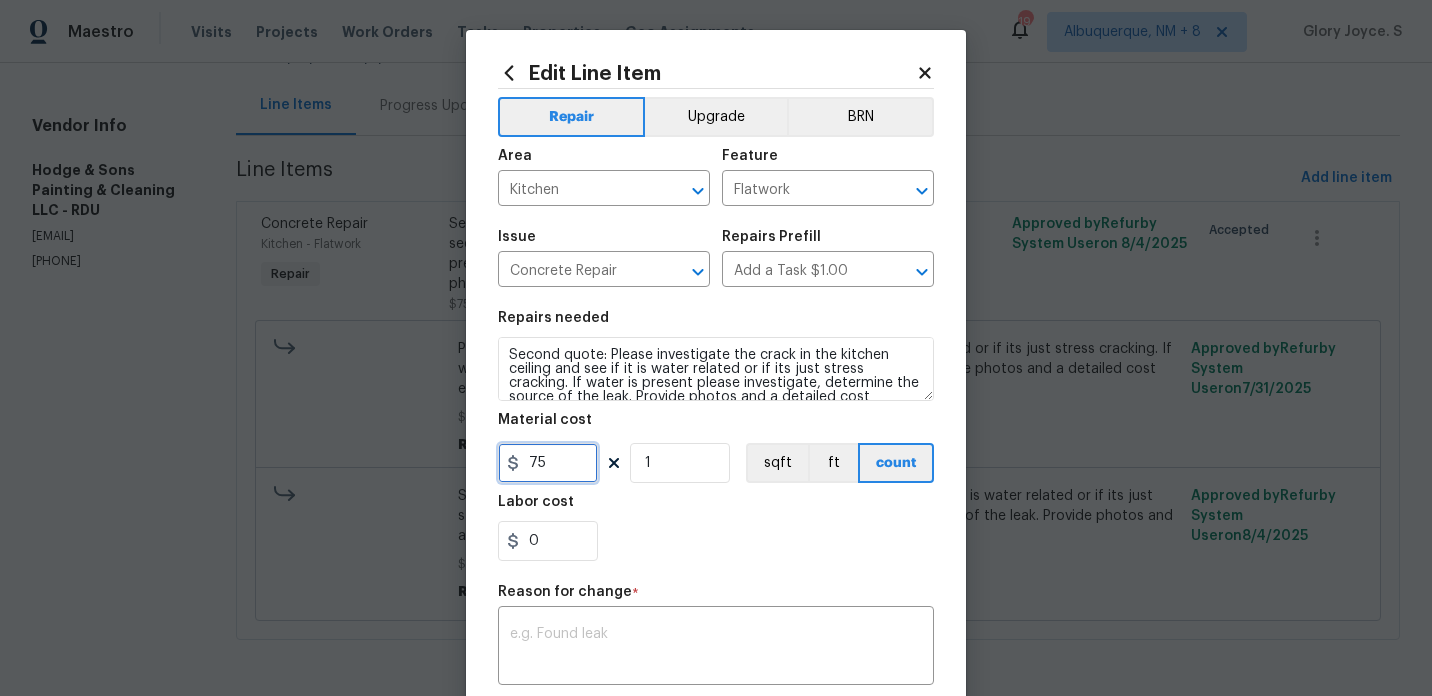 click on "75" at bounding box center [548, 463] 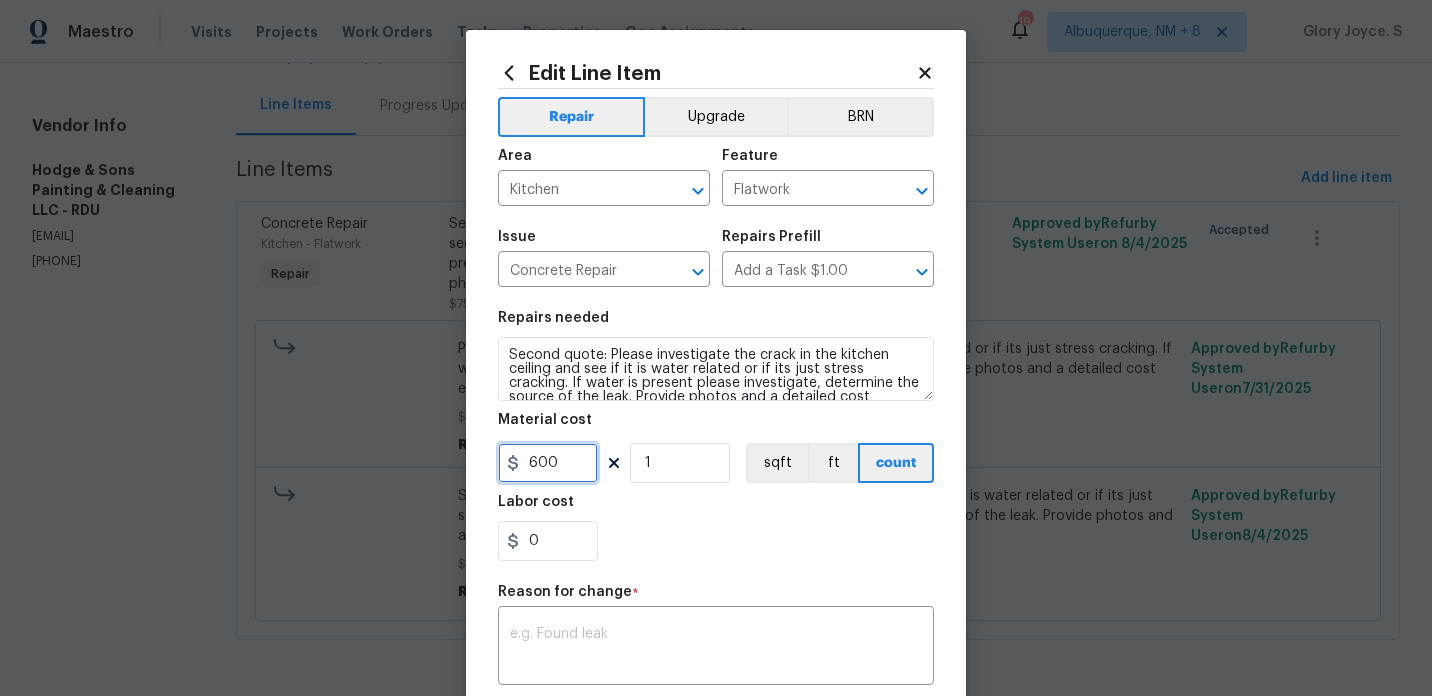 type on "600" 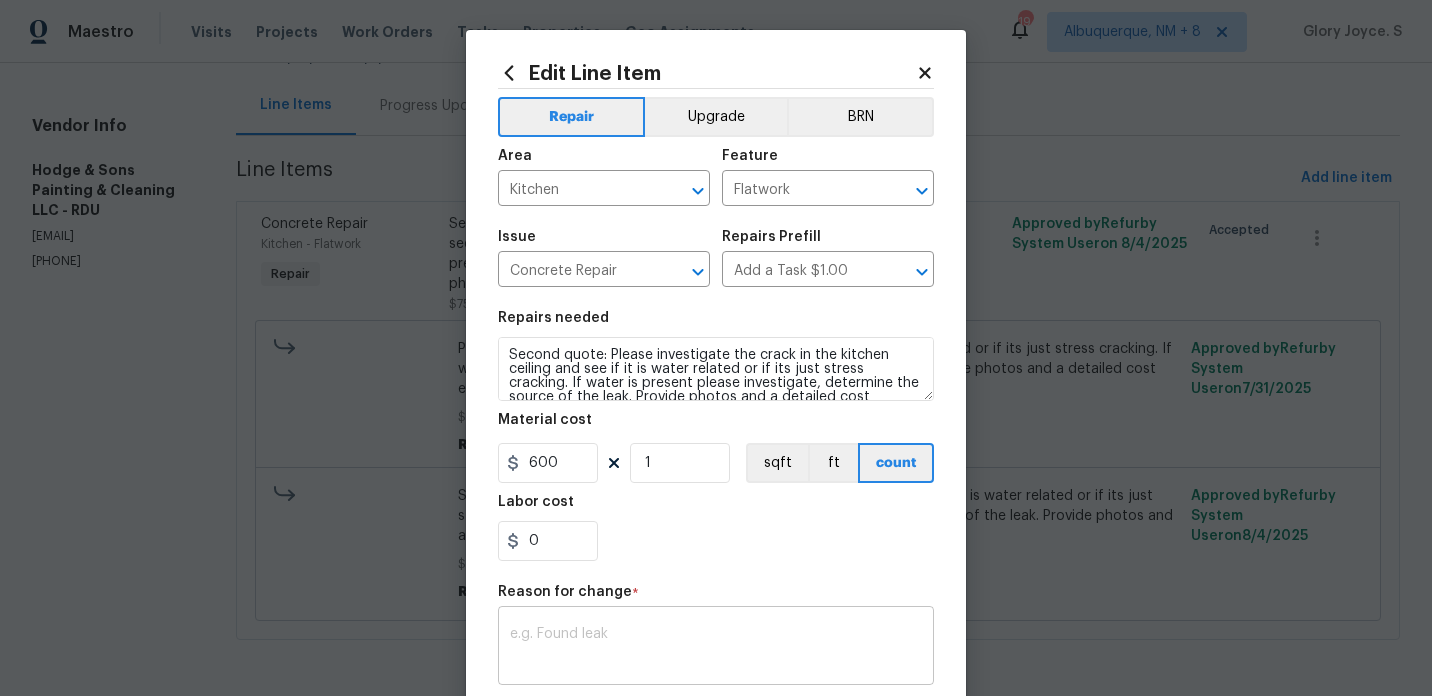 click at bounding box center (716, 648) 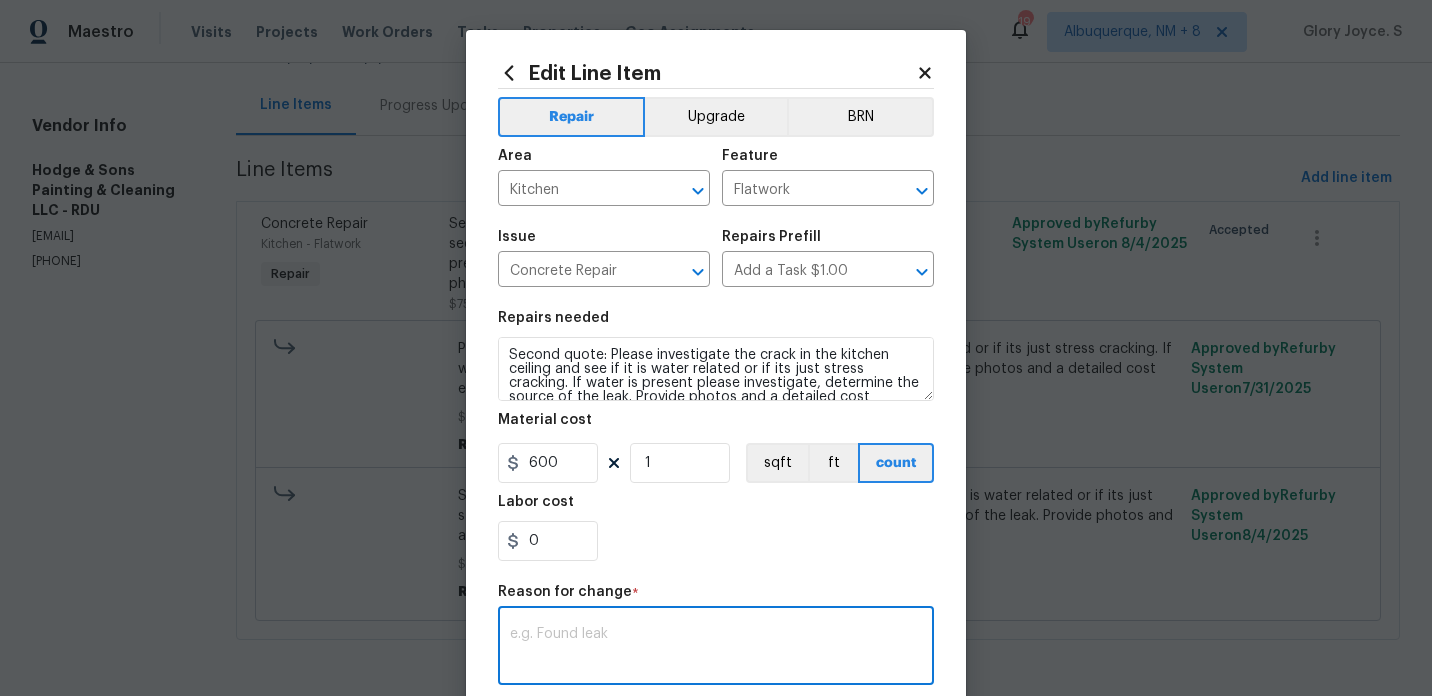 paste on "(GJ) Updated cost per BR team approval." 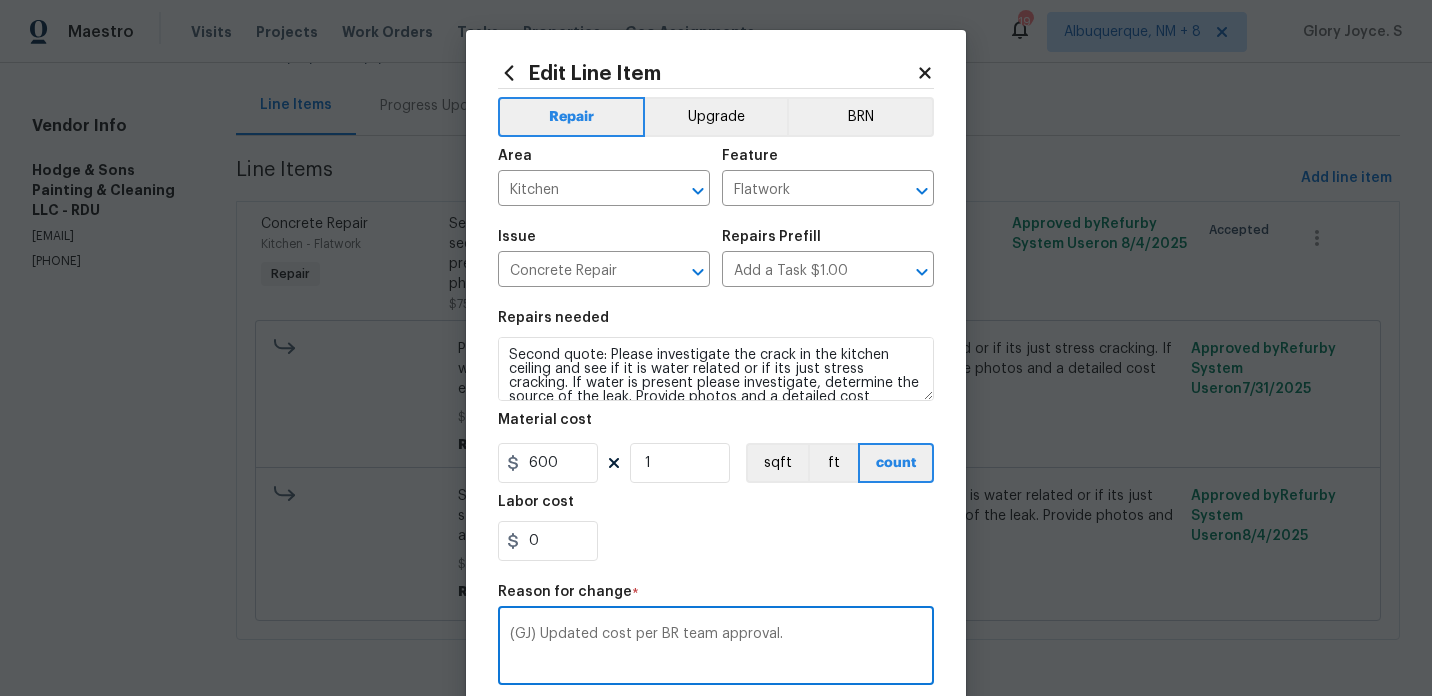 scroll, scrollTop: 290, scrollLeft: 0, axis: vertical 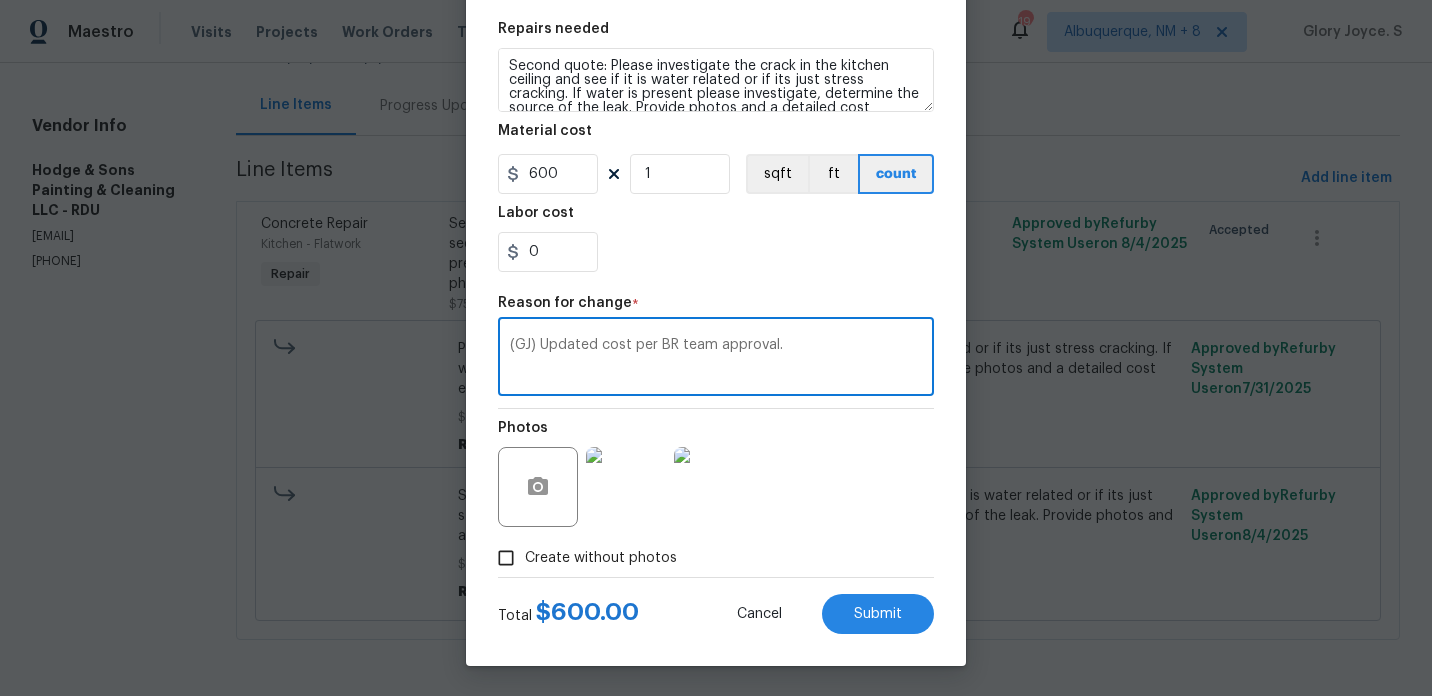 type on "(GJ) Updated cost per BR team approval." 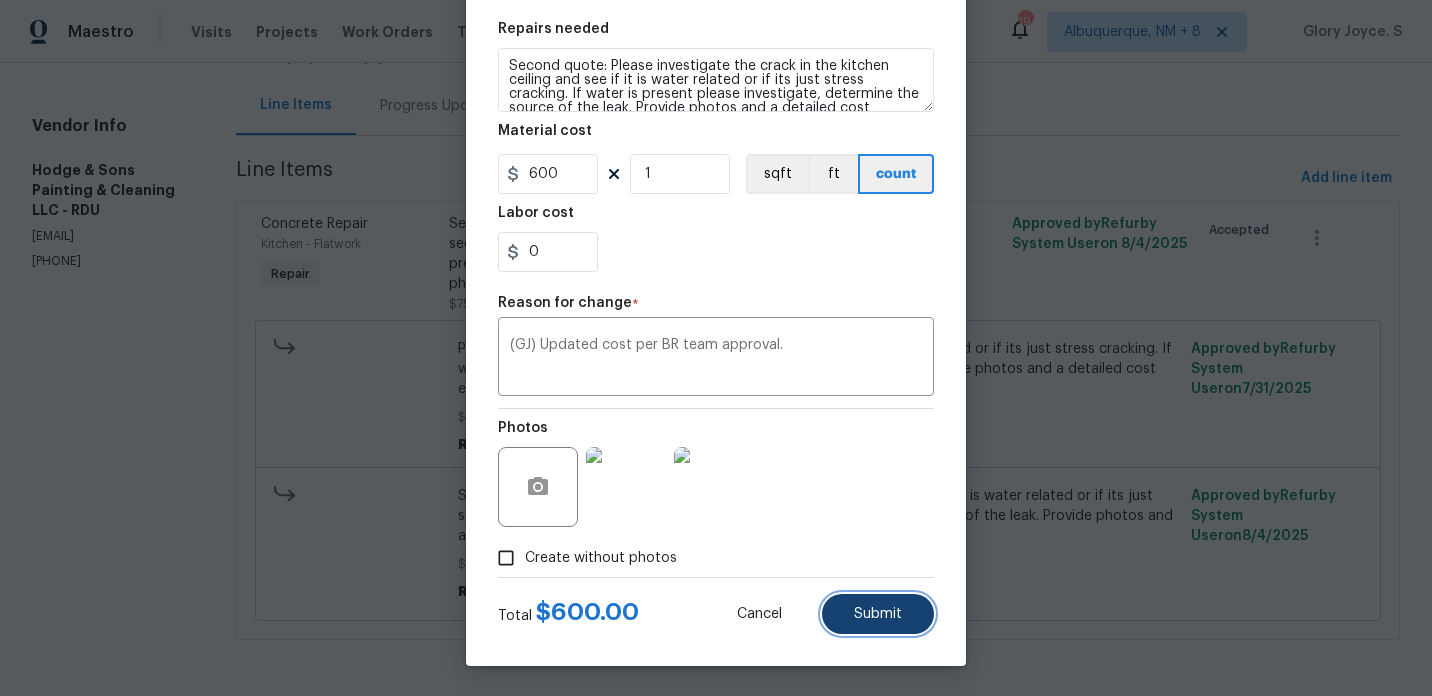 click on "Submit" at bounding box center (878, 614) 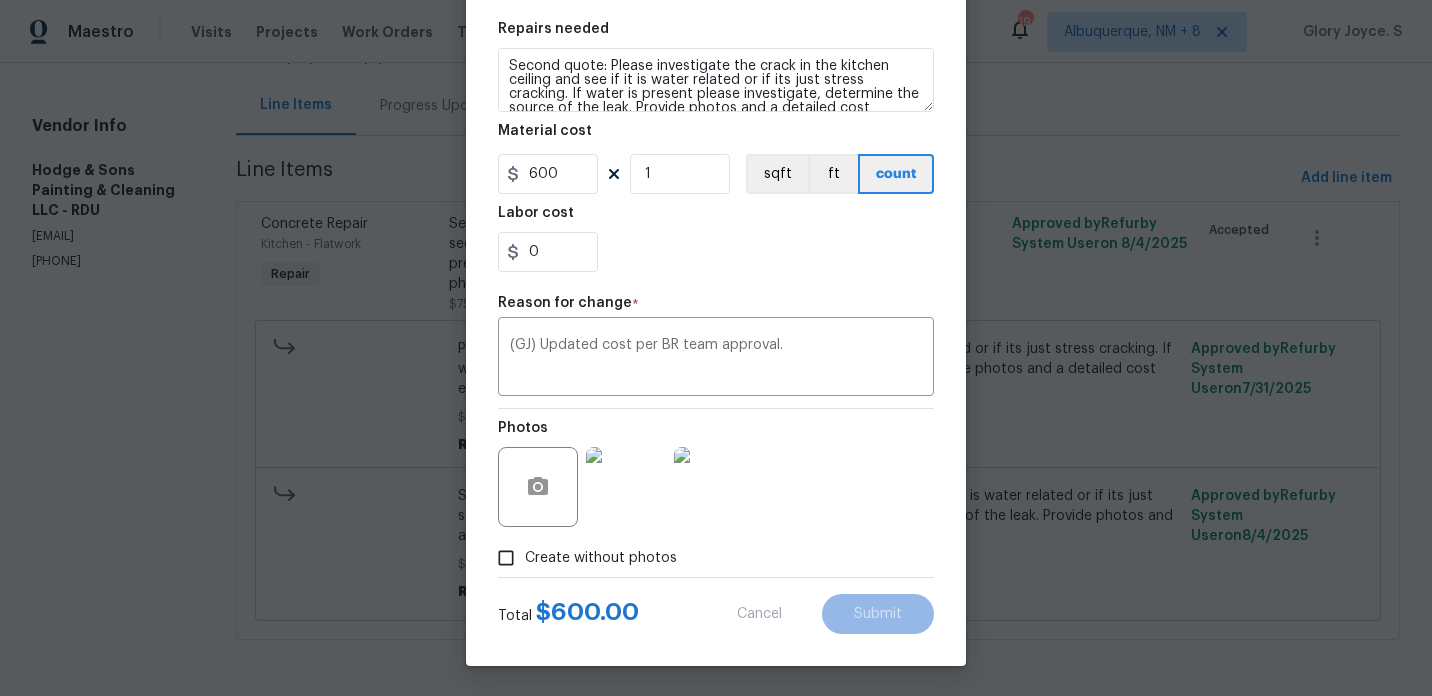 click on "Maestro Visits Projects Work Orders Tasks Properties Geo Assignments 194 Albuquerque, NM + 8 Glory Joyce. S All work orders 1004 Carlisle St Raleigh, NC 27610 Home details Vendor Info Hodge & Sons Painting & Cleaning LLC - RDU elisastrick7@gmail.com (919) 671-9990 Hodge & Sons Painting & Cleaning LLC - RDU Vendor Accepted Reference:   5NN4WQECD8G09-79f9a2dcf Project Listed   7/25/2025  -  8/2/2025 Work Order Timeline 7/31/2025  -  8/2/2025 Total Budget $75.00 Assigned HPM Amanda Horton Line Items Progress Updates Attachments Invoices Line Items Add line item Concrete Repair Kitchen - Flatwork Repair Second quote: Please investigate the crack in the kitchen ceiling and see if it is water related or if its just stress cracking. If water is present please investigate, determine the source of the leak. Provide photos and a detailed cost estimate of repairs. $75.00   2 Approved by  Refurby System User  on   8/4/2025 Accepted $75.00 Reason:  Verbiage Updated. Approved by  Refurby System User  on  7/31/2025 $75.00" at bounding box center [716, 348] 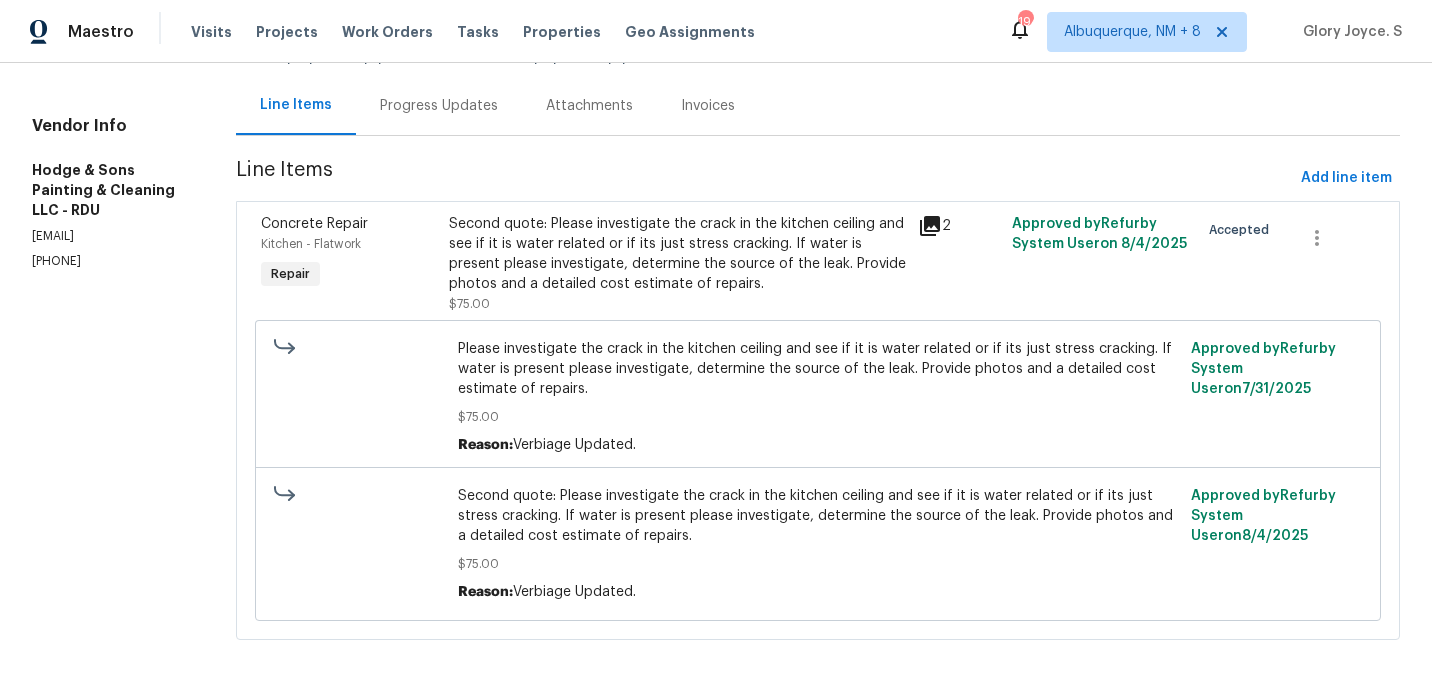 scroll, scrollTop: 0, scrollLeft: 0, axis: both 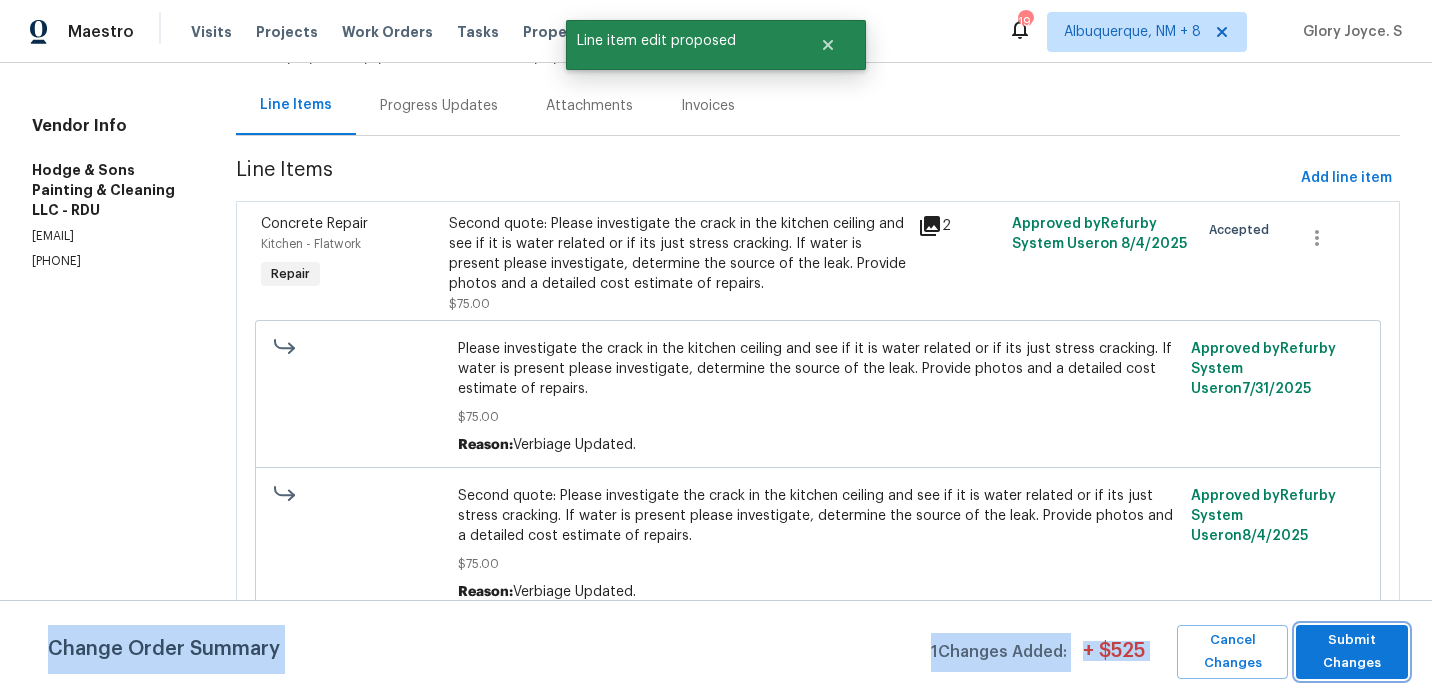 click on "Submit Changes" at bounding box center (1352, 652) 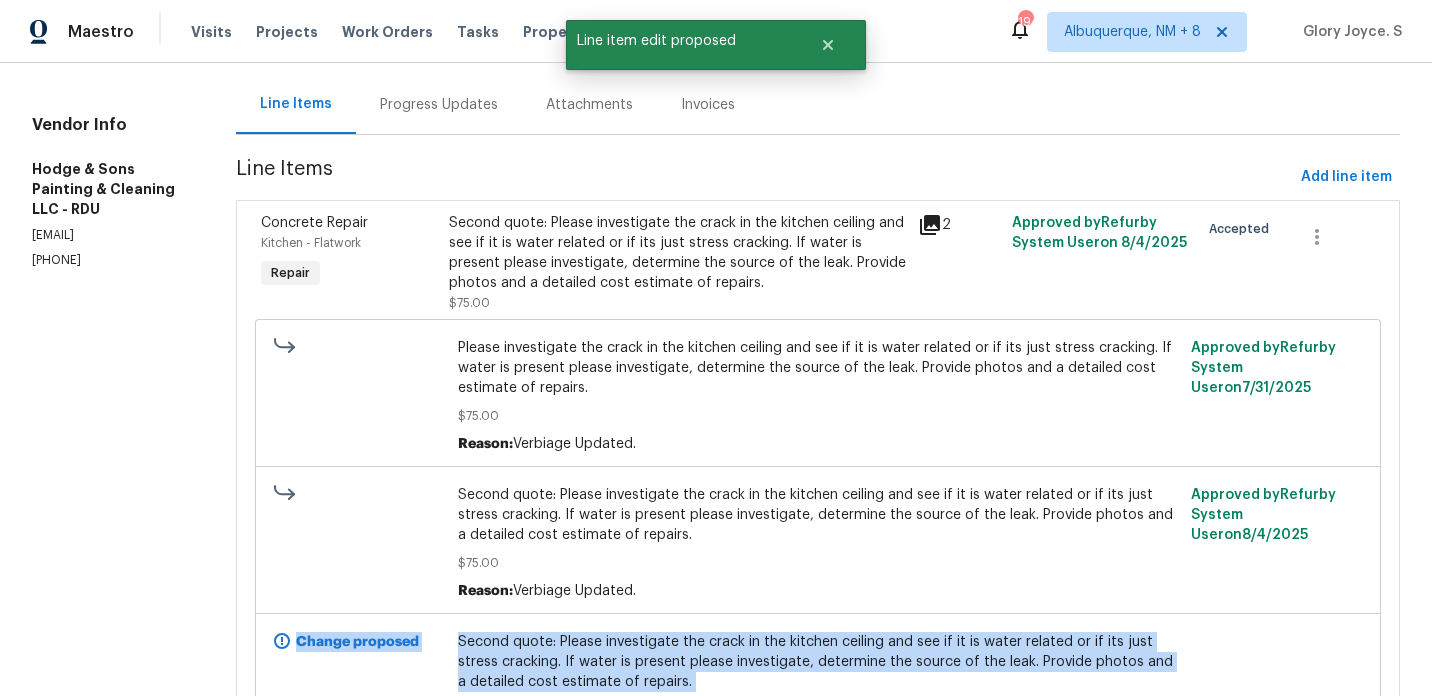 click on "Hodge & Sons Painting & Cleaning LLC - RDU Vendor Accepted Reference:   5NN4WQECD8G09-79f9a2dcf Project Listed   7/25/2025  -  8/2/2025 Work Order Timeline 7/31/2025  -  8/2/2025 Total Budget $75.00 Assigned HPM Amanda Horton Line Items Progress Updates Attachments Invoices Line Items Add line item Concrete Repair Kitchen - Flatwork Repair Second quote: Please investigate the crack in the kitchen ceiling and see if it is water related or if its just stress cracking. If water is present please investigate, determine the source of the leak. Provide photos and a detailed cost estimate of repairs. $75.00   2 Approved by  Refurby System User  on   8/4/2025 Accepted Please investigate the crack in the kitchen ceiling and see if it is water related or if its just stress cracking. If water is present please investigate, determine the source of the leak. Provide photos and a detailed cost estimate of repairs. $75.00 Reason:  Verbiage Updated. Approved by  Refurby System User  on  7/31/2025 $75.00 Reason:  Approved by" at bounding box center [818, 360] 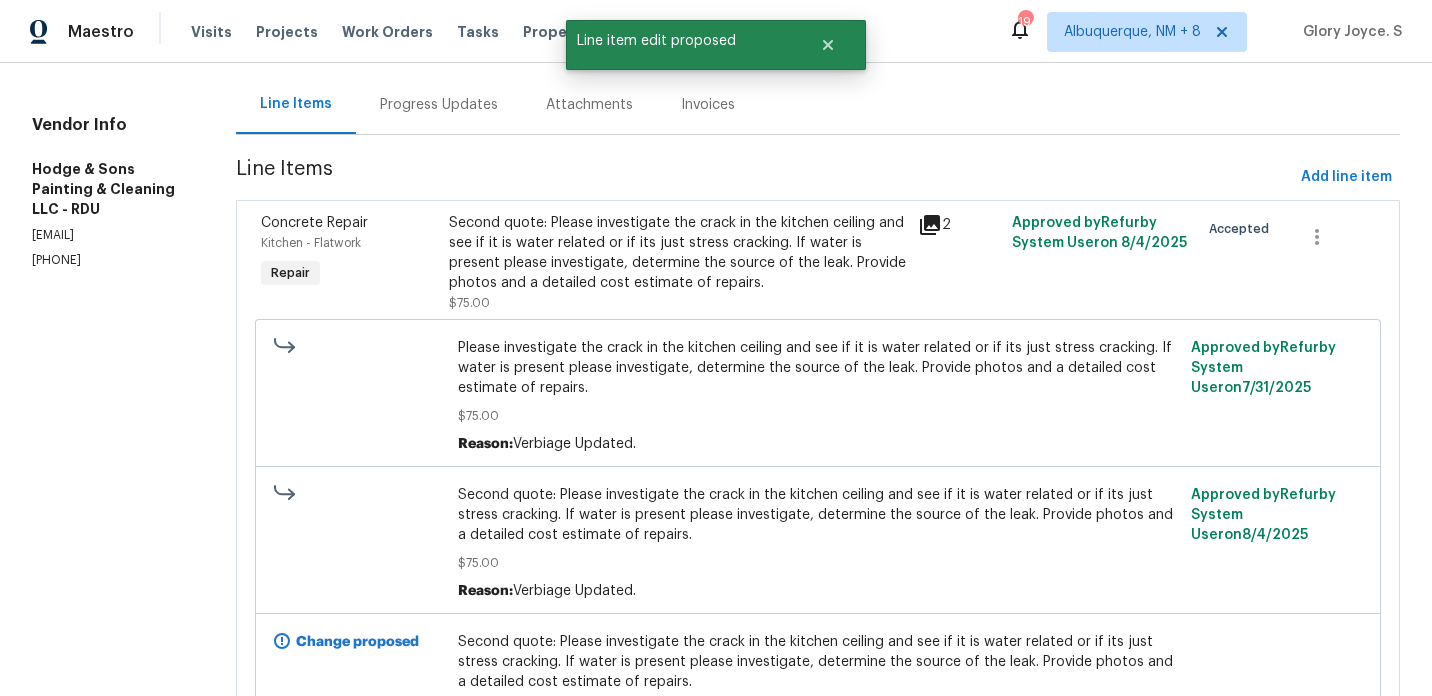 click on "Progress Updates" at bounding box center [439, 105] 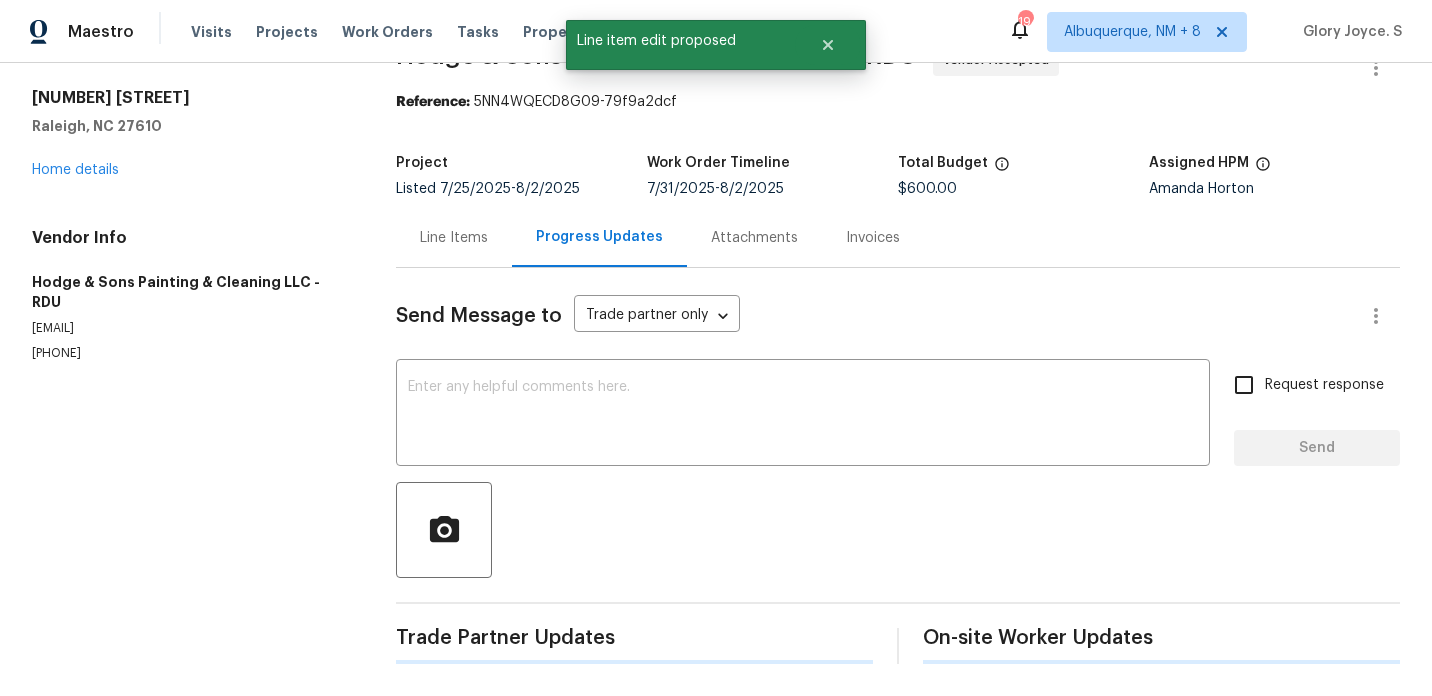 scroll, scrollTop: 184, scrollLeft: 0, axis: vertical 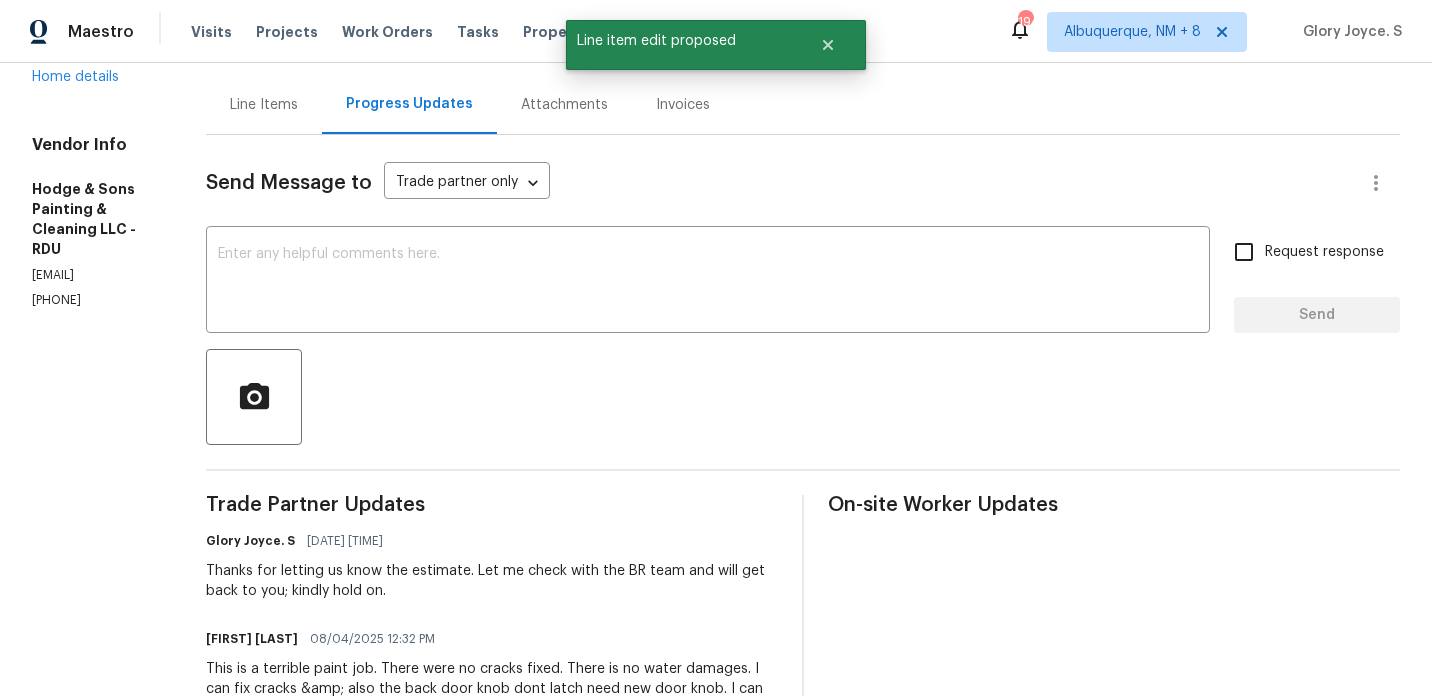 click at bounding box center (803, 397) 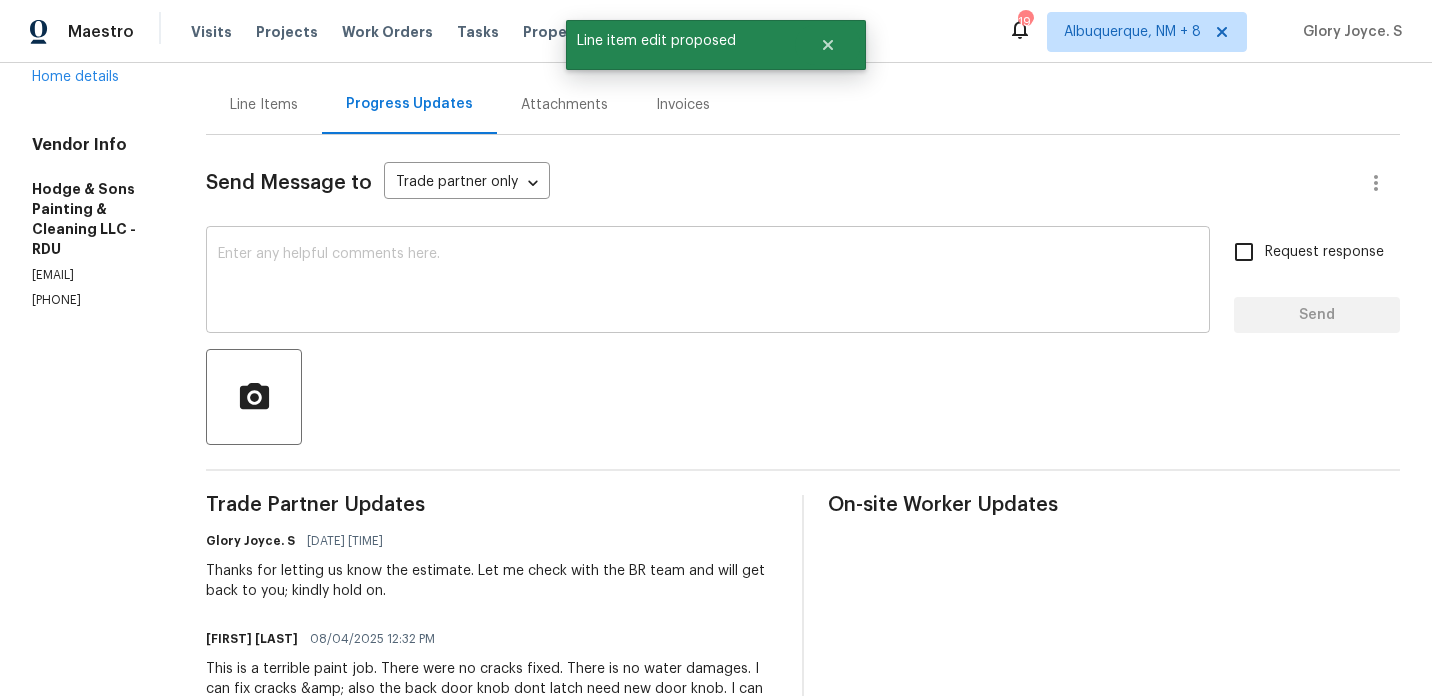 click at bounding box center [708, 282] 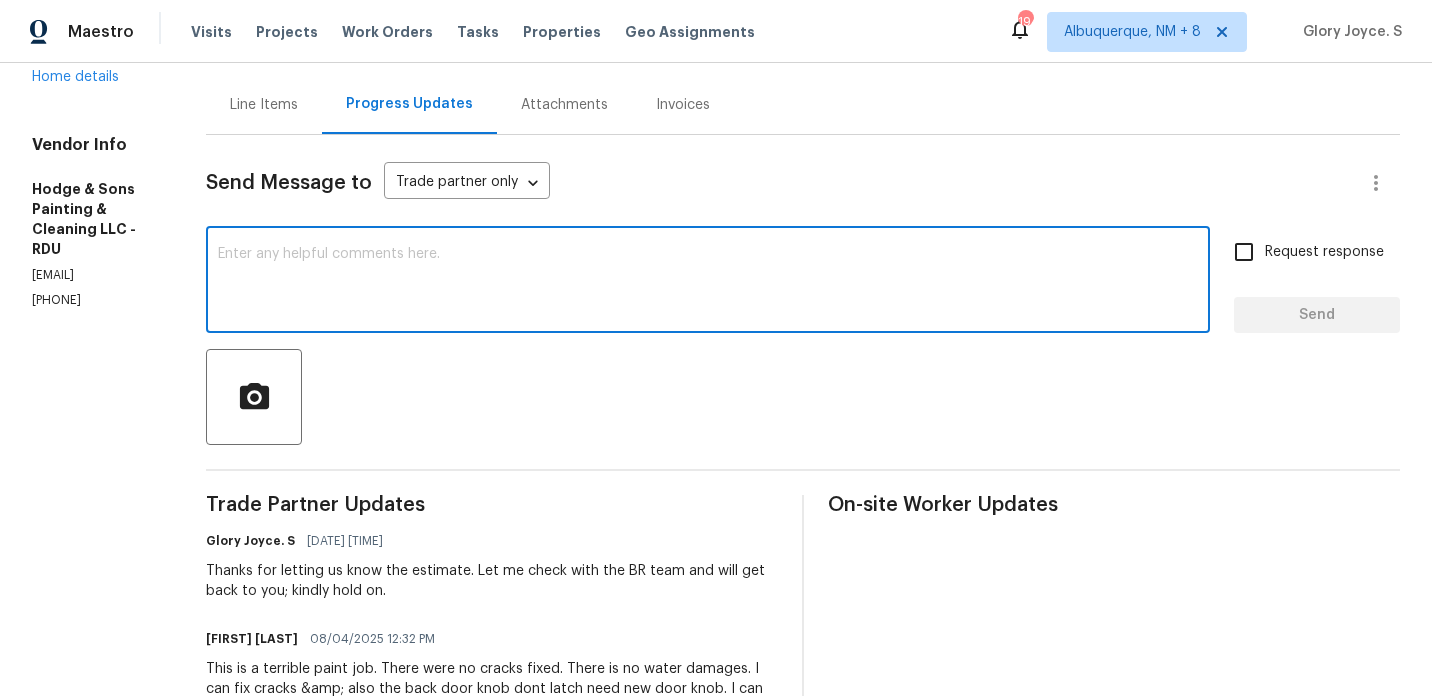 click at bounding box center (708, 282) 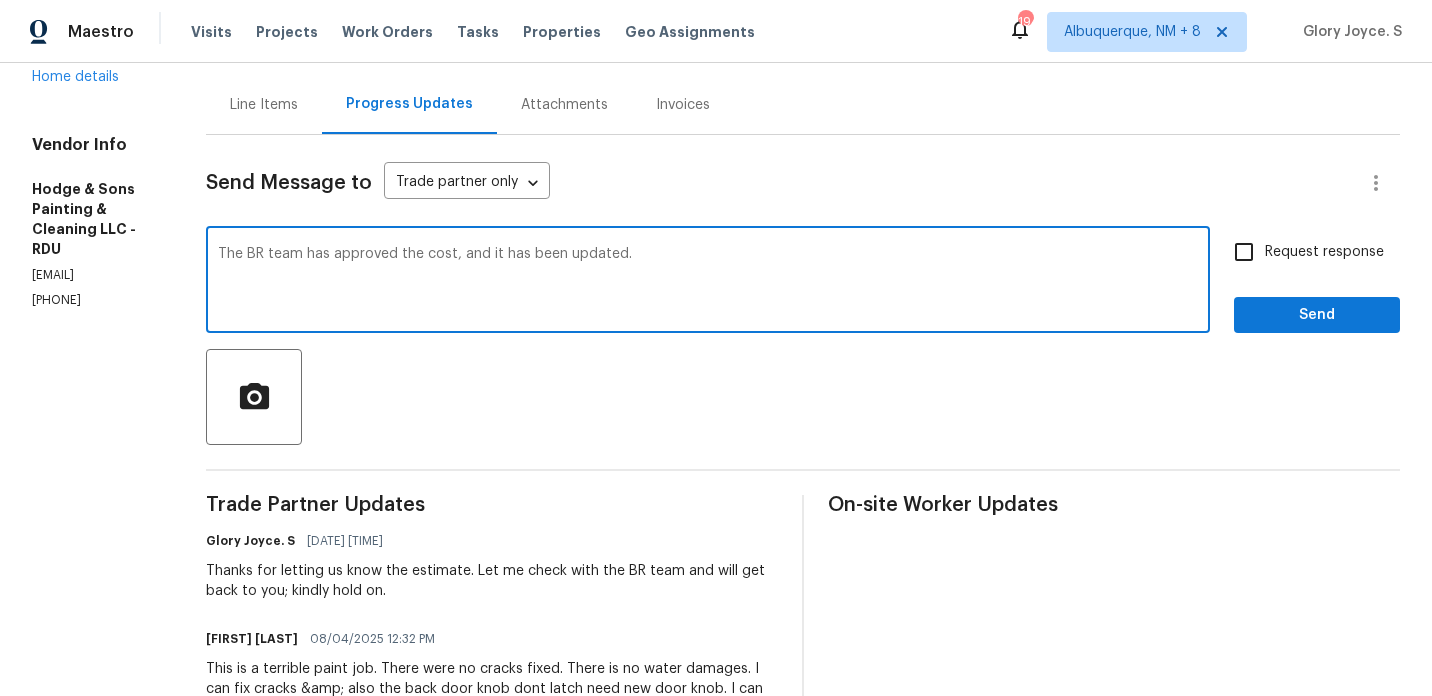 click on "The BR team has approved the cost, and it has been updated." at bounding box center [708, 282] 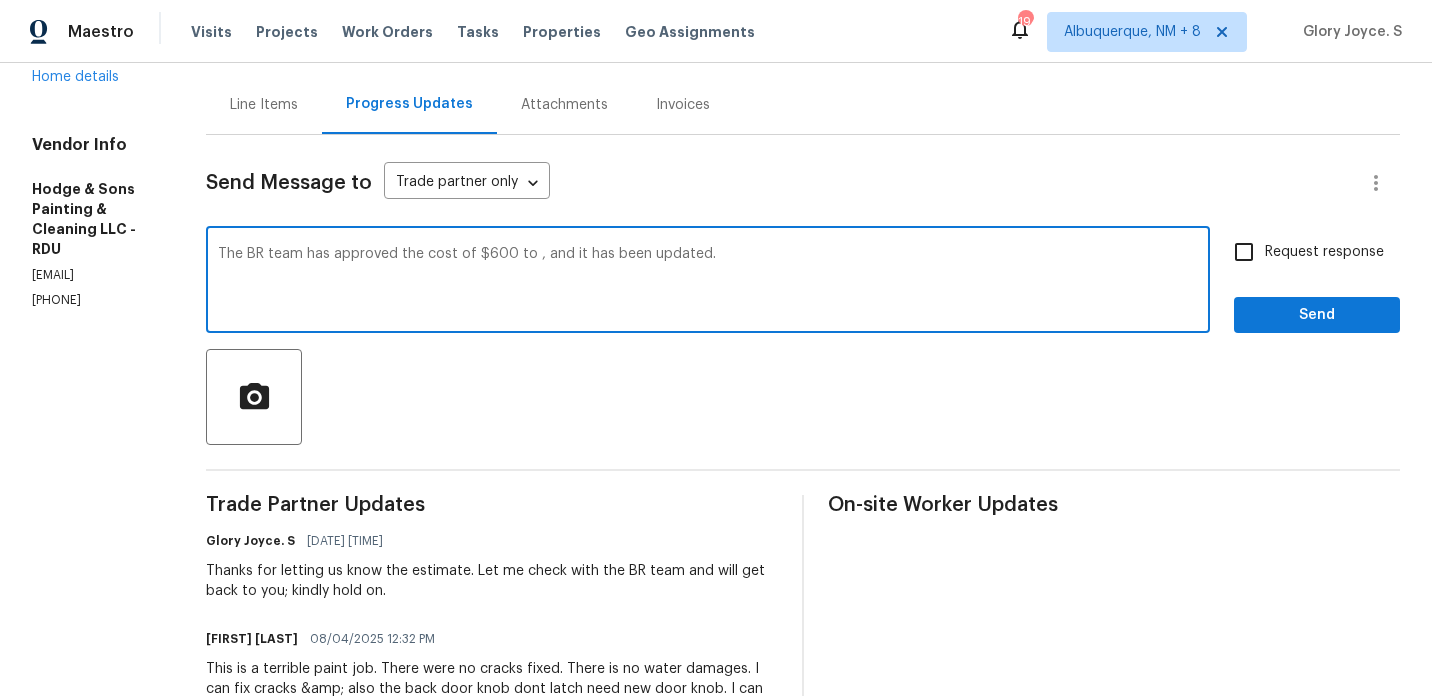 paste on "The BR team has approved the cost, and it has been updated." 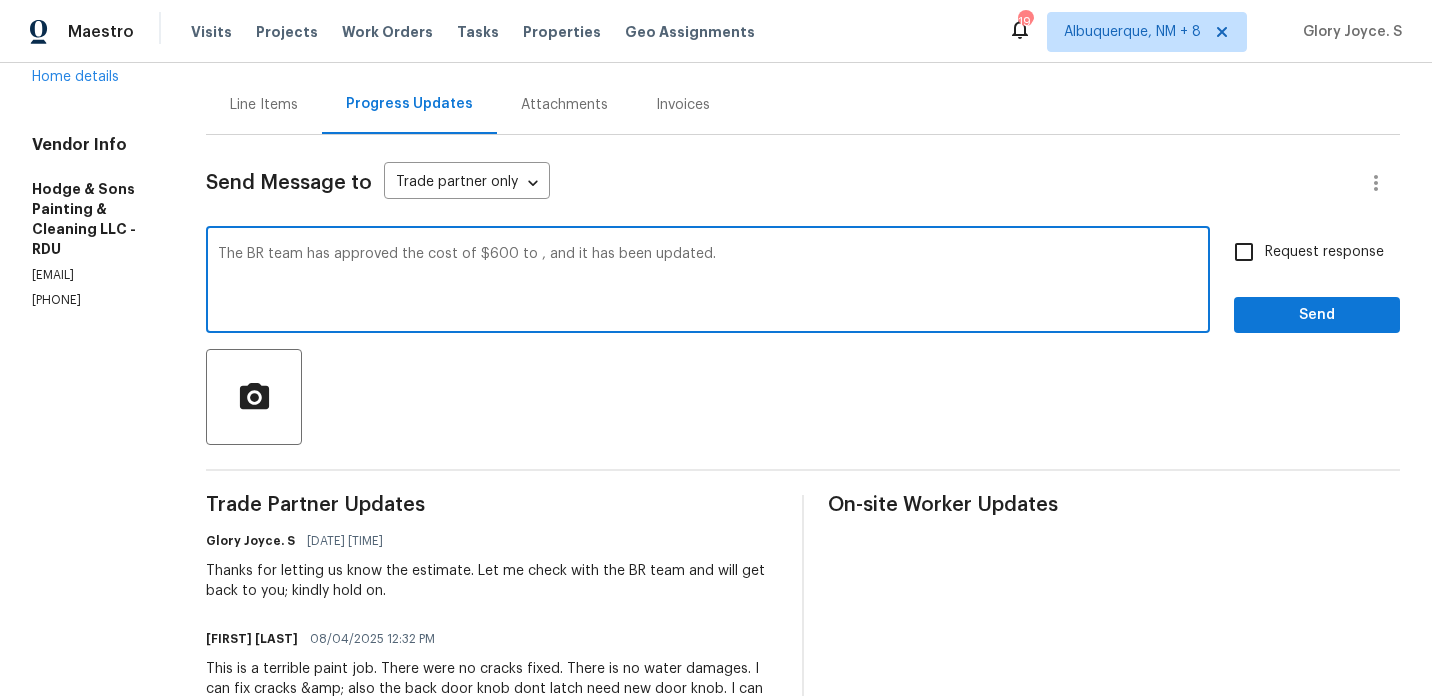 paste on "Fix cracks and paint kitchen ceiling and replace rear door knob." 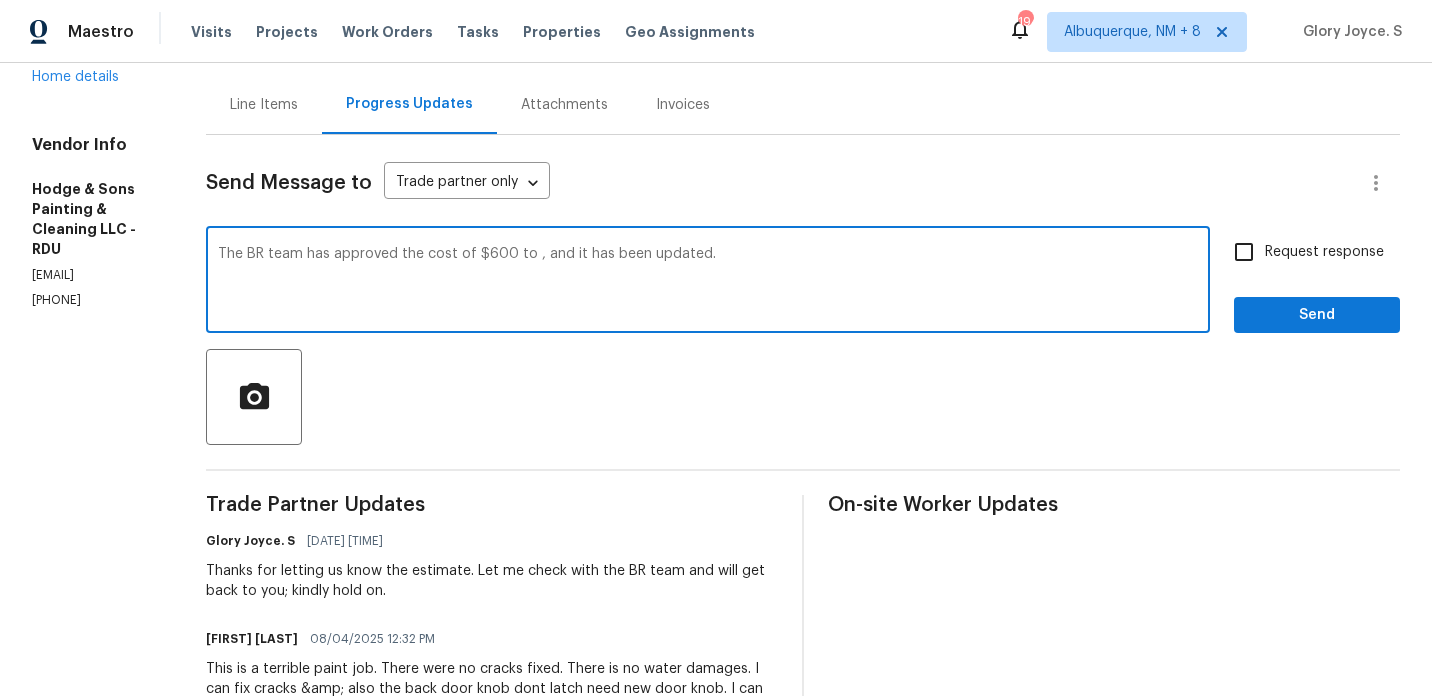 paste on "Fix cracks and paint kitchen ceiling and replace rear door knob." 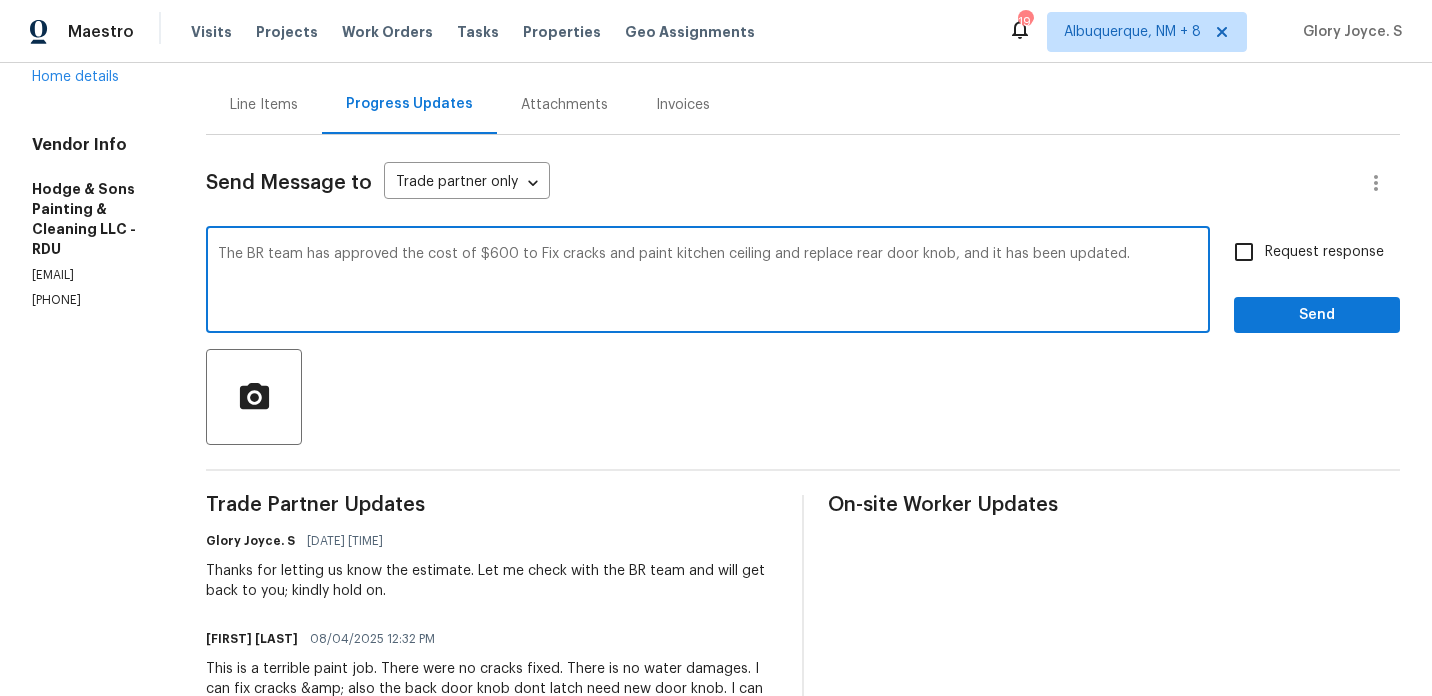 click on "The BR team has approved the cost of $600 to Fix cracks and paint kitchen ceiling and replace rear door knob, and it has been updated." at bounding box center (708, 282) 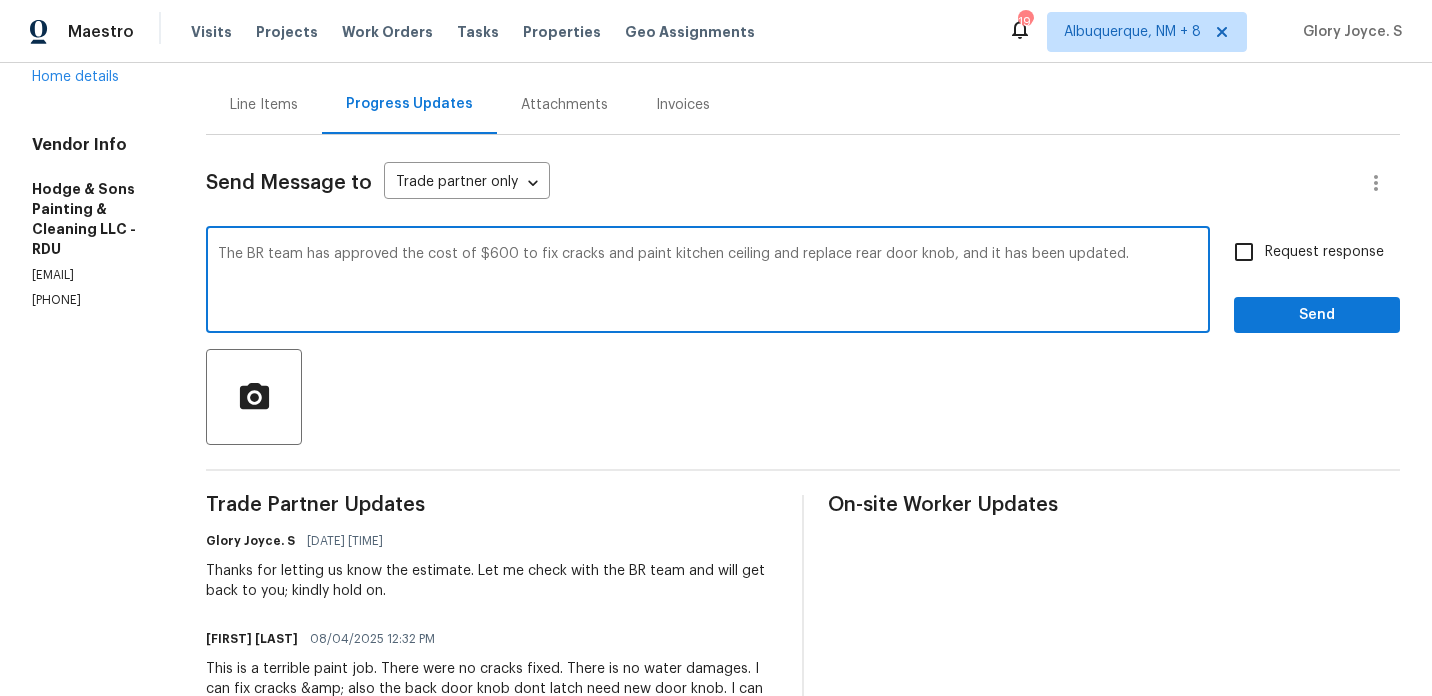 click on "Correct the article the  kitchen" at bounding box center (0, 0) 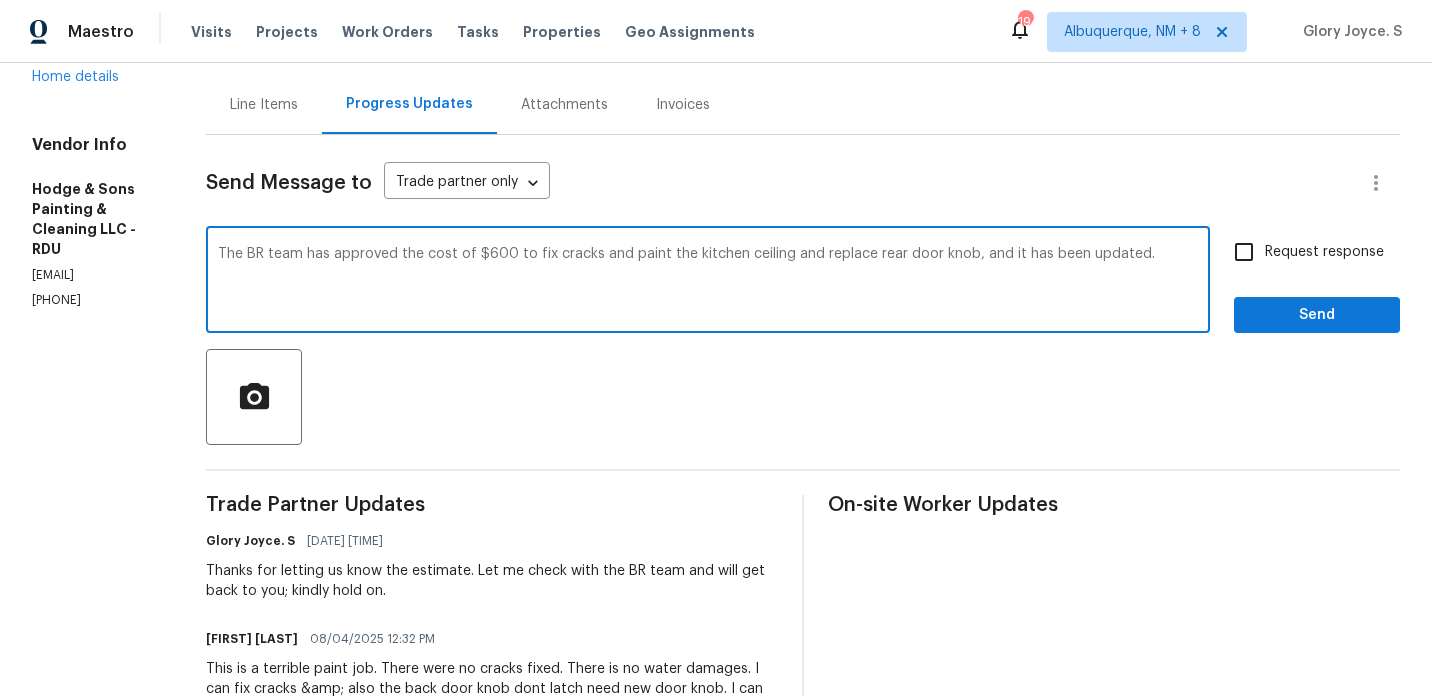 click on "Correct the article the  rear" at bounding box center (0, 0) 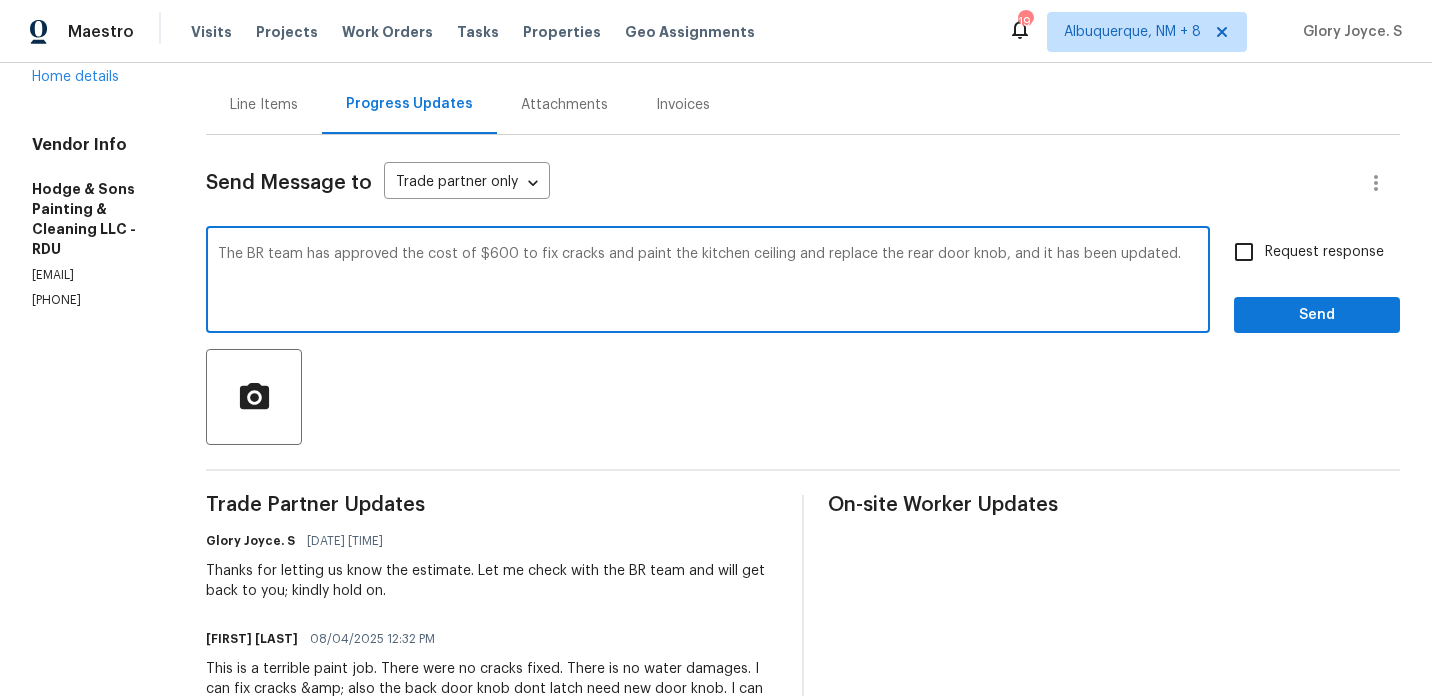 click on "doorknob," at bounding box center [0, 0] 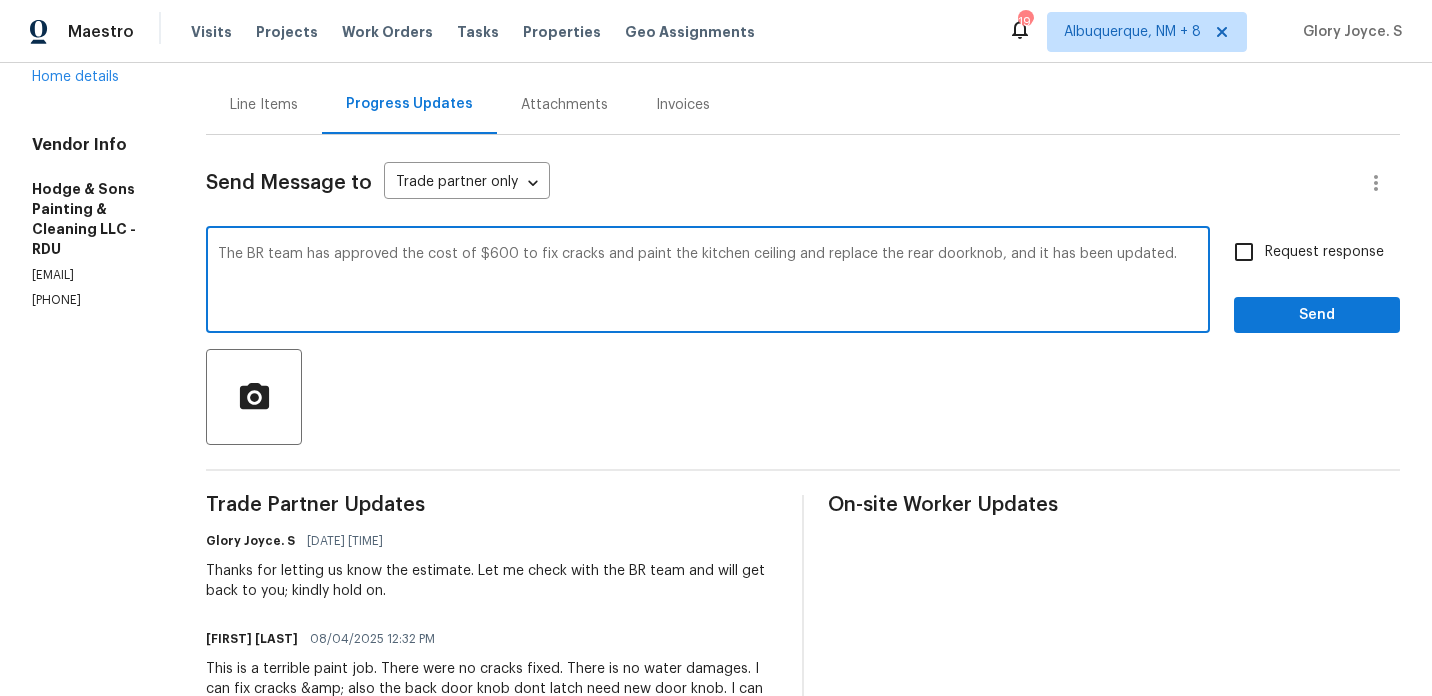 click on "The BR team has approved the cost of $600 to fix cracks and paint the kitchen ceiling and replace the rear doorknob, and it has been updated." at bounding box center (708, 282) 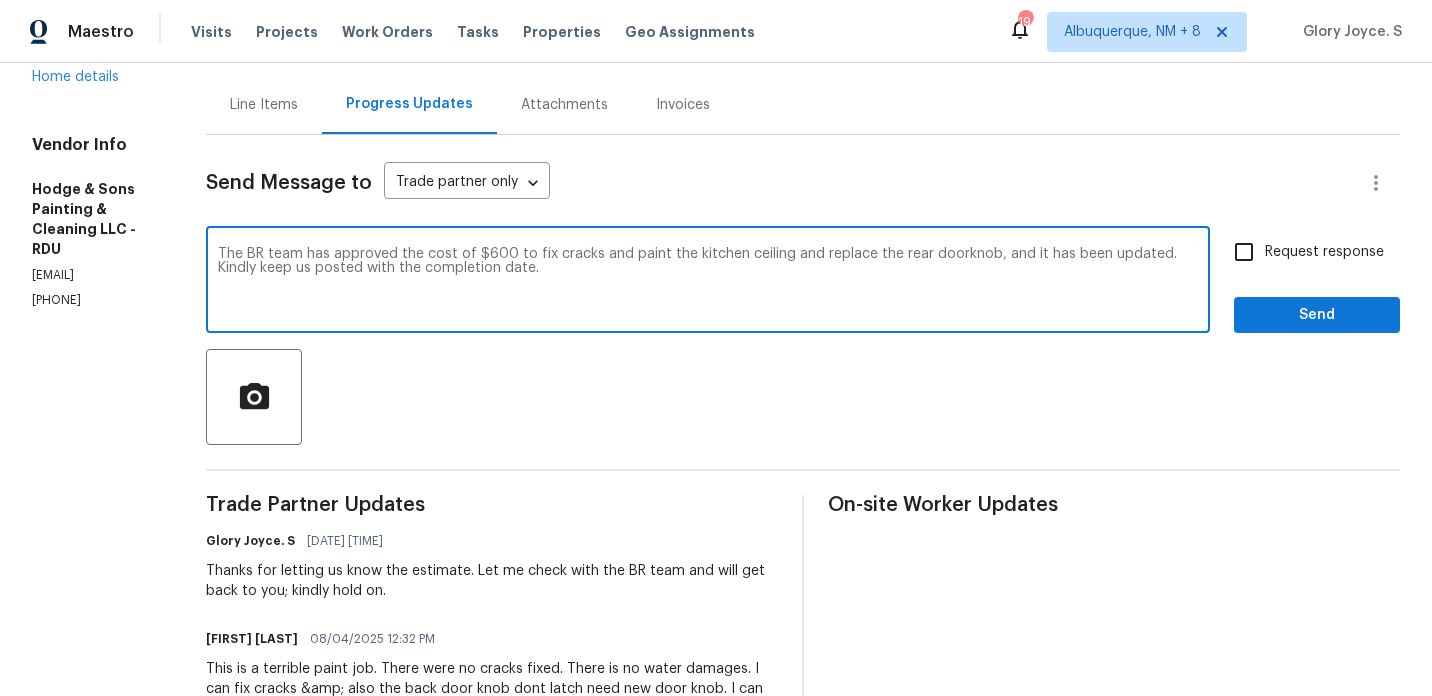 click on "The BR team has approved the cost of $600 to fix cracks and paint the kitchen ceiling and replace the rear doorknob, and it has been updated. Kindly keep us posted with the completion date." at bounding box center (708, 282) 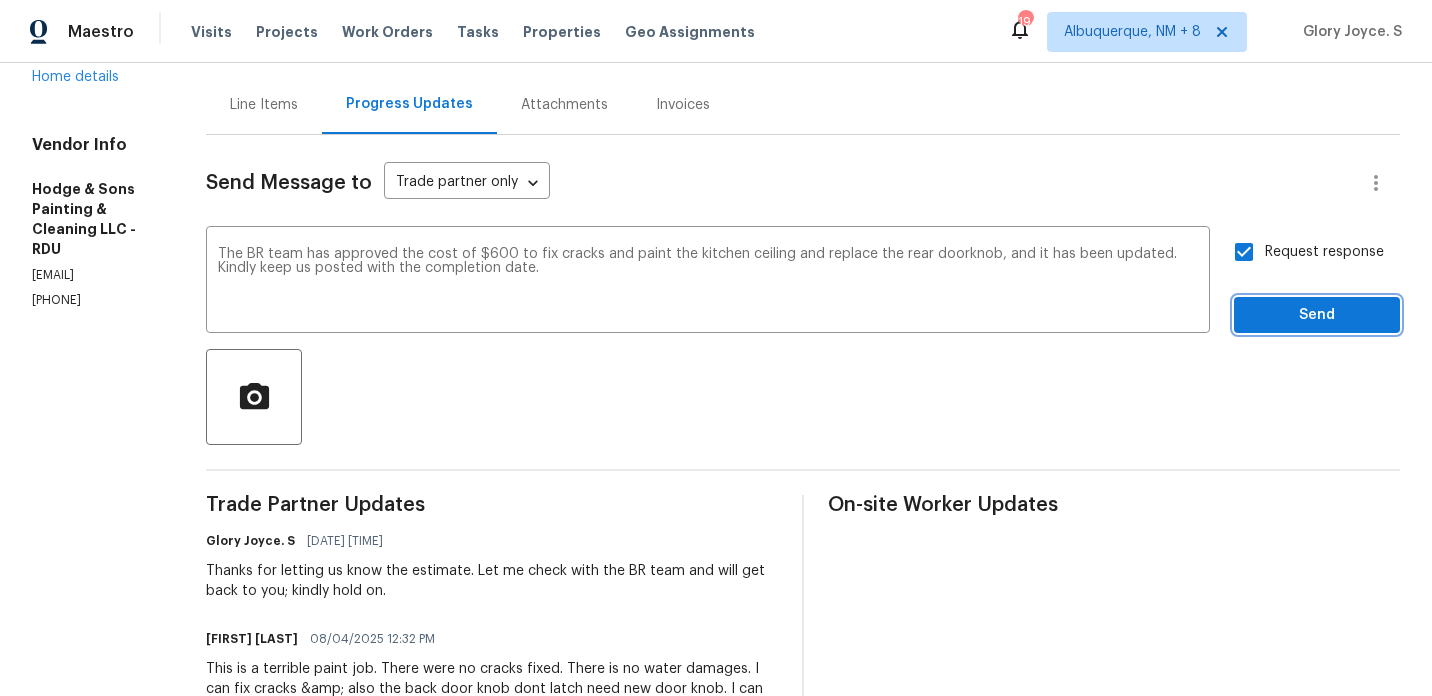 click on "Send" at bounding box center (1317, 315) 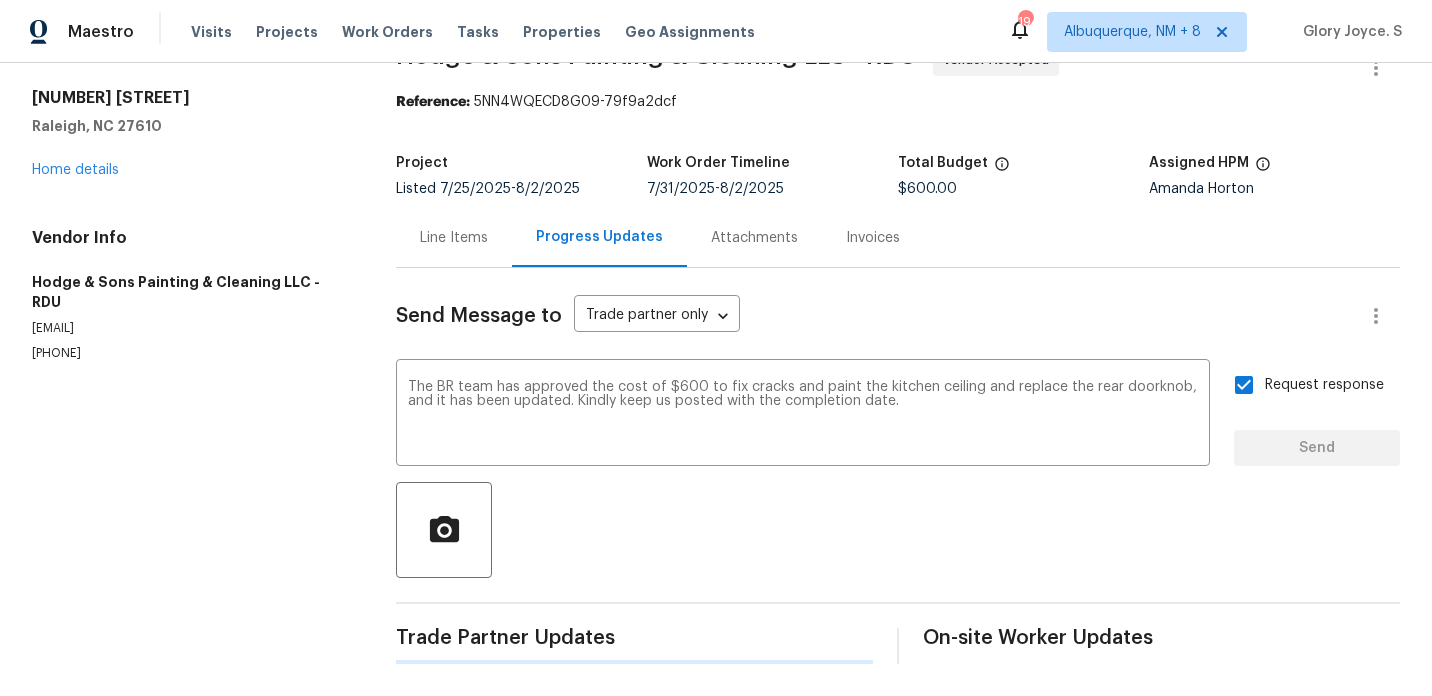 type 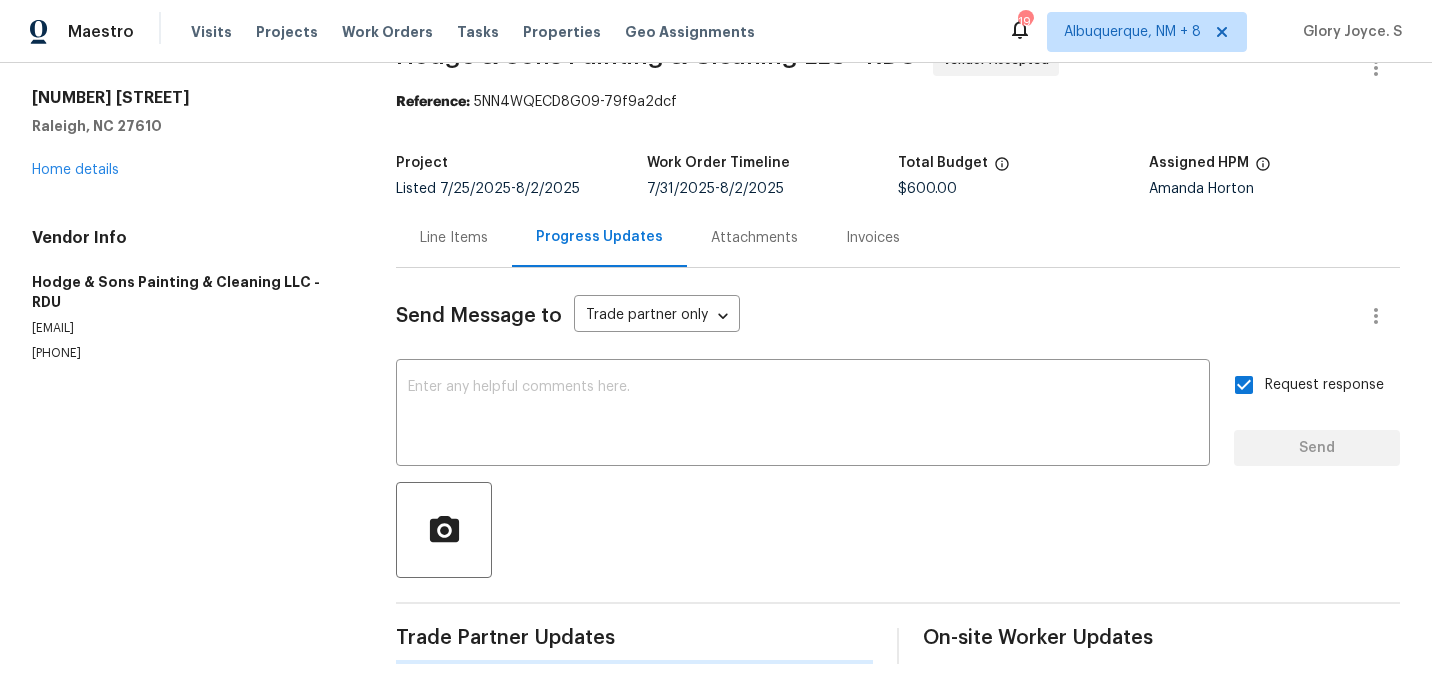 scroll, scrollTop: 184, scrollLeft: 0, axis: vertical 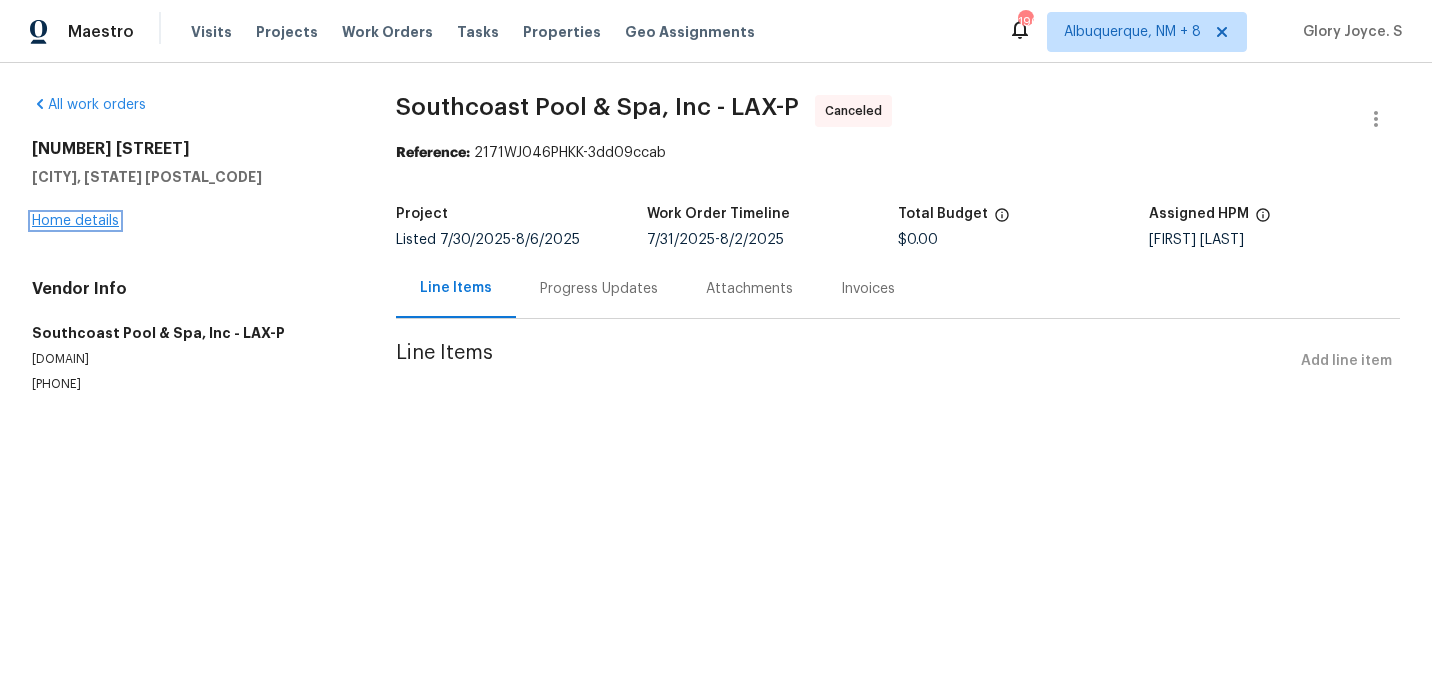 click on "Home details" at bounding box center (75, 221) 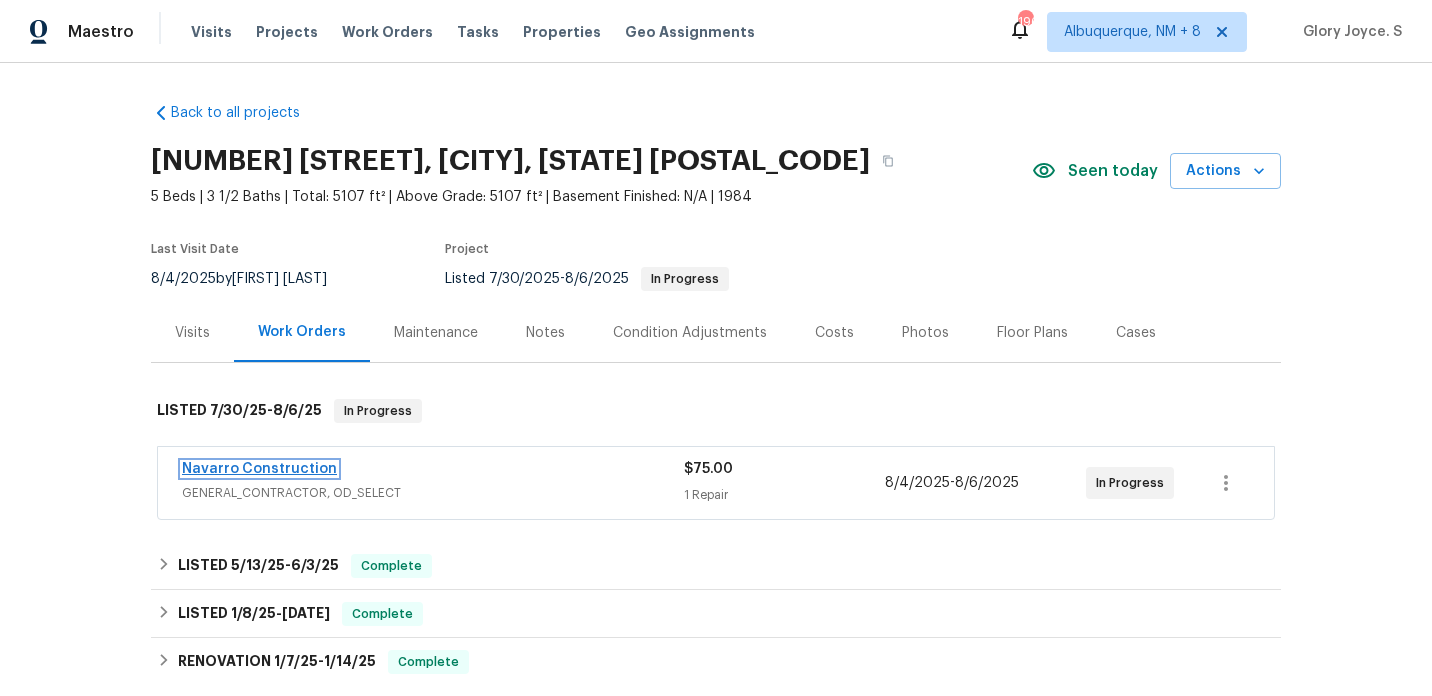 click on "Navarro Construction" at bounding box center [259, 469] 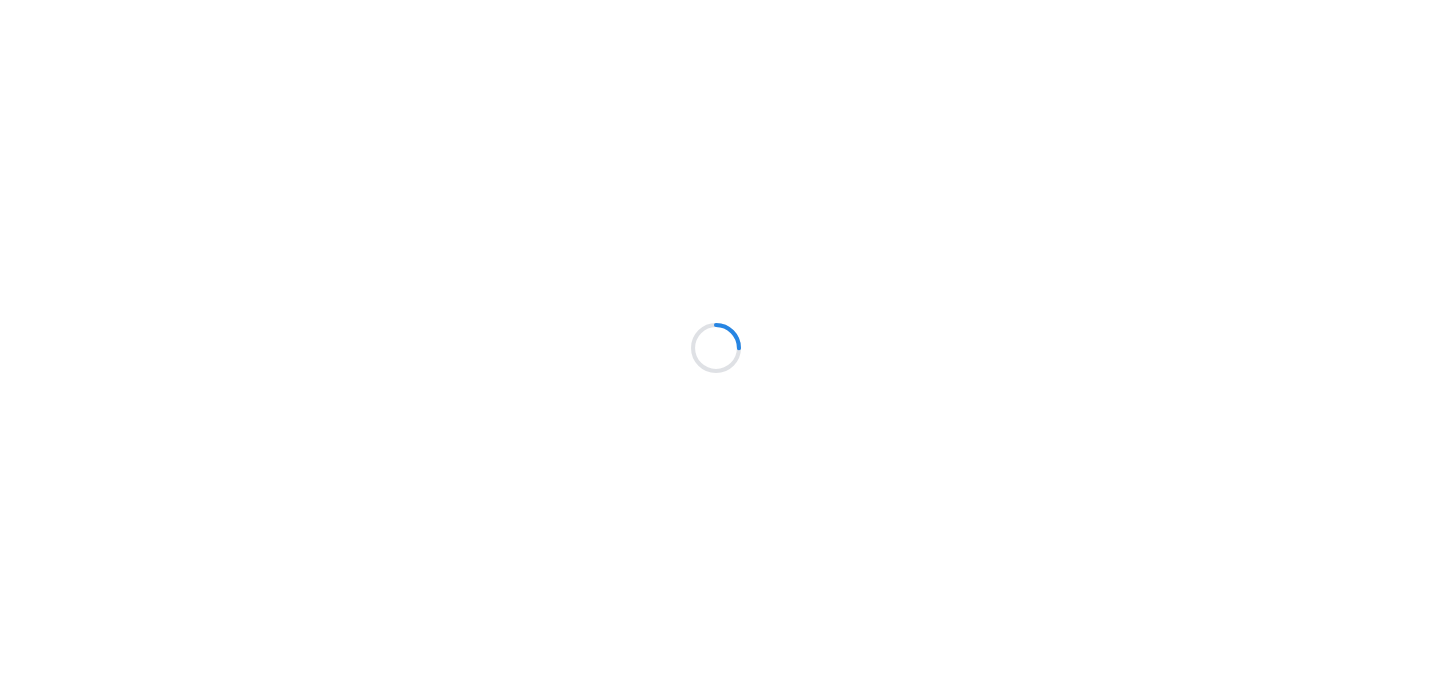 scroll, scrollTop: 0, scrollLeft: 0, axis: both 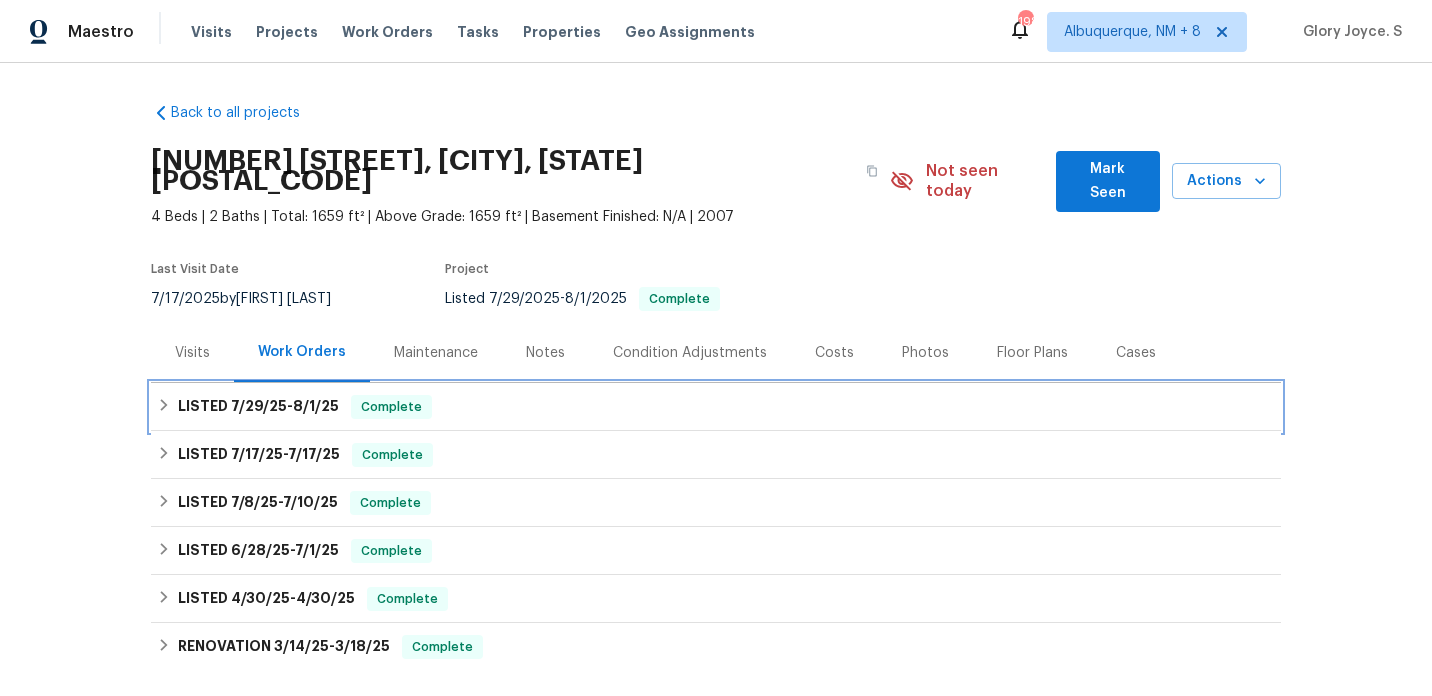 click on "Complete" at bounding box center (391, 407) 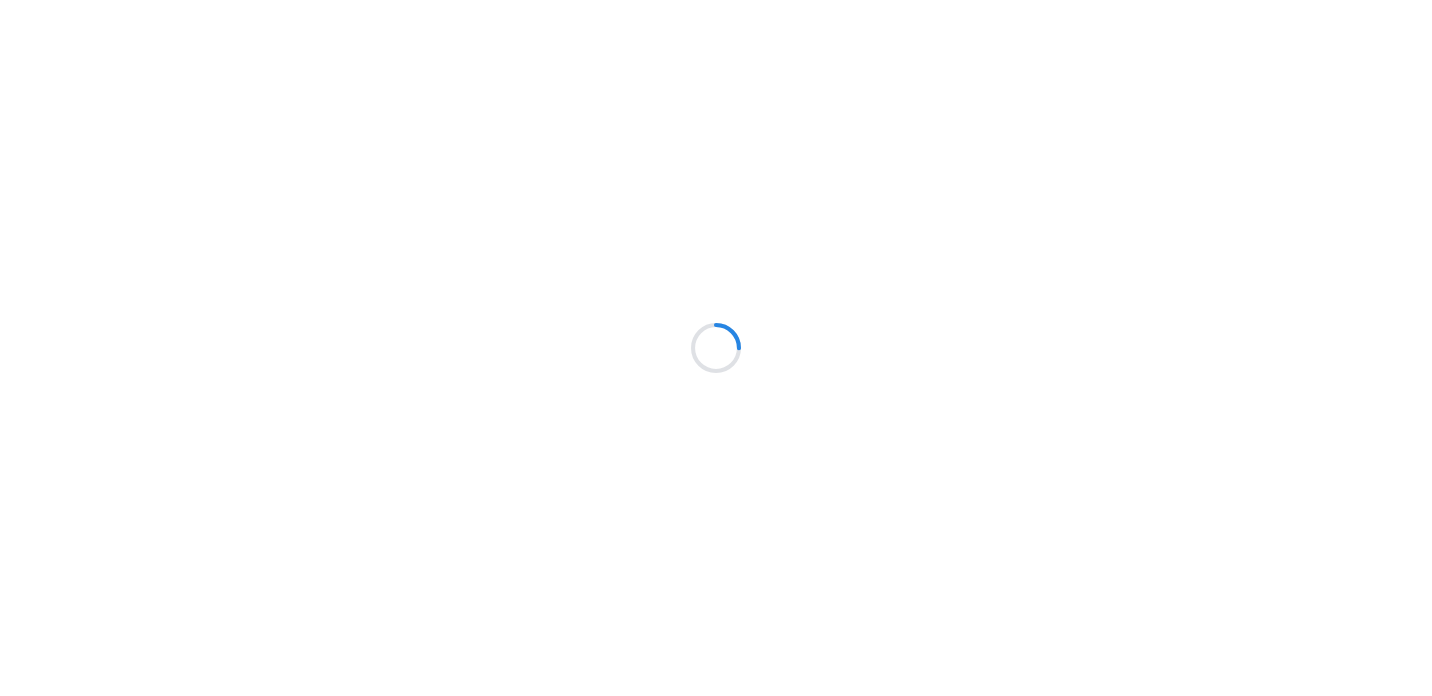 scroll, scrollTop: 0, scrollLeft: 0, axis: both 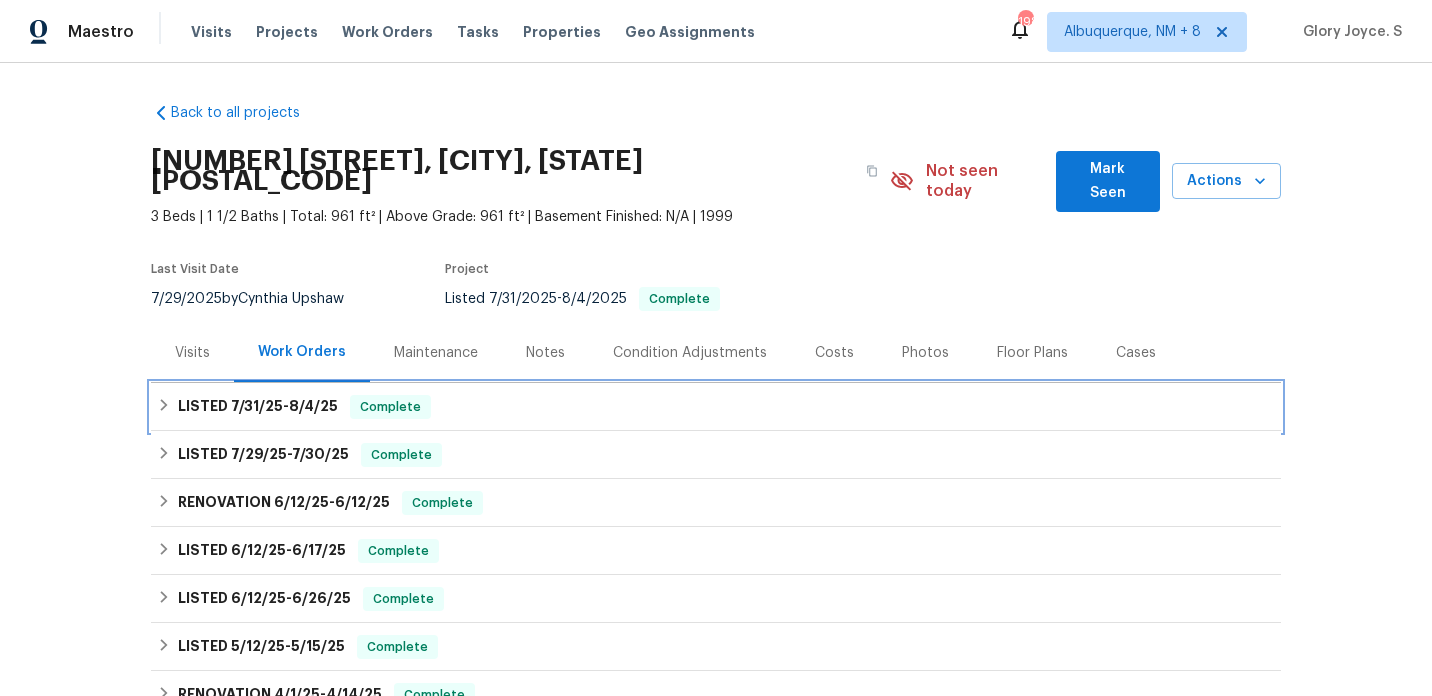 click on "8/4/25" at bounding box center (313, 406) 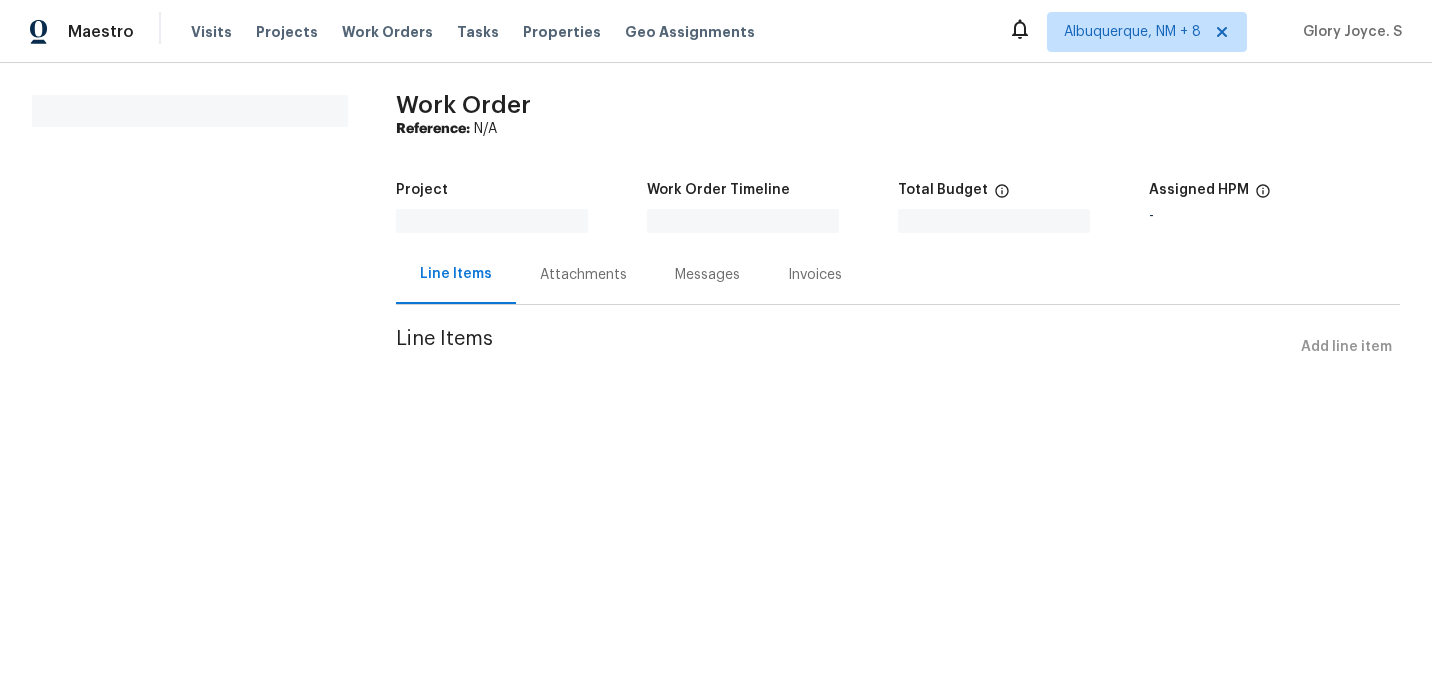 scroll, scrollTop: 0, scrollLeft: 0, axis: both 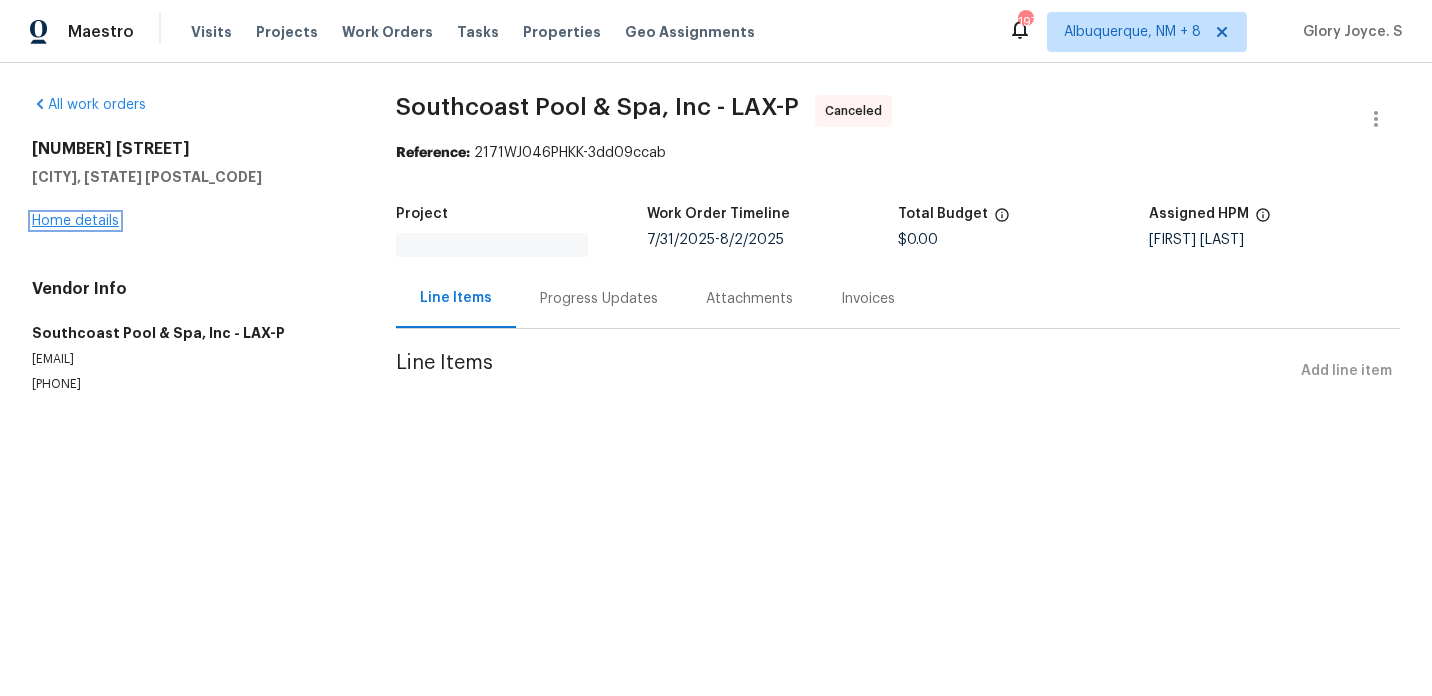 click on "Home details" at bounding box center [75, 221] 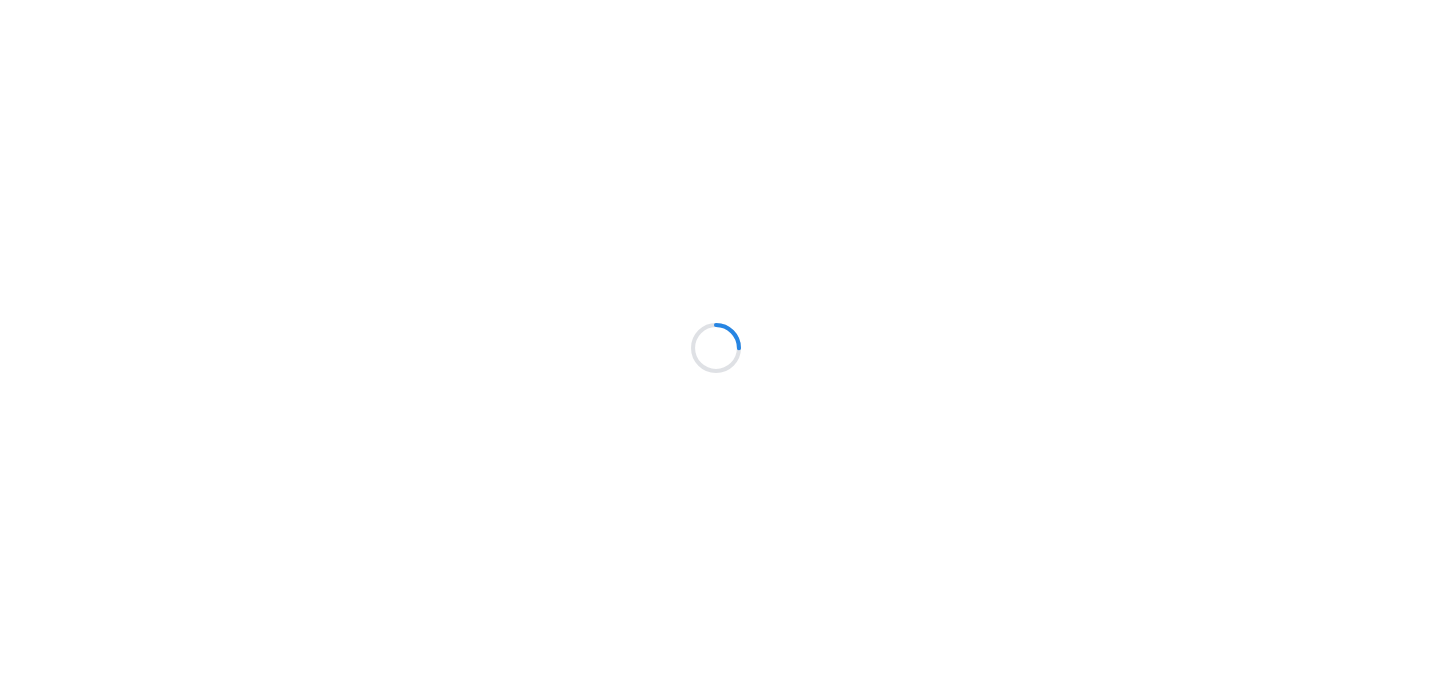scroll, scrollTop: 0, scrollLeft: 0, axis: both 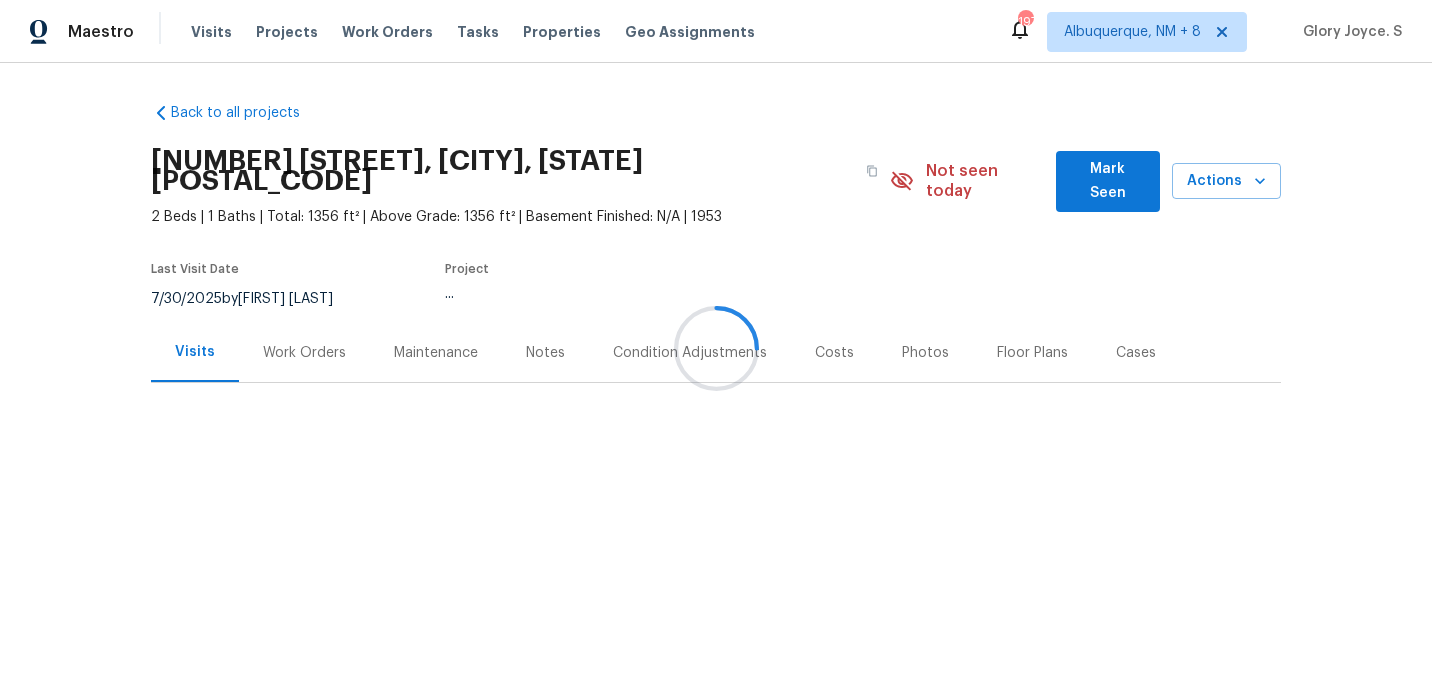 click at bounding box center [716, 348] 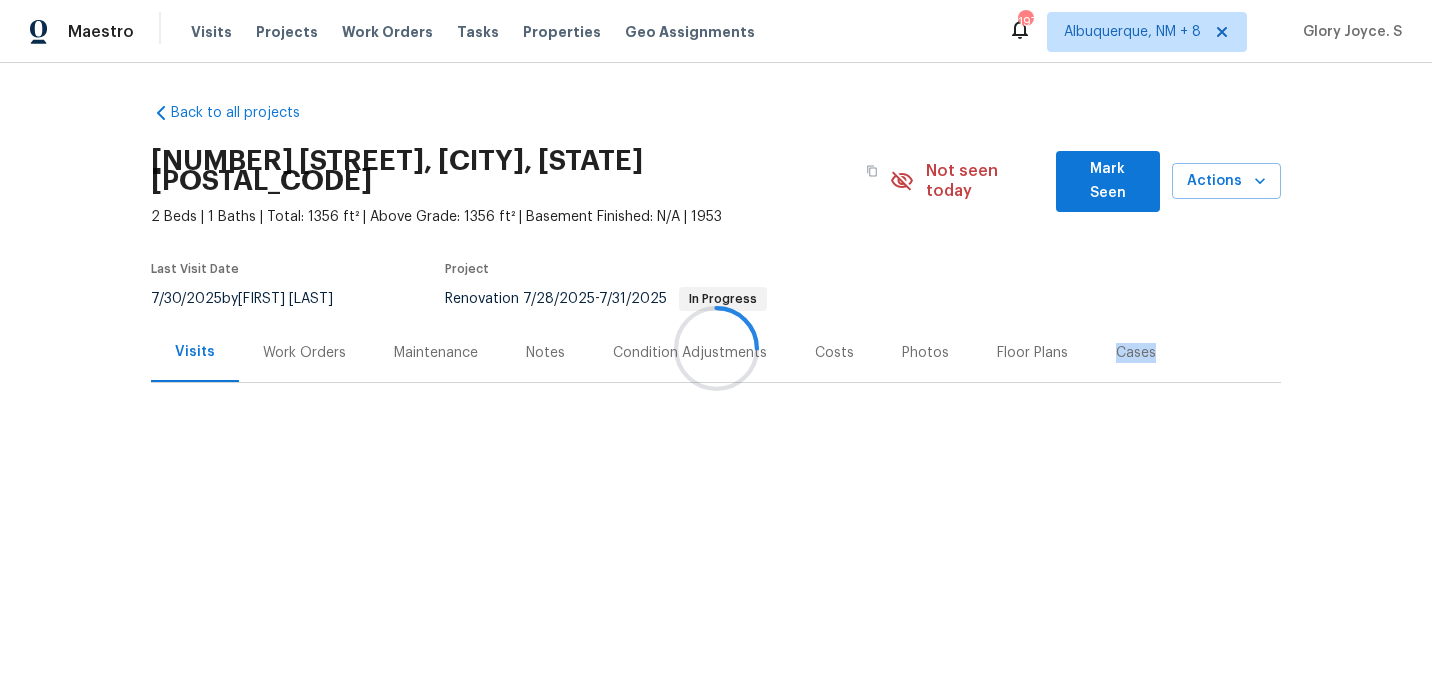click on "Work Orders" at bounding box center [304, 353] 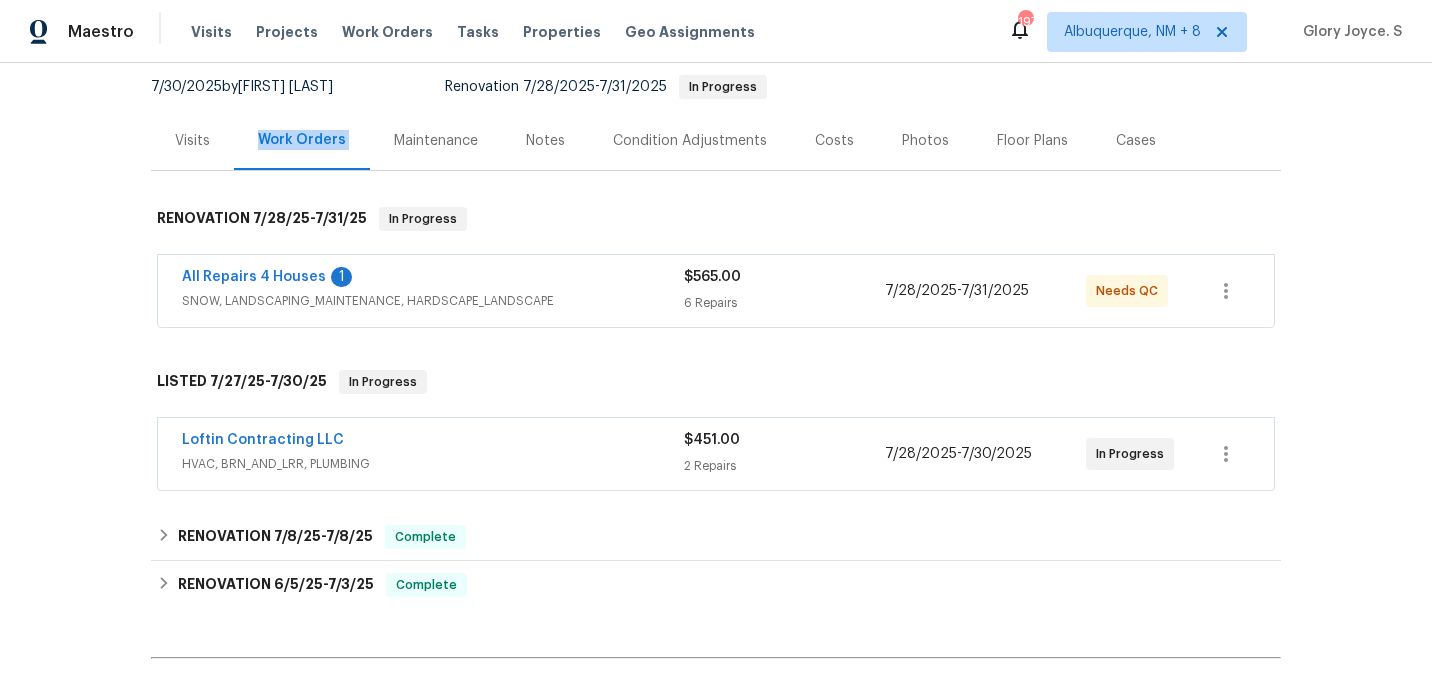 scroll, scrollTop: 327, scrollLeft: 0, axis: vertical 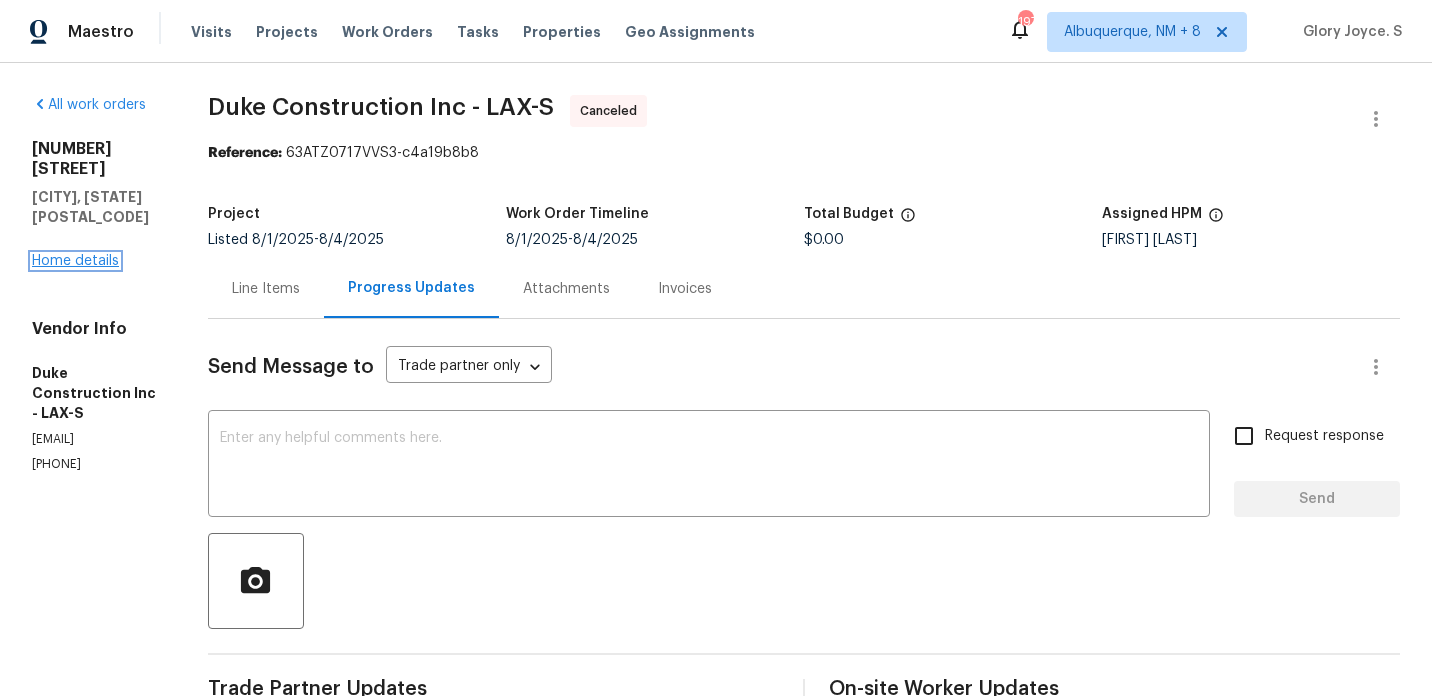 click on "Home details" at bounding box center [75, 261] 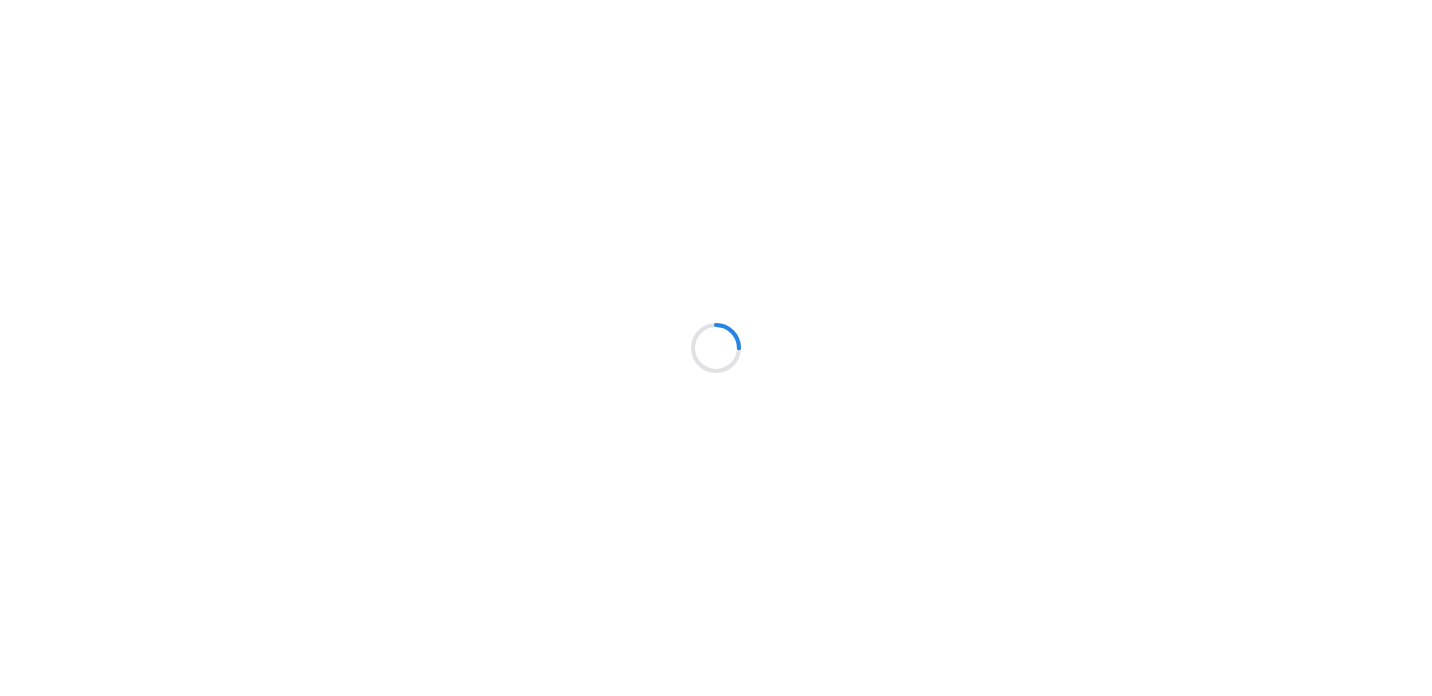 scroll, scrollTop: 0, scrollLeft: 0, axis: both 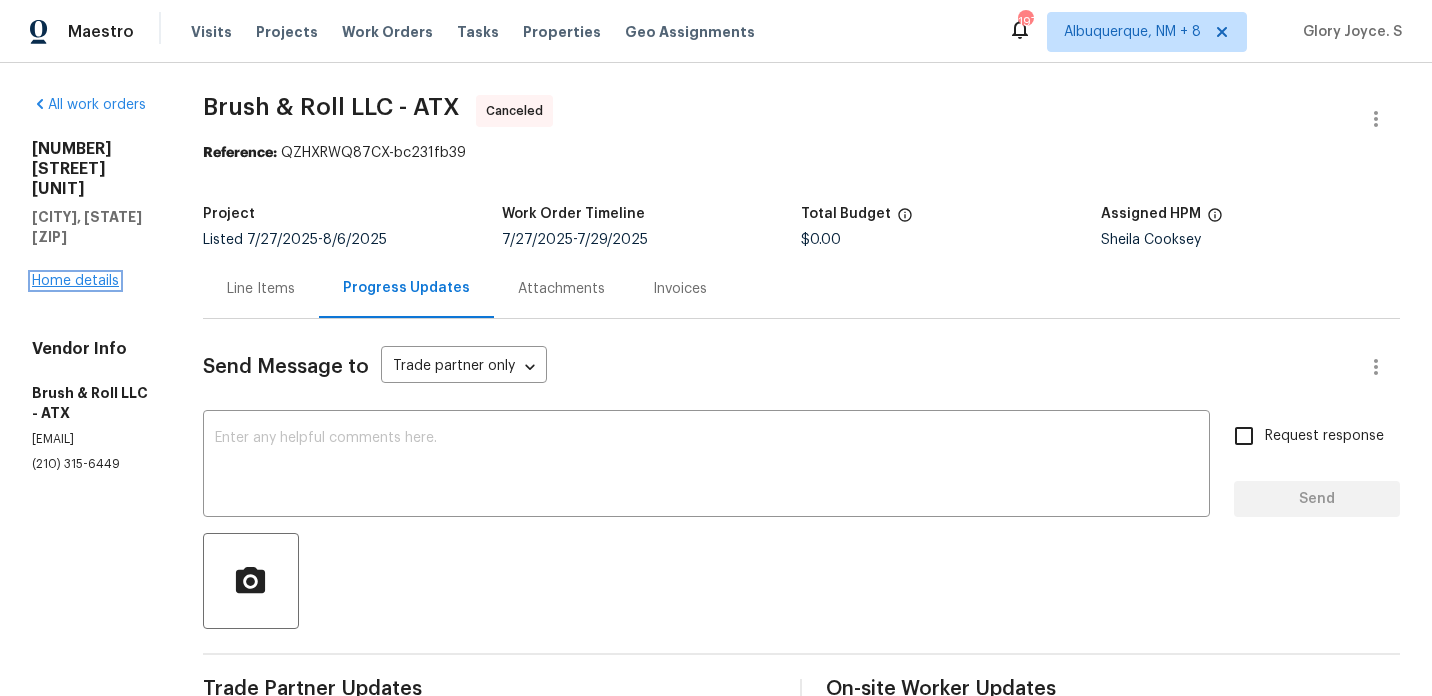 click on "Home details" at bounding box center [75, 281] 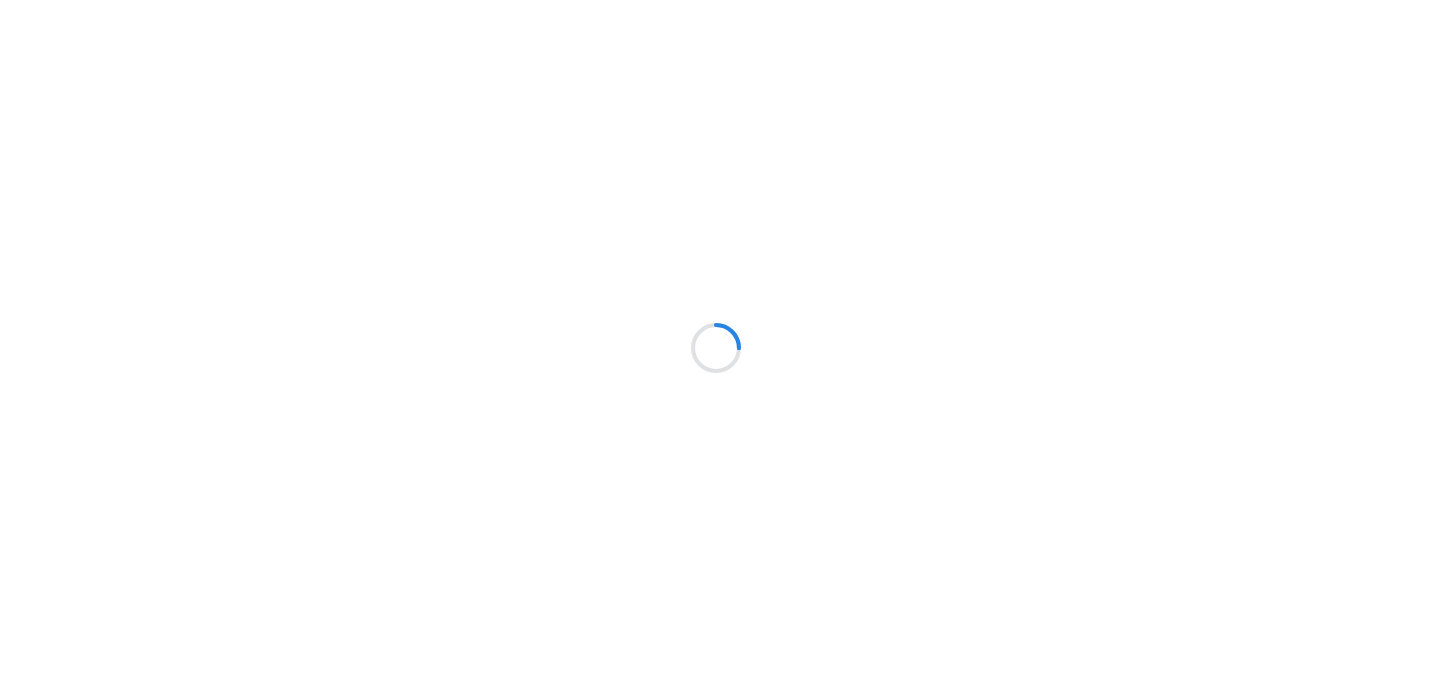 scroll, scrollTop: 0, scrollLeft: 0, axis: both 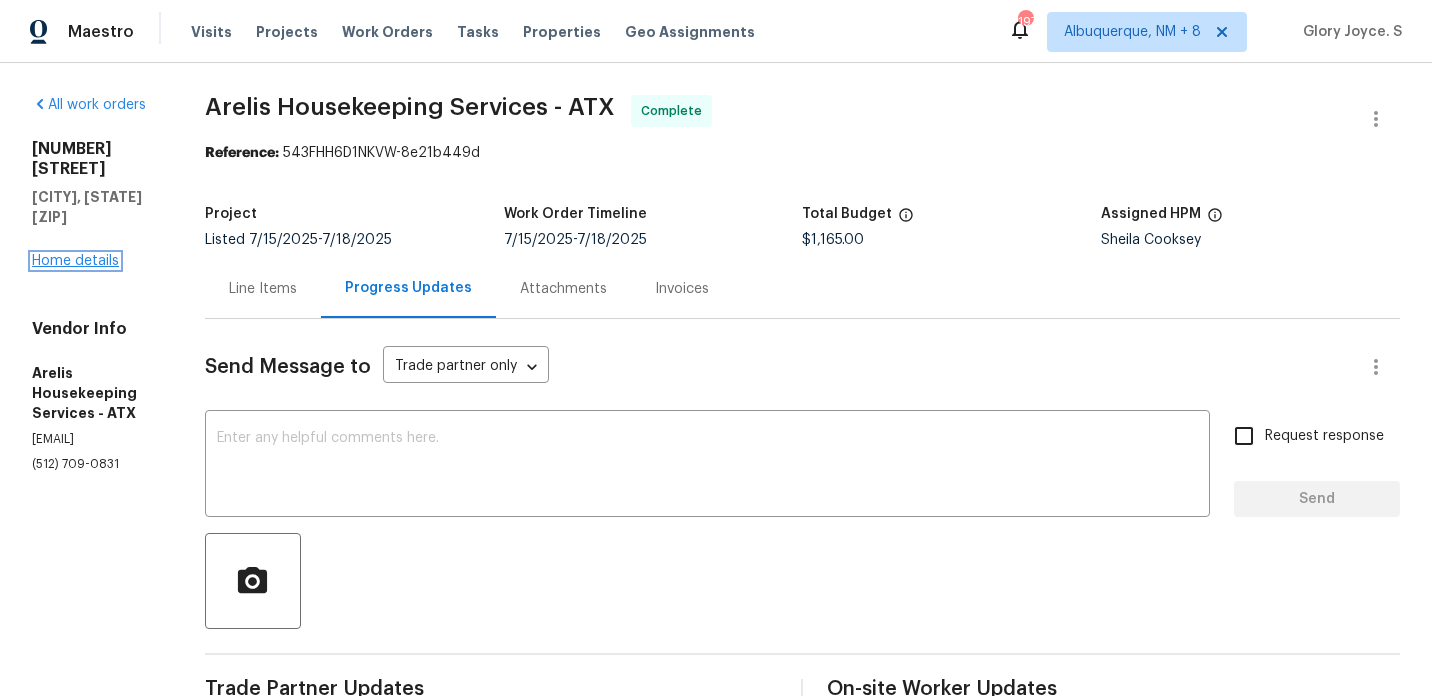click on "Home details" at bounding box center (75, 261) 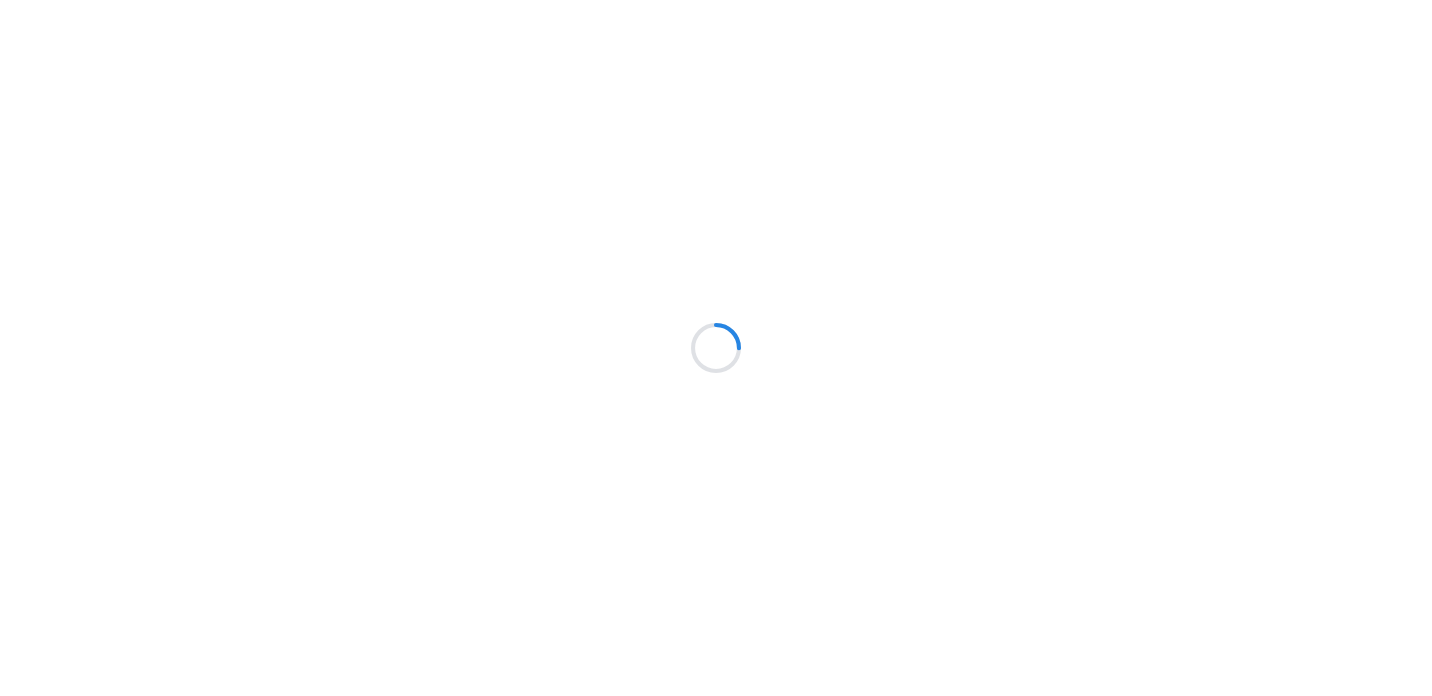 scroll, scrollTop: 0, scrollLeft: 0, axis: both 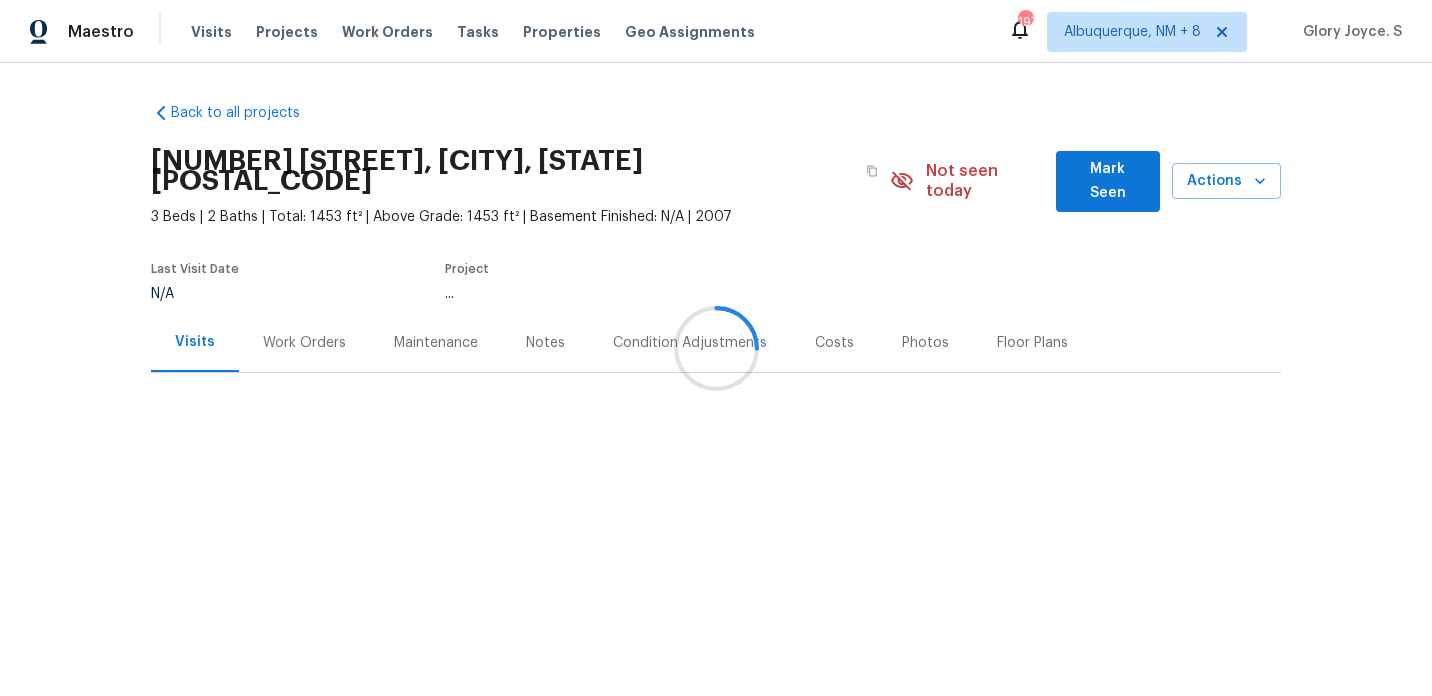 click on "Work Orders" at bounding box center [304, 342] 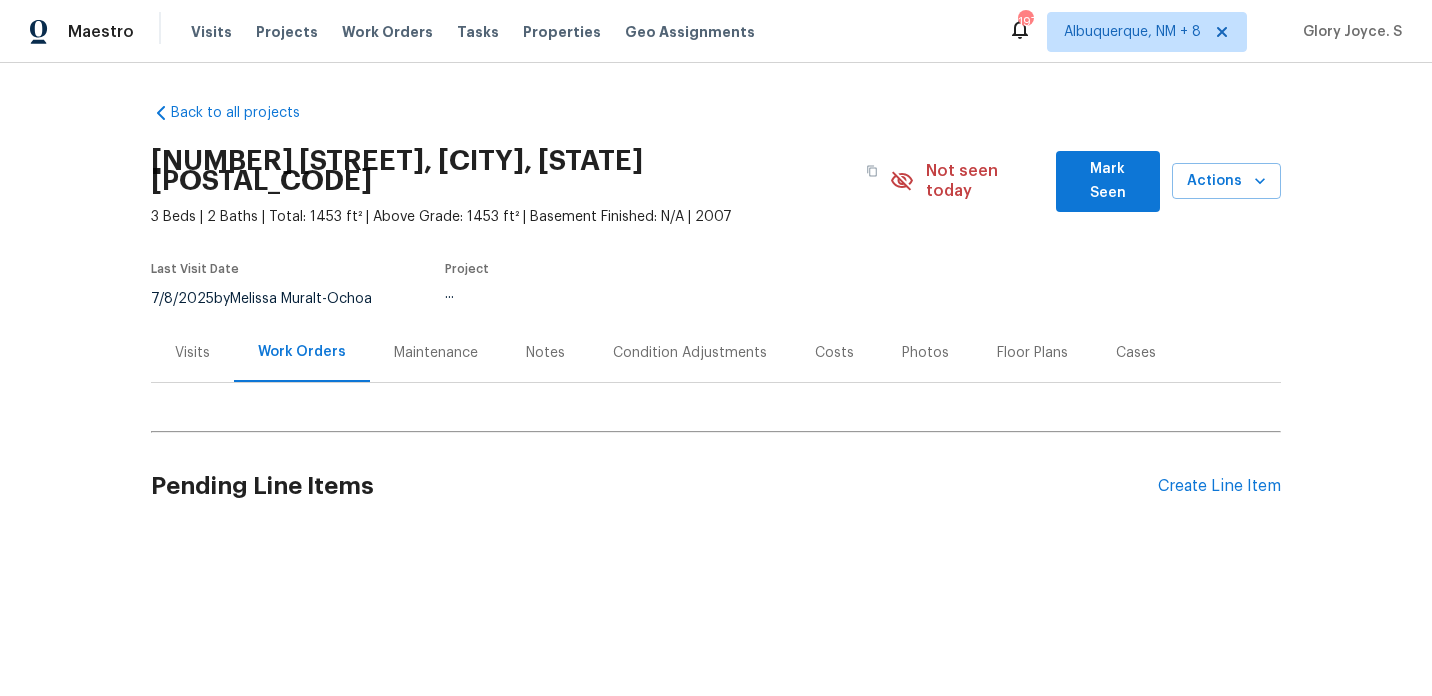 click on "Work Orders" at bounding box center [302, 352] 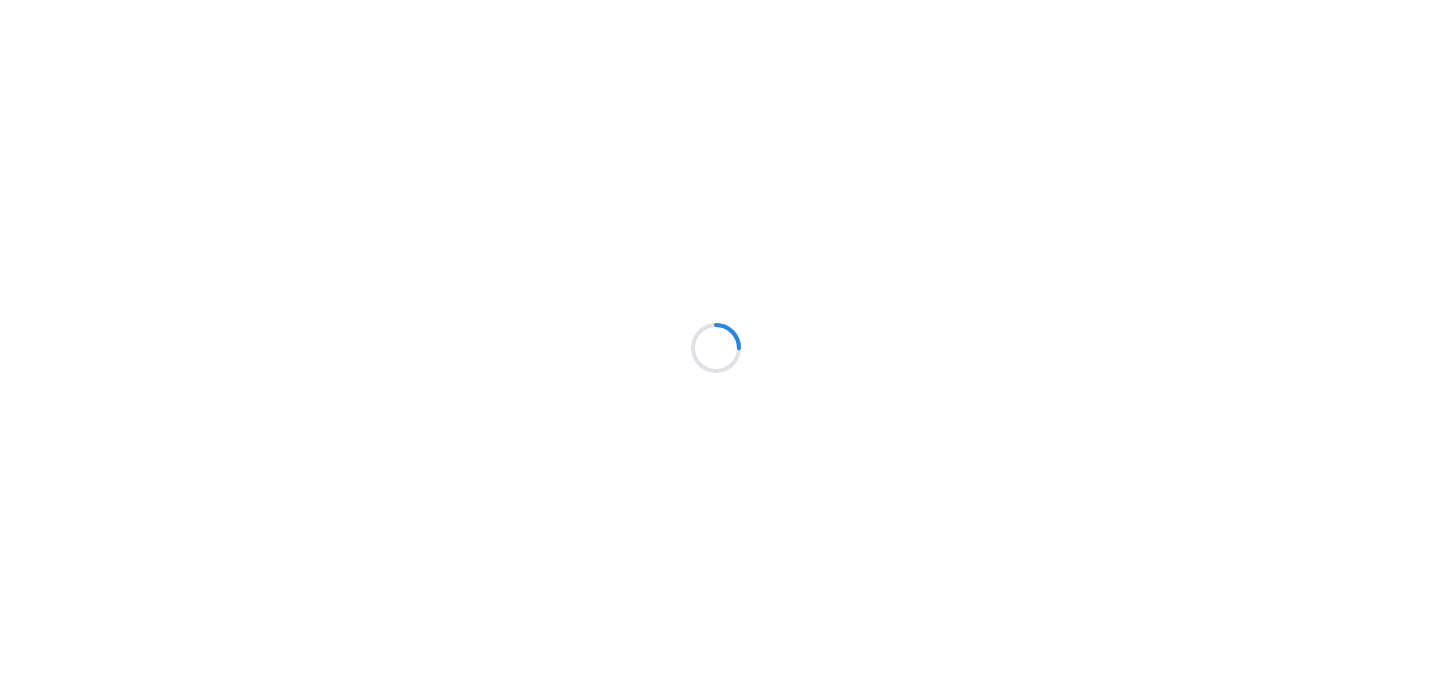 scroll, scrollTop: 0, scrollLeft: 0, axis: both 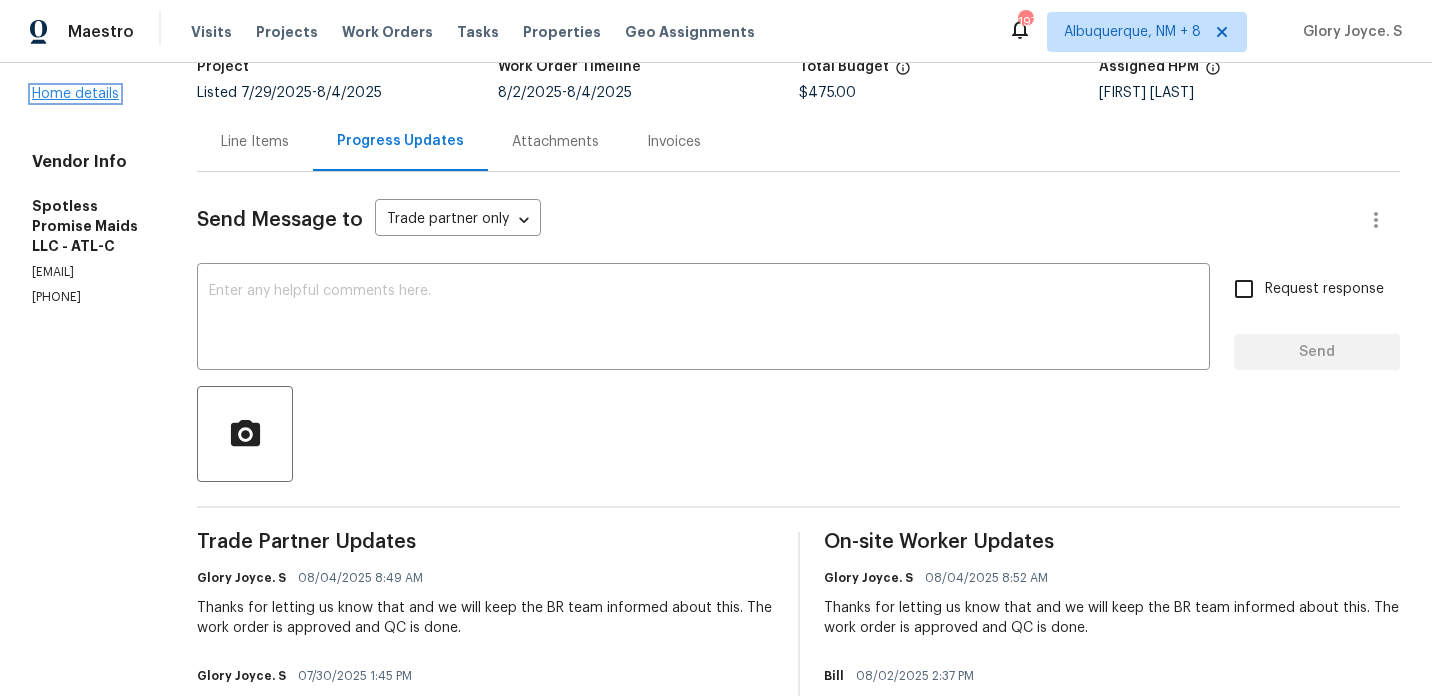 click on "Home details" at bounding box center [75, 94] 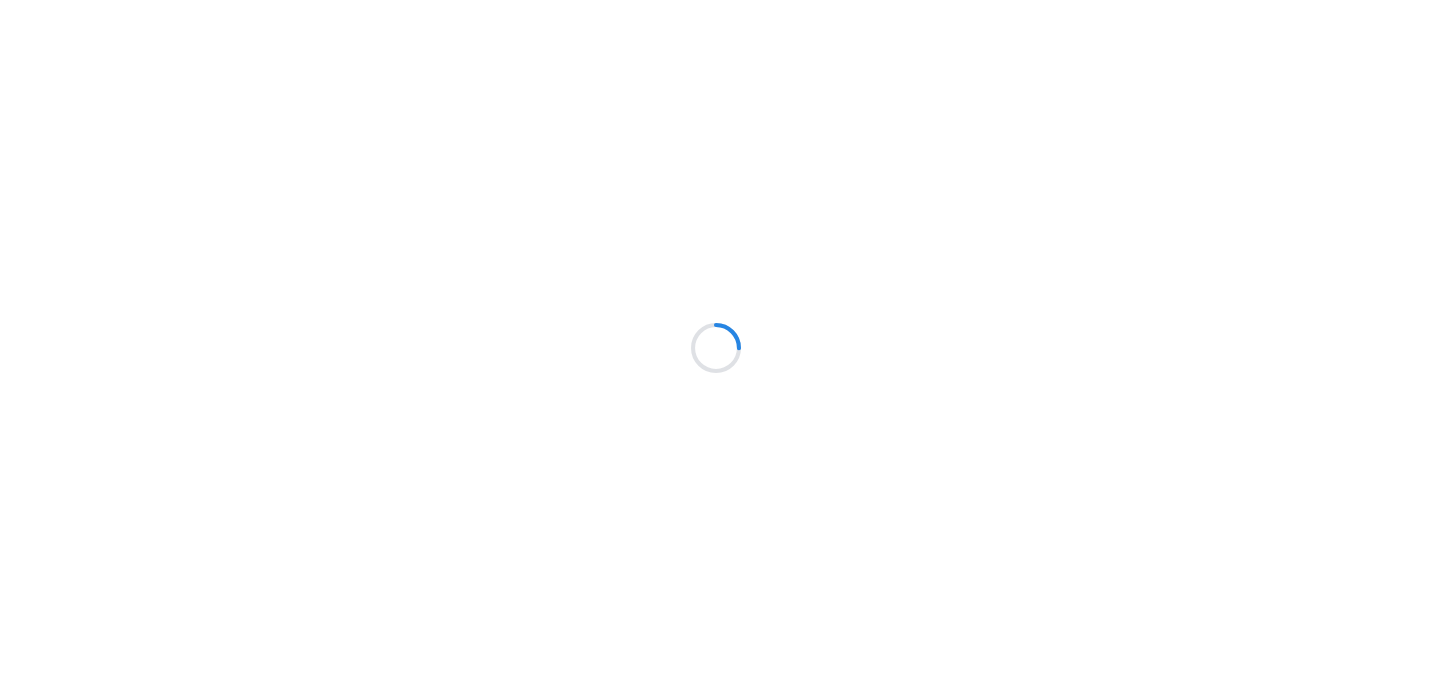scroll, scrollTop: 0, scrollLeft: 0, axis: both 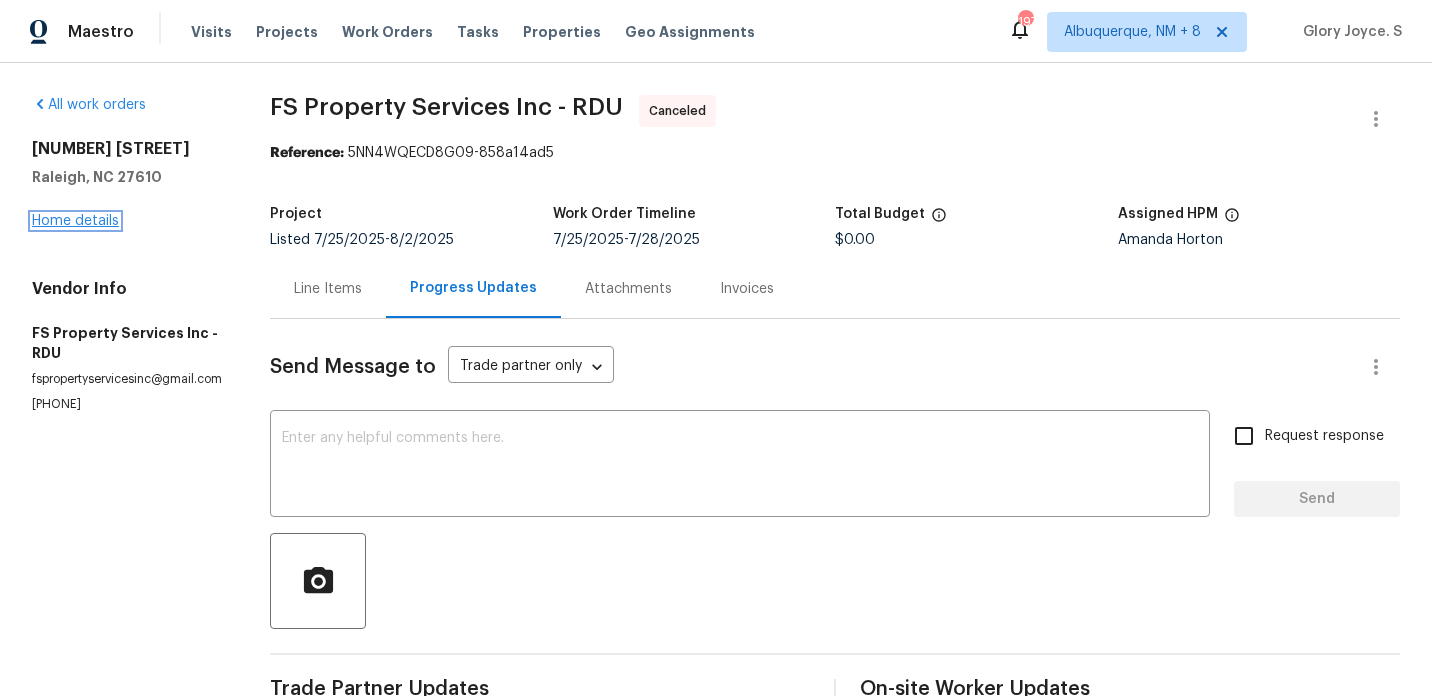 click on "Home details" at bounding box center [75, 221] 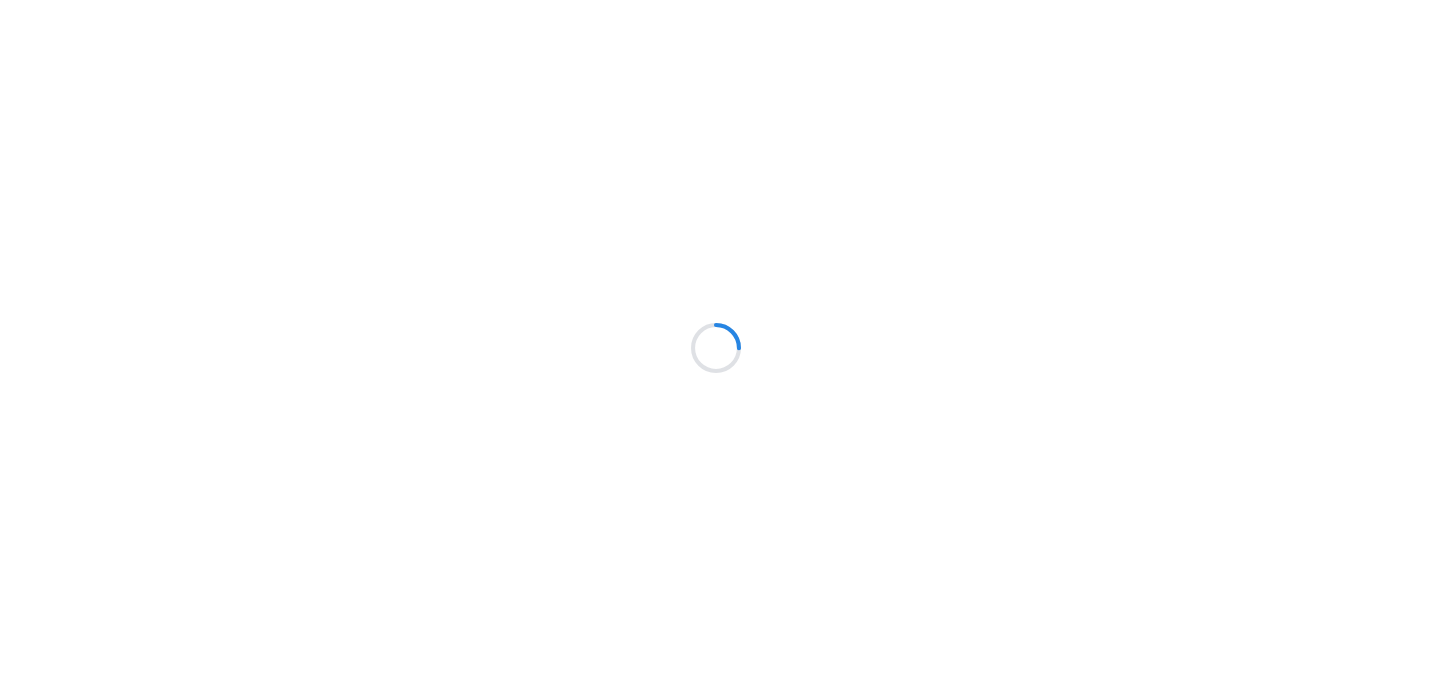 scroll, scrollTop: 0, scrollLeft: 0, axis: both 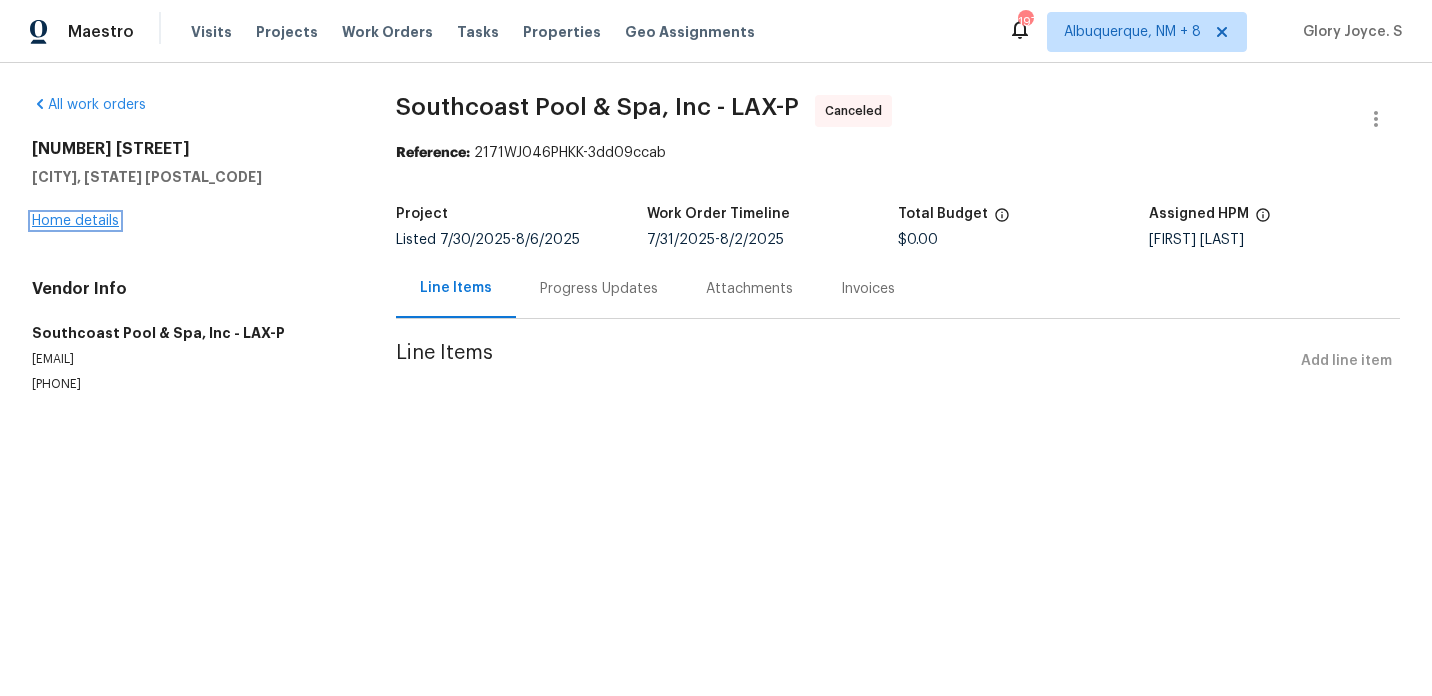 click on "Home details" at bounding box center (75, 221) 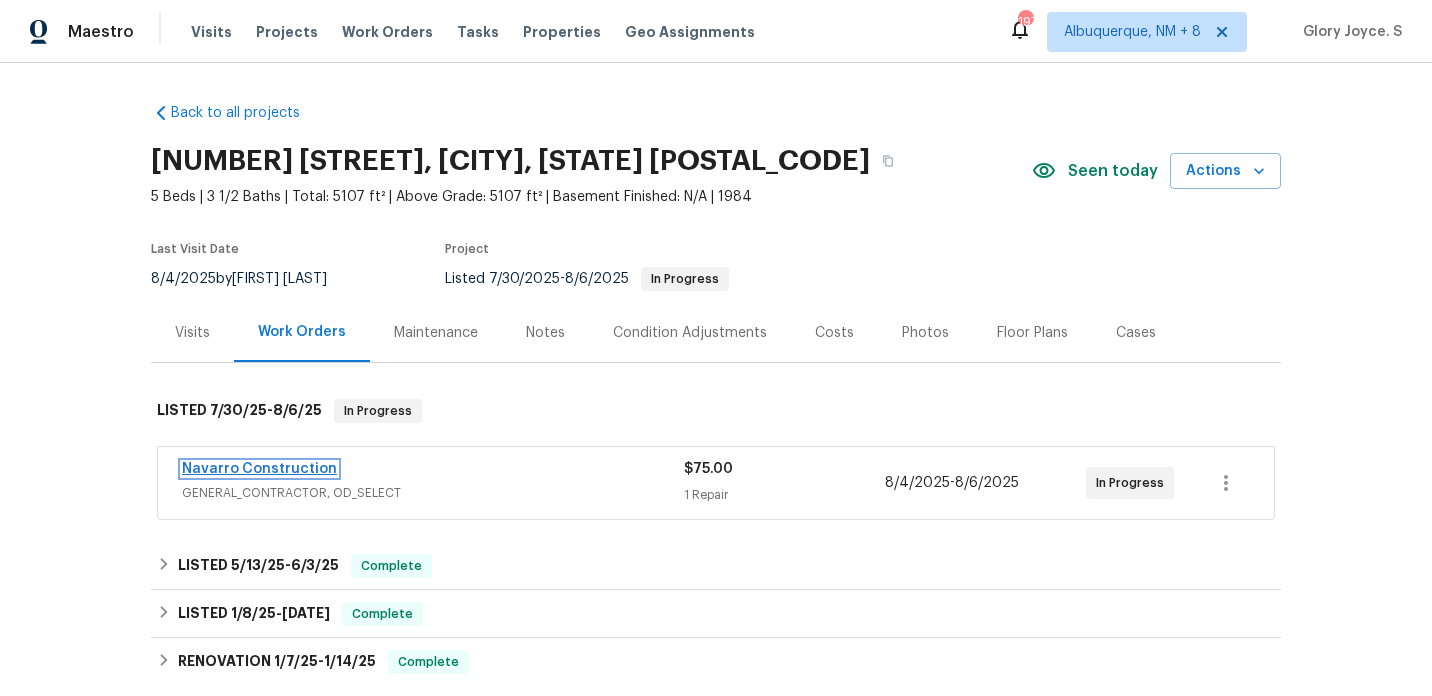 click on "Navarro Construction" at bounding box center (259, 469) 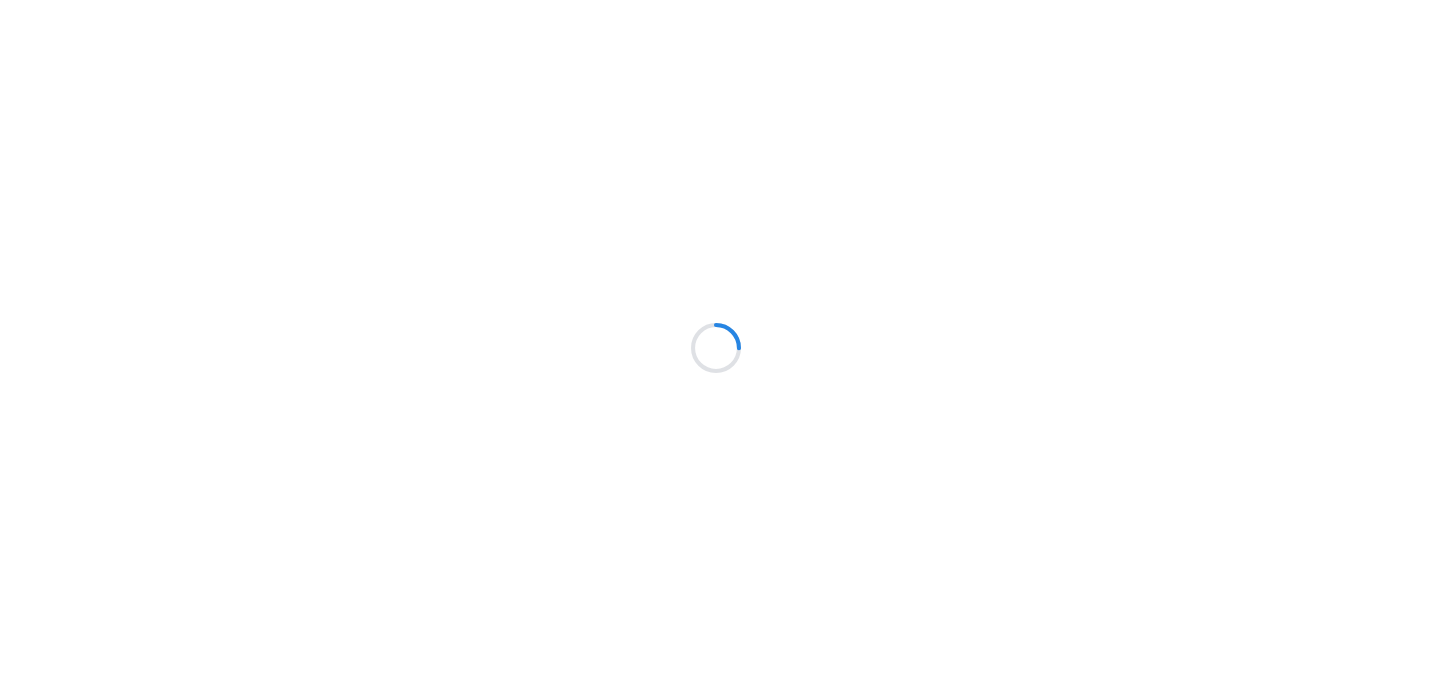 scroll, scrollTop: 0, scrollLeft: 0, axis: both 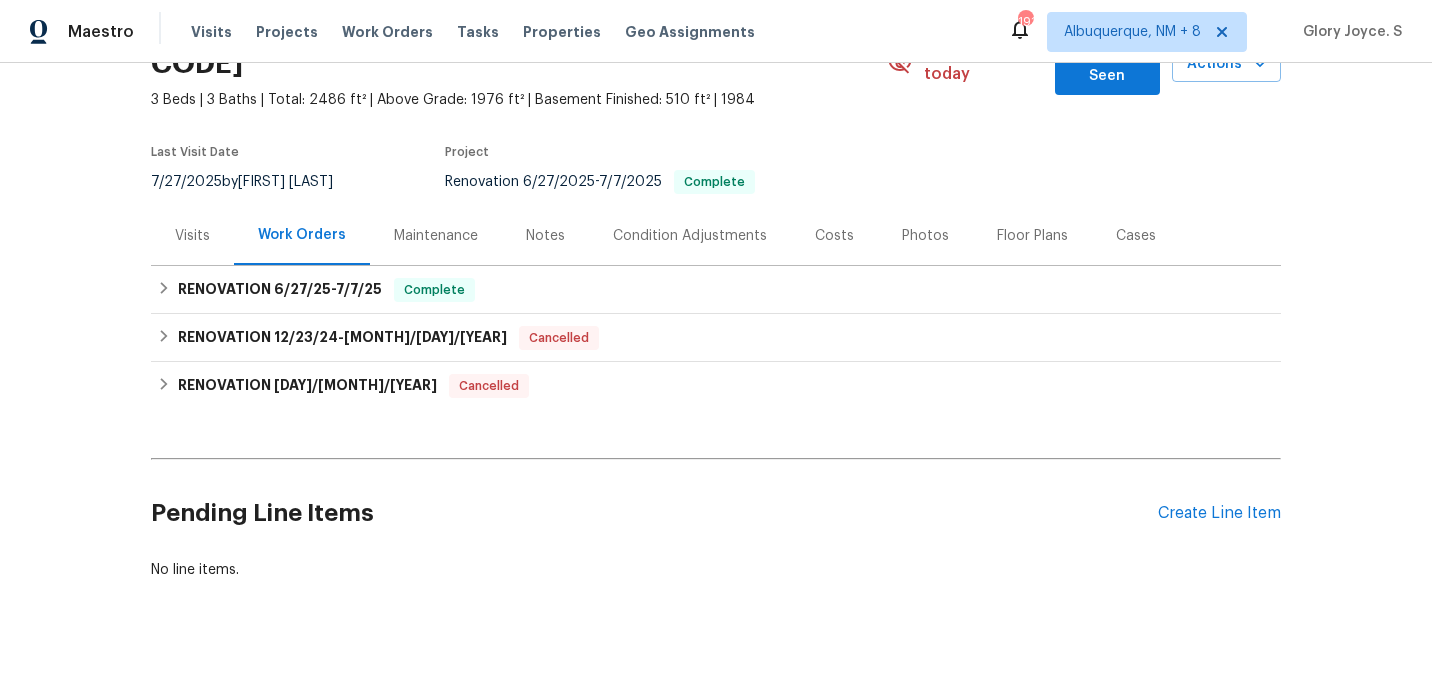 click on "Visits" at bounding box center (192, 235) 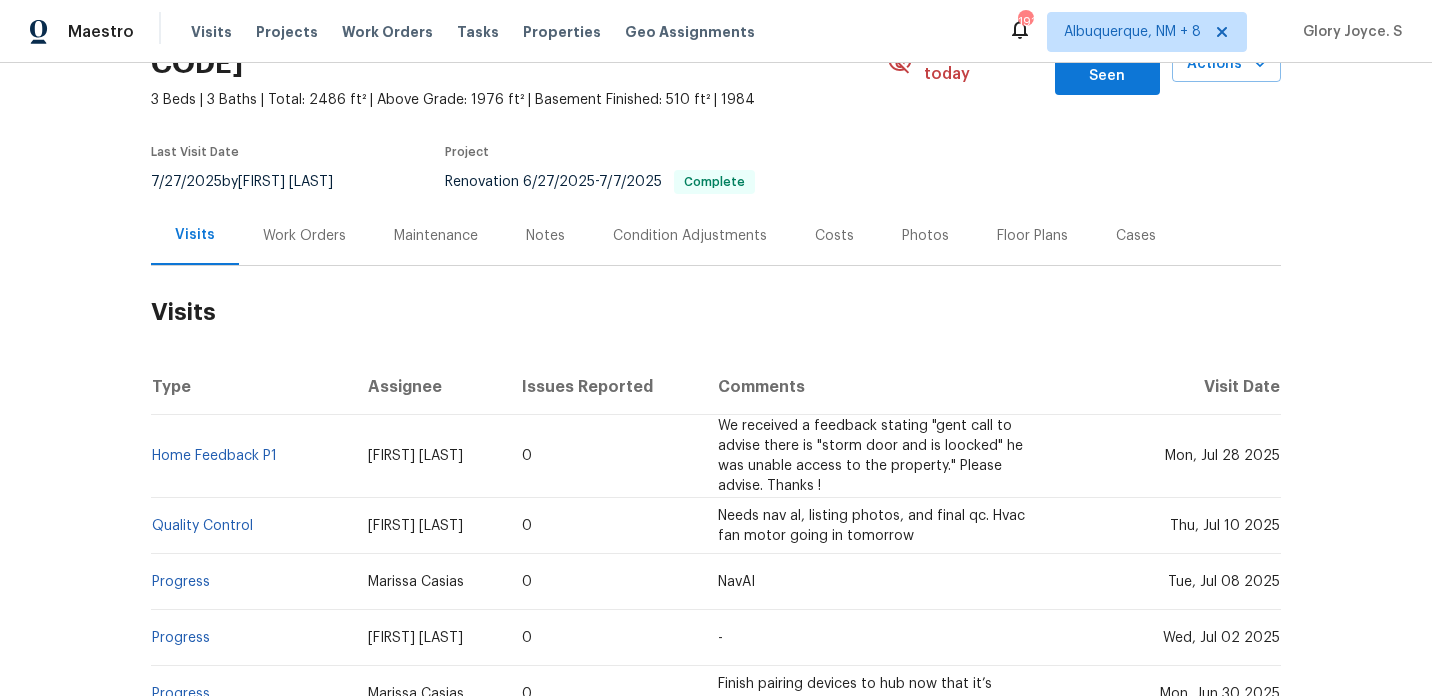 scroll, scrollTop: 0, scrollLeft: 0, axis: both 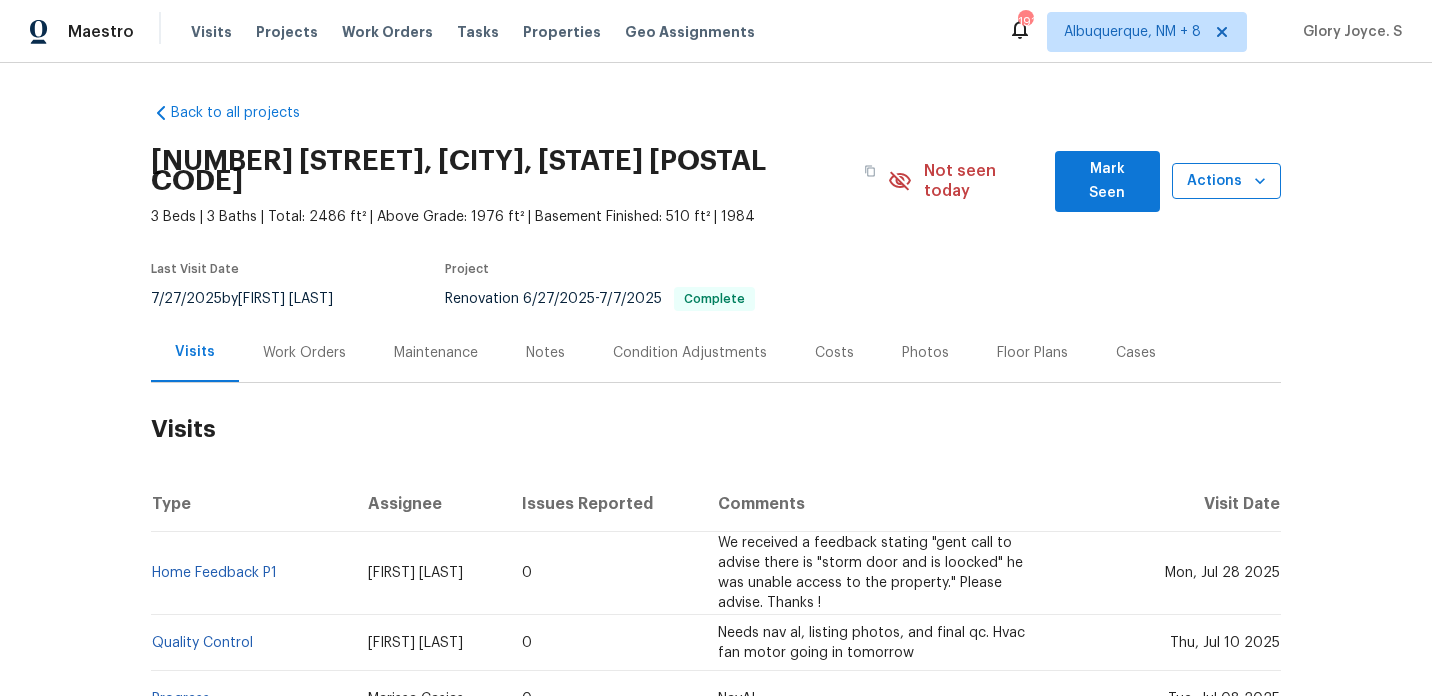 click on "Actions" at bounding box center (1226, 181) 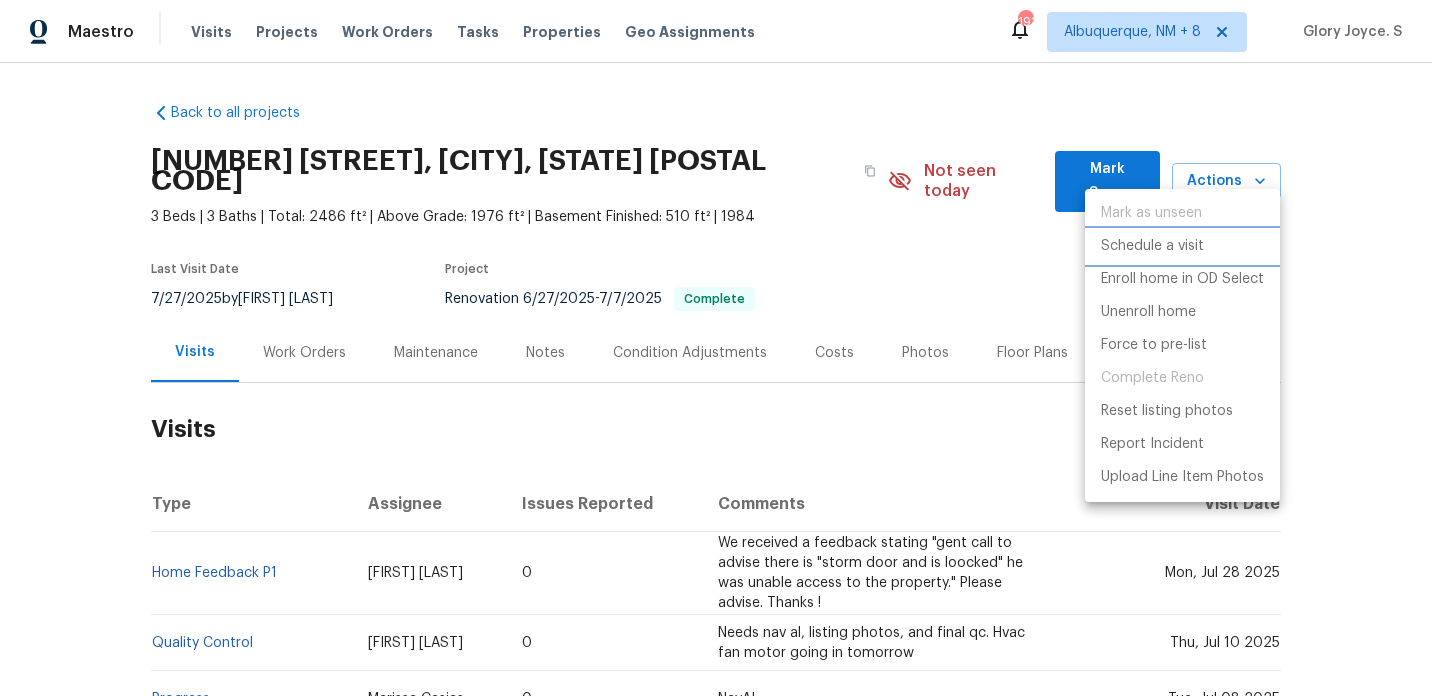 click on "Schedule a visit" at bounding box center [1152, 246] 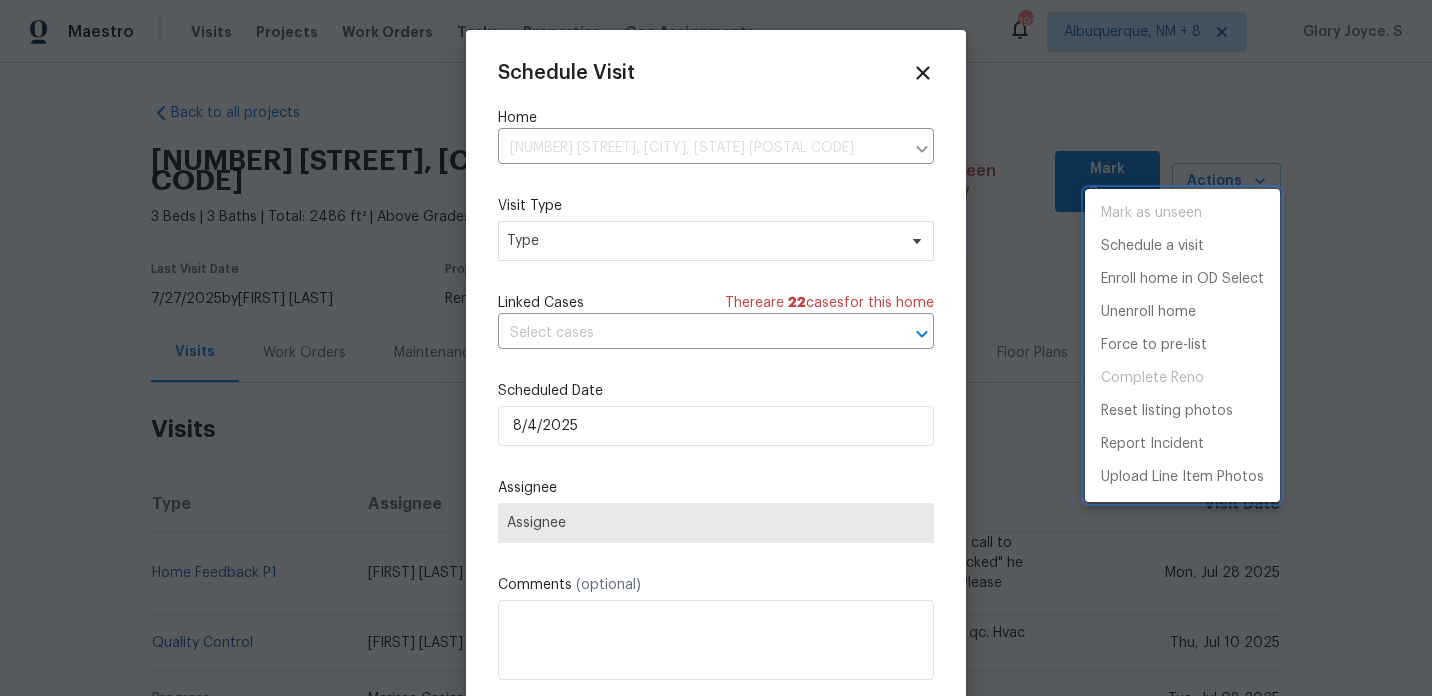 click at bounding box center [716, 348] 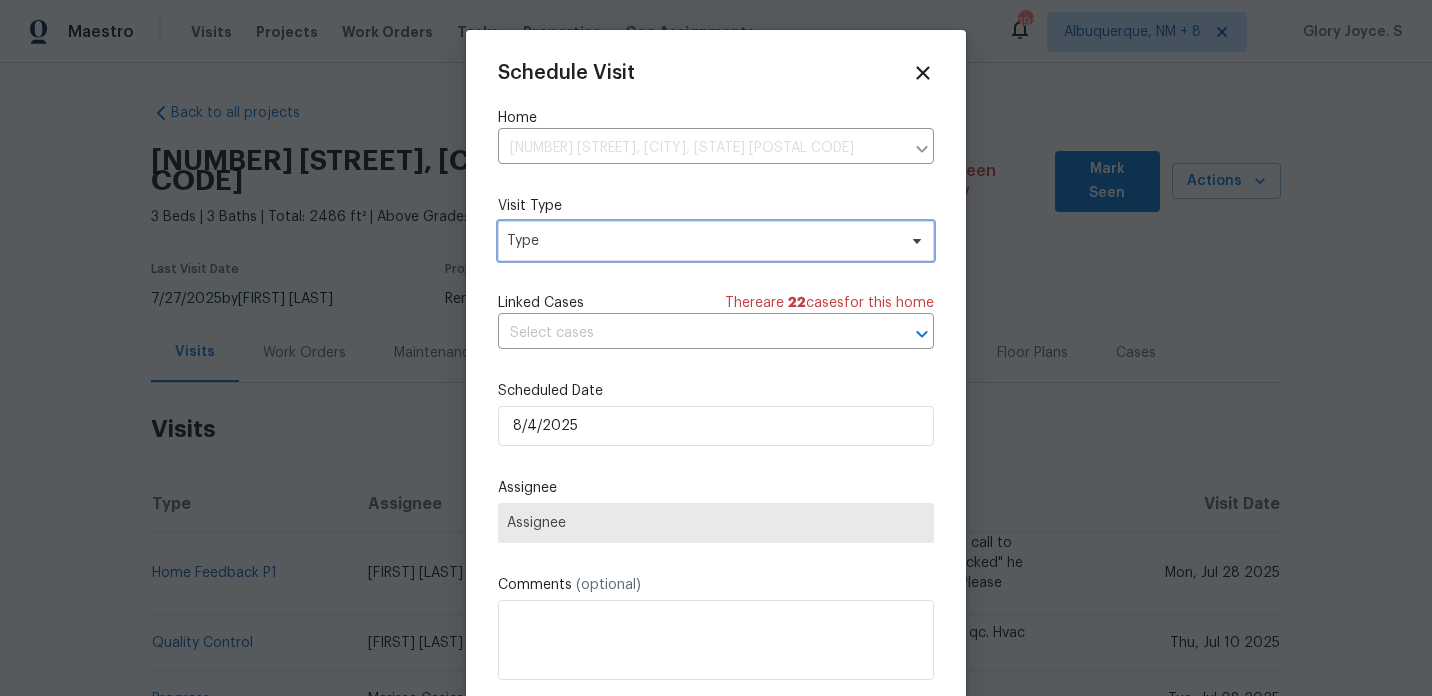 click on "Type" at bounding box center [701, 241] 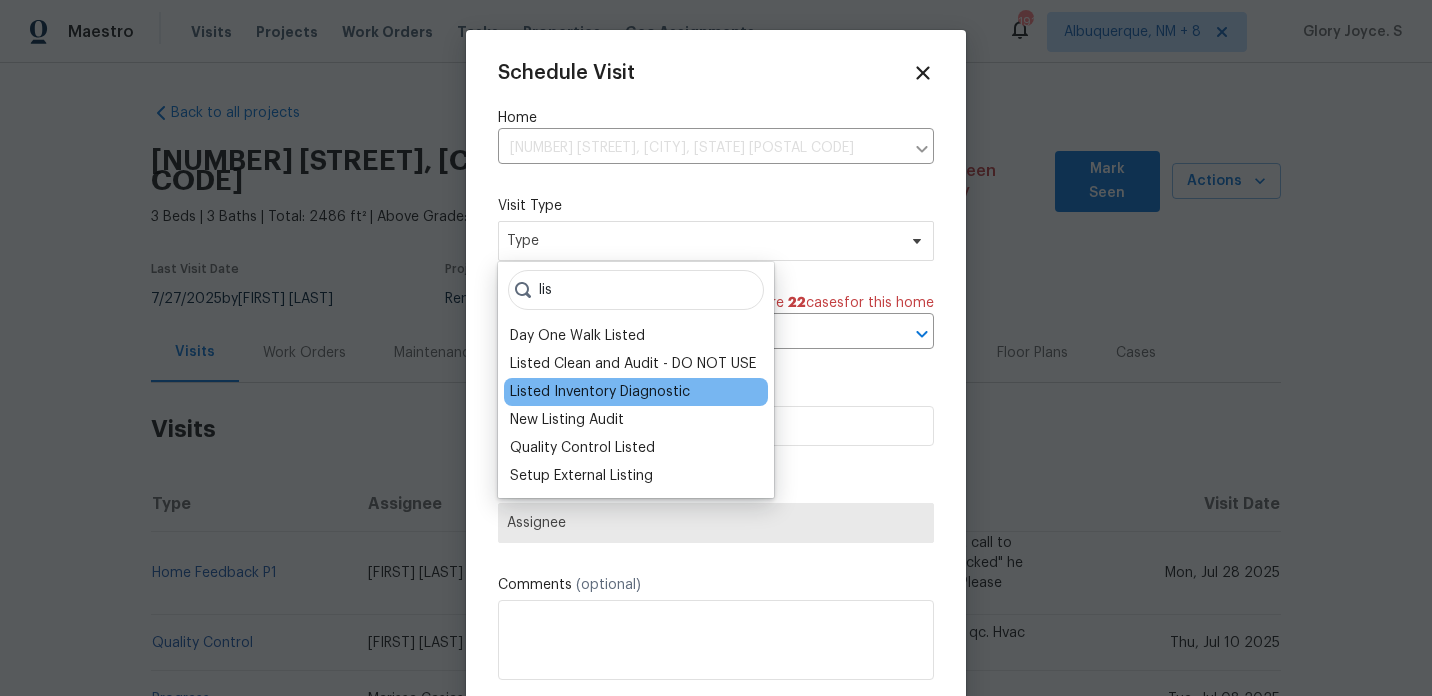 type on "lis" 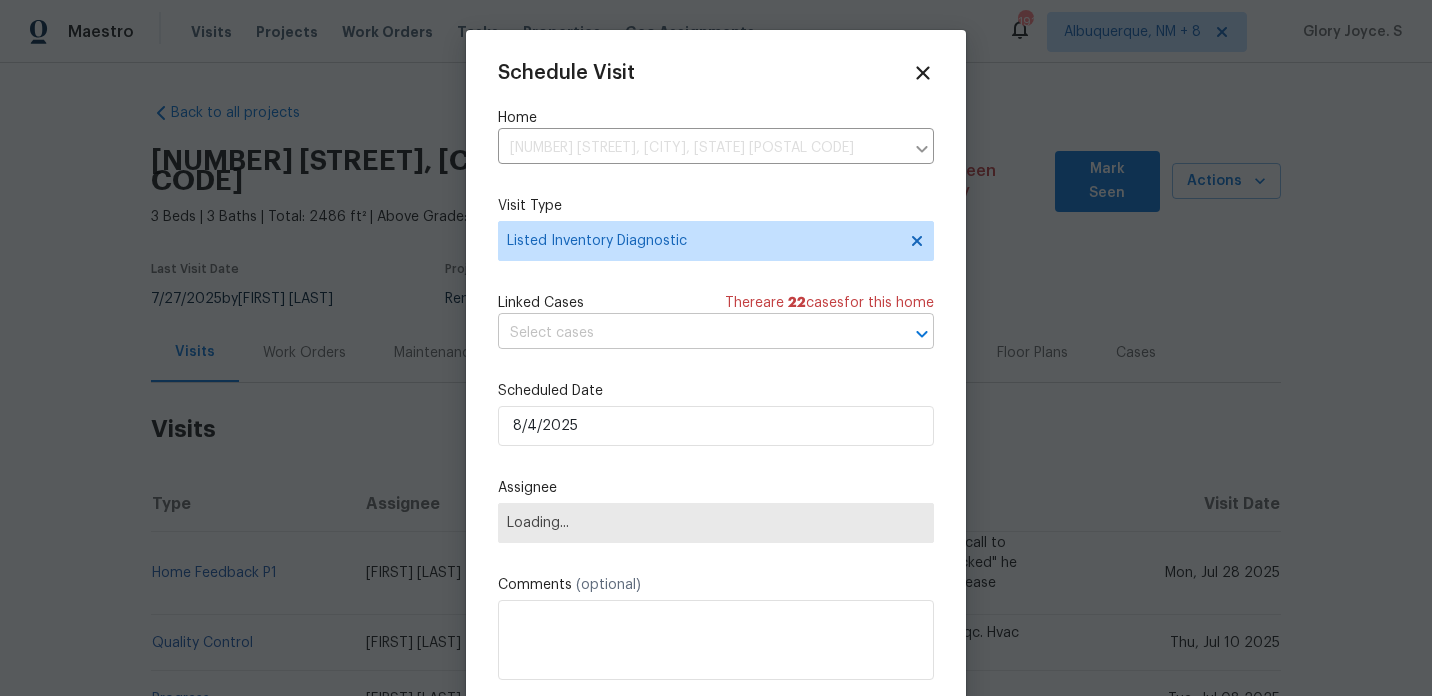 click 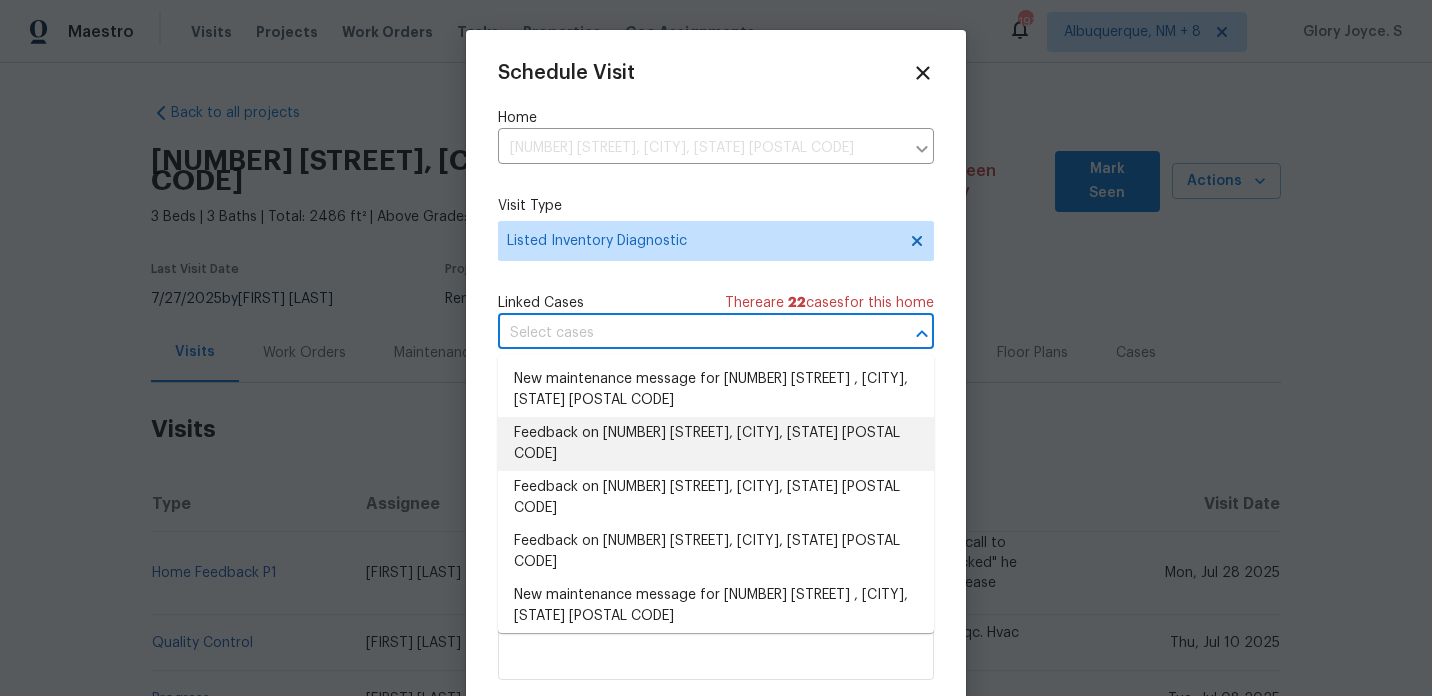 click on "Feedback on 13335 Tradewinds Dr, Strongsville, OH 44136" 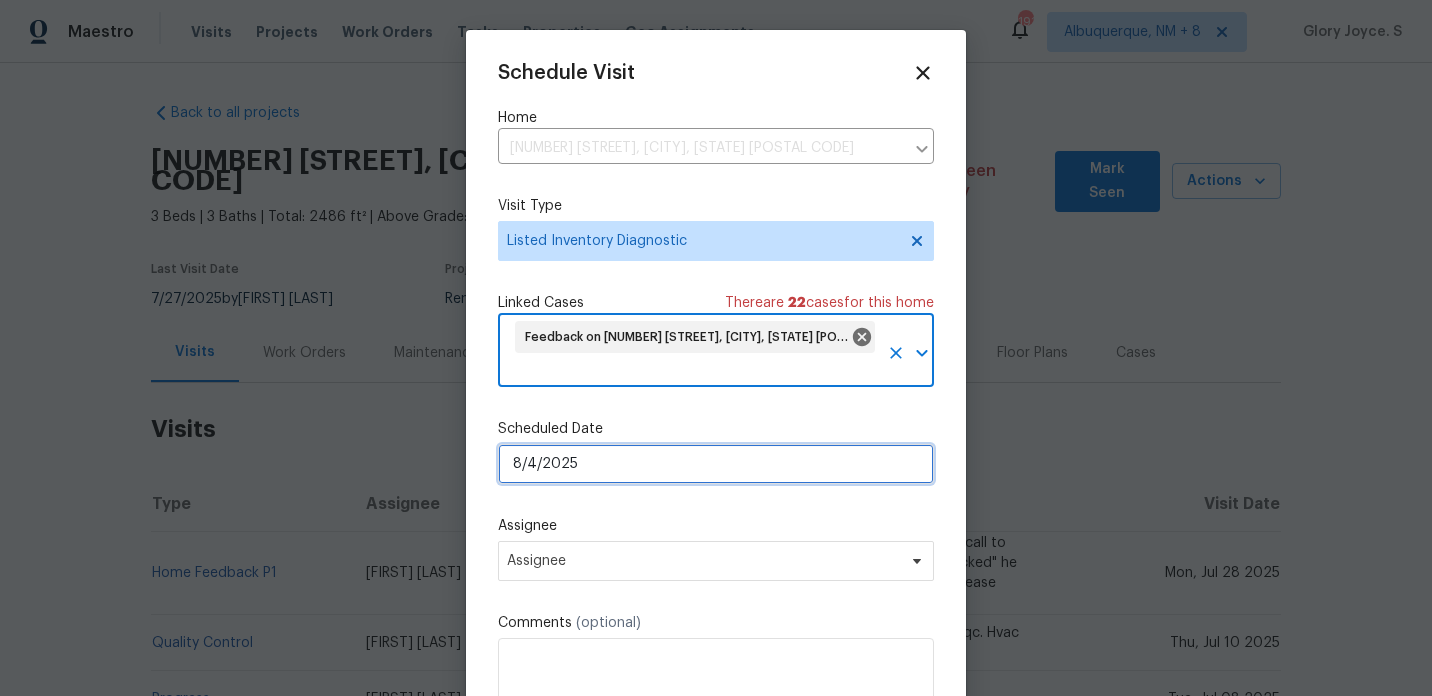 click on "8/4/2025" 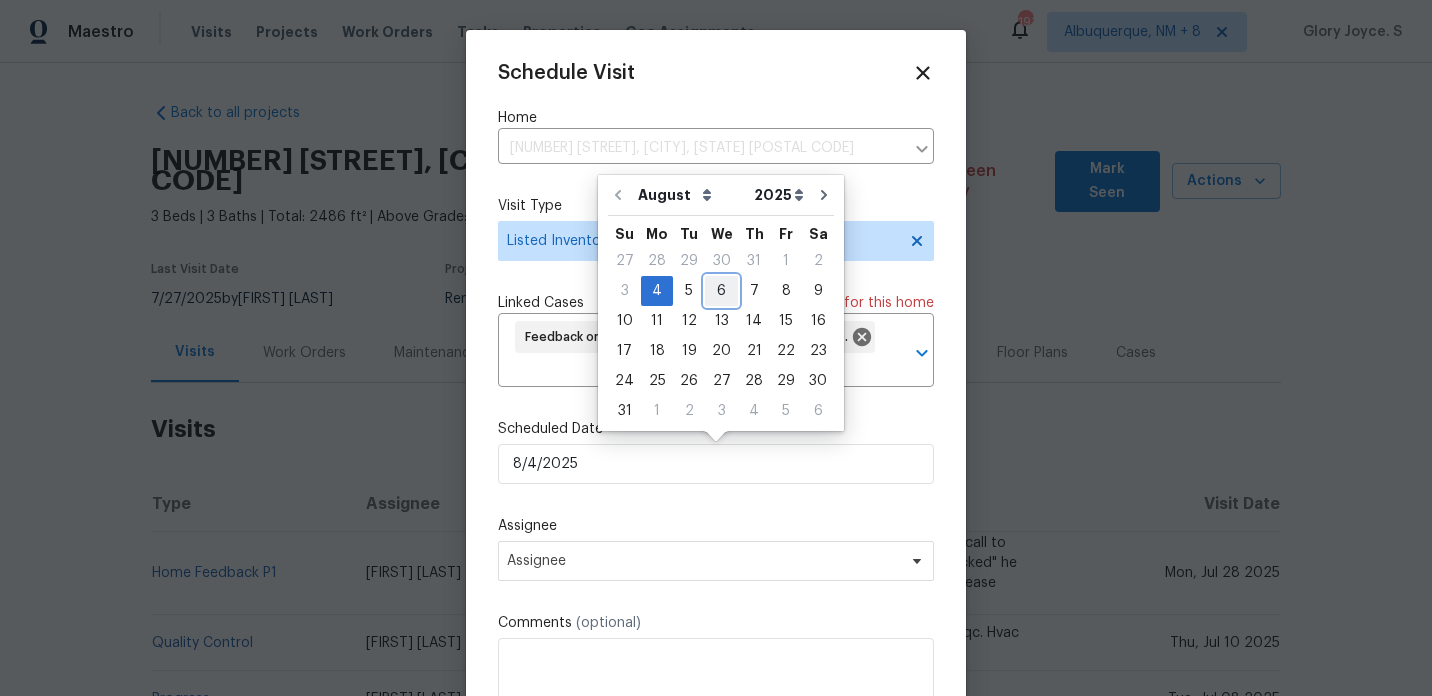 click on "6" 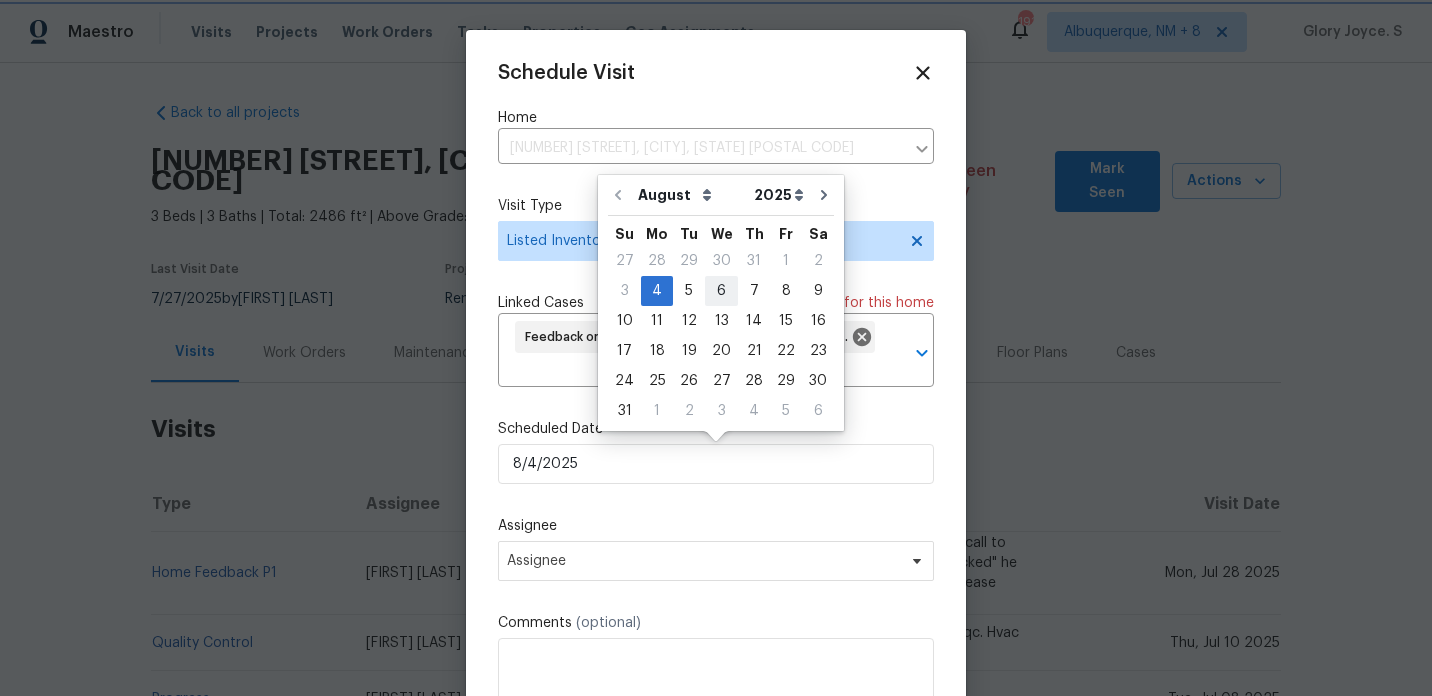 type on "8/6/2025" 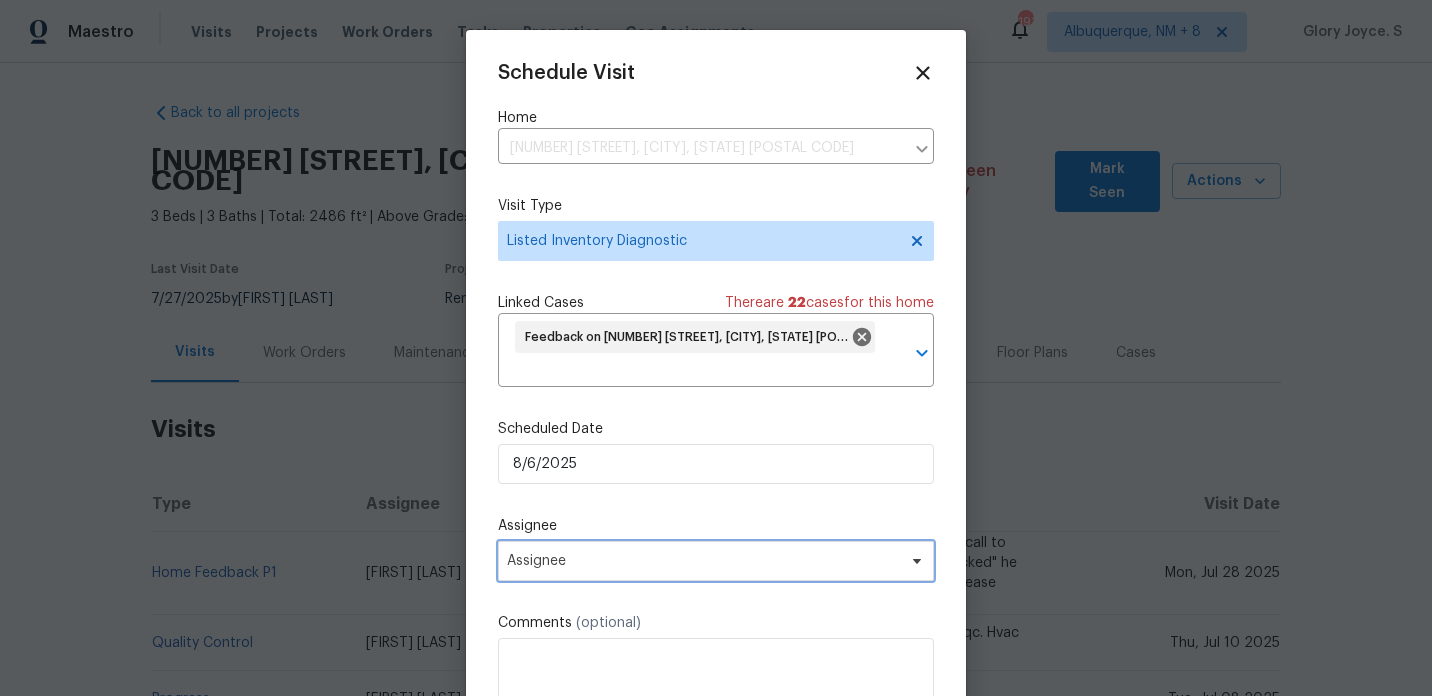 click on "Assignee" 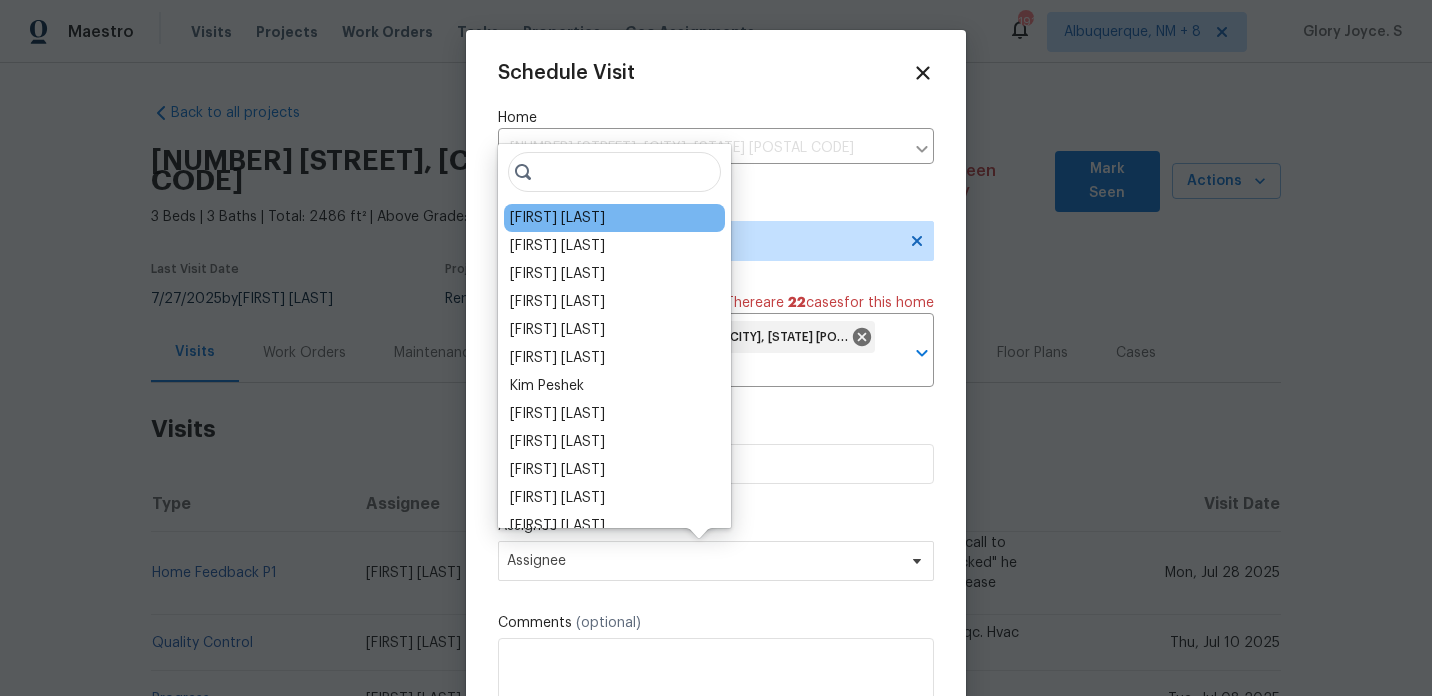 click on "Rebecca McMillen" 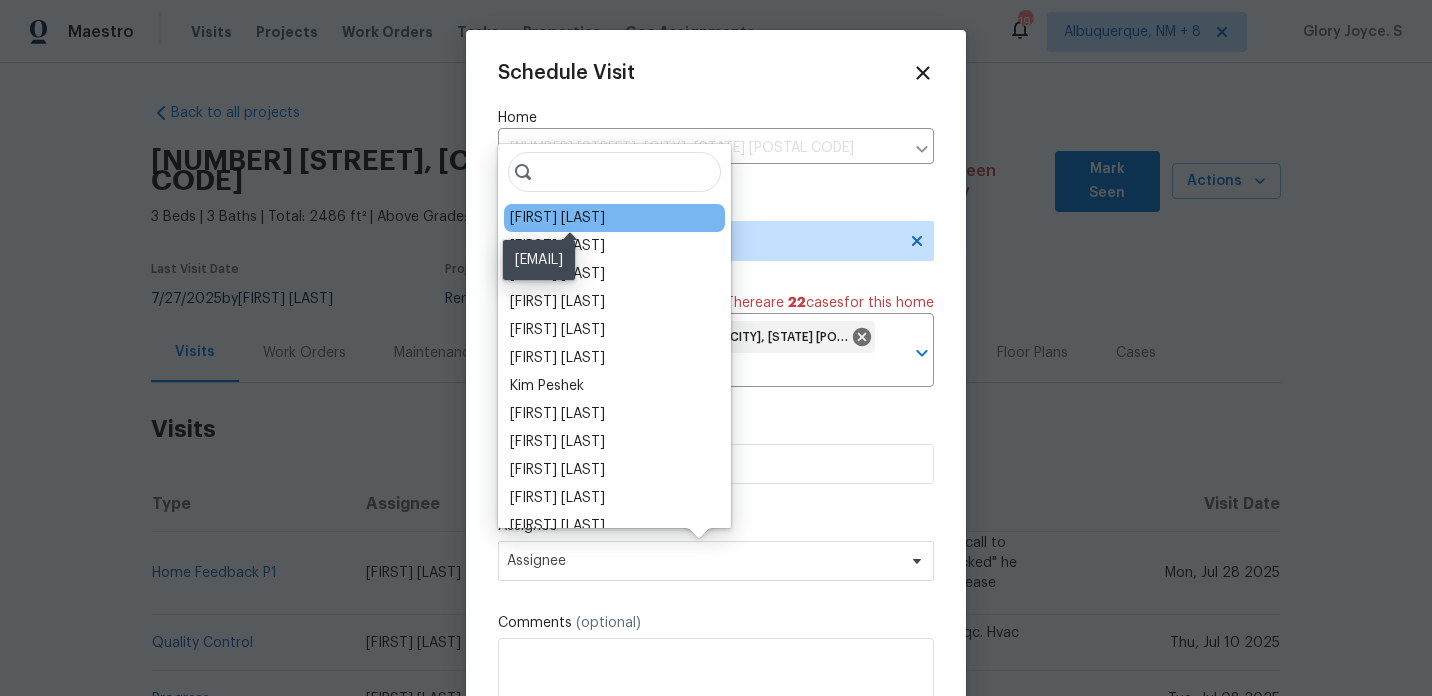 click on "Rebecca McMillen" 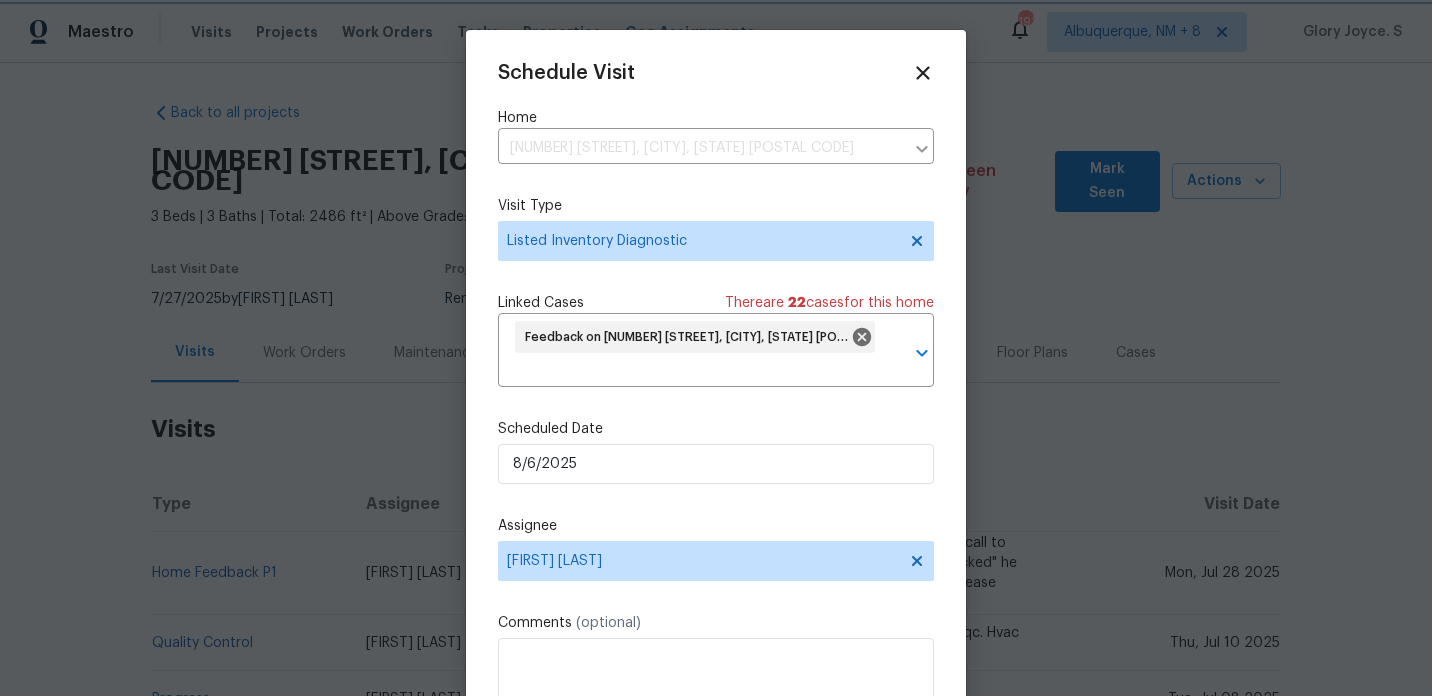 scroll, scrollTop: 74, scrollLeft: 0, axis: vertical 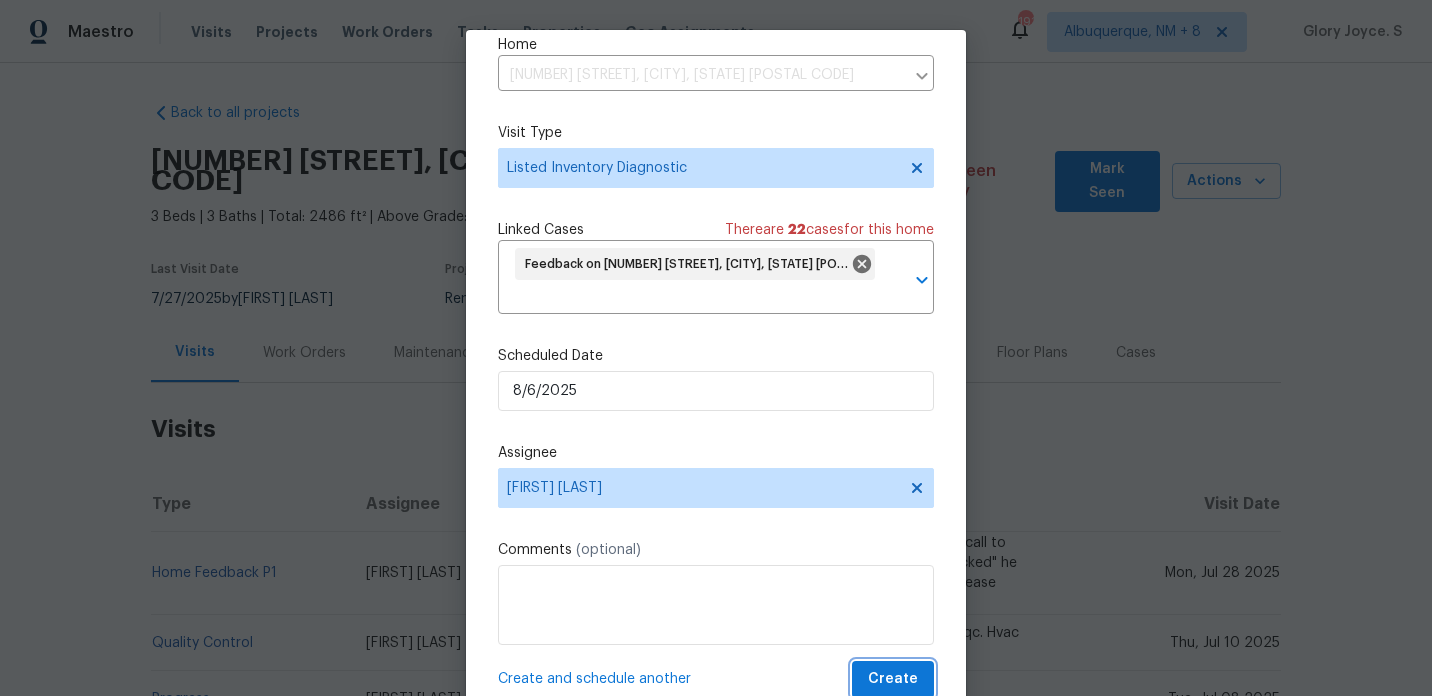 click on "Create" 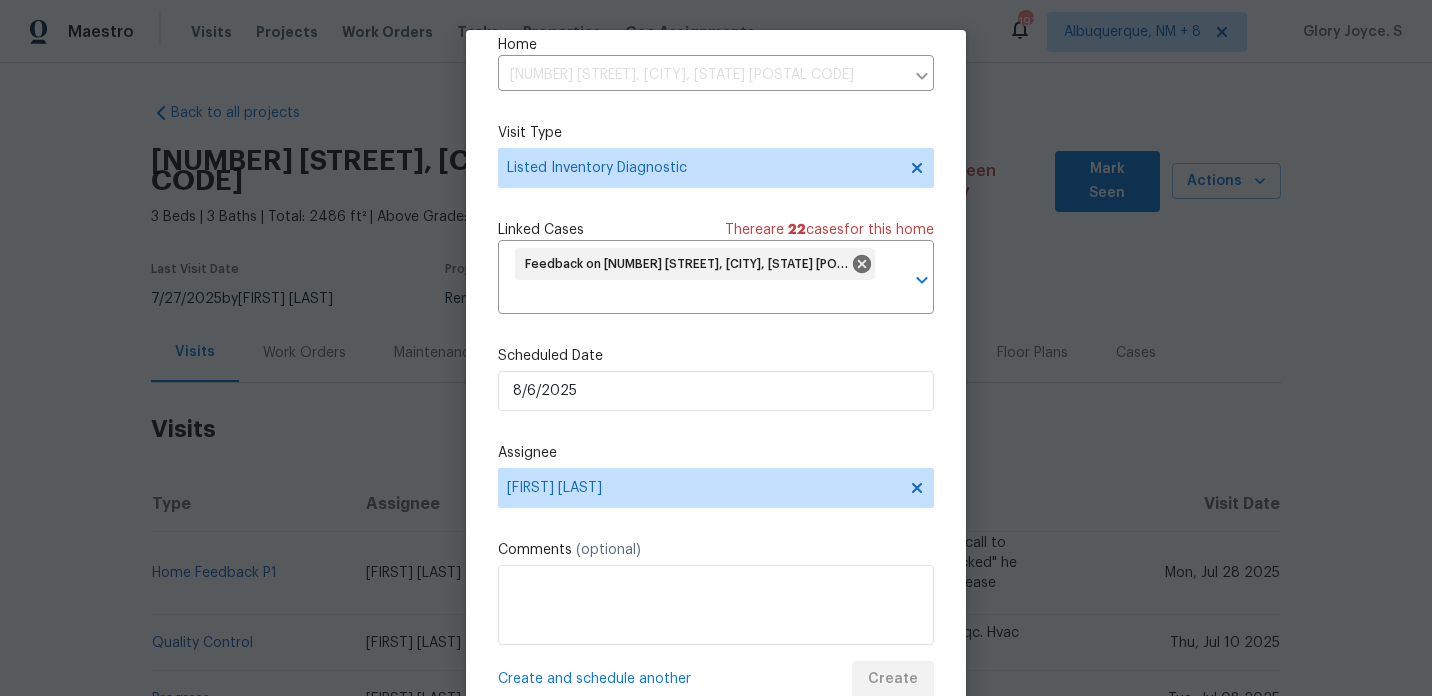 scroll, scrollTop: 36, scrollLeft: 0, axis: vertical 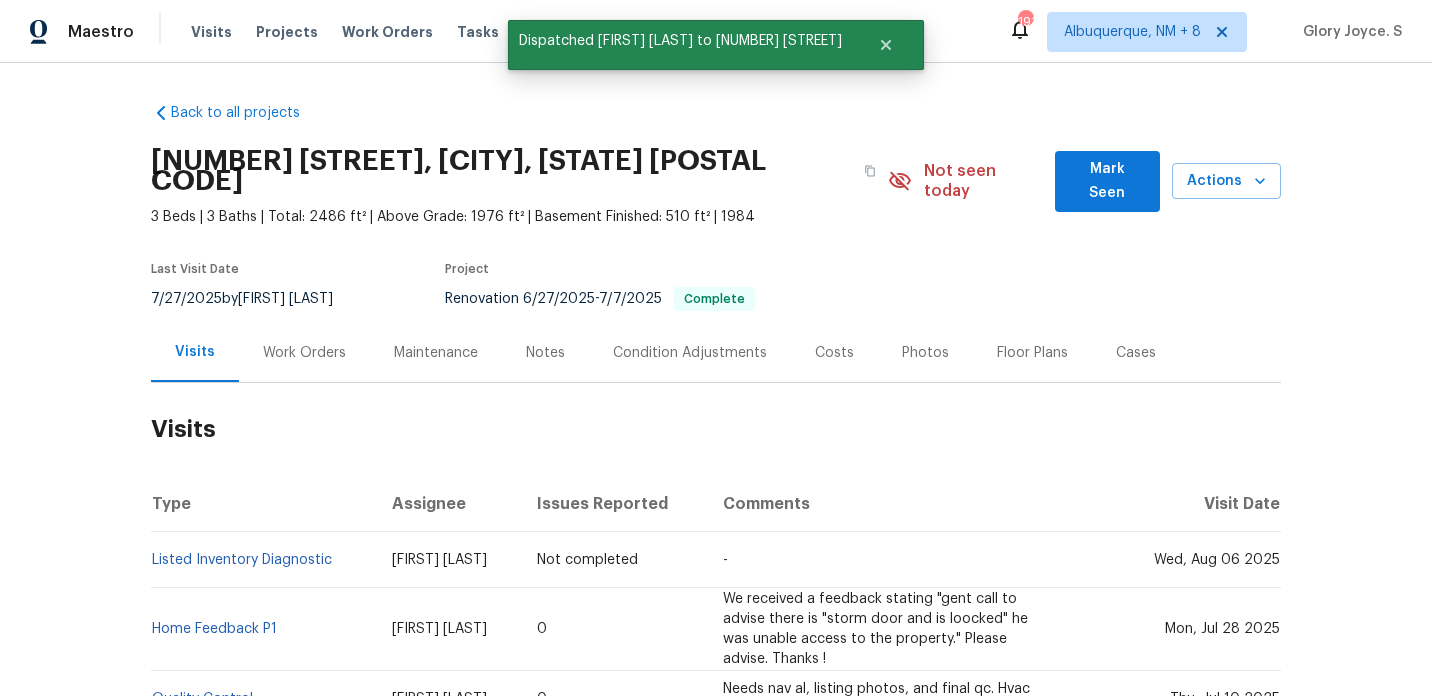 click on "Listed Inventory Diagnostic" 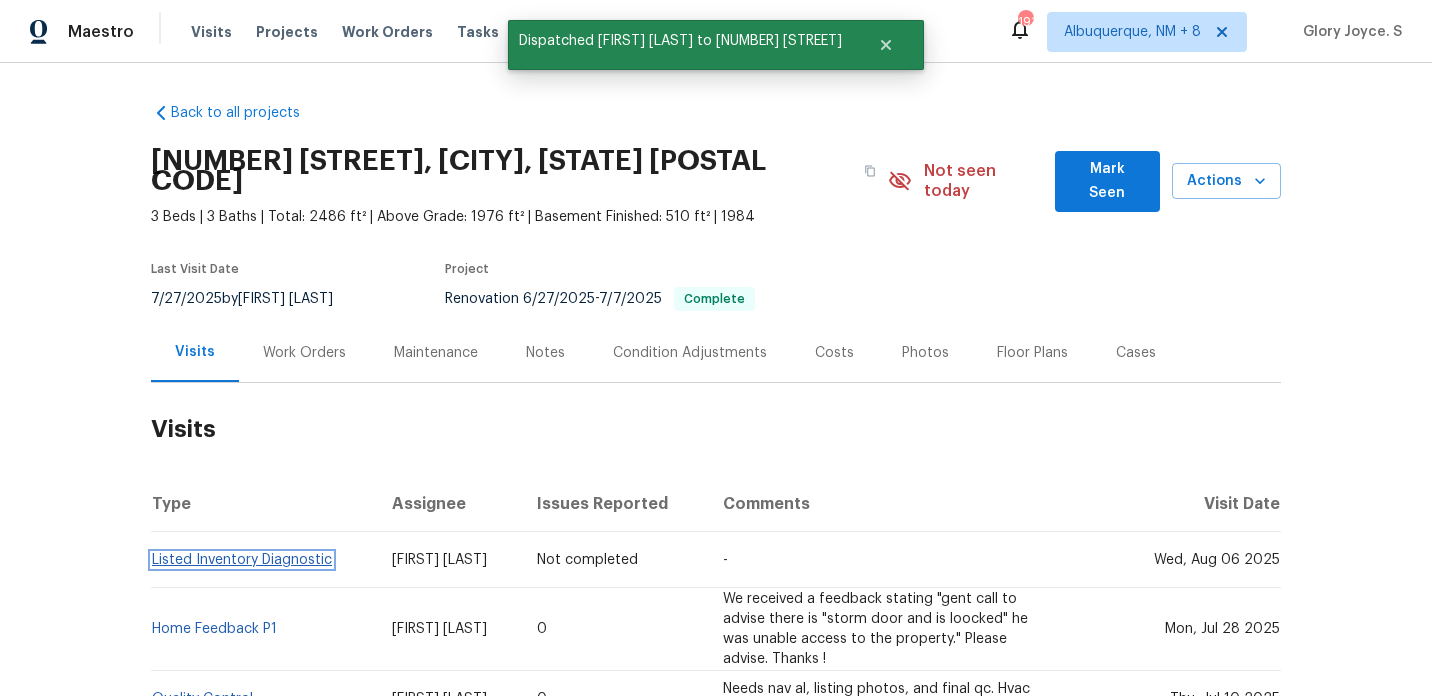 click on "Listed Inventory Diagnostic" 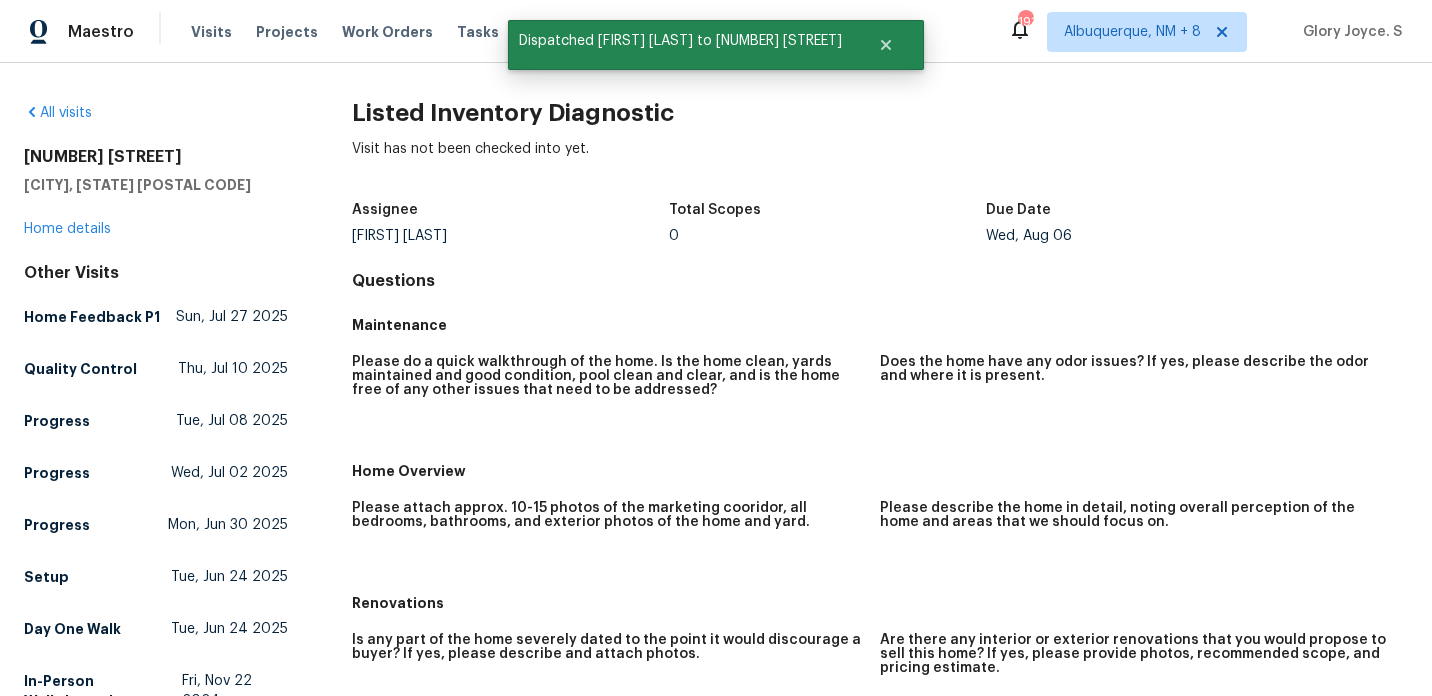 click on "Listed Inventory Diagnostic" 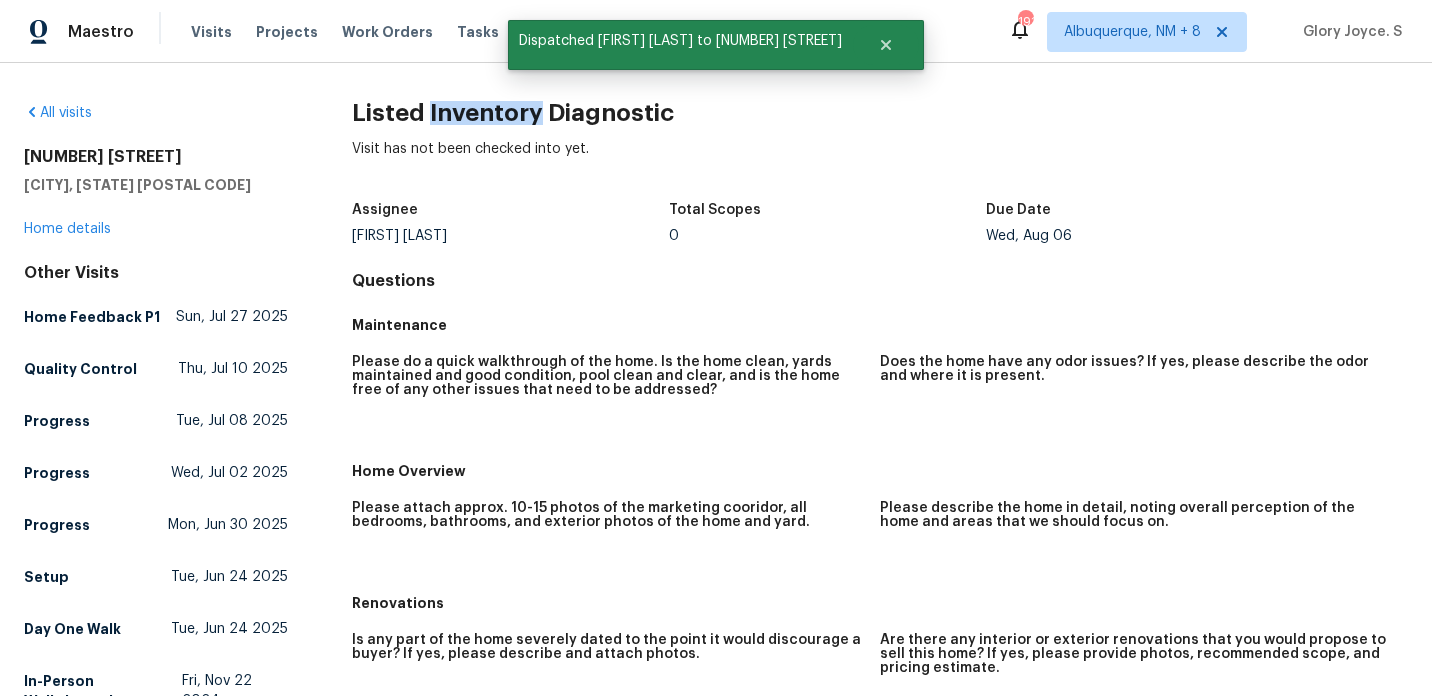 click on "Listed Inventory Diagnostic" 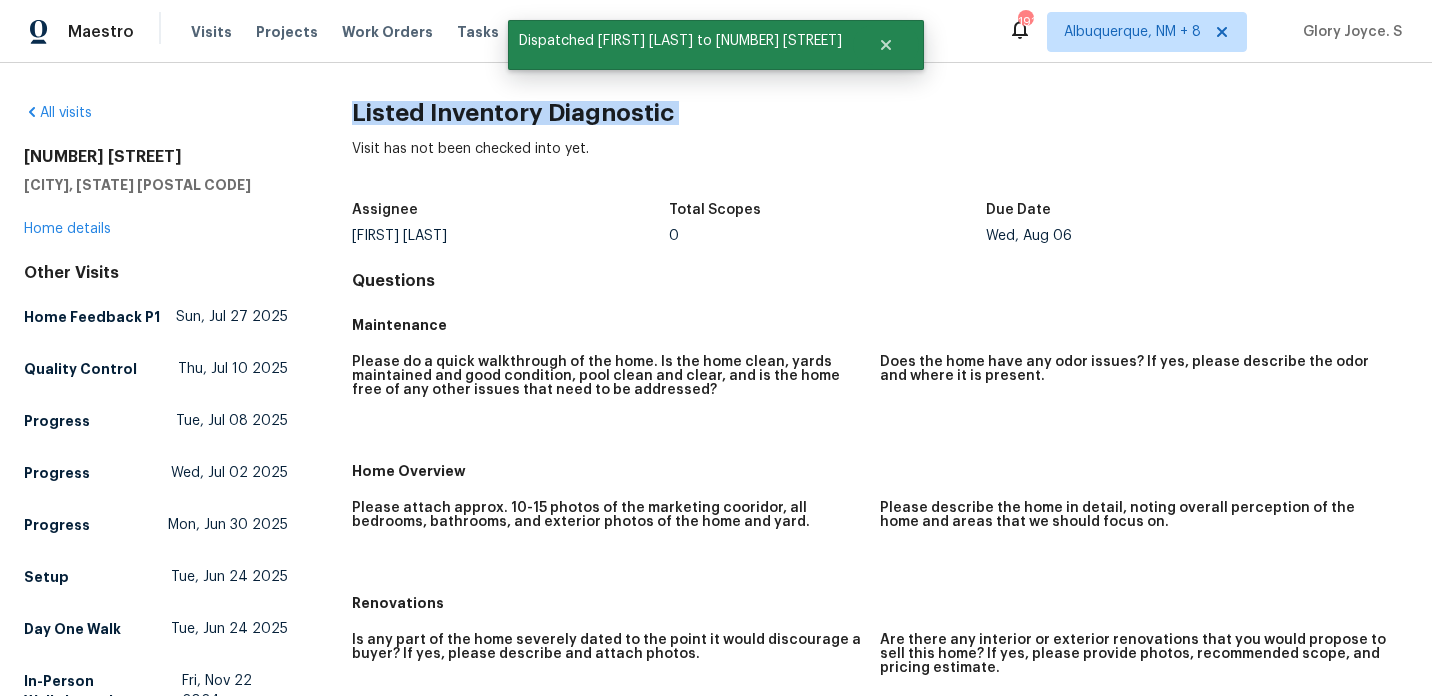 copy on "Listed Inventory Diagnostic" 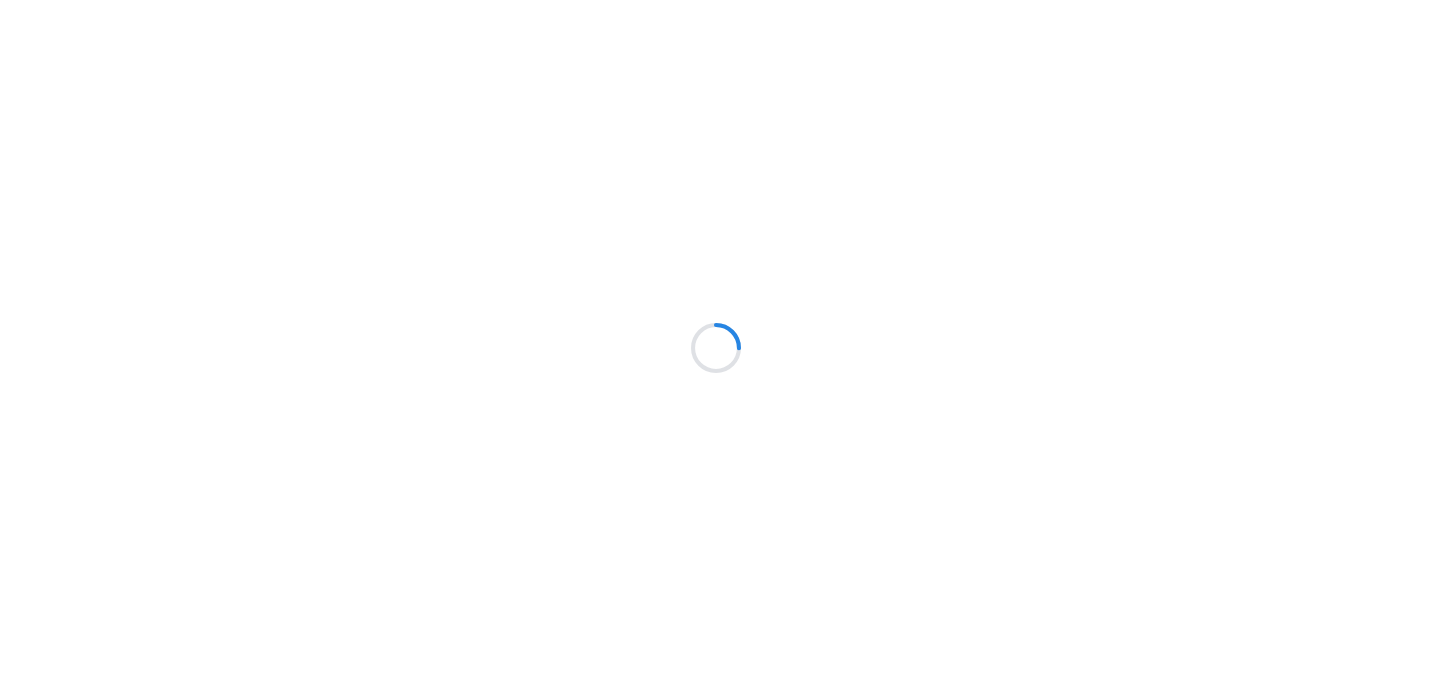 scroll, scrollTop: 0, scrollLeft: 0, axis: both 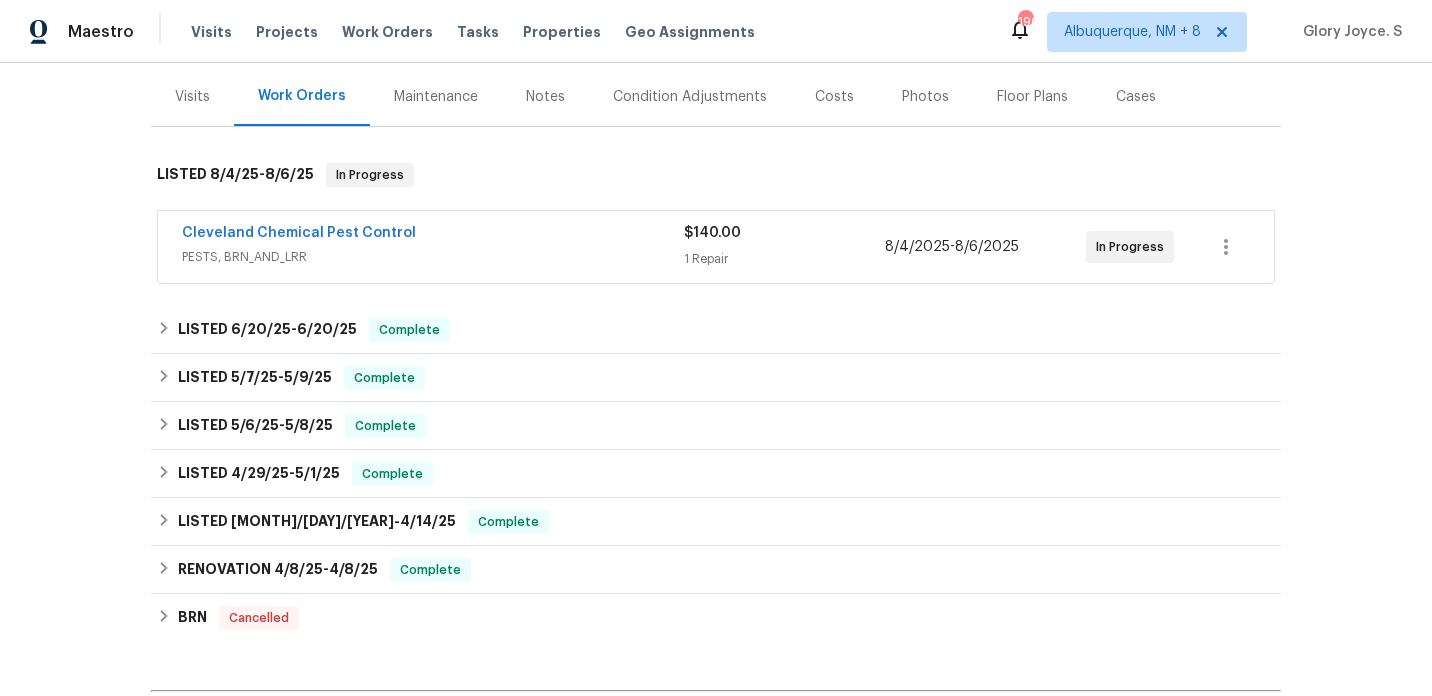 click on "Visits" at bounding box center (192, 96) 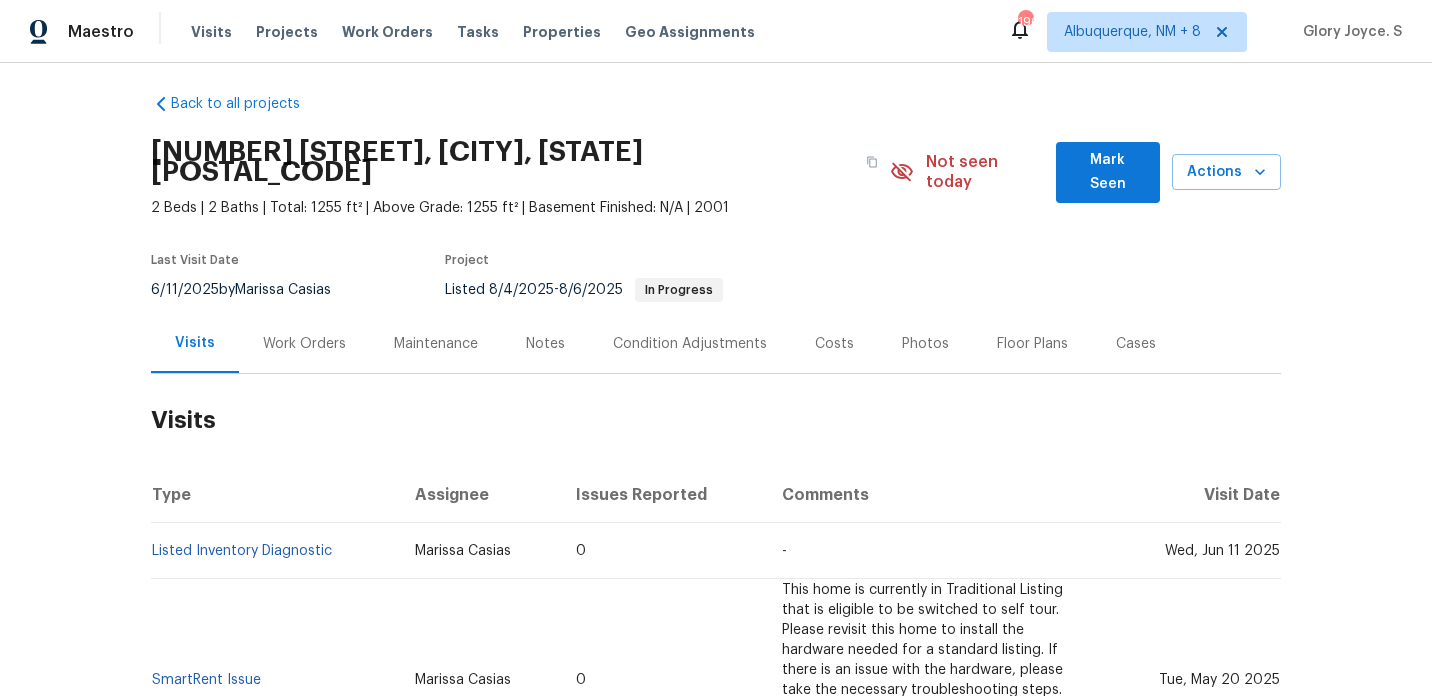scroll, scrollTop: 0, scrollLeft: 0, axis: both 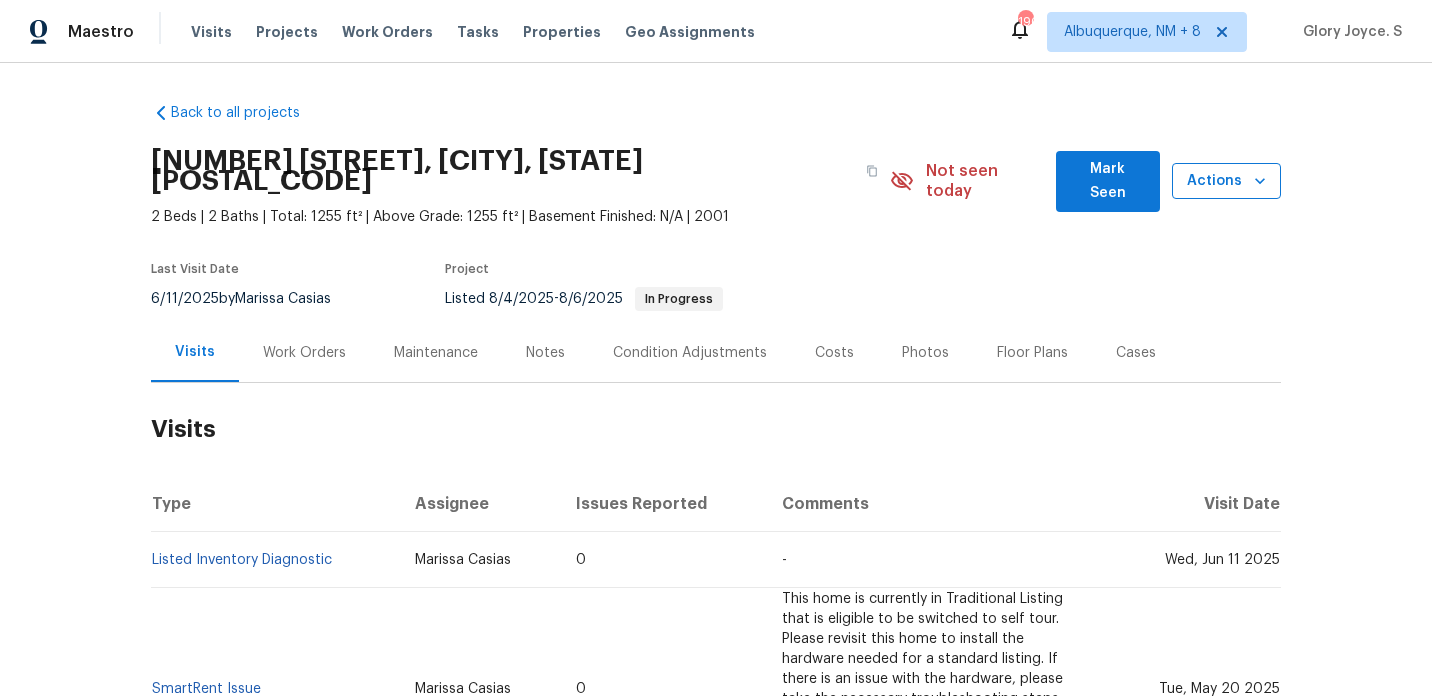 click on "Actions" at bounding box center (1226, 181) 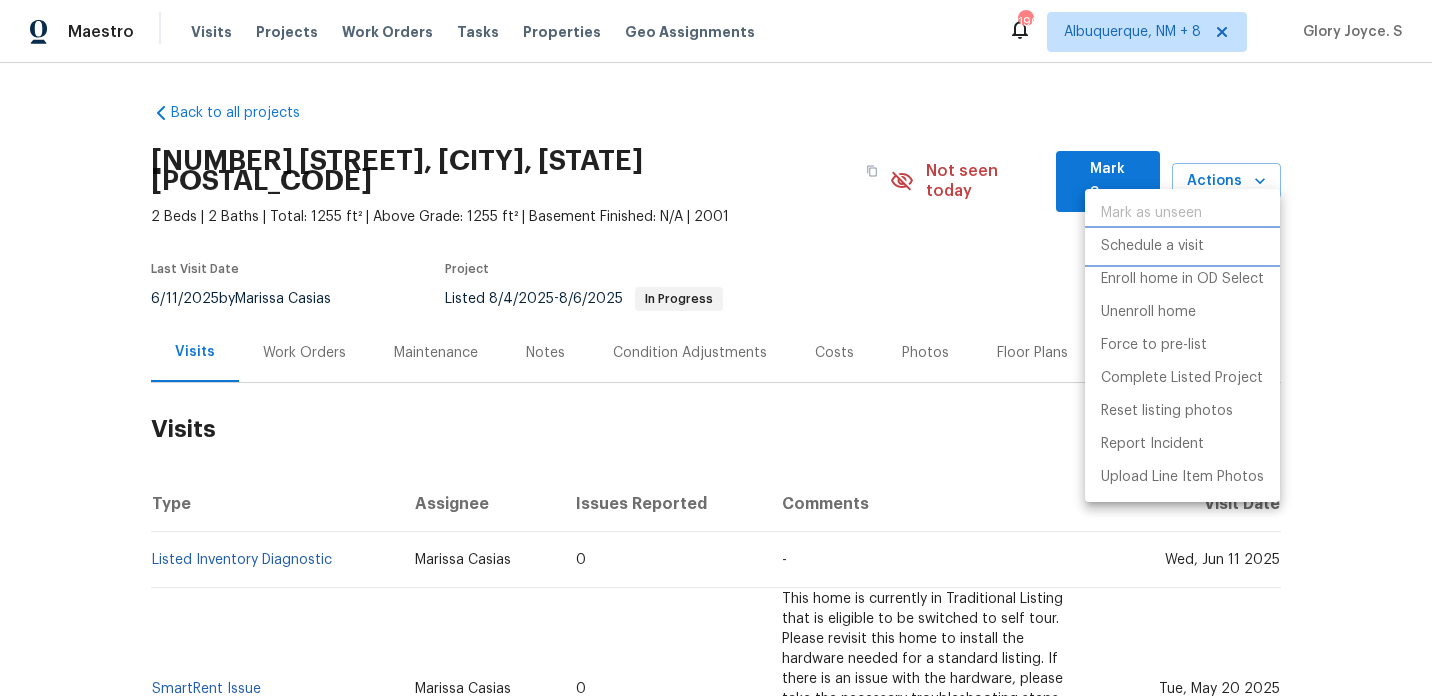 click on "Schedule a visit" at bounding box center (1152, 246) 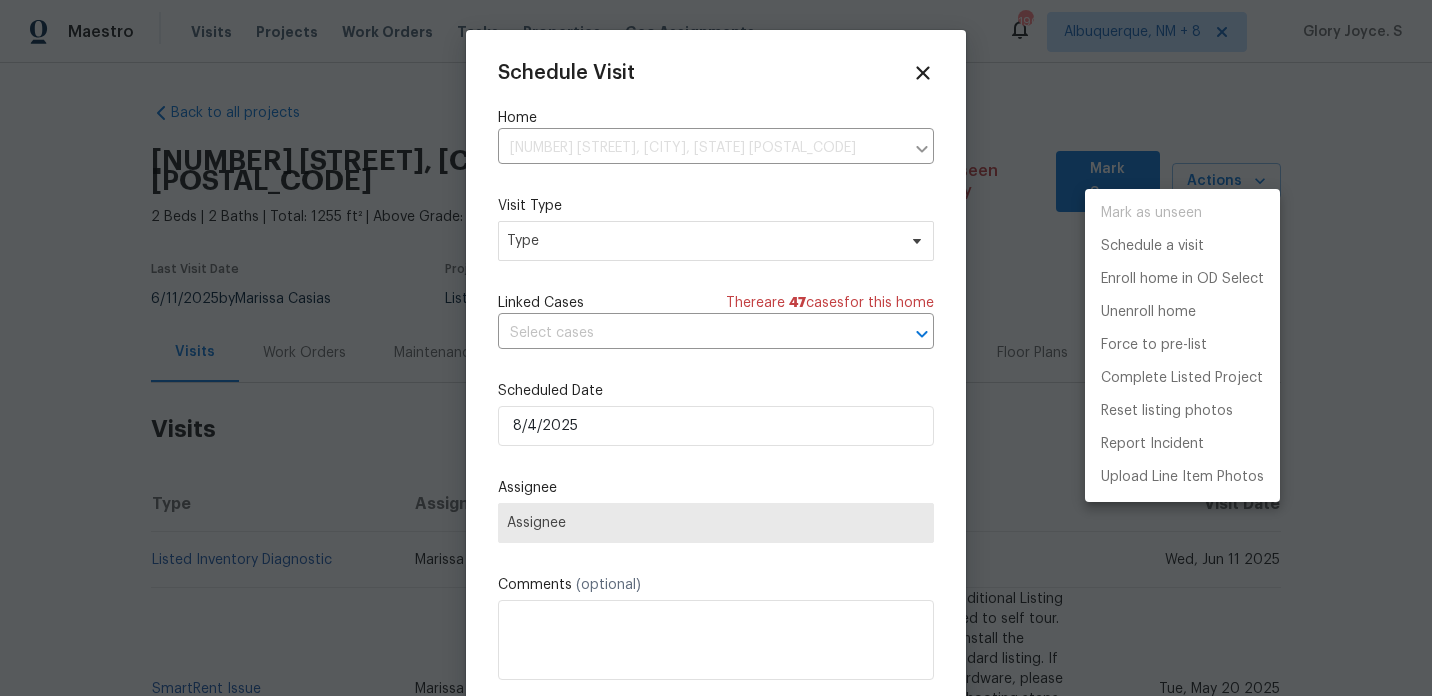 click at bounding box center [716, 348] 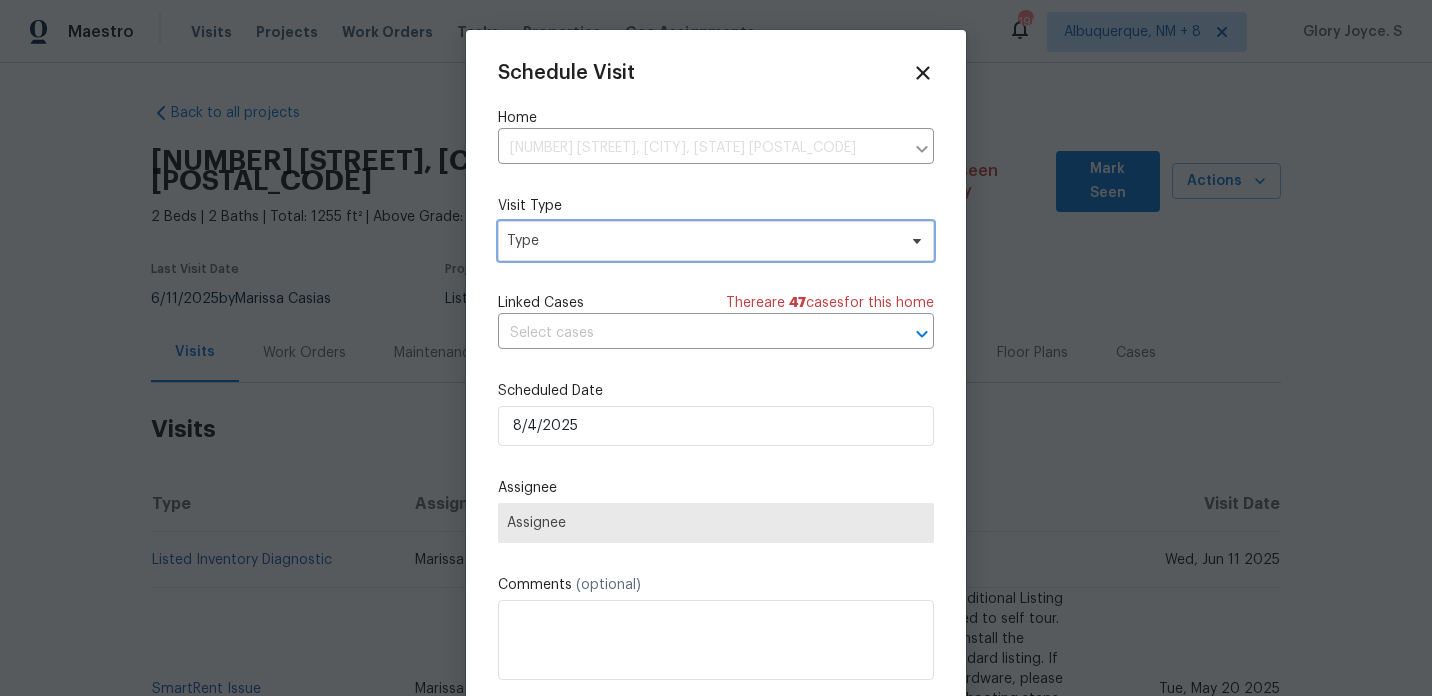 click on "Type" at bounding box center [701, 241] 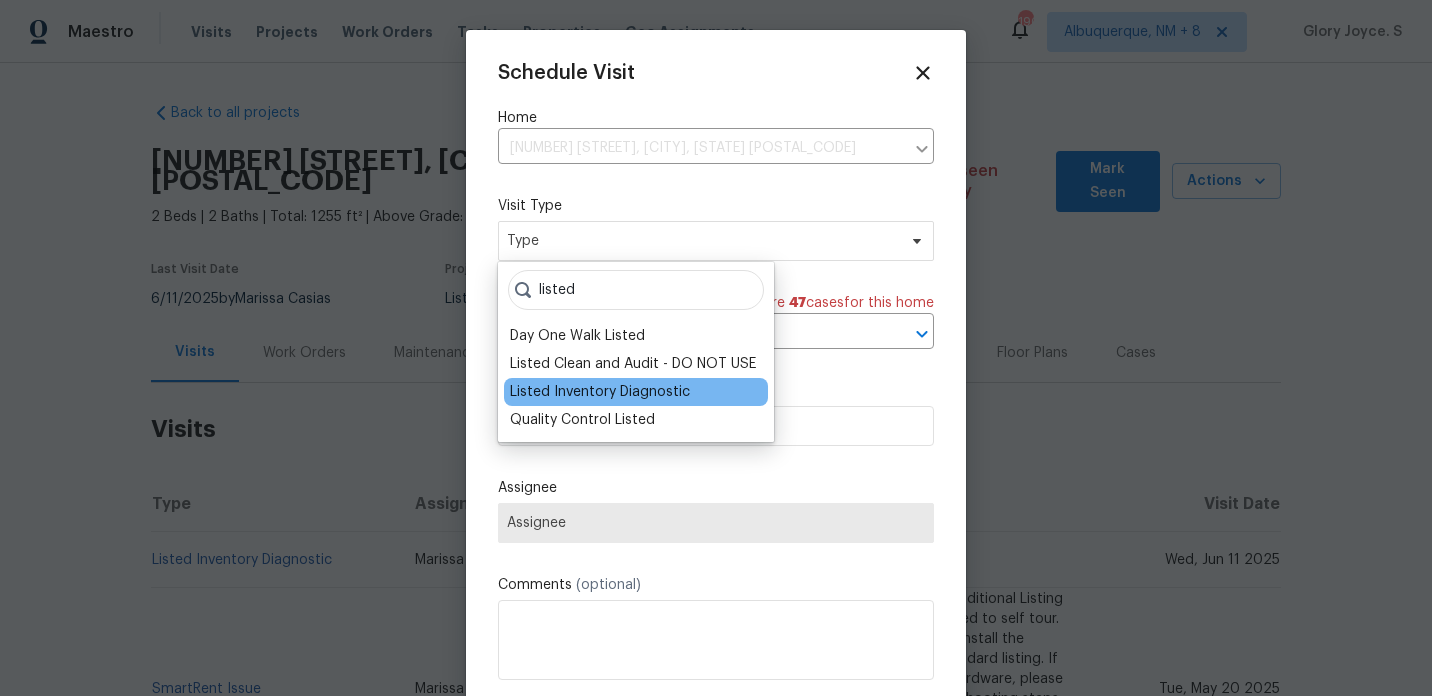 type on "listed" 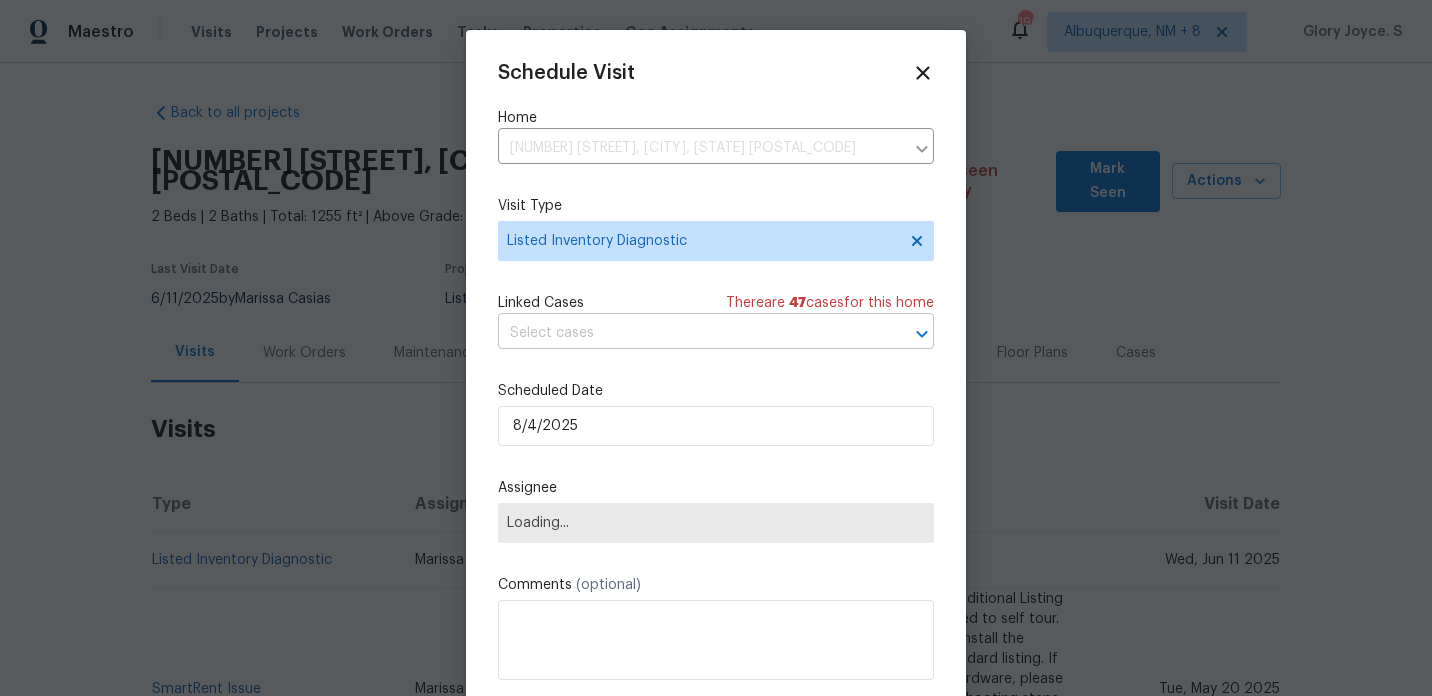 click at bounding box center (688, 333) 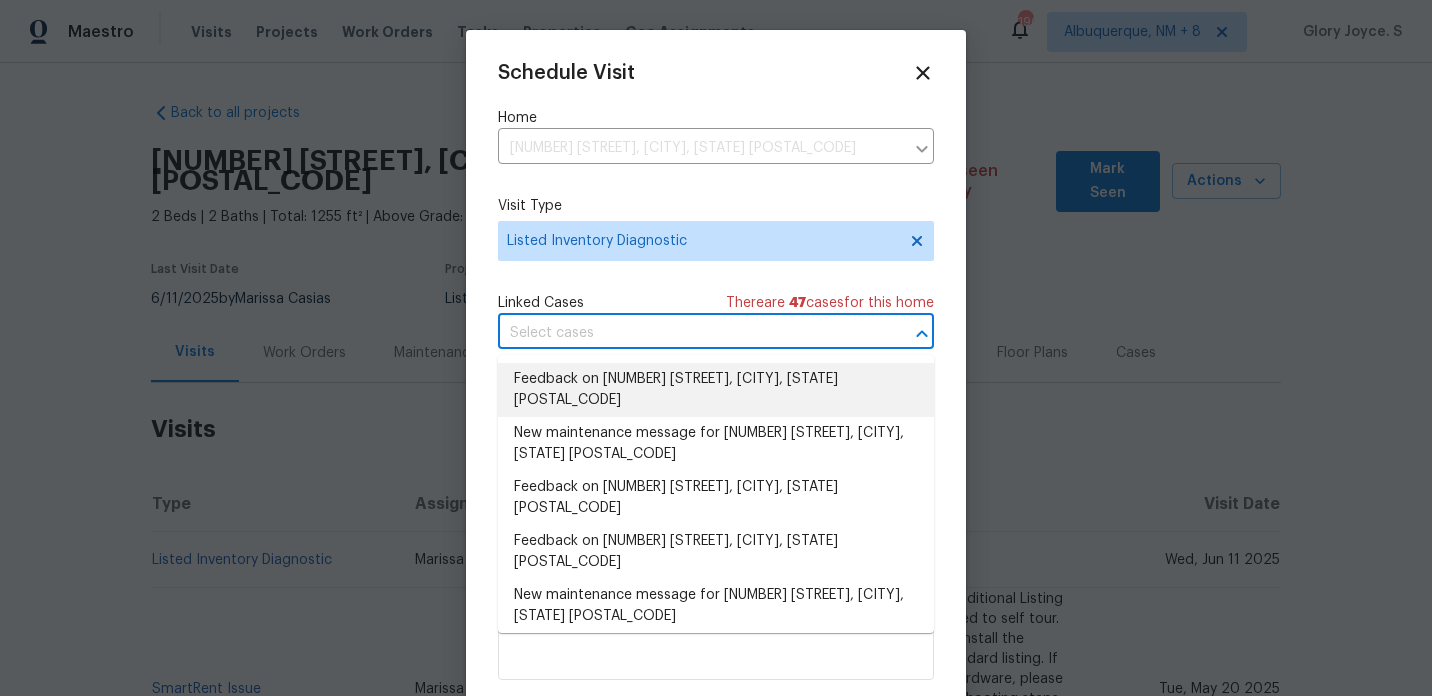 click on "Feedback on 13 Whitaker Cv, Avon Lake, OH 44012" at bounding box center (716, 390) 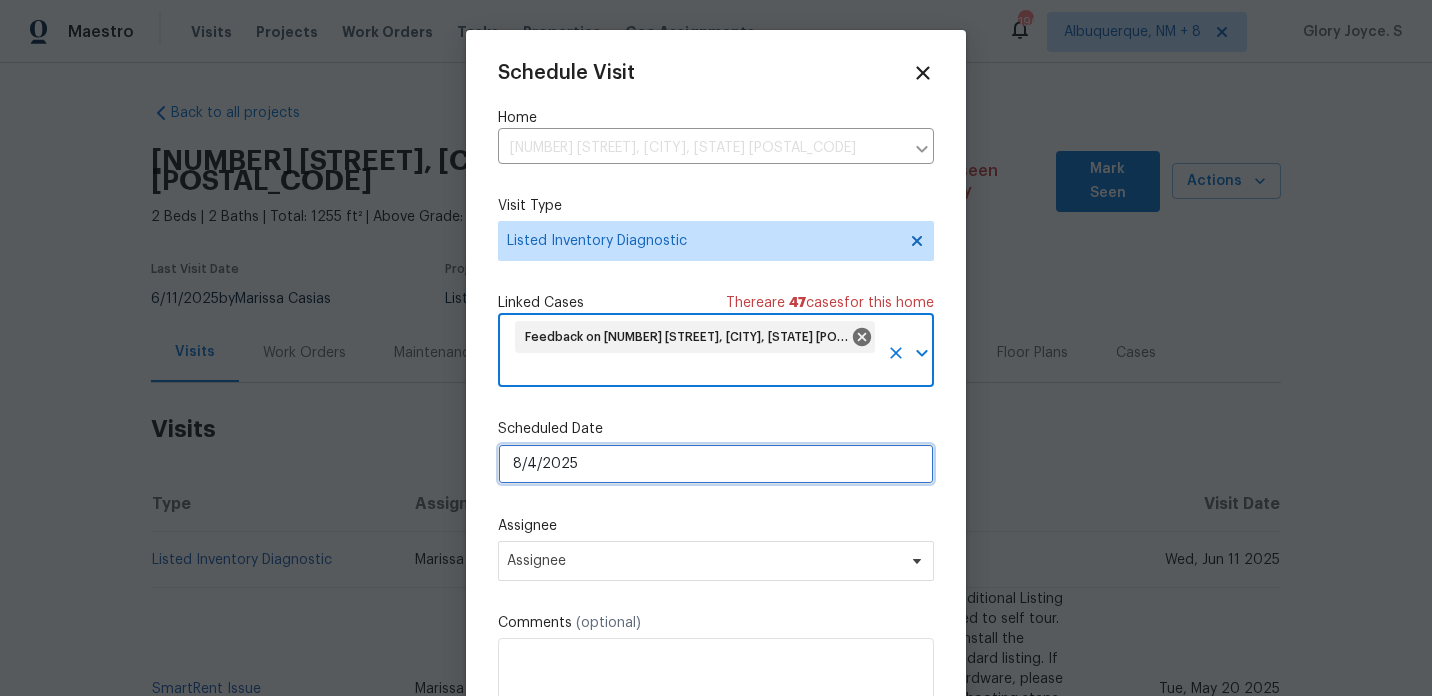 click on "8/4/2025" at bounding box center (716, 464) 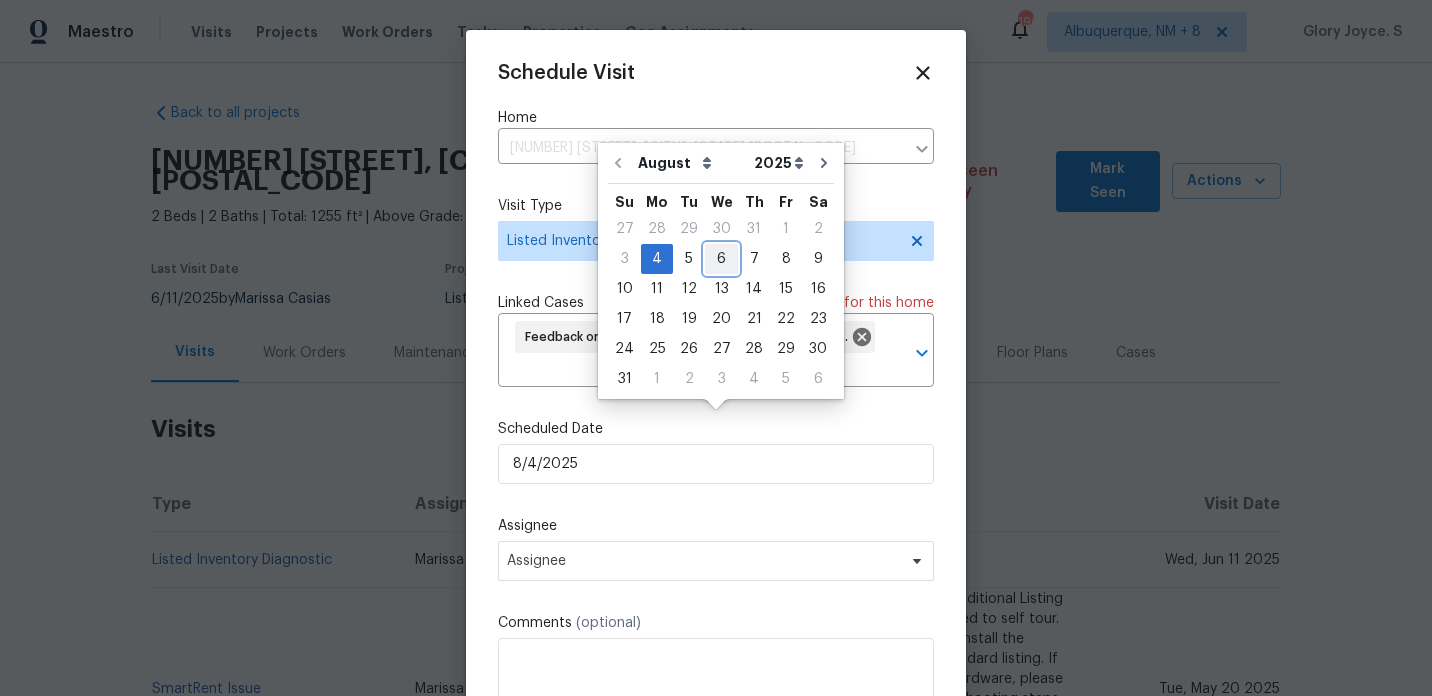 click on "6" at bounding box center (721, 259) 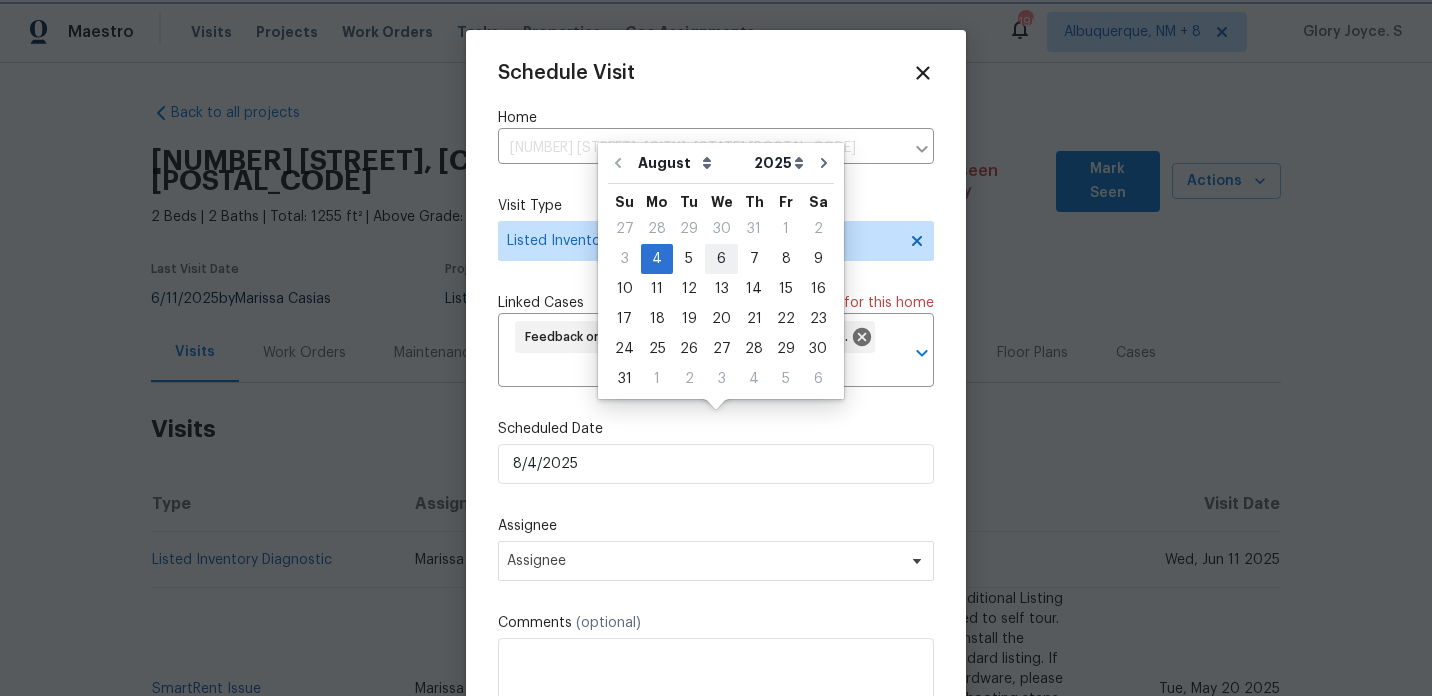 type on "8/6/2025" 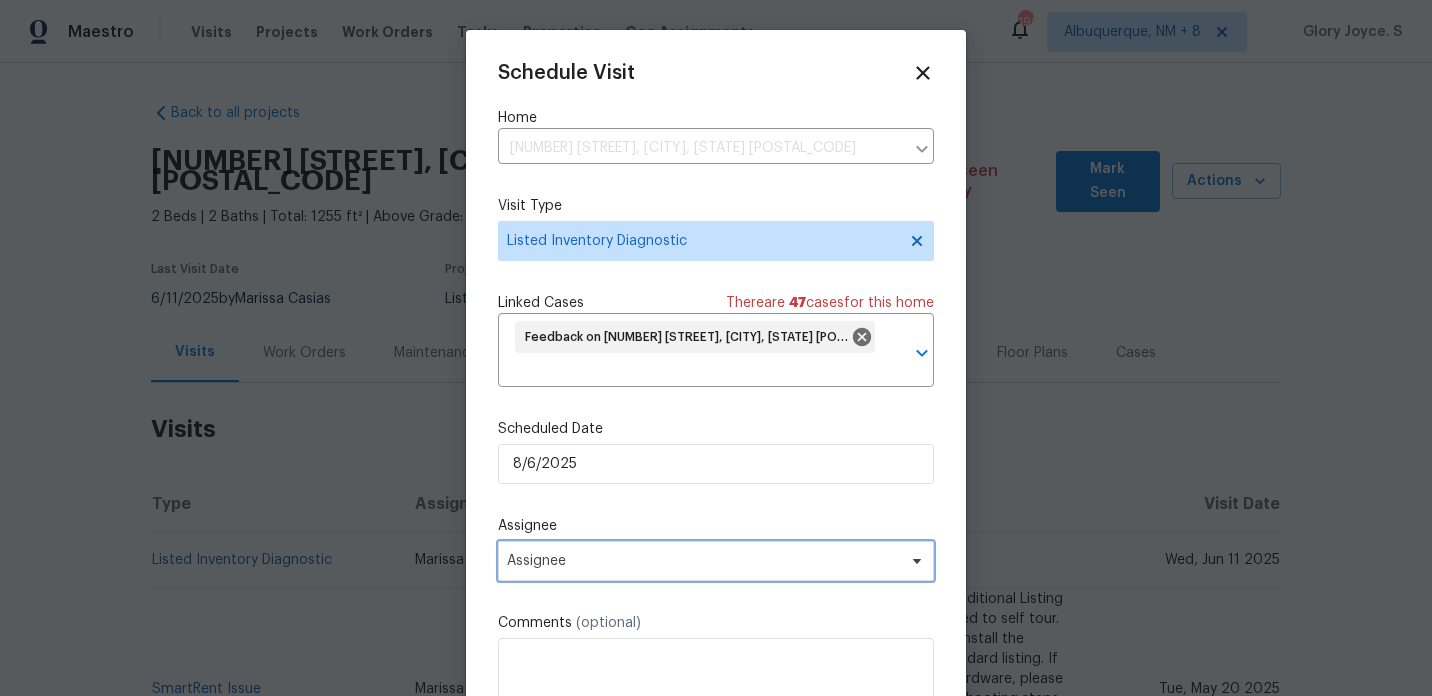 click on "Assignee" at bounding box center (716, 561) 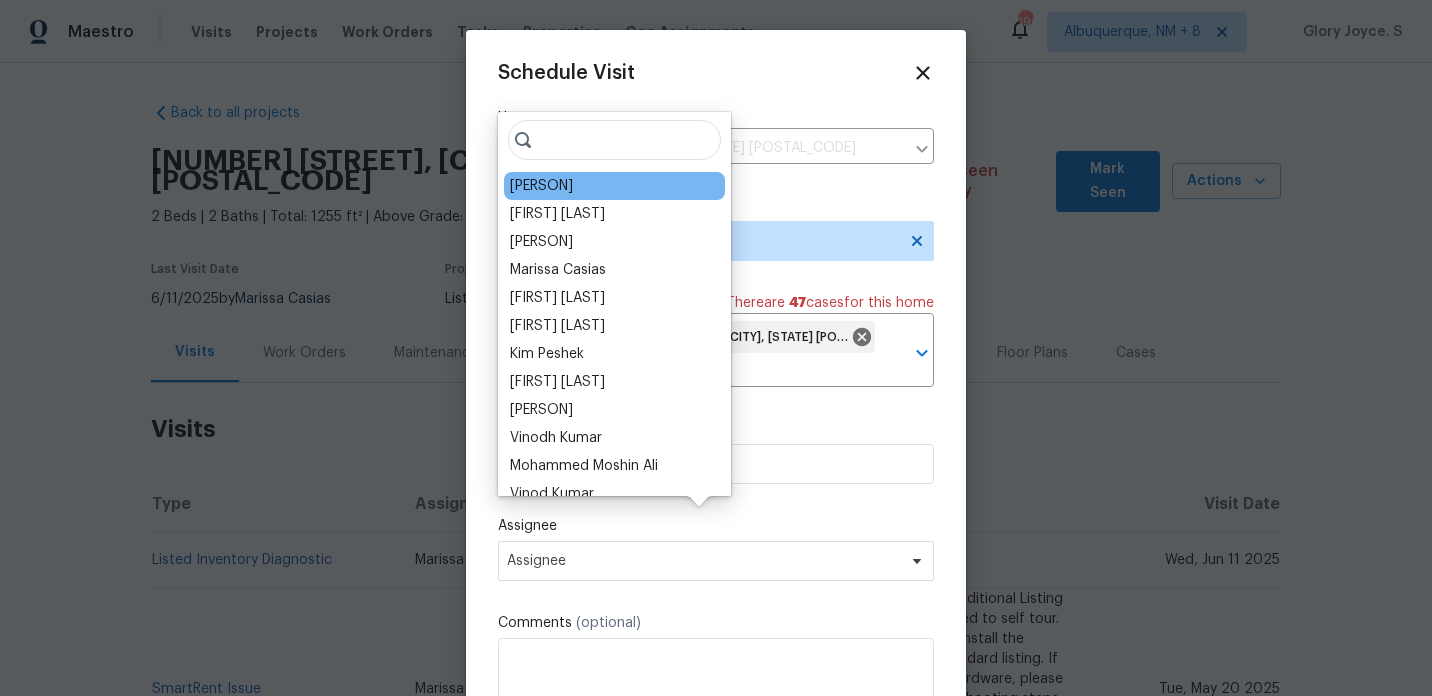 click on "Rebecca McMillen" at bounding box center (614, 186) 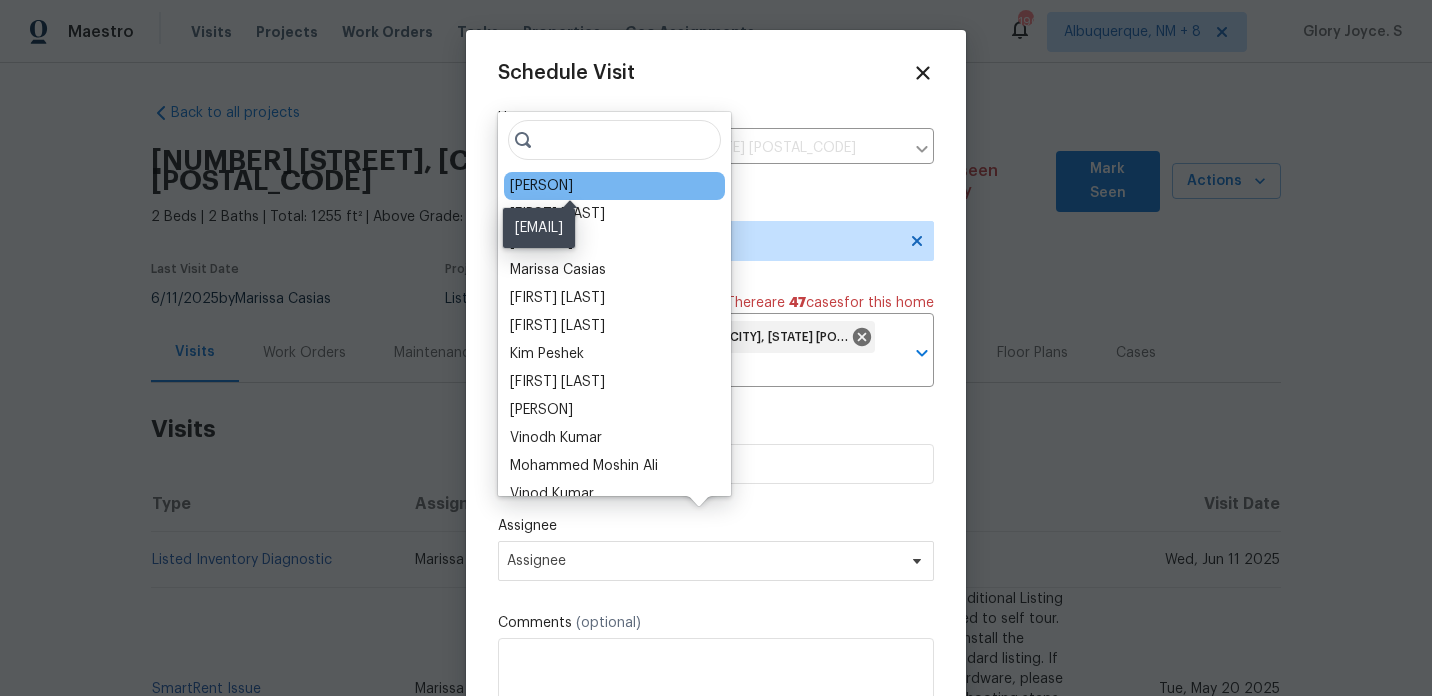 click on "Rebecca McMillen" at bounding box center [541, 186] 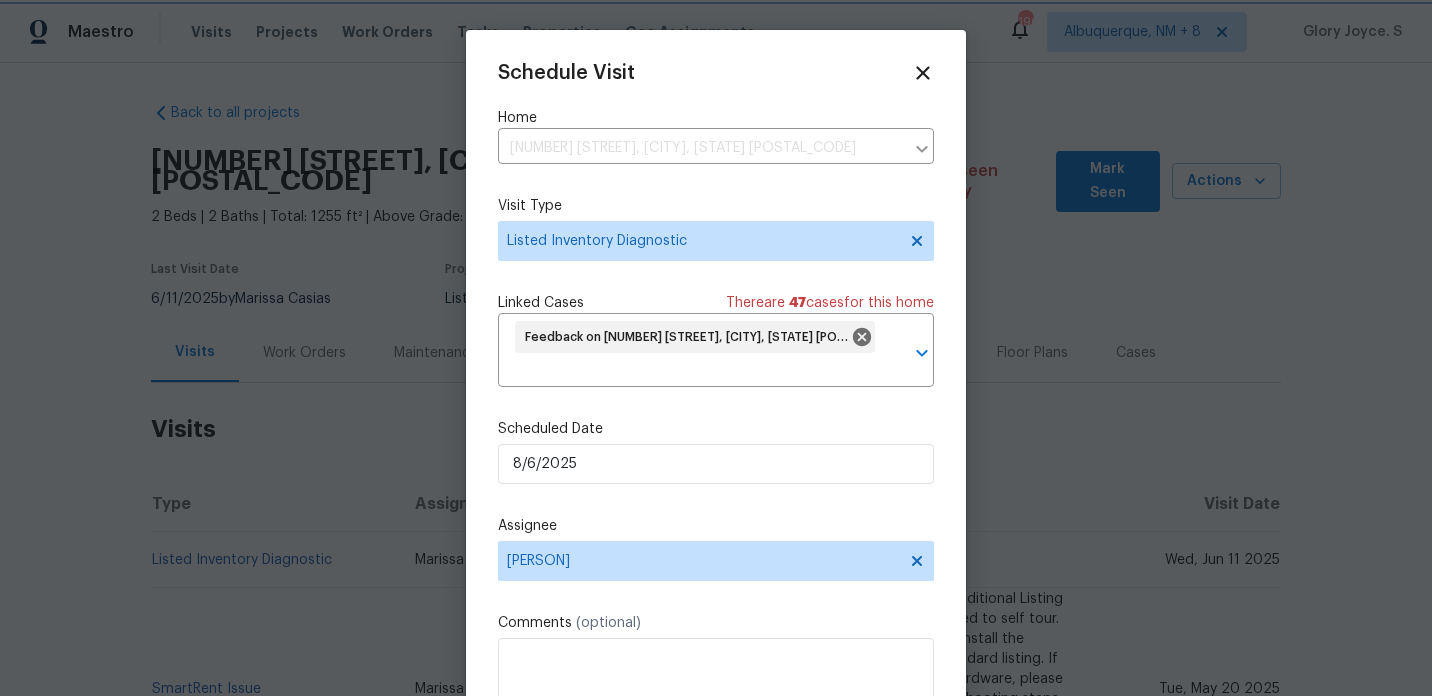 scroll, scrollTop: 42, scrollLeft: 0, axis: vertical 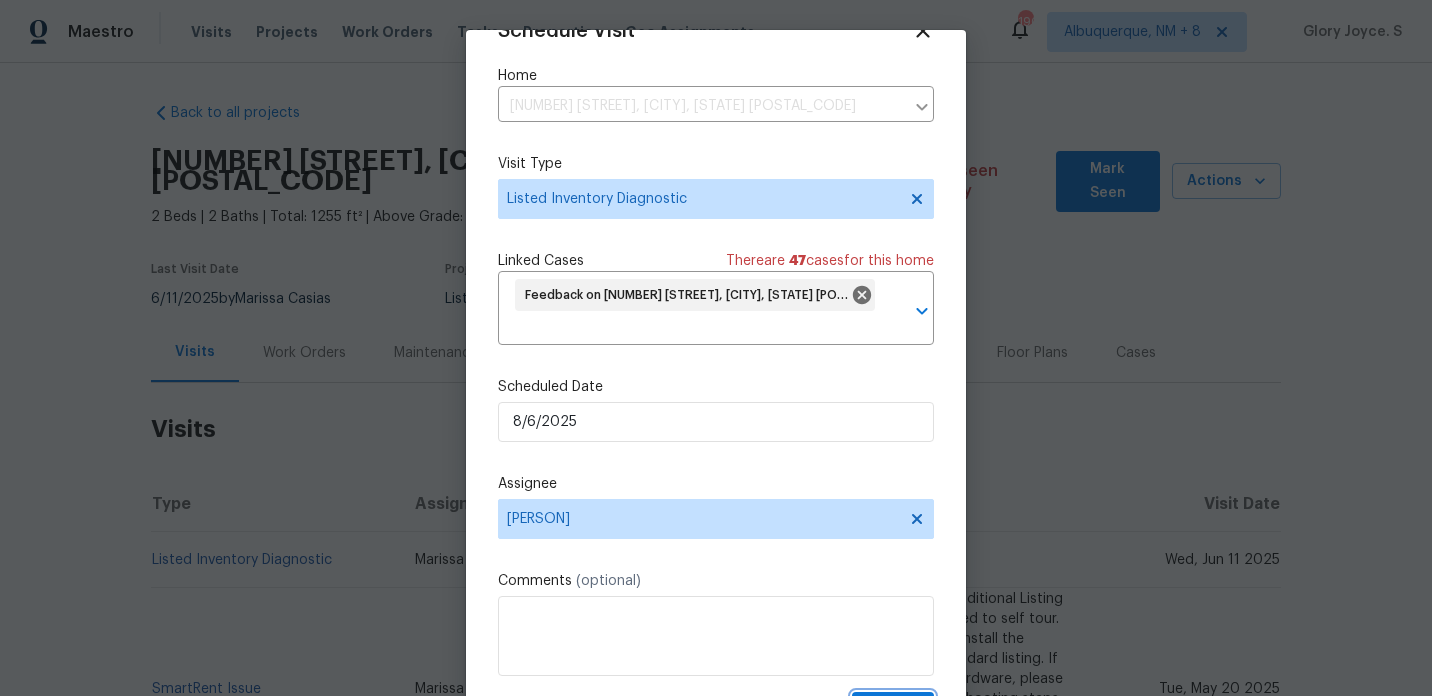 click on "Create" at bounding box center (893, 710) 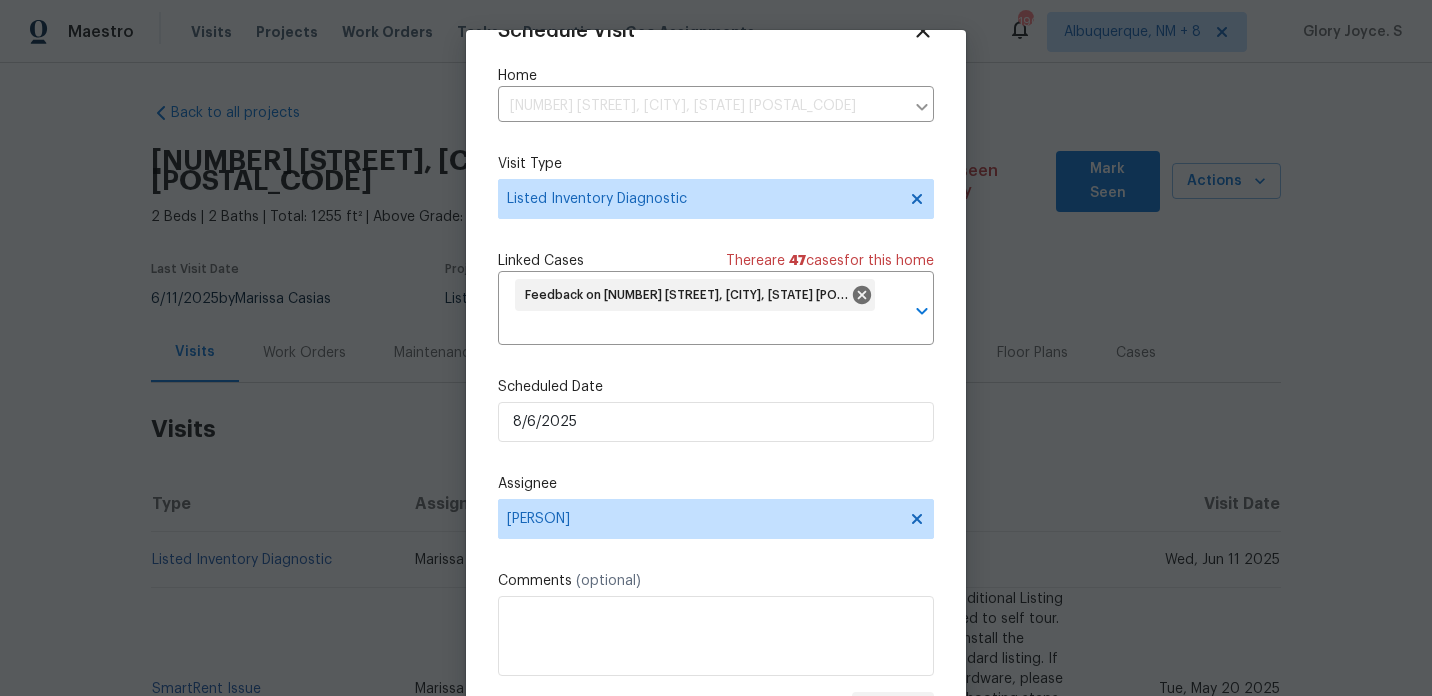 scroll, scrollTop: 36, scrollLeft: 0, axis: vertical 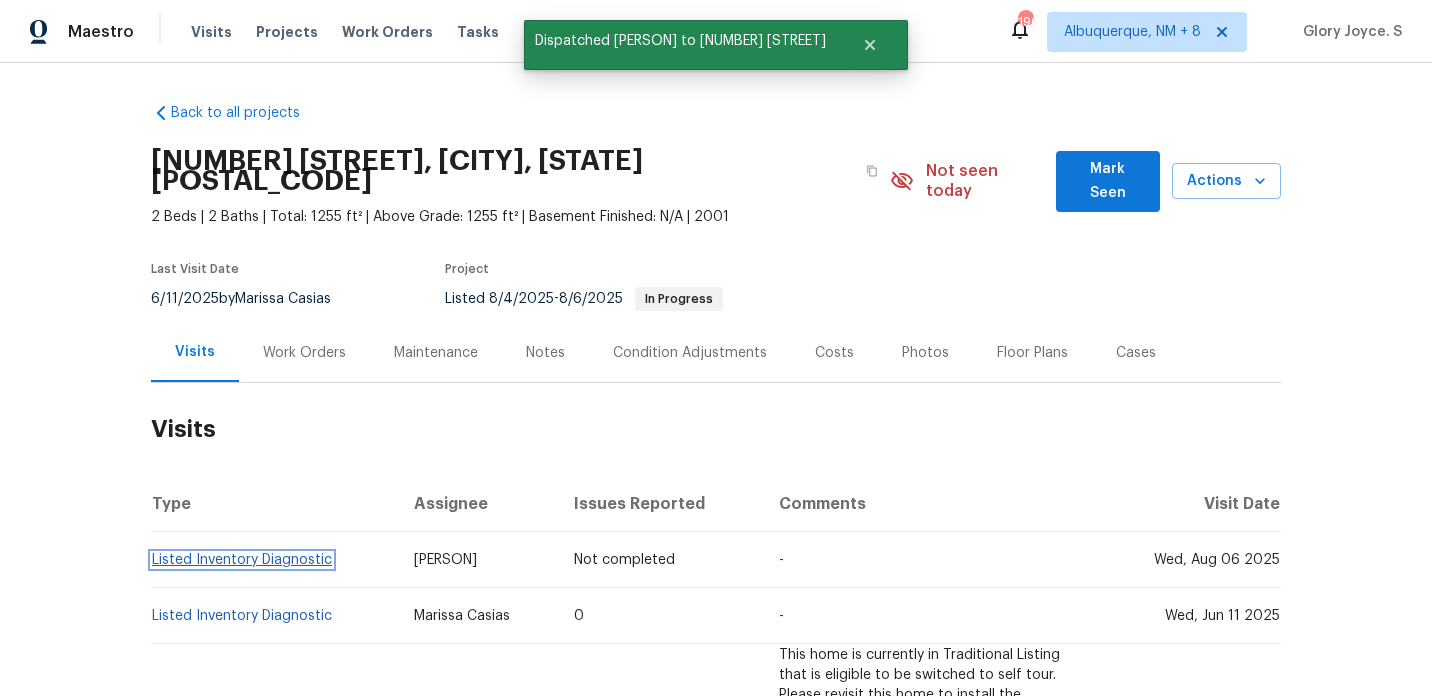 click on "Listed Inventory Diagnostic" at bounding box center (242, 560) 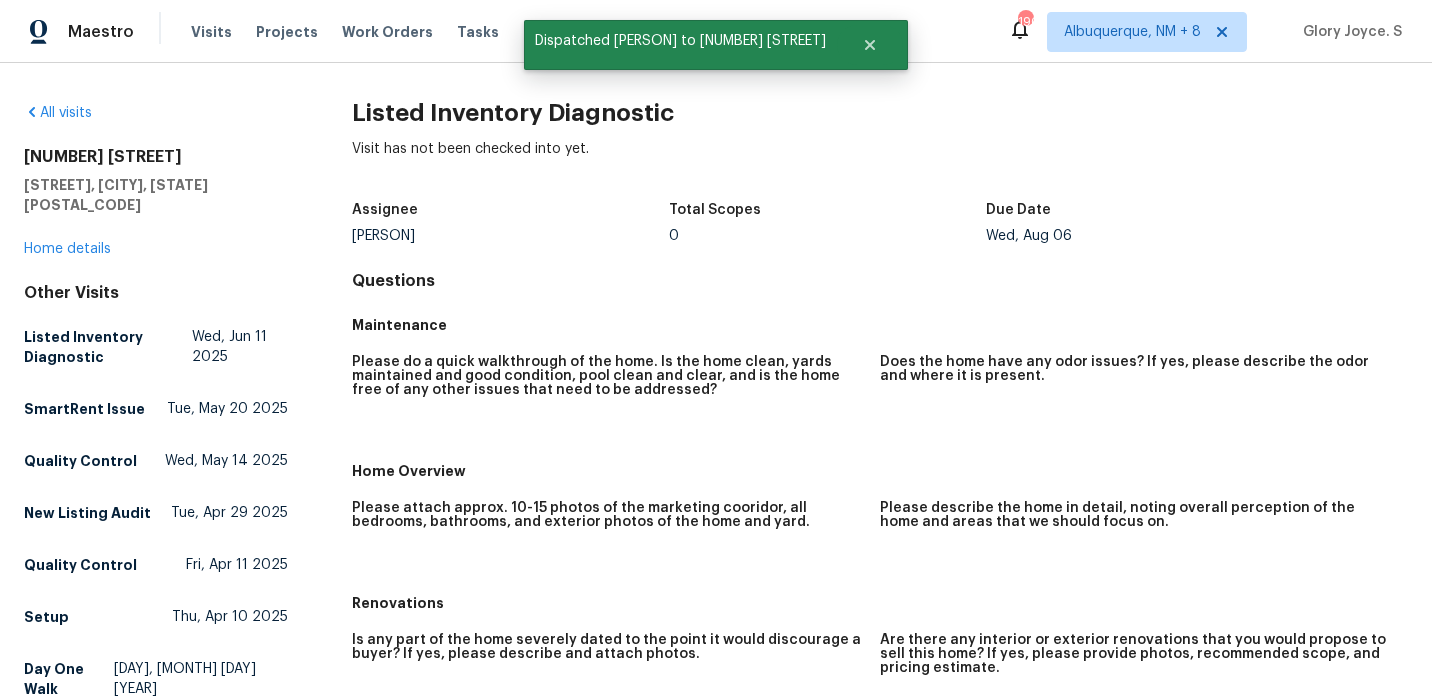 click on "Listed Inventory Diagnostic" at bounding box center (880, 113) 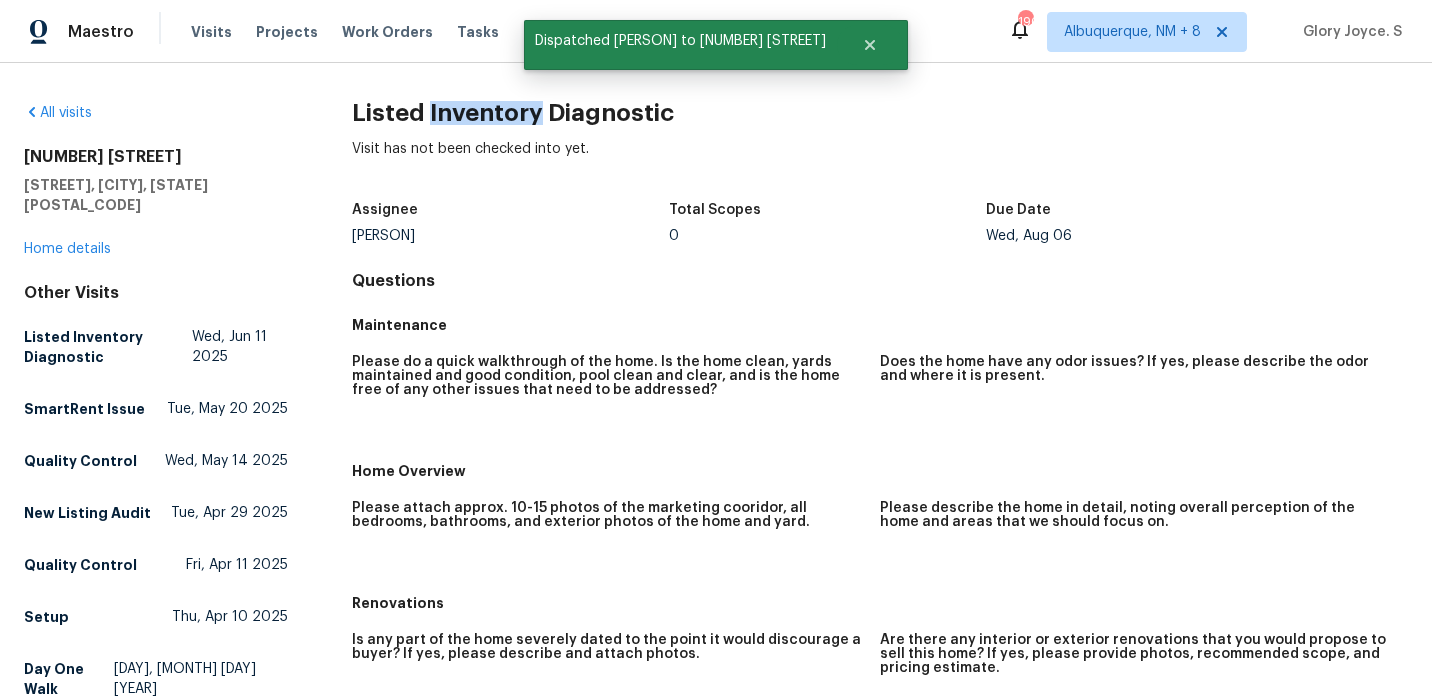 click on "Listed Inventory Diagnostic" at bounding box center (880, 113) 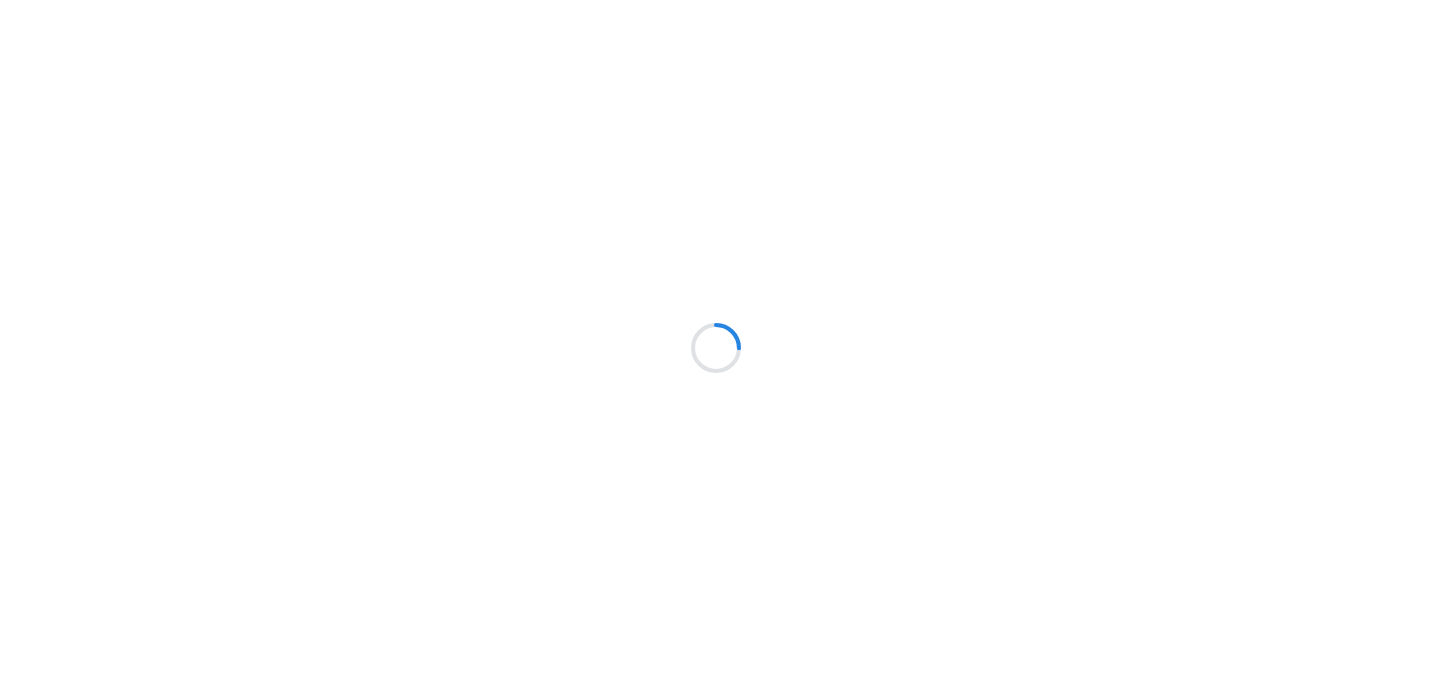 scroll, scrollTop: 0, scrollLeft: 0, axis: both 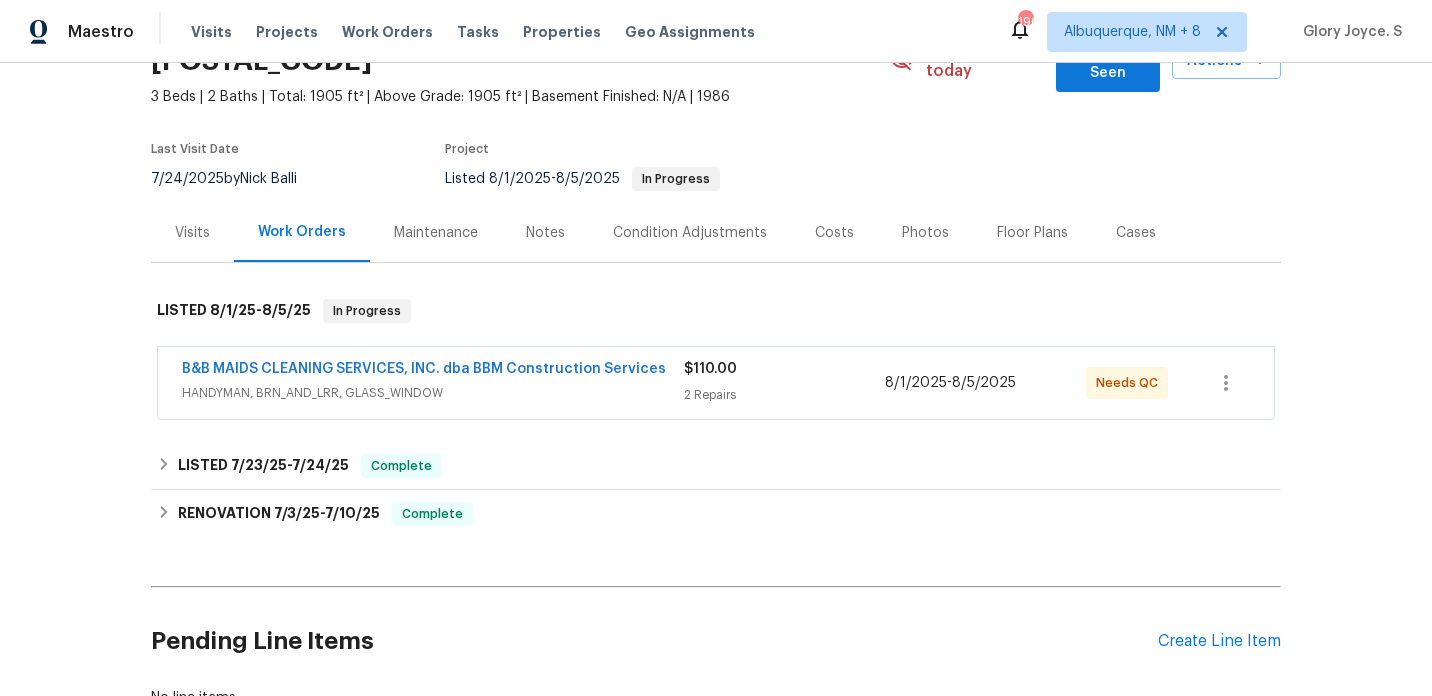 click on "Visits" at bounding box center [192, 233] 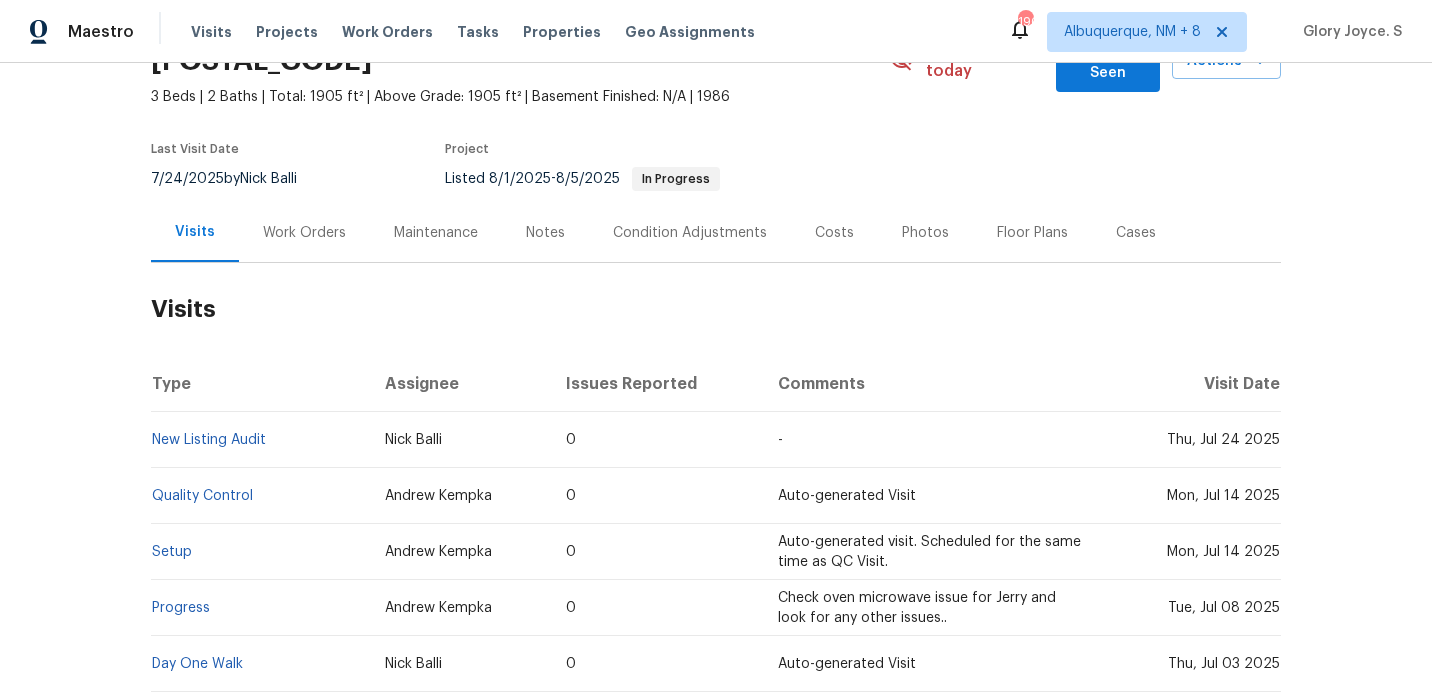 scroll, scrollTop: 0, scrollLeft: 0, axis: both 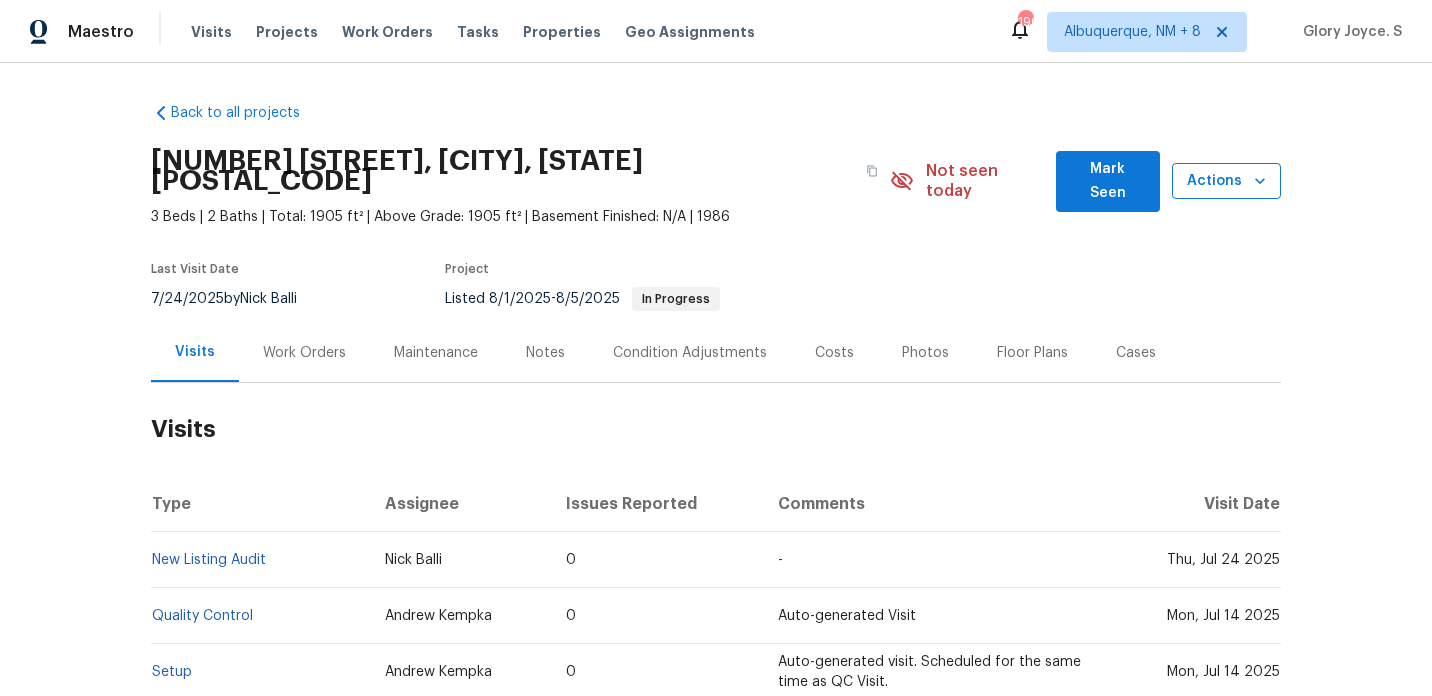 click on "Actions" at bounding box center [1226, 181] 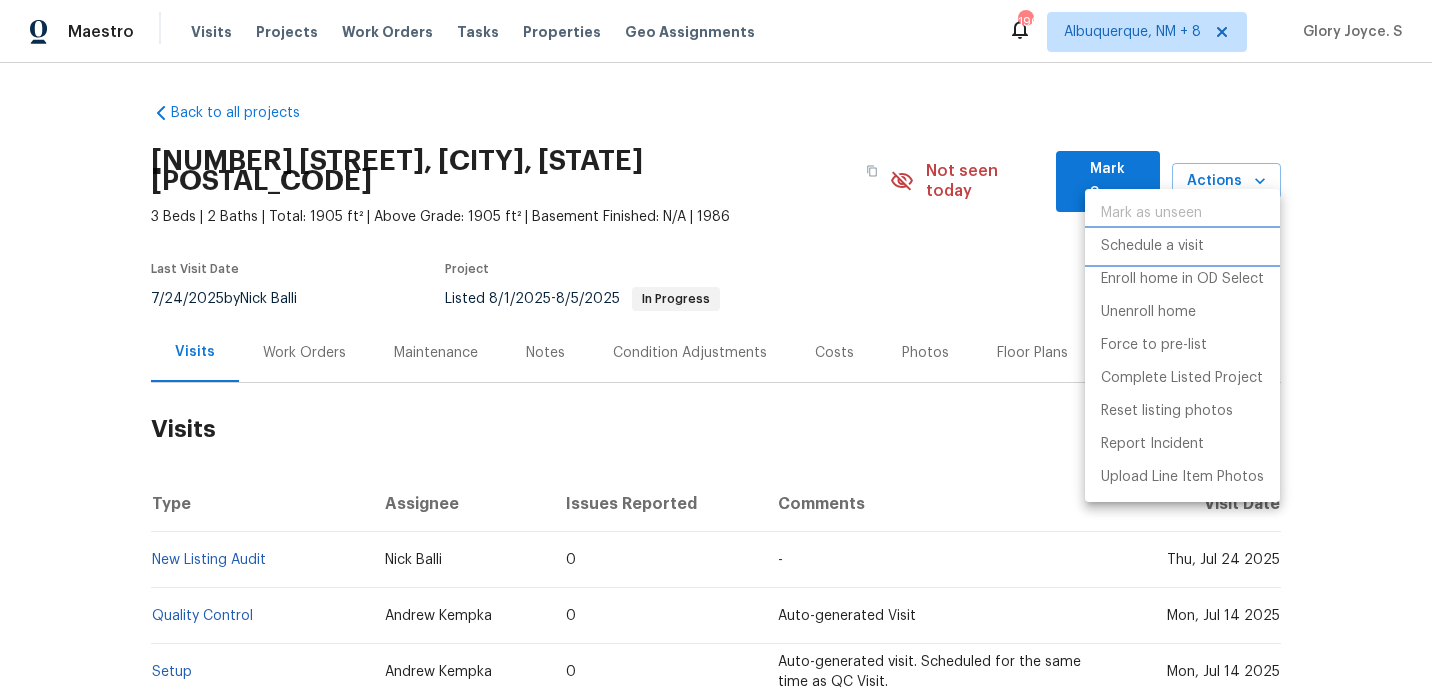 click on "Schedule a visit" at bounding box center (1152, 246) 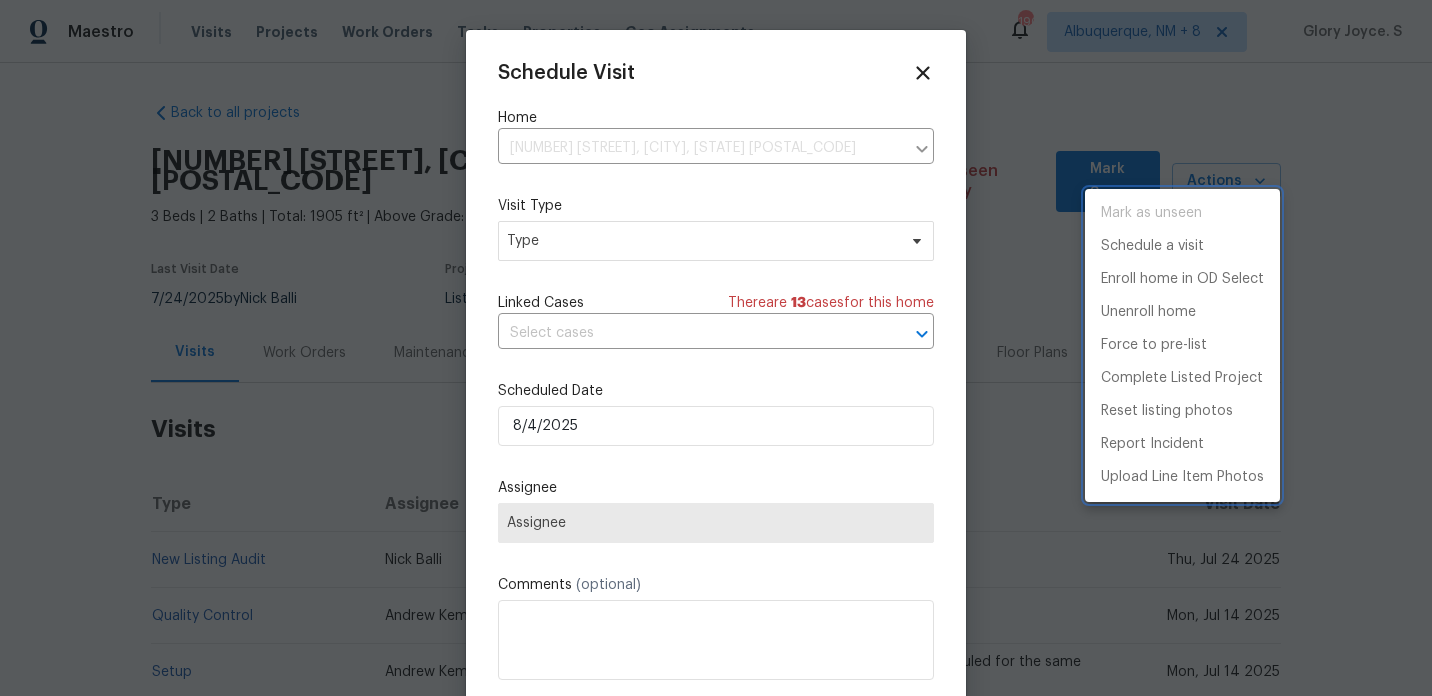 click at bounding box center (716, 348) 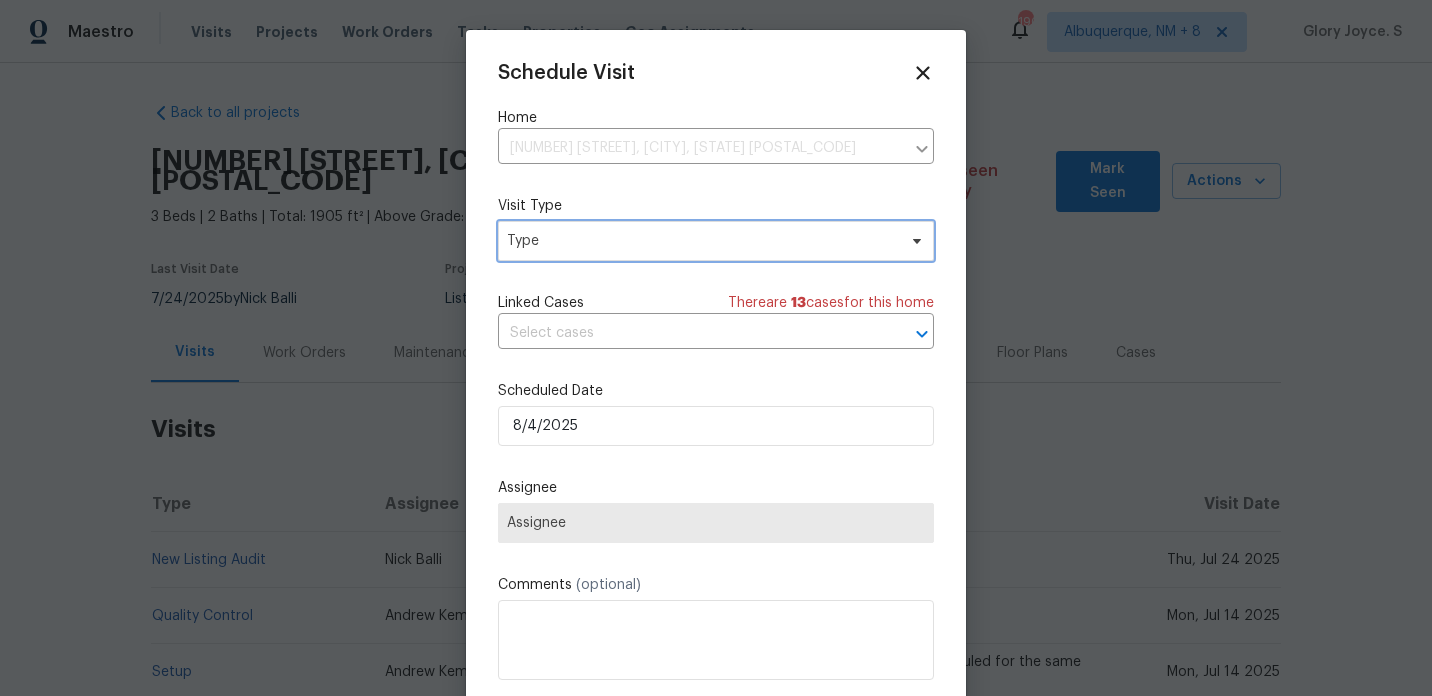 click on "Type" at bounding box center [701, 241] 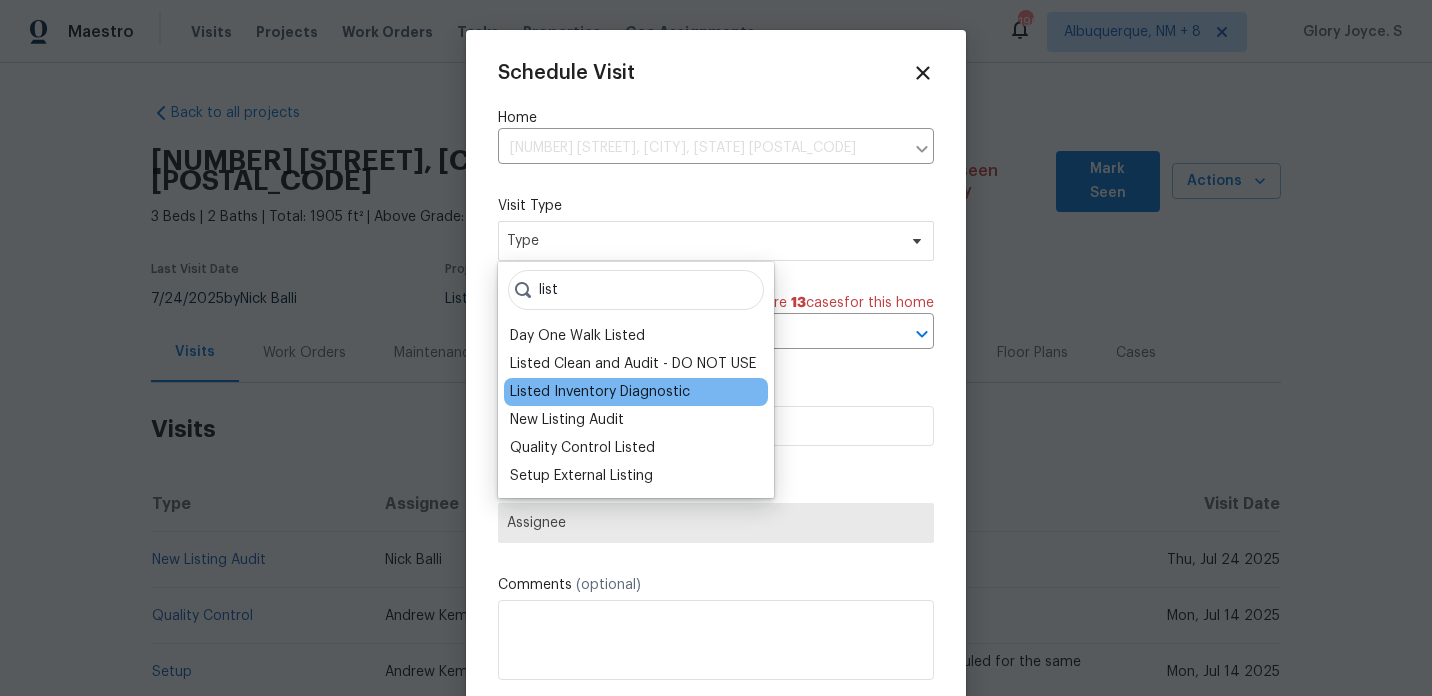 type on "list" 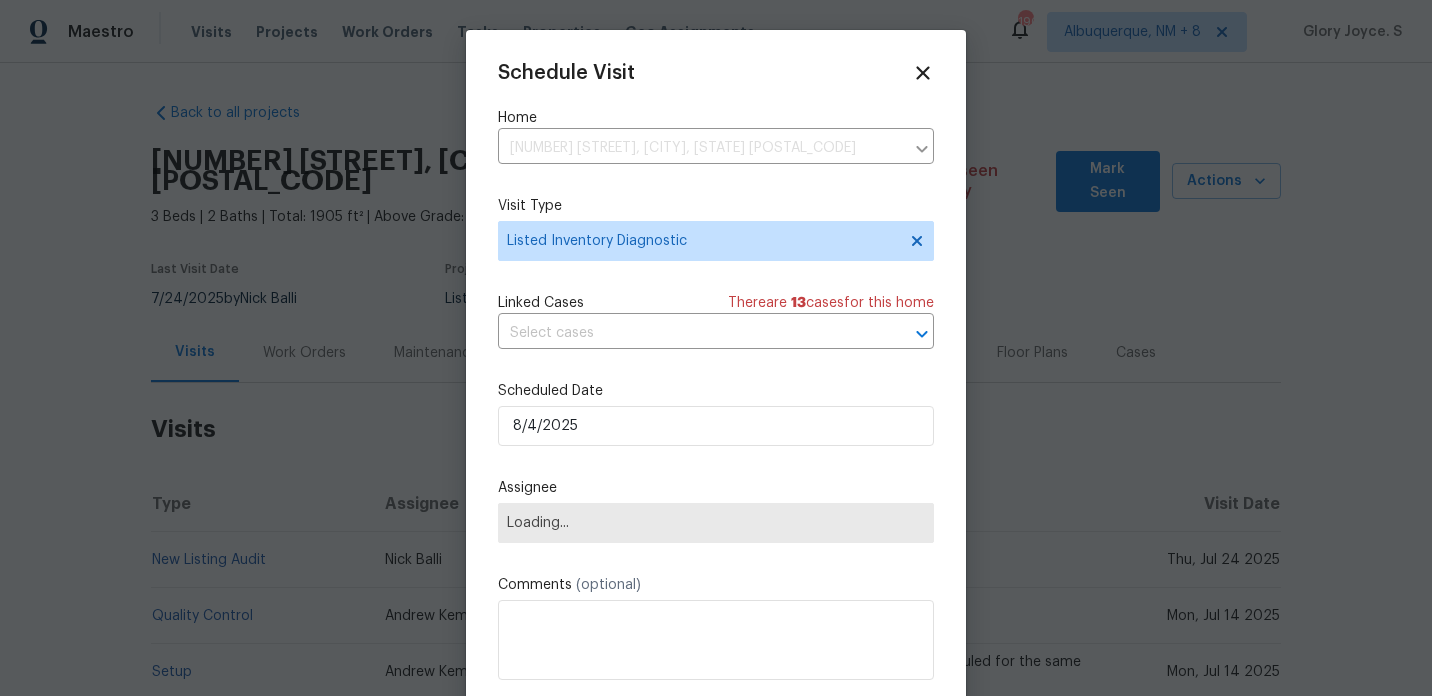 click on "Schedule Visit Home   615 Sweet Gum Dr, Euless, TX 76039 ​ Visit Type   Listed Inventory Diagnostic Linked Cases There  are   13  case s  for this home   ​ Scheduled Date   8/4/2025 Assignee   Loading... Comments   (optional) Create and schedule another Create" at bounding box center (716, 397) 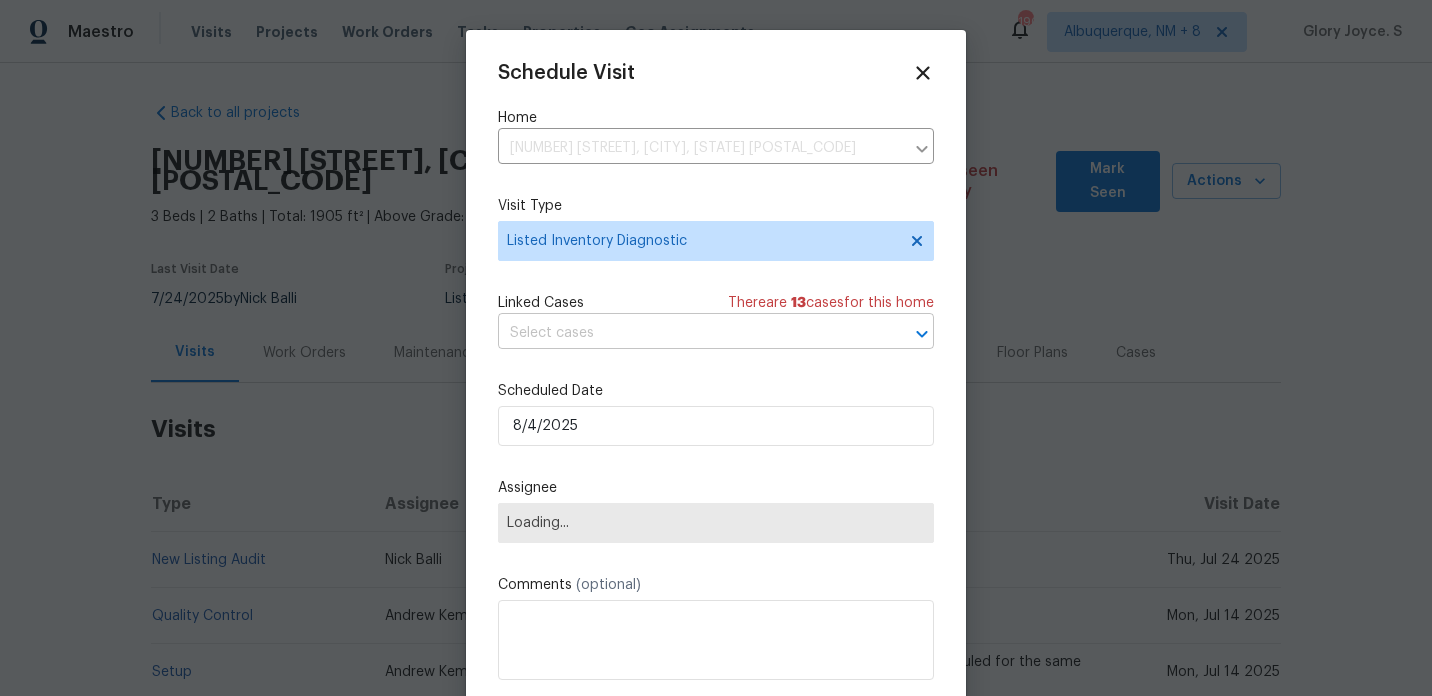 click at bounding box center (688, 333) 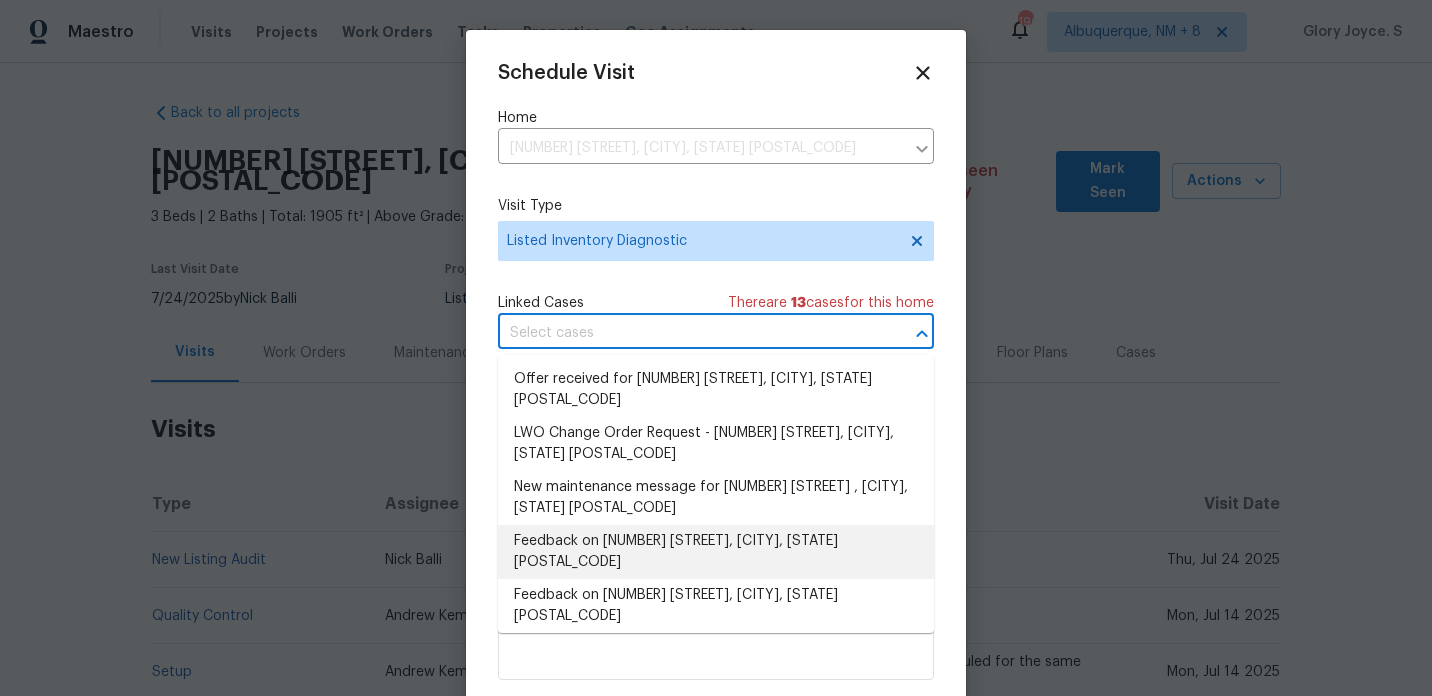 click on "Feedback on 615 Sweet Gum Dr, Euless, TX 76039" at bounding box center (716, 552) 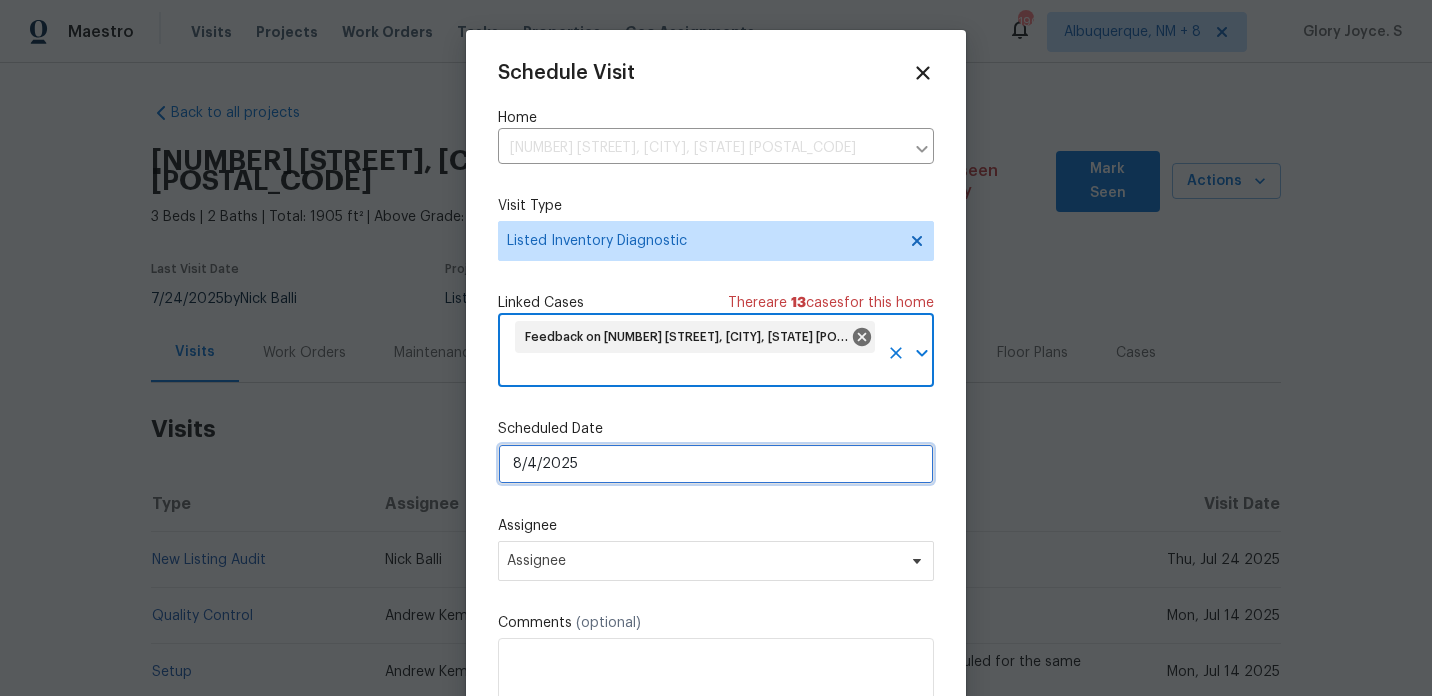click on "8/4/2025" at bounding box center [716, 464] 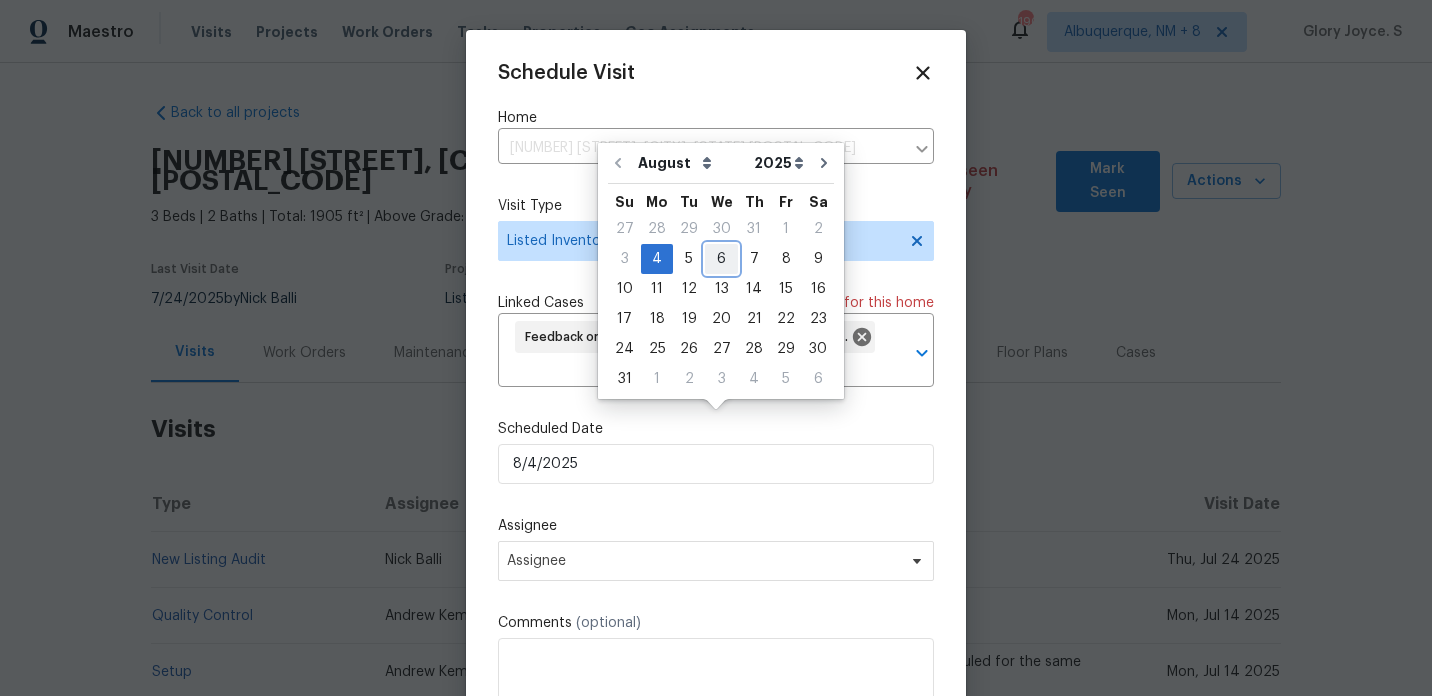 click on "6" at bounding box center [721, 259] 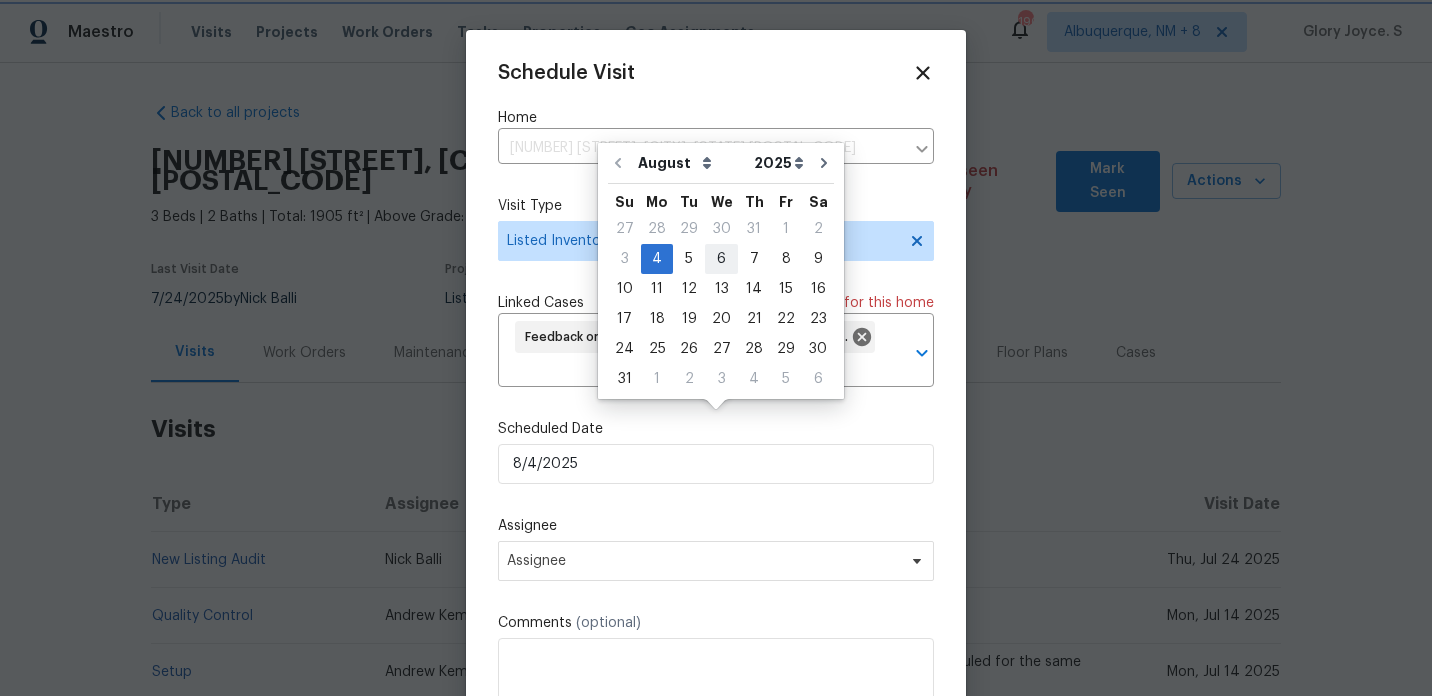 type on "8/6/2025" 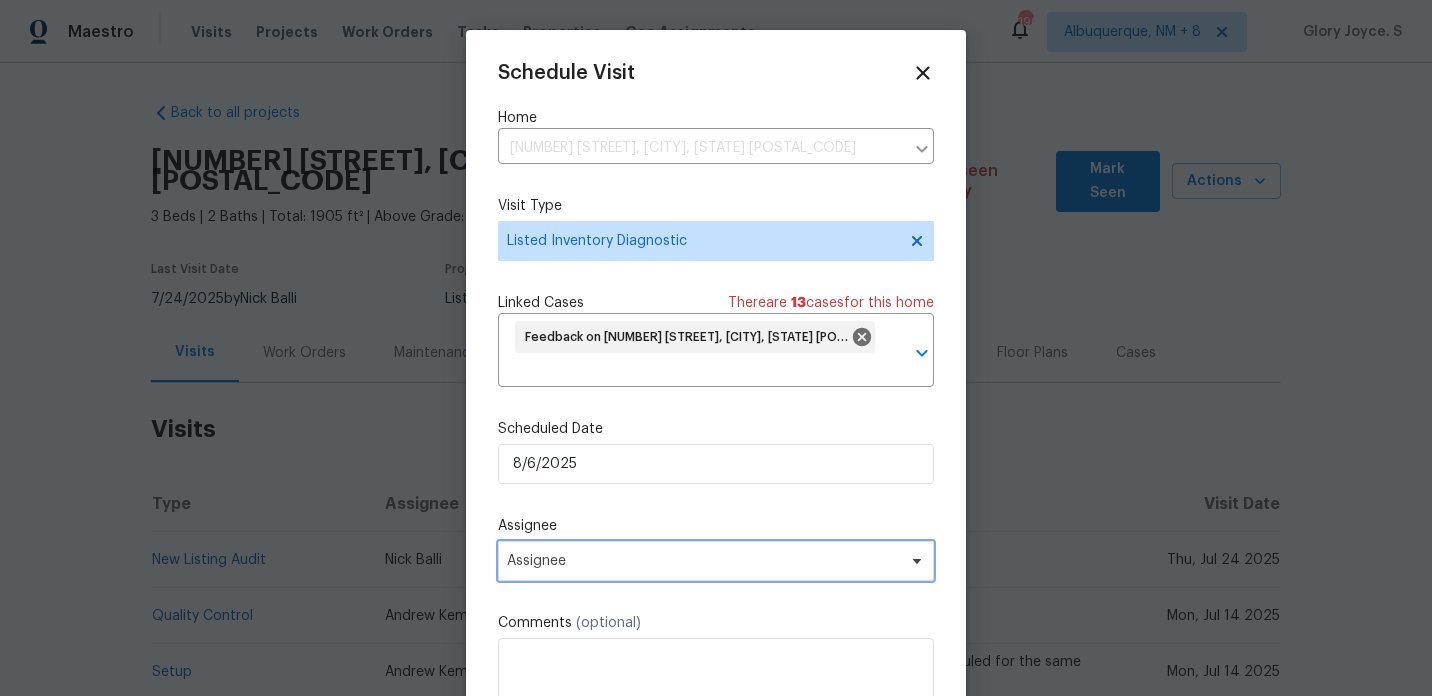 click on "Assignee" at bounding box center [703, 561] 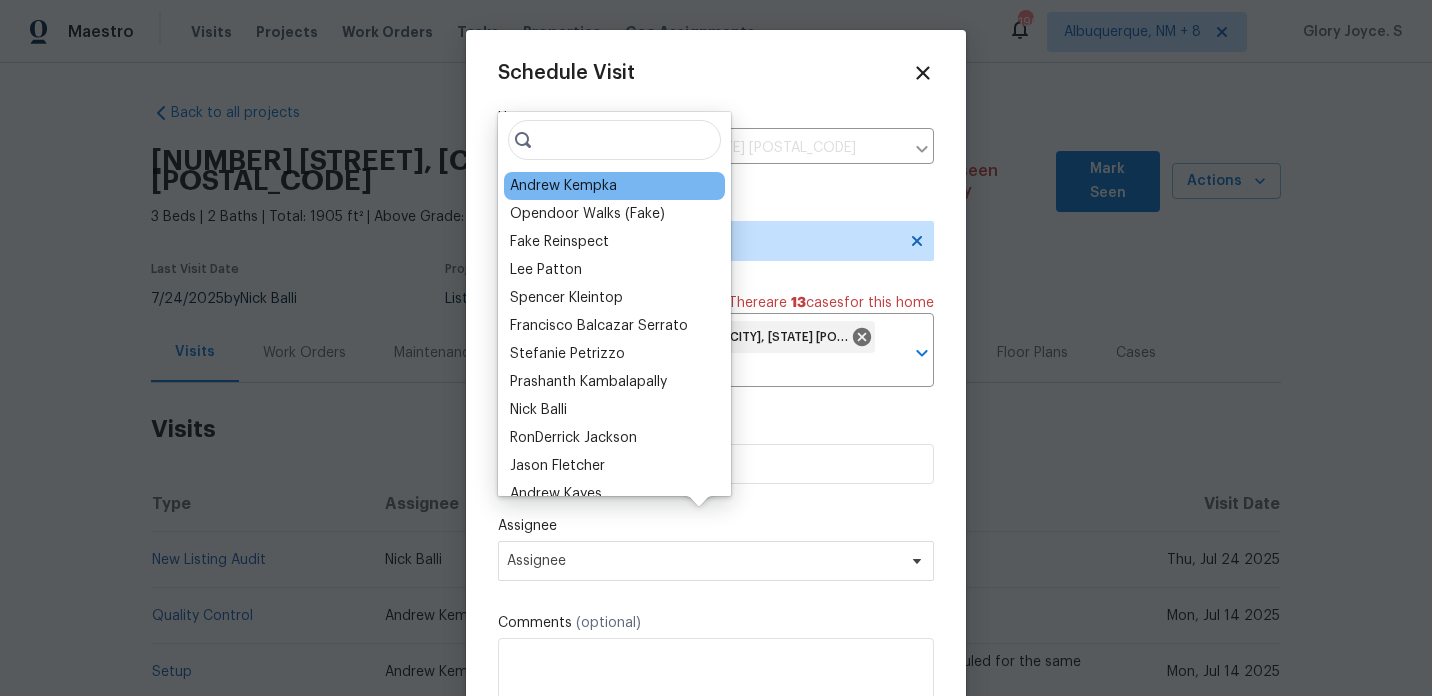 click on "Andrew Kempka" at bounding box center [614, 186] 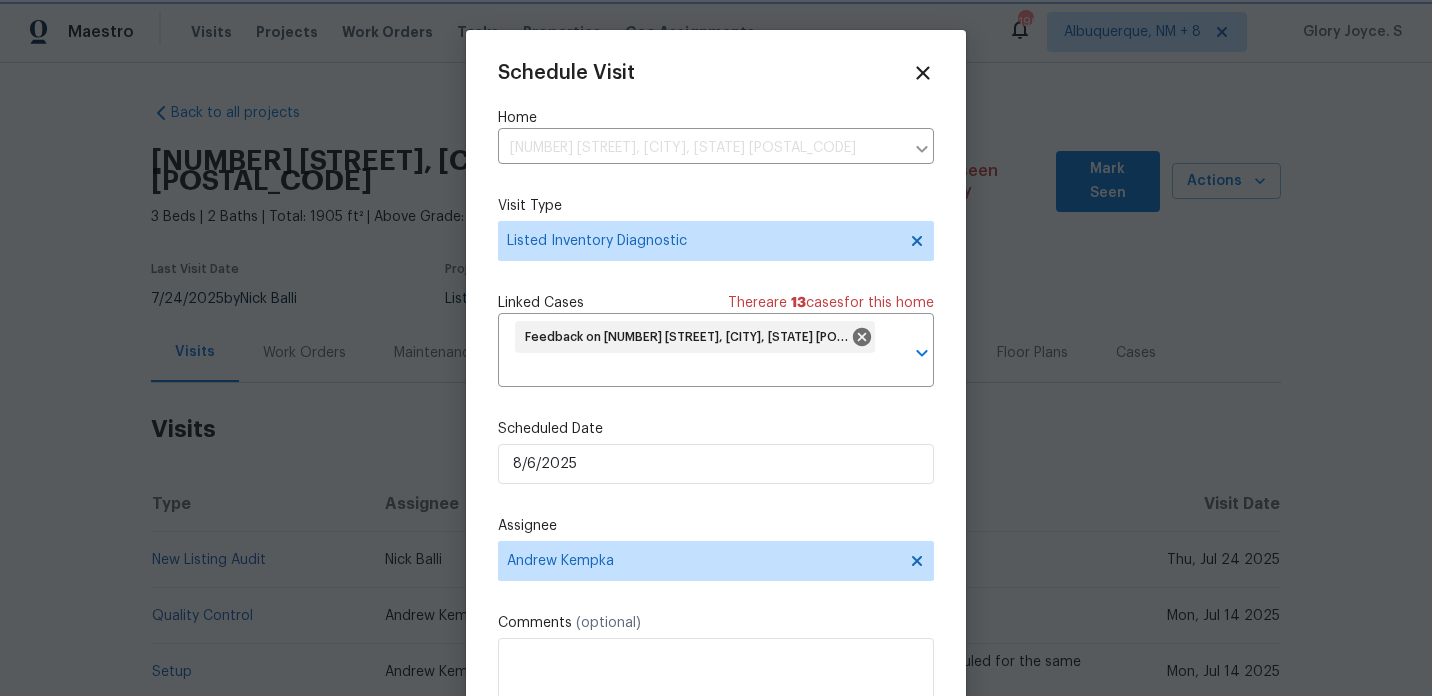 scroll, scrollTop: 42, scrollLeft: 0, axis: vertical 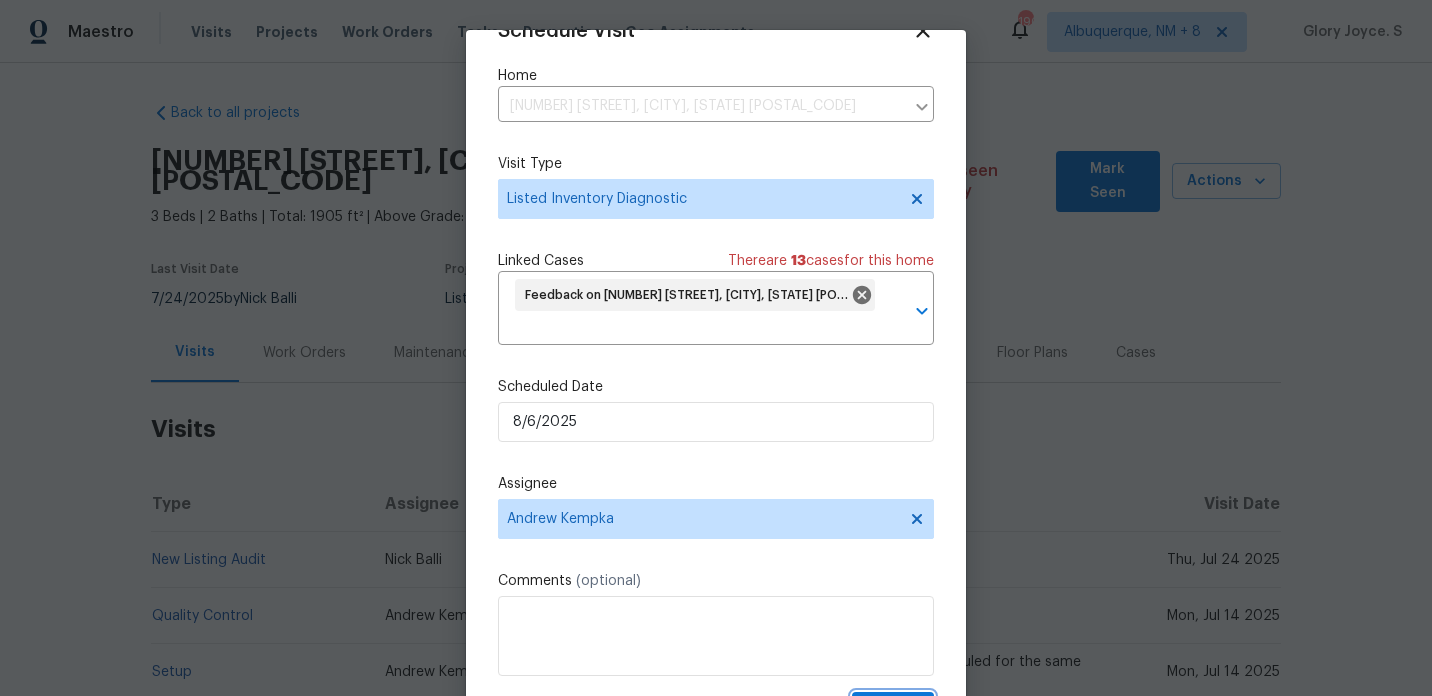click on "Create" at bounding box center (893, 710) 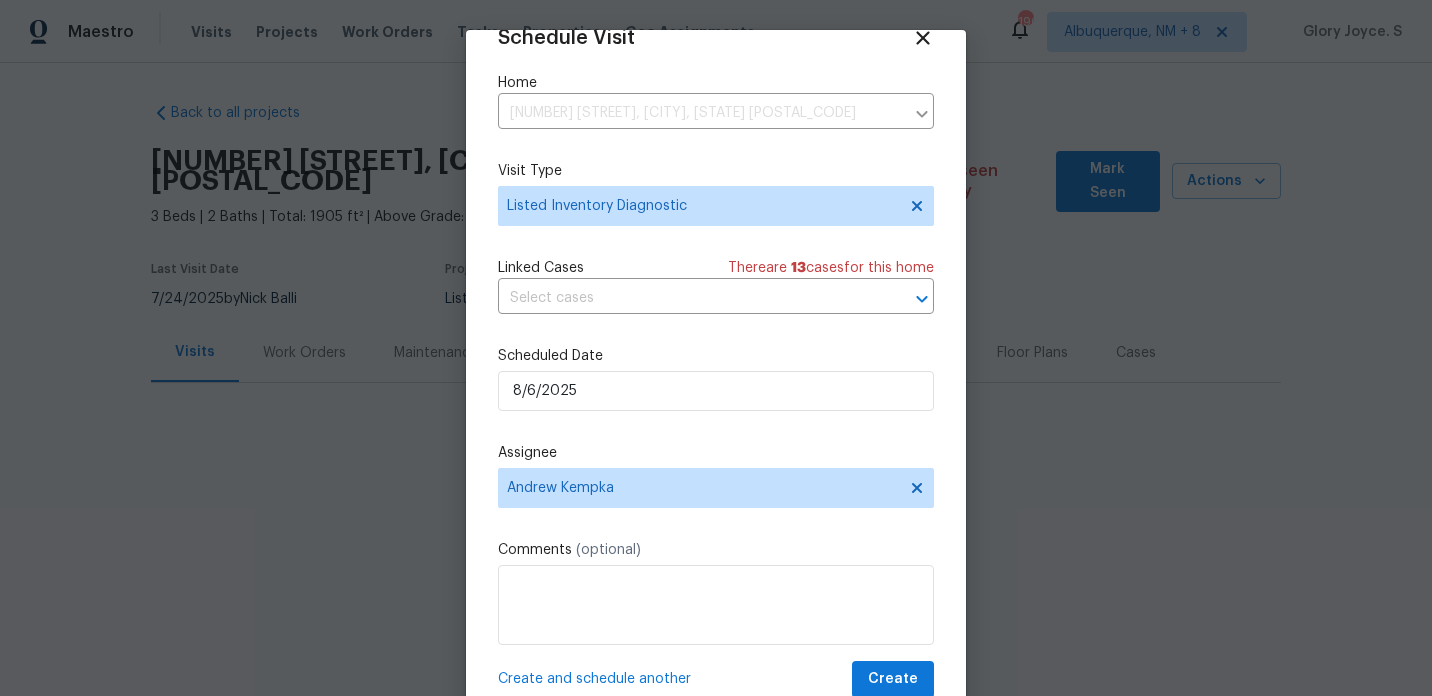 scroll, scrollTop: 36, scrollLeft: 0, axis: vertical 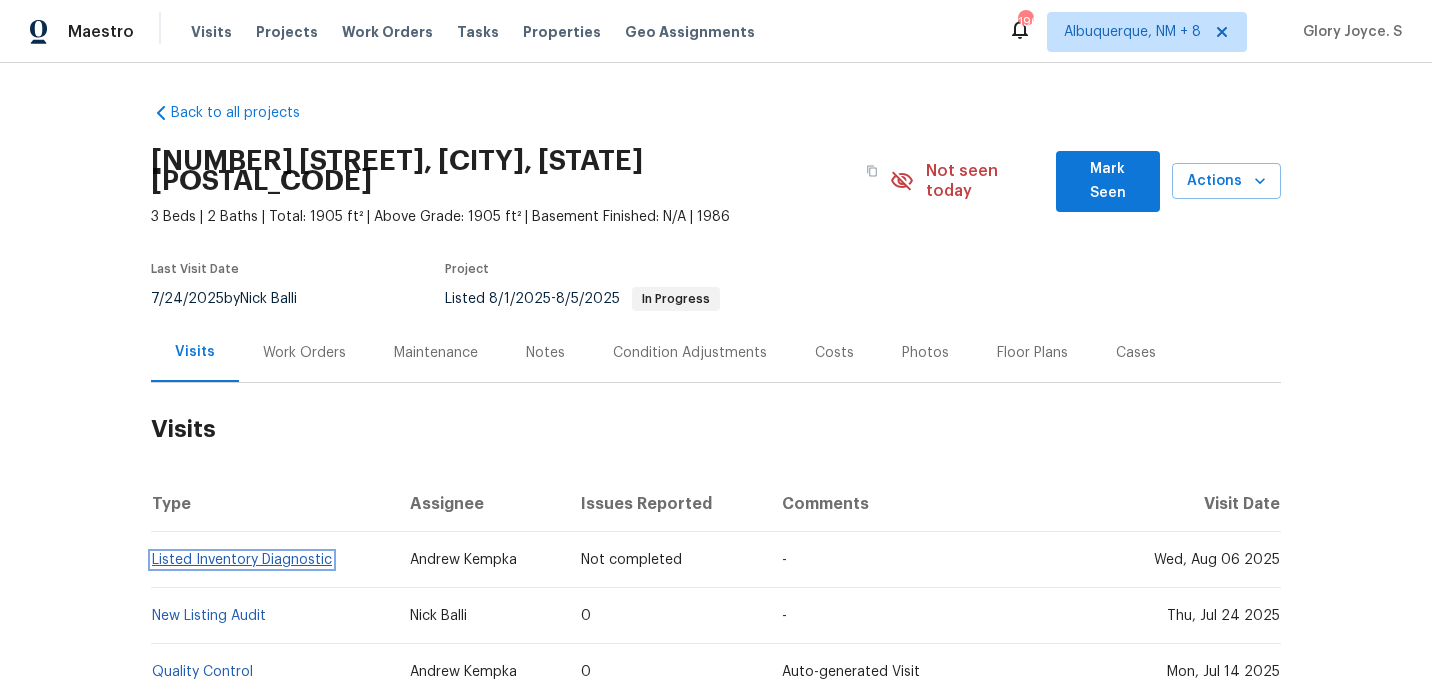 click on "Listed Inventory Diagnostic" at bounding box center [242, 560] 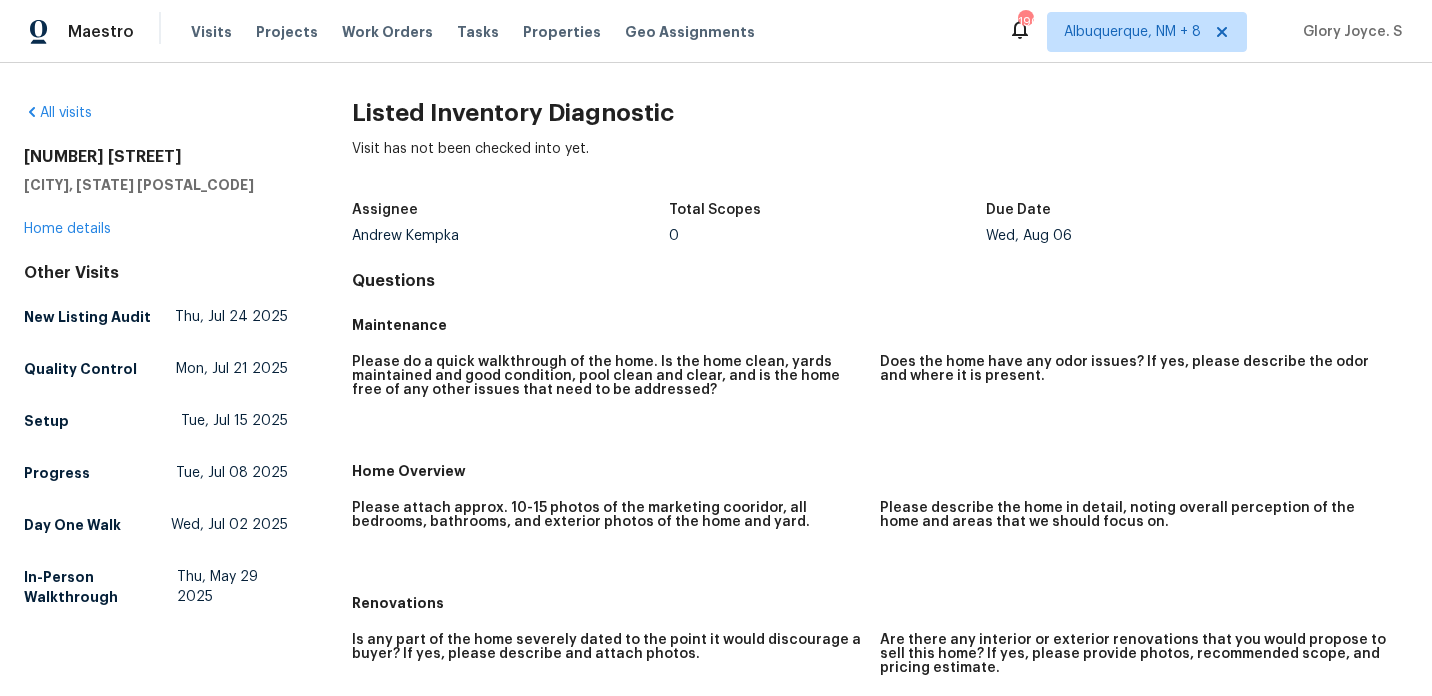 click on "Visit has not been checked into yet." at bounding box center (880, 165) 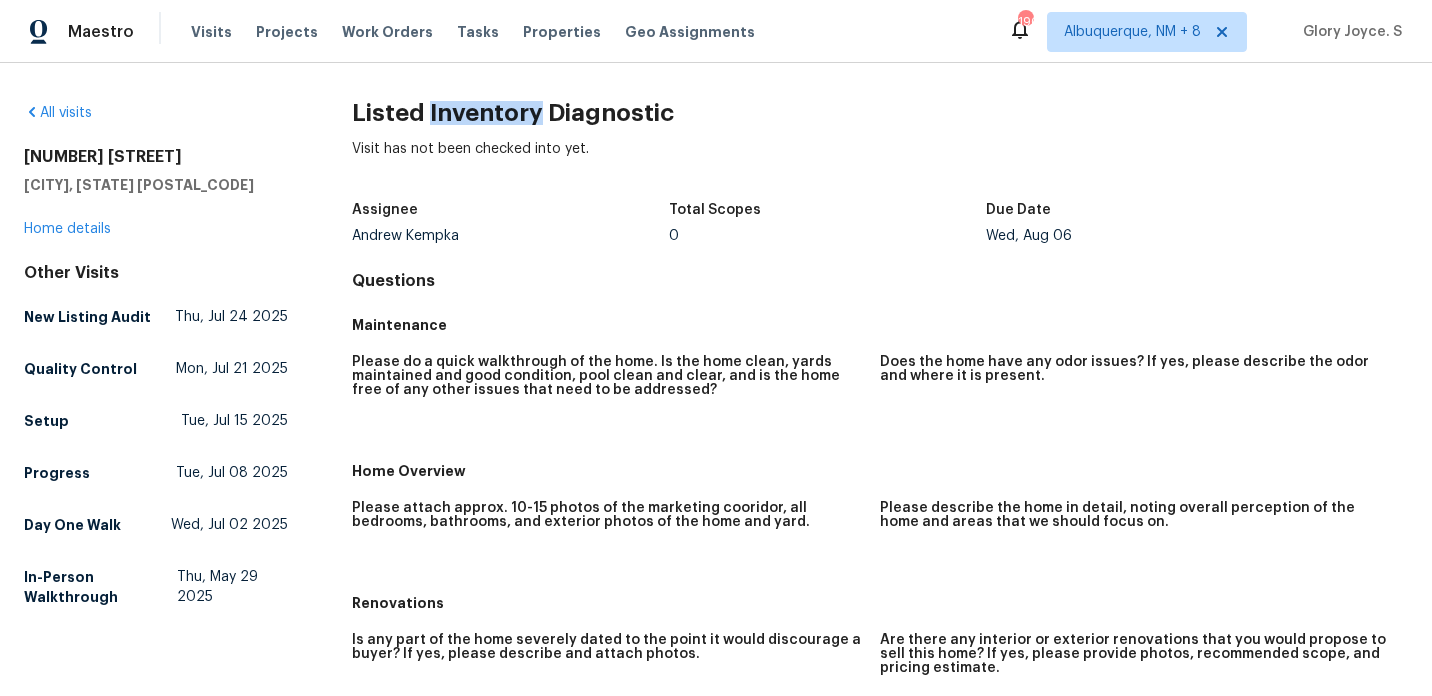 click on "Listed Inventory Diagnostic" at bounding box center [880, 113] 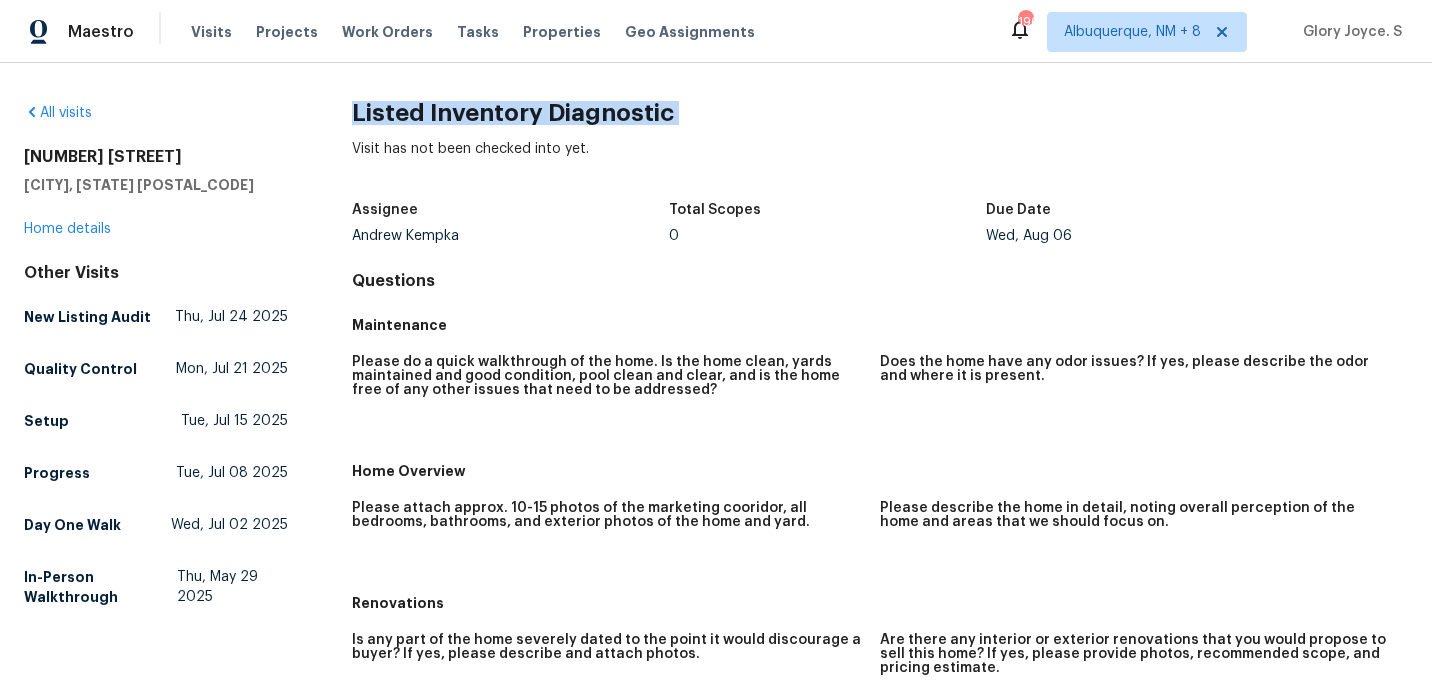 copy on "Listed Inventory Diagnostic" 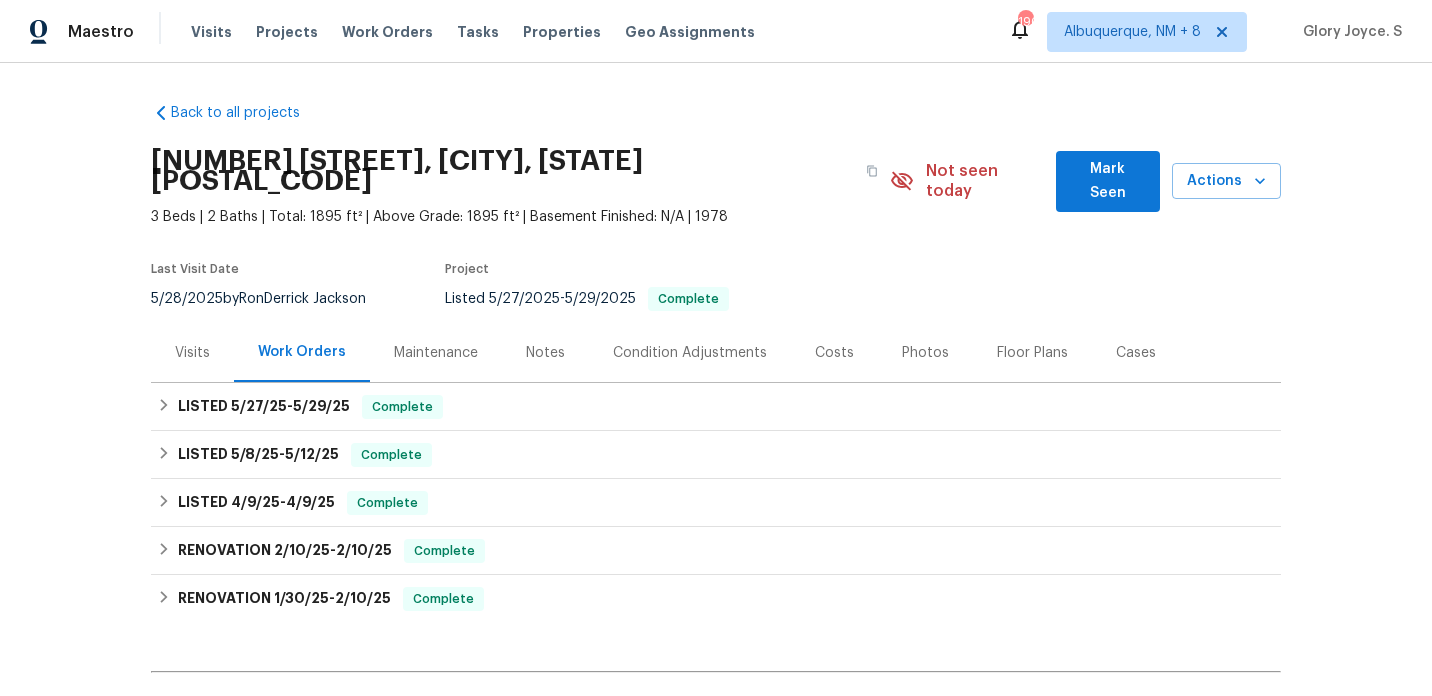 scroll, scrollTop: 0, scrollLeft: 0, axis: both 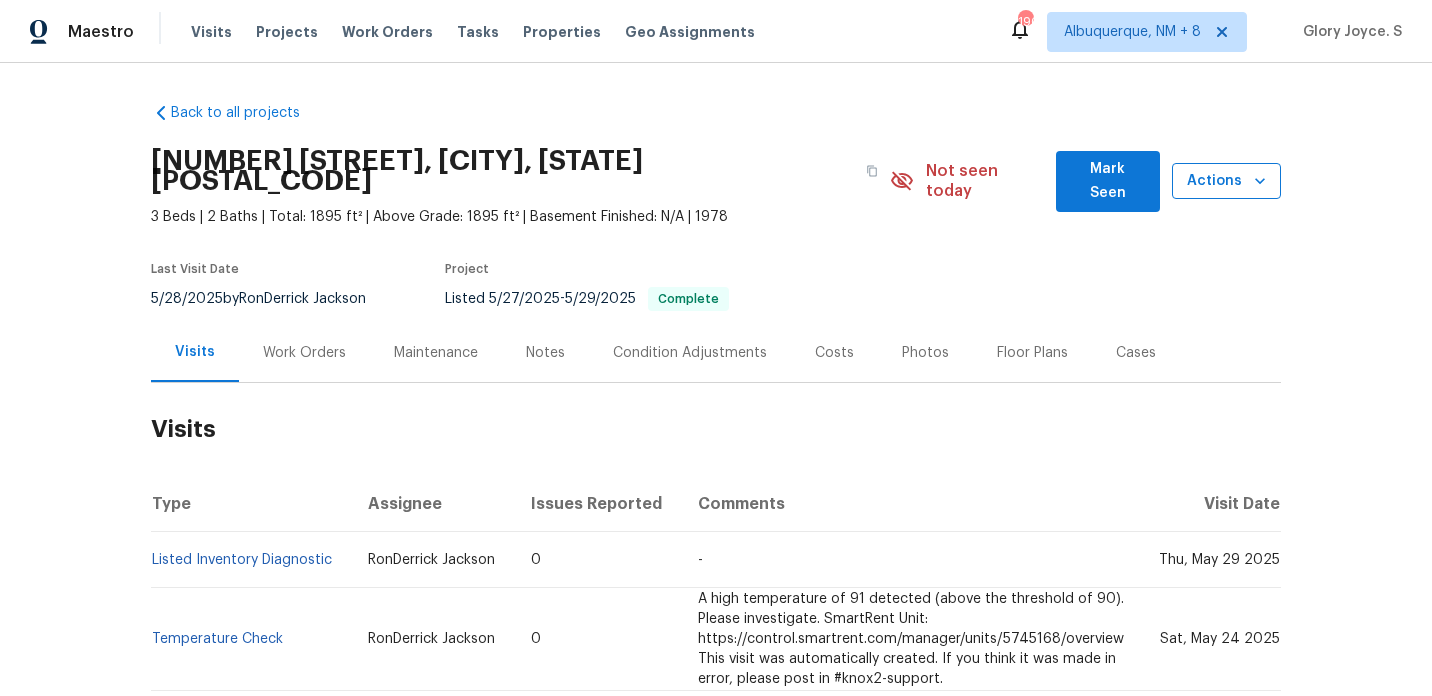 click on "Actions" at bounding box center [1226, 181] 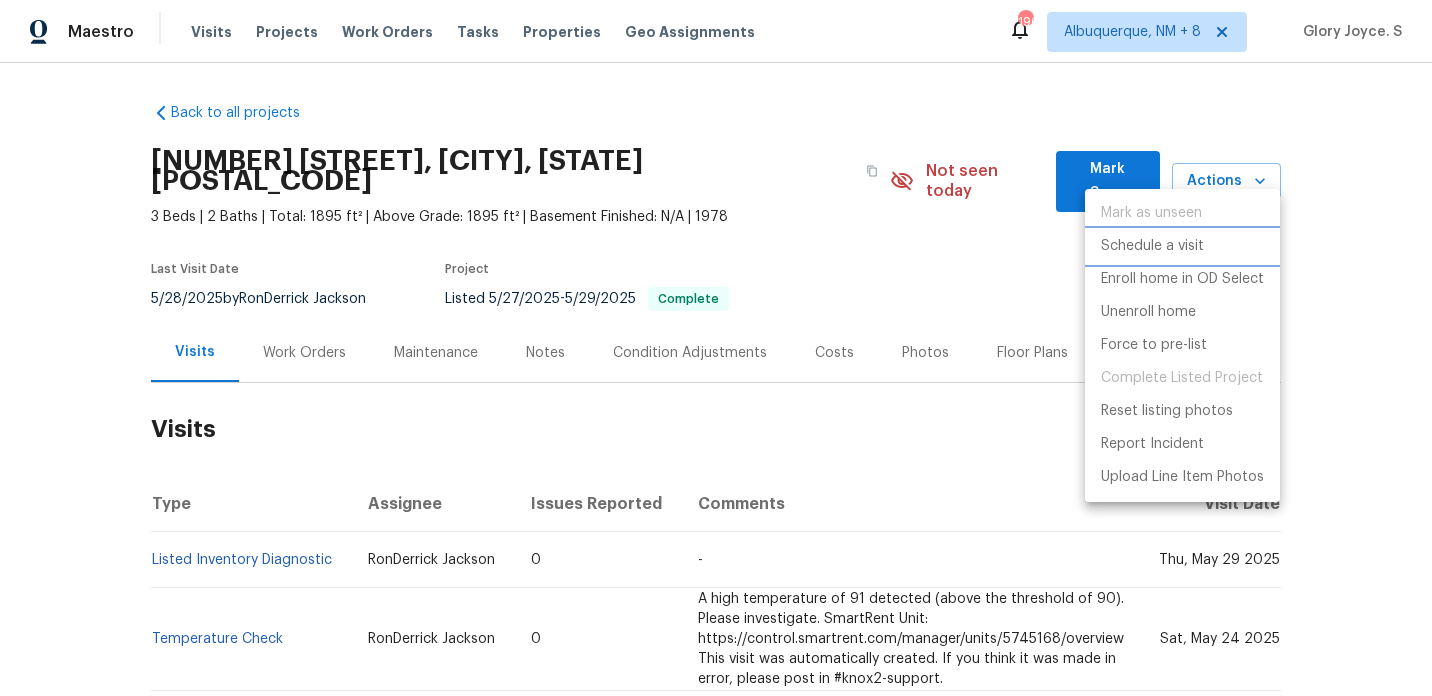 click on "Schedule a visit" at bounding box center (1152, 246) 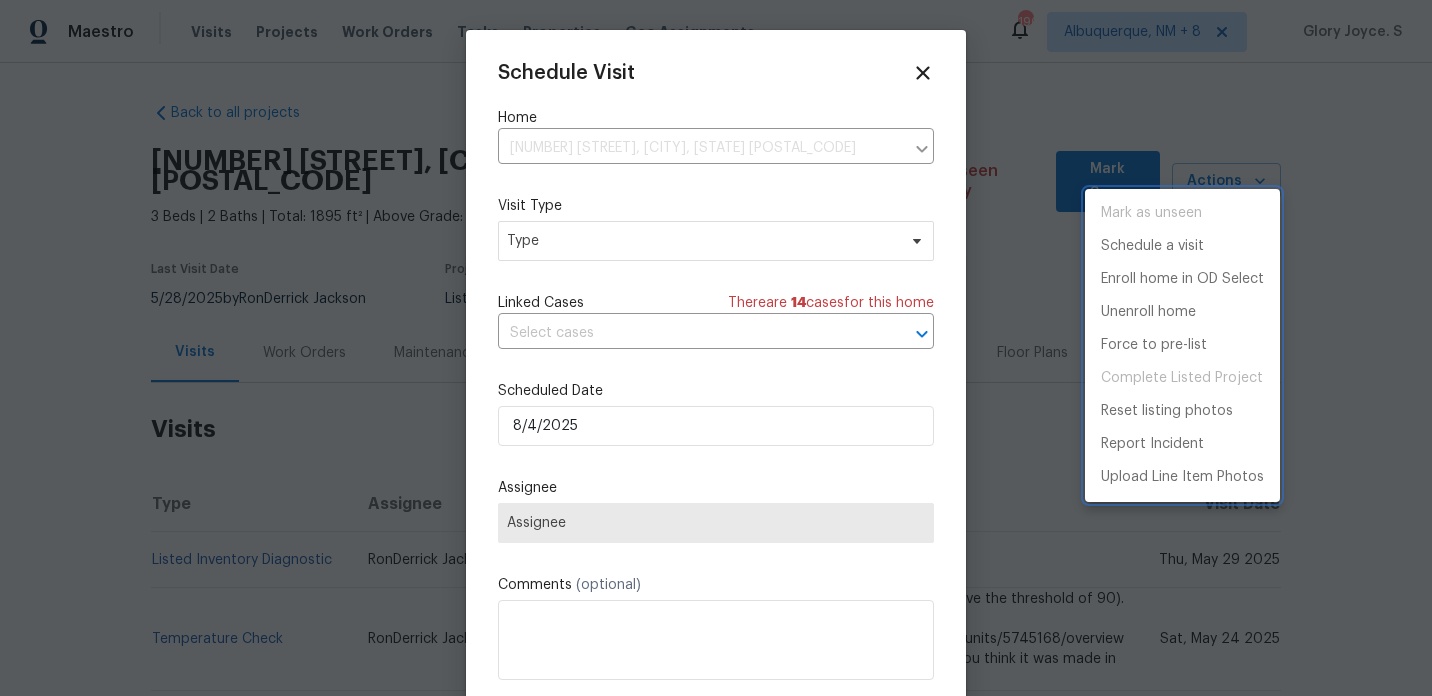 click at bounding box center (716, 348) 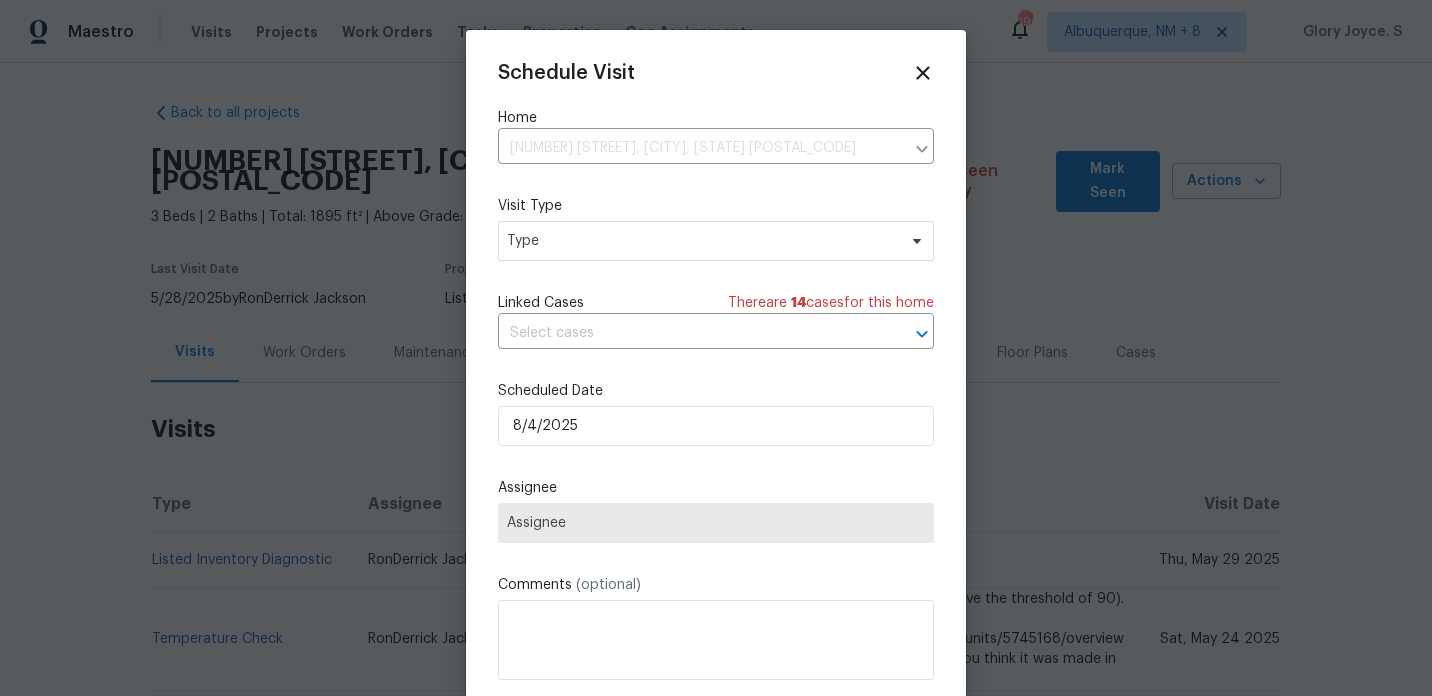 click on "Mark as unseen Schedule a visit Enroll home in OD Select Unenroll home Force to pre-list Complete Listed Project   Reset listing photos Report Incident Upload Line Item Photos" at bounding box center (716, 348) 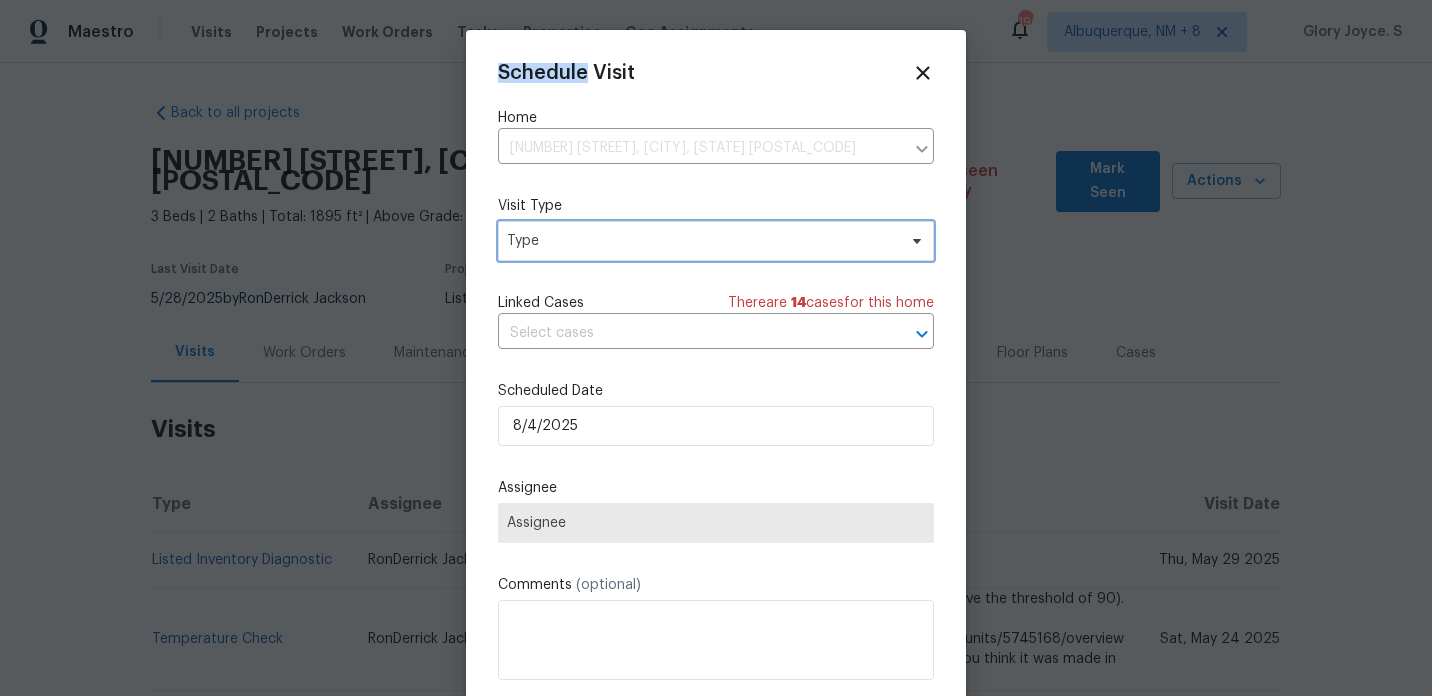 click on "Type" at bounding box center (701, 241) 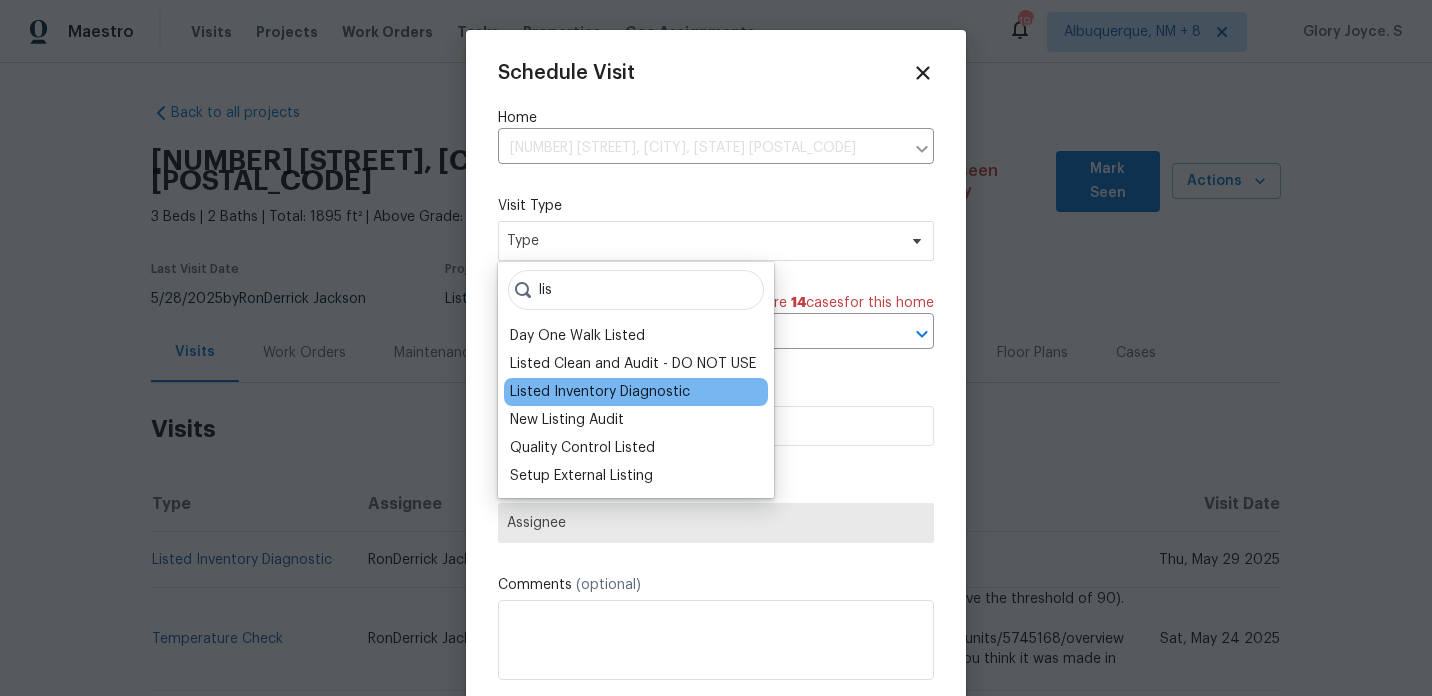 type on "lis" 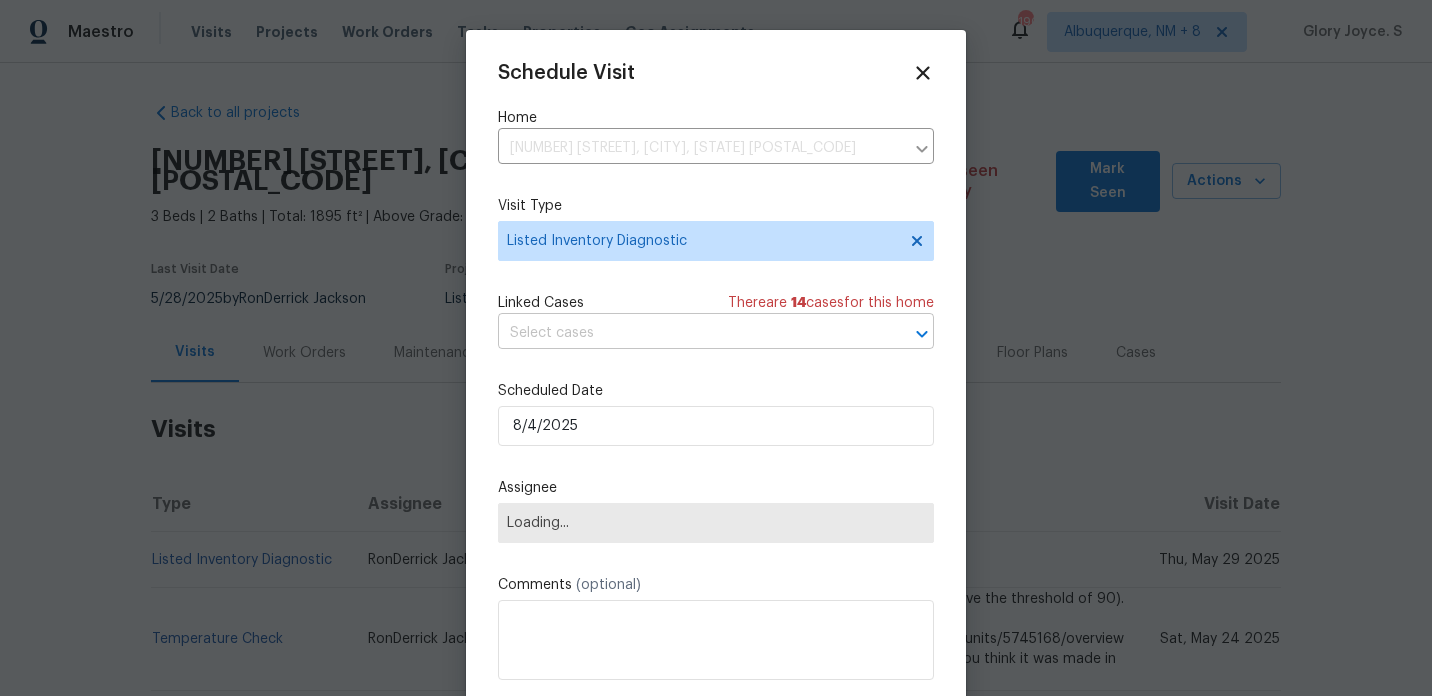 click at bounding box center (688, 333) 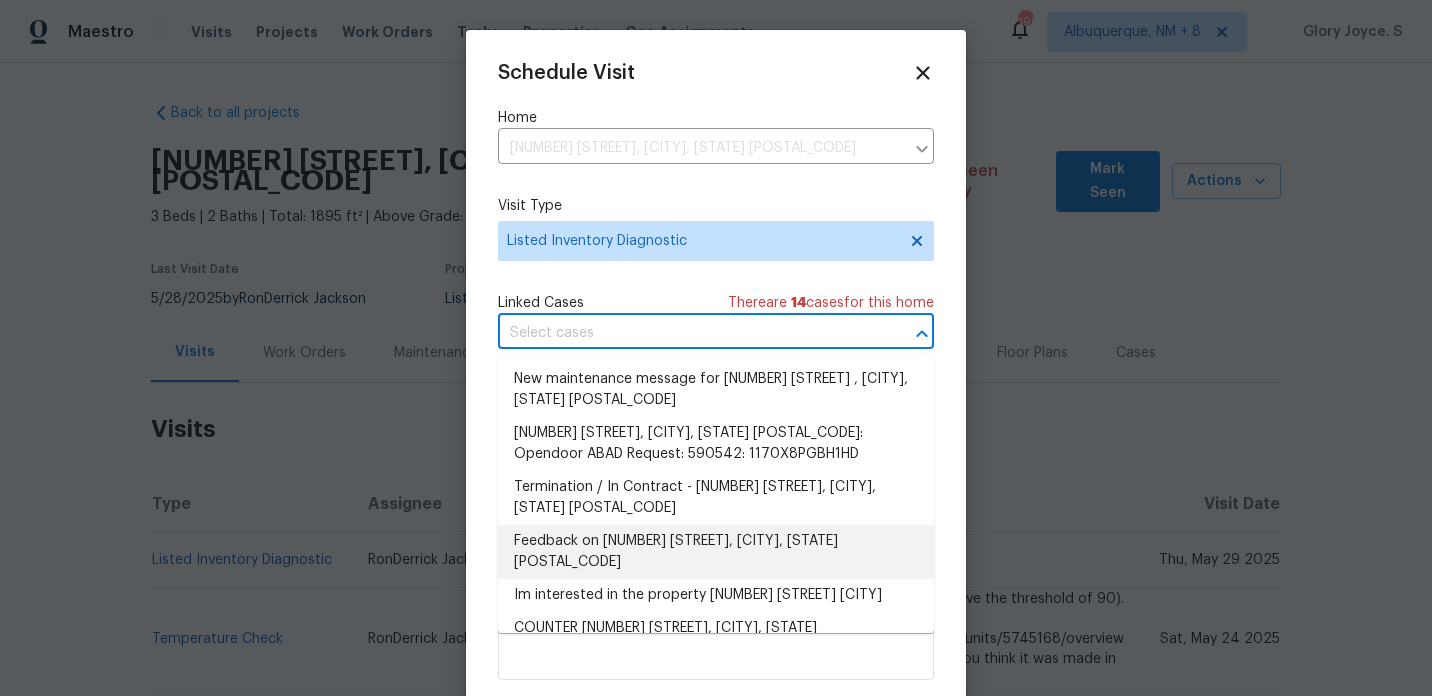 click on "Feedback on 3806 Star Trek Ln, Garland, TX 75044" at bounding box center (716, 552) 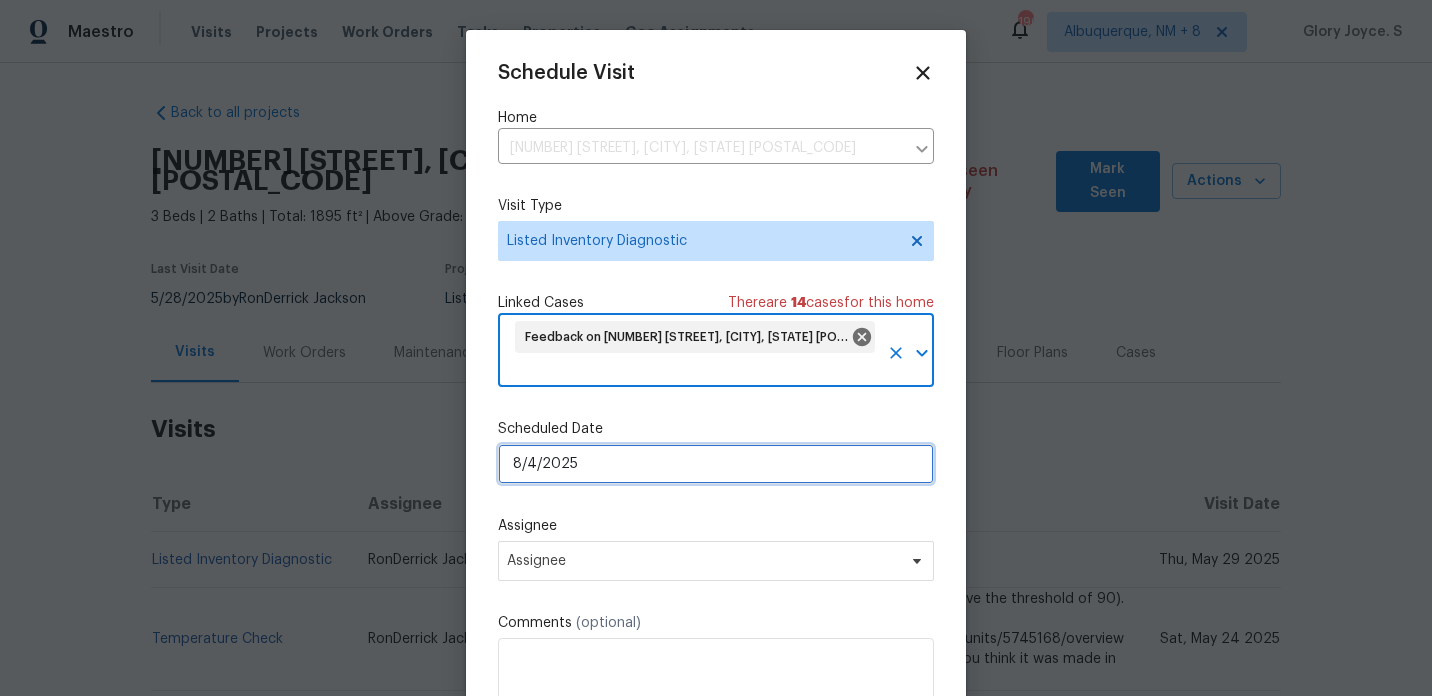 click on "8/4/2025" at bounding box center (716, 464) 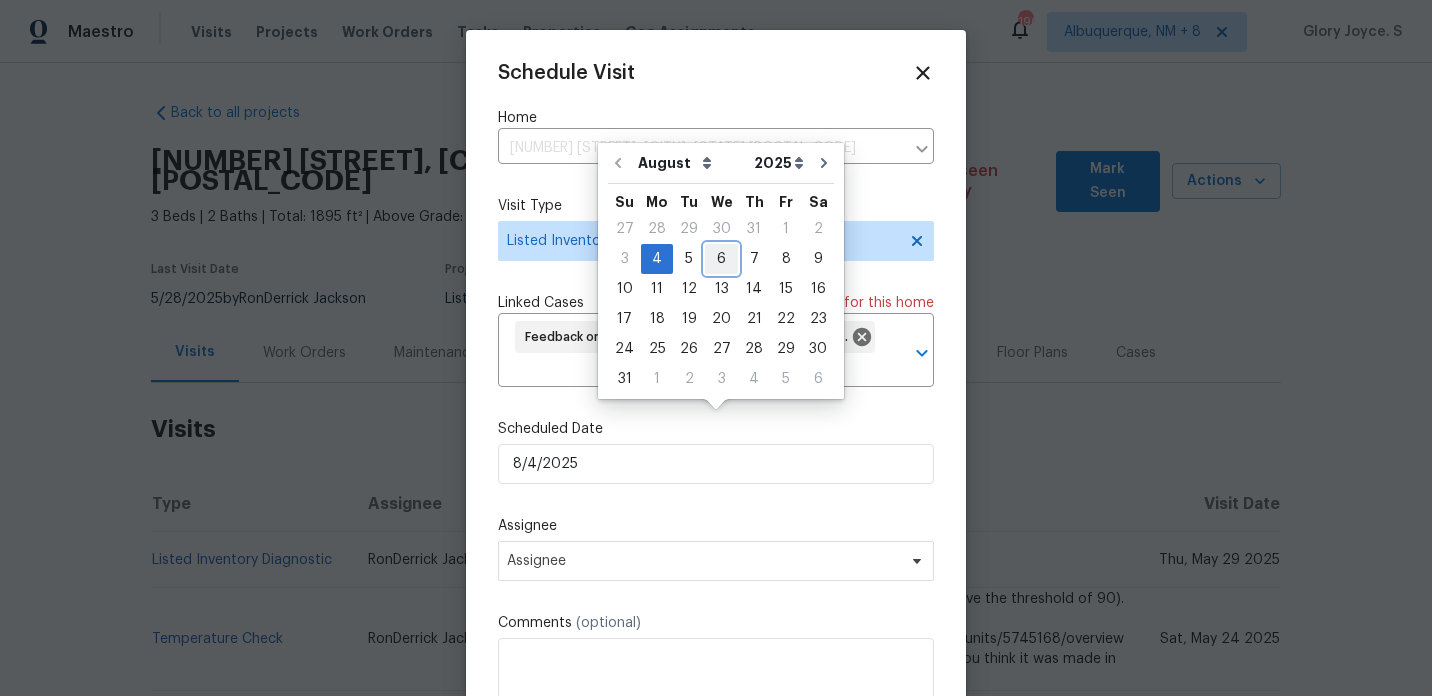 click on "6" at bounding box center [721, 259] 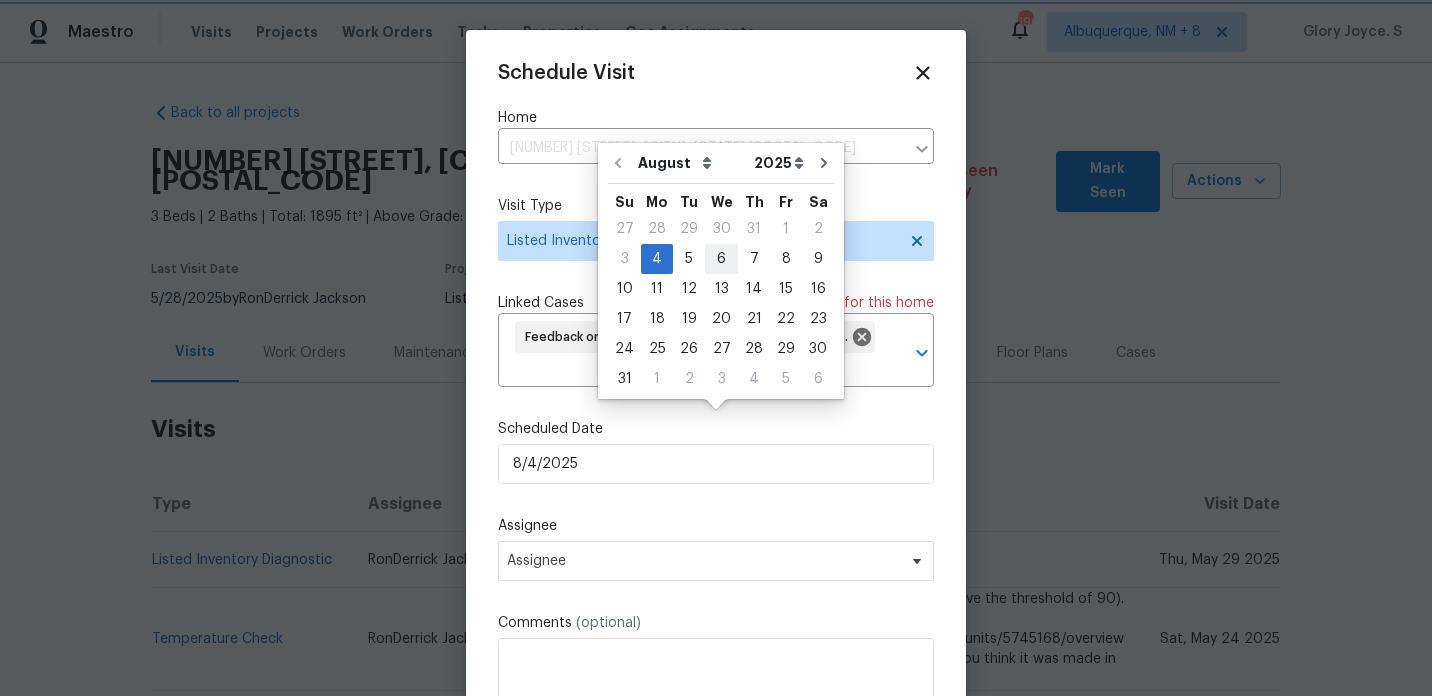 type on "8/6/2025" 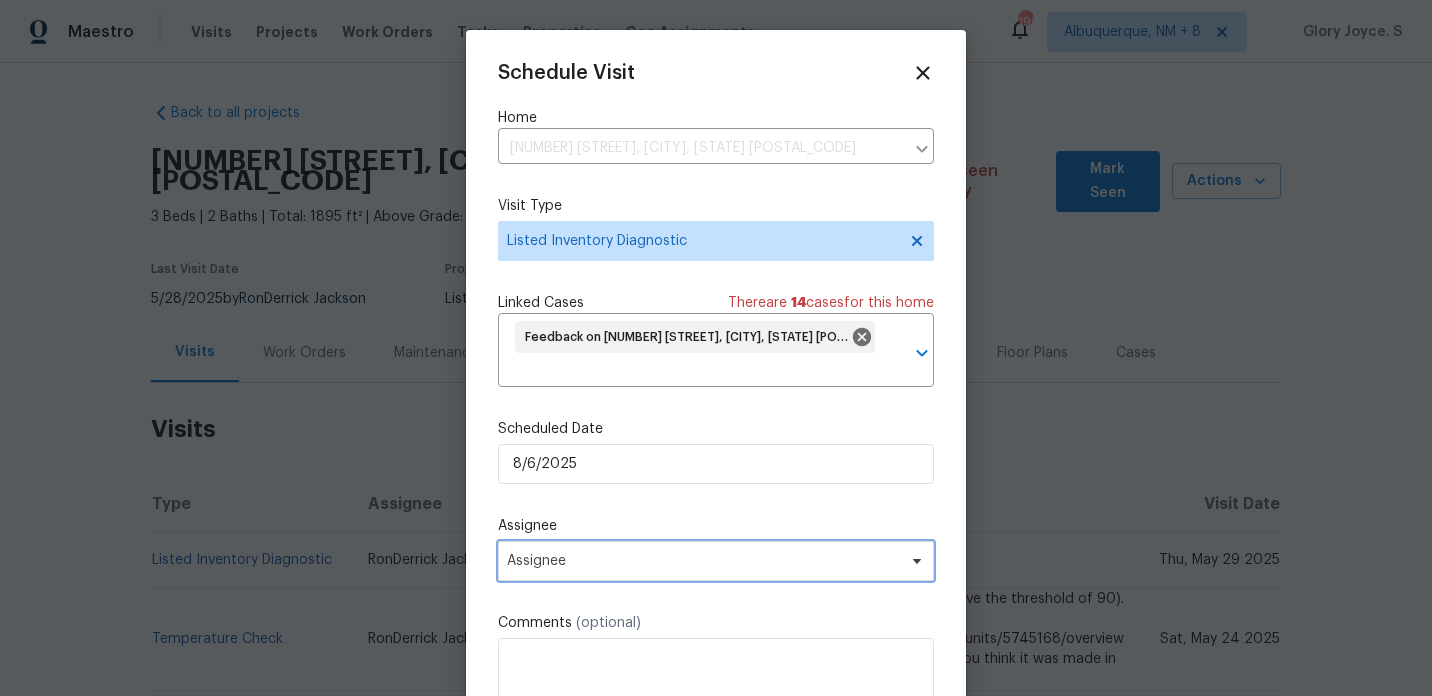 click on "Assignee" at bounding box center (703, 561) 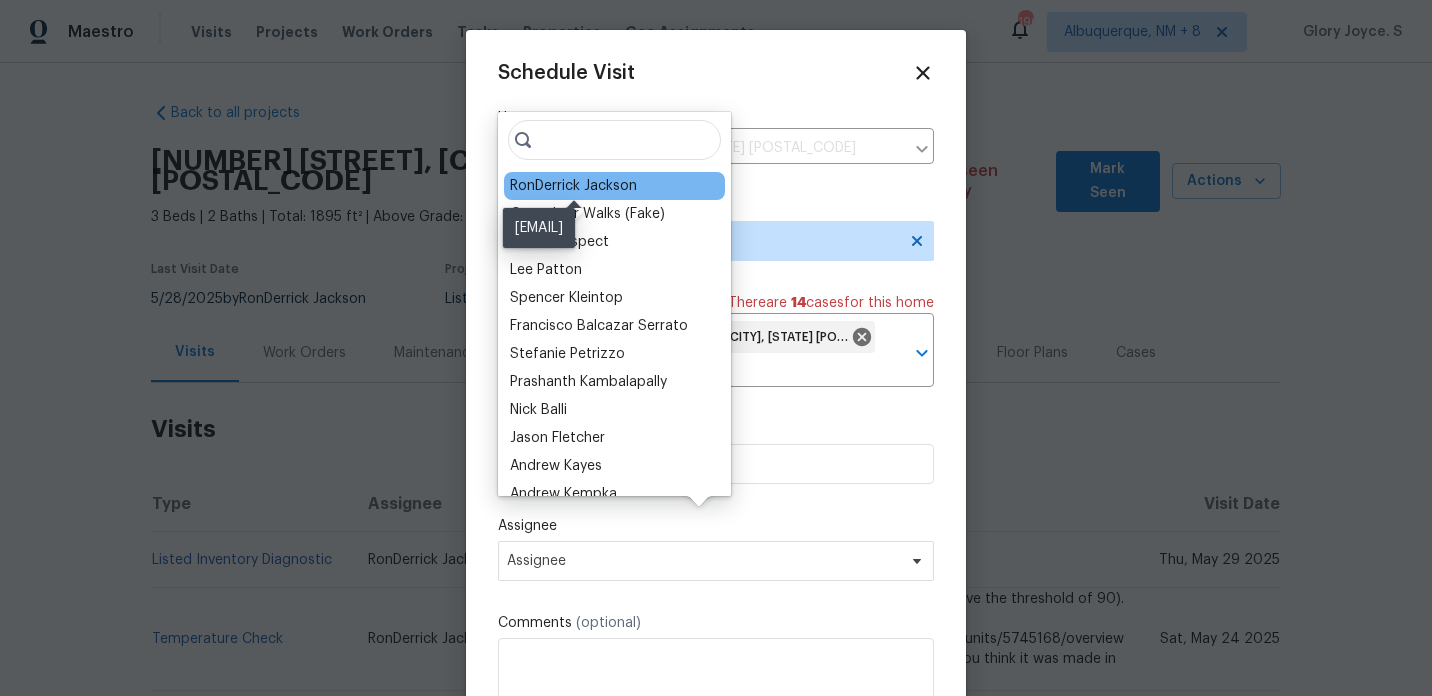 click on "RonDerrick Jackson" at bounding box center (573, 186) 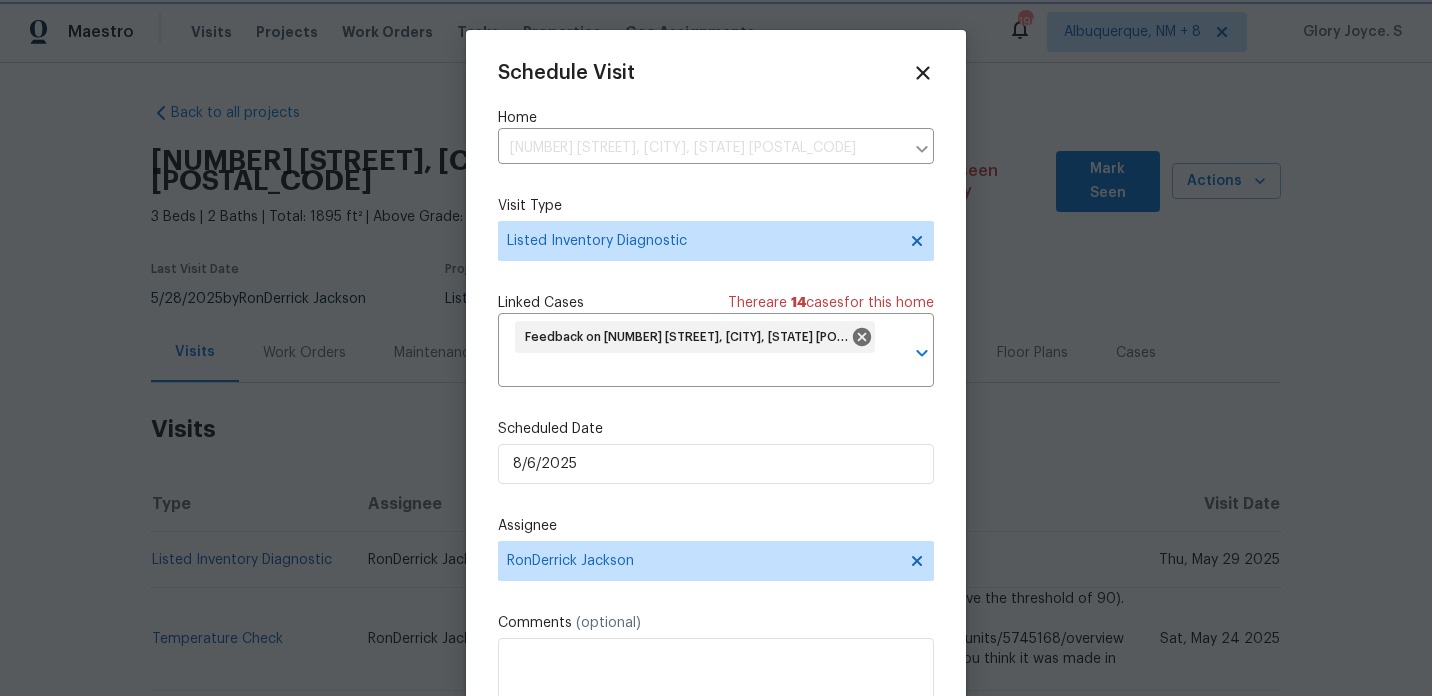 scroll, scrollTop: 42, scrollLeft: 0, axis: vertical 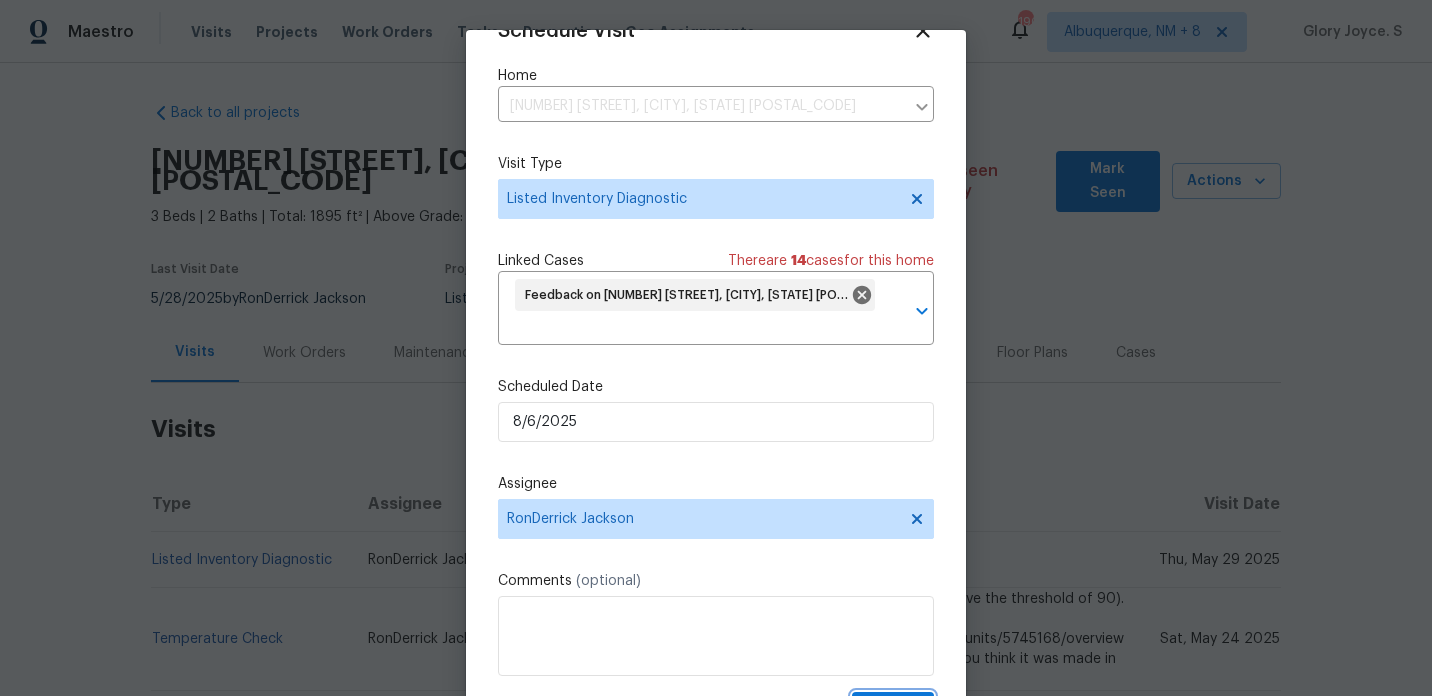 click on "Create" at bounding box center (893, 710) 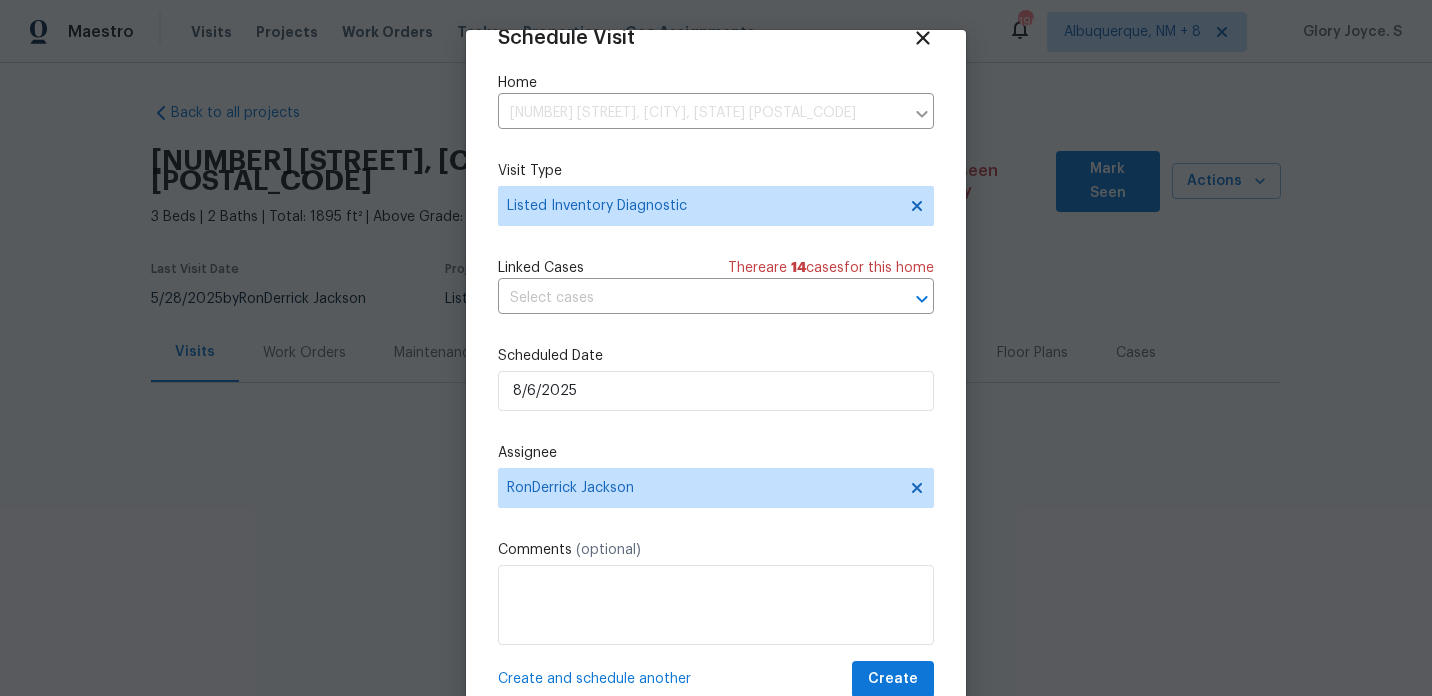 scroll, scrollTop: 36, scrollLeft: 0, axis: vertical 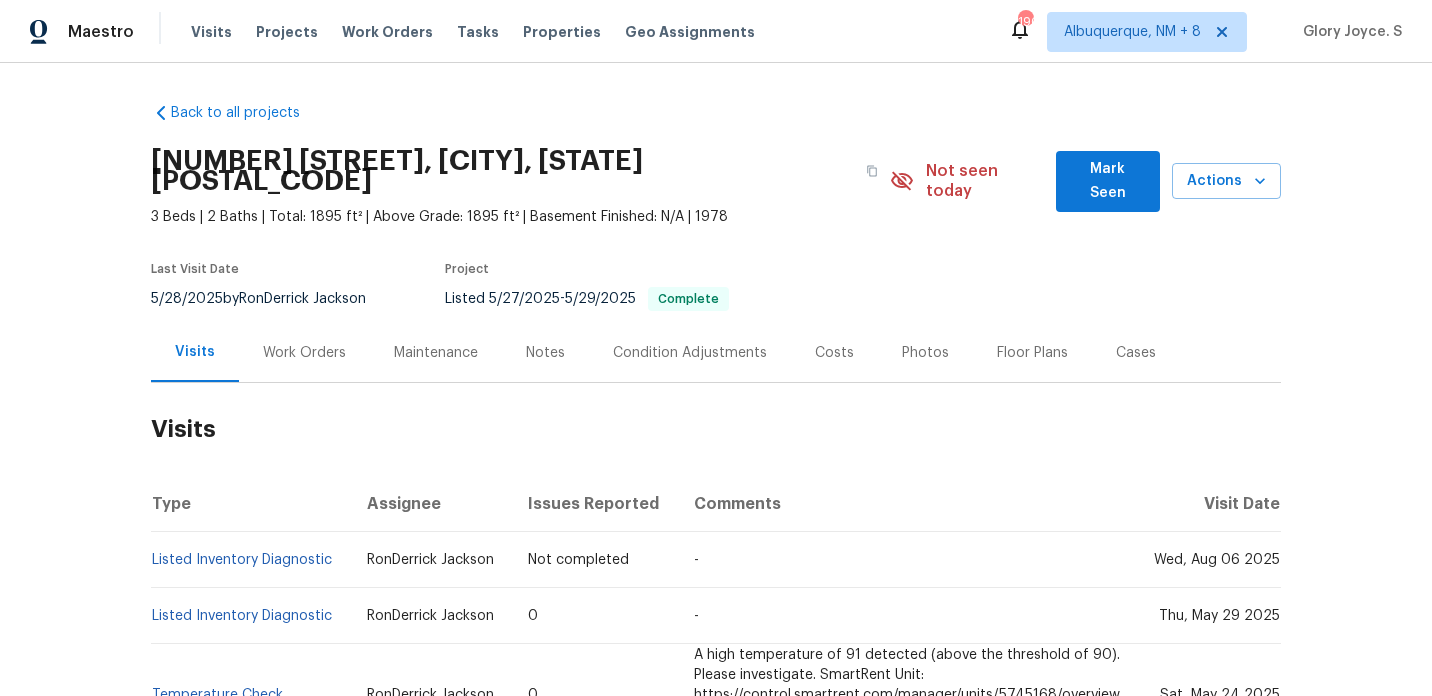 click on "A high temperature of 91 detected (above the threshold of 90).
Please investigate.
SmartRent Unit: https://control.smartrent.com/manager/units/5745168/overview
This visit was automatically created. If you think it was made in error, please post in #knox2-support." at bounding box center [907, 695] 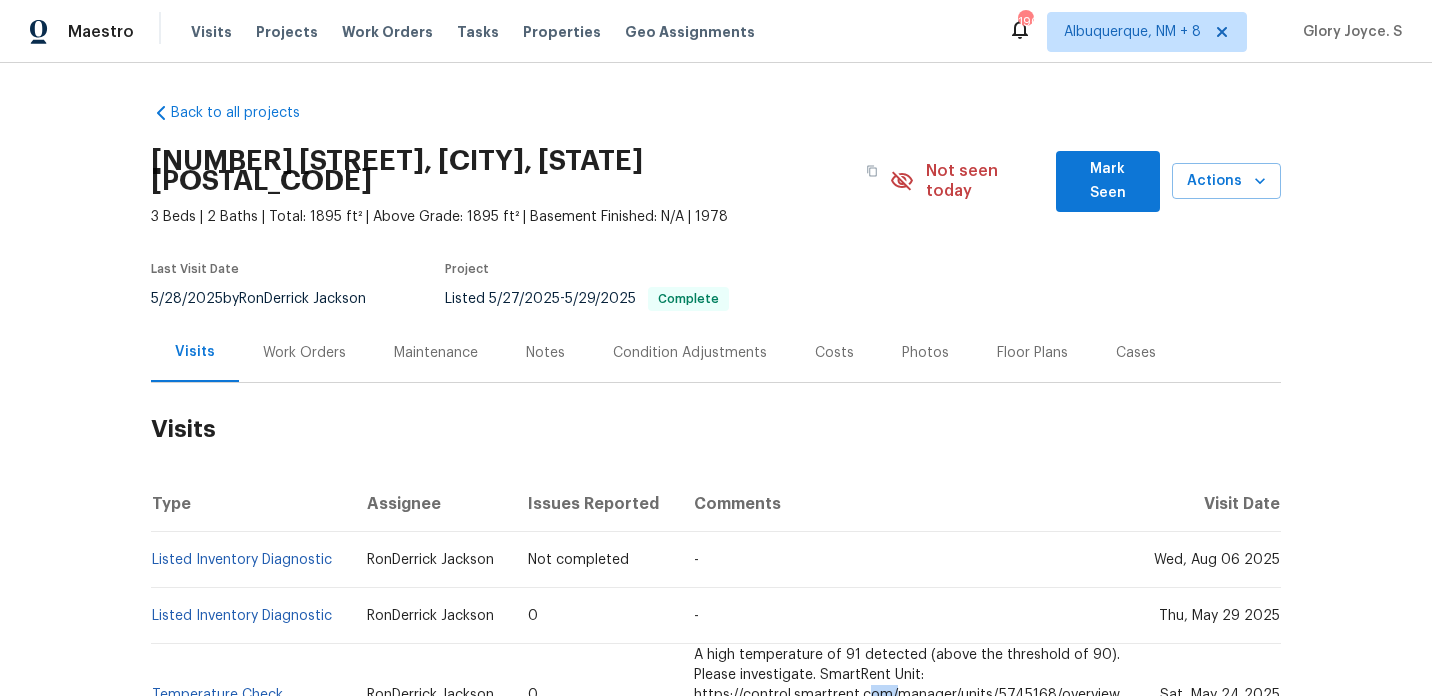 click on "Work Orders" at bounding box center (304, 352) 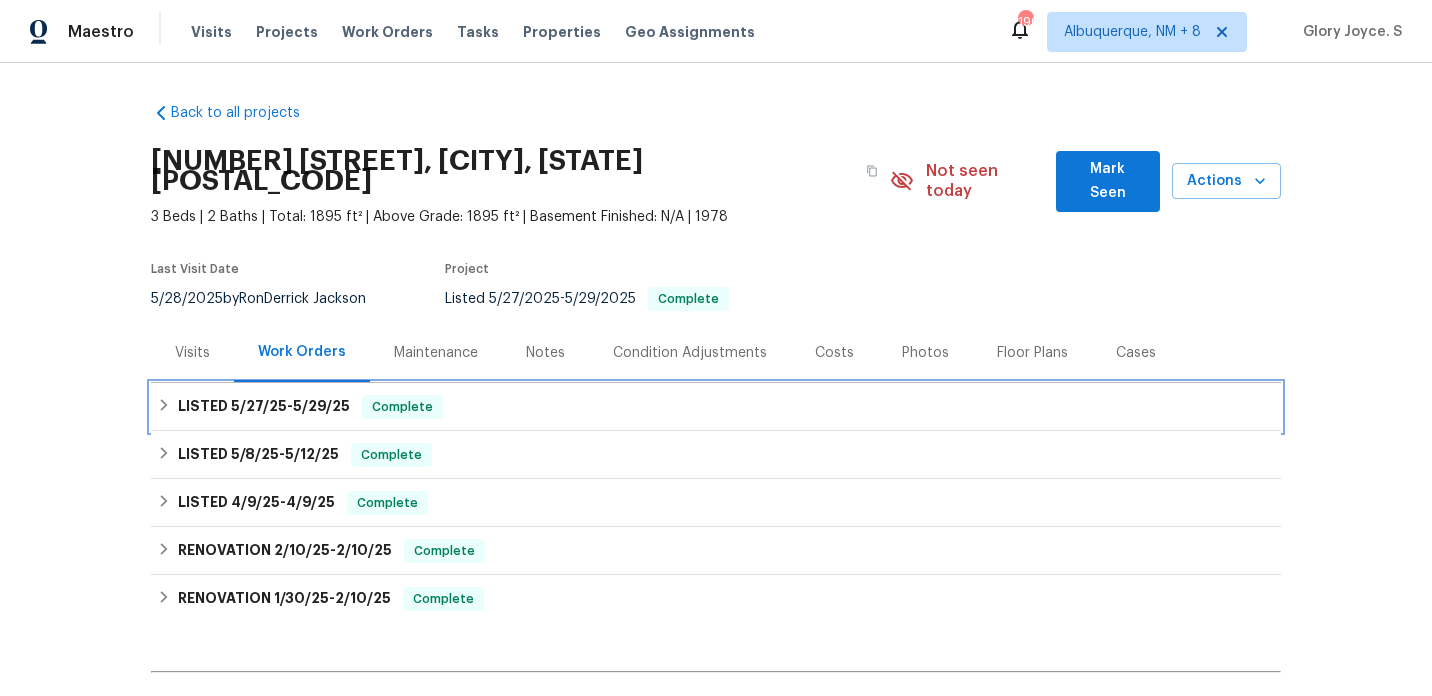 click on "LISTED   5/27/25  -  5/29/25 Complete" at bounding box center [716, 407] 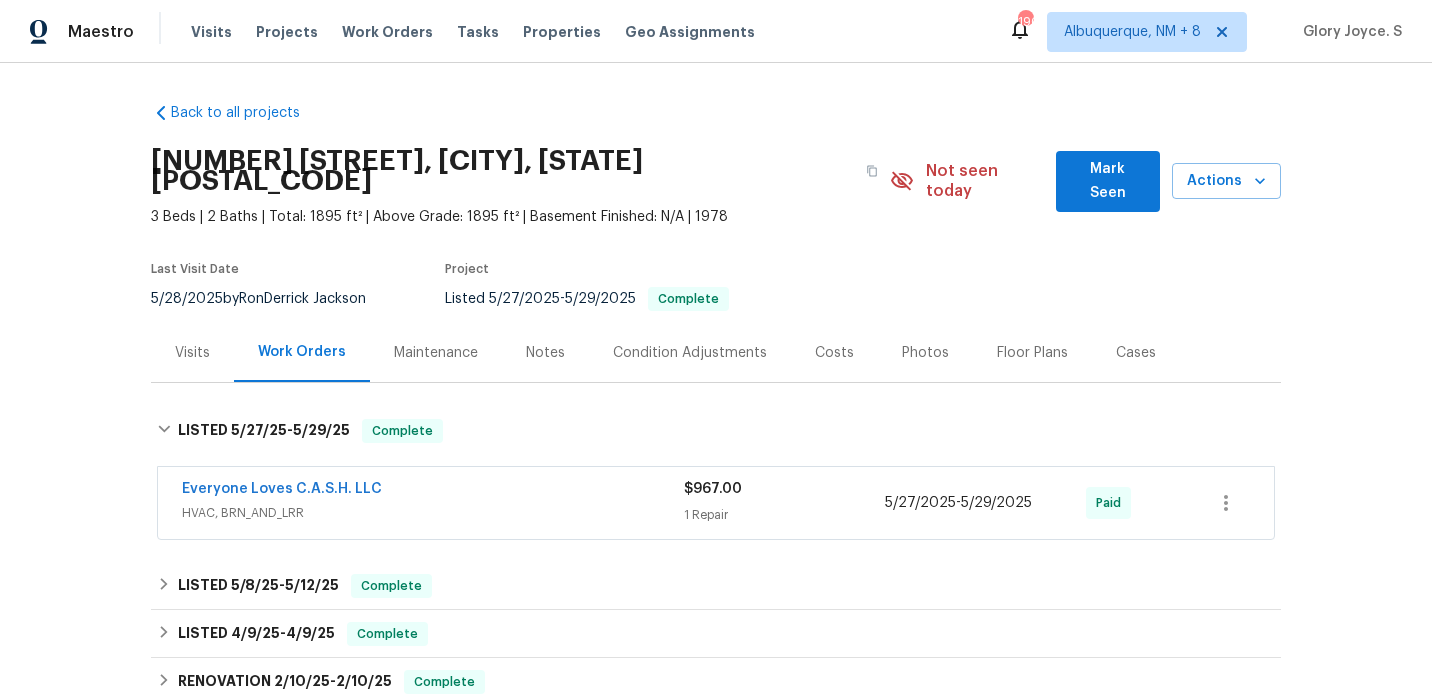 click on "Visits" at bounding box center [192, 352] 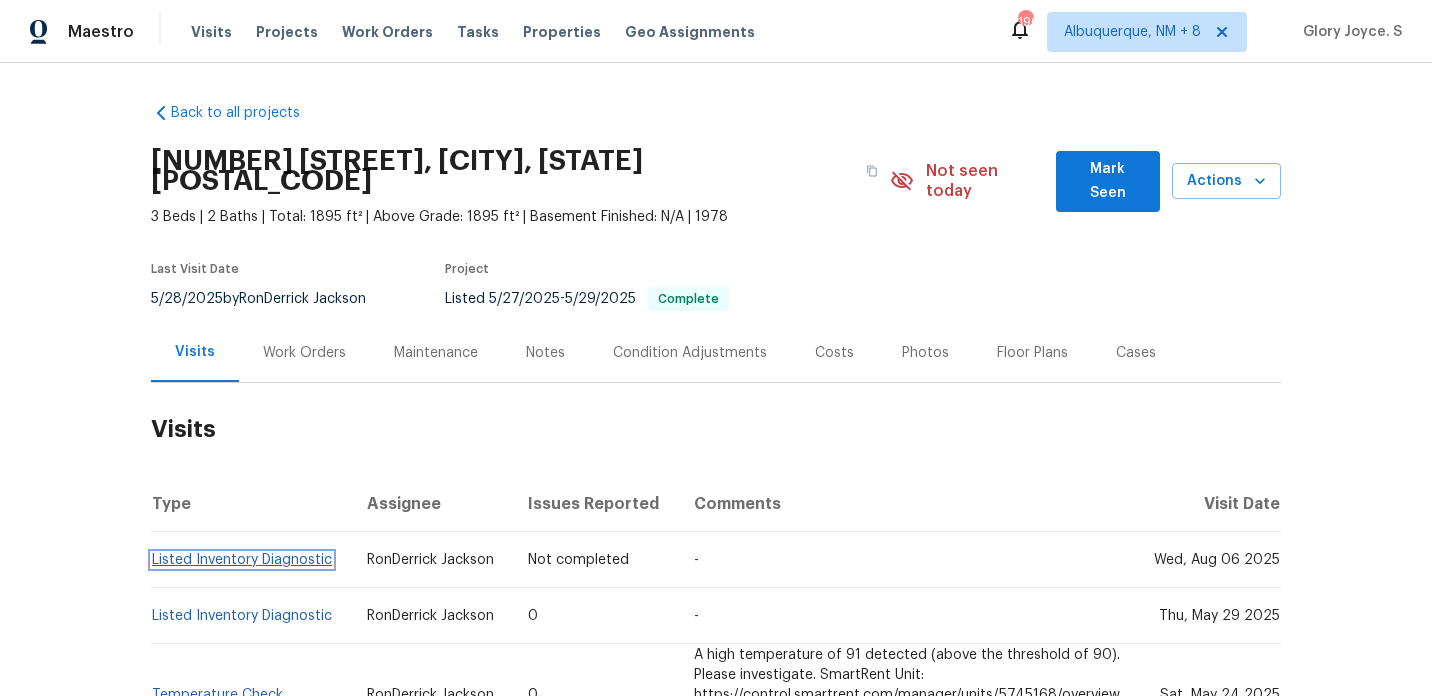 click on "Listed Inventory Diagnostic" at bounding box center [242, 560] 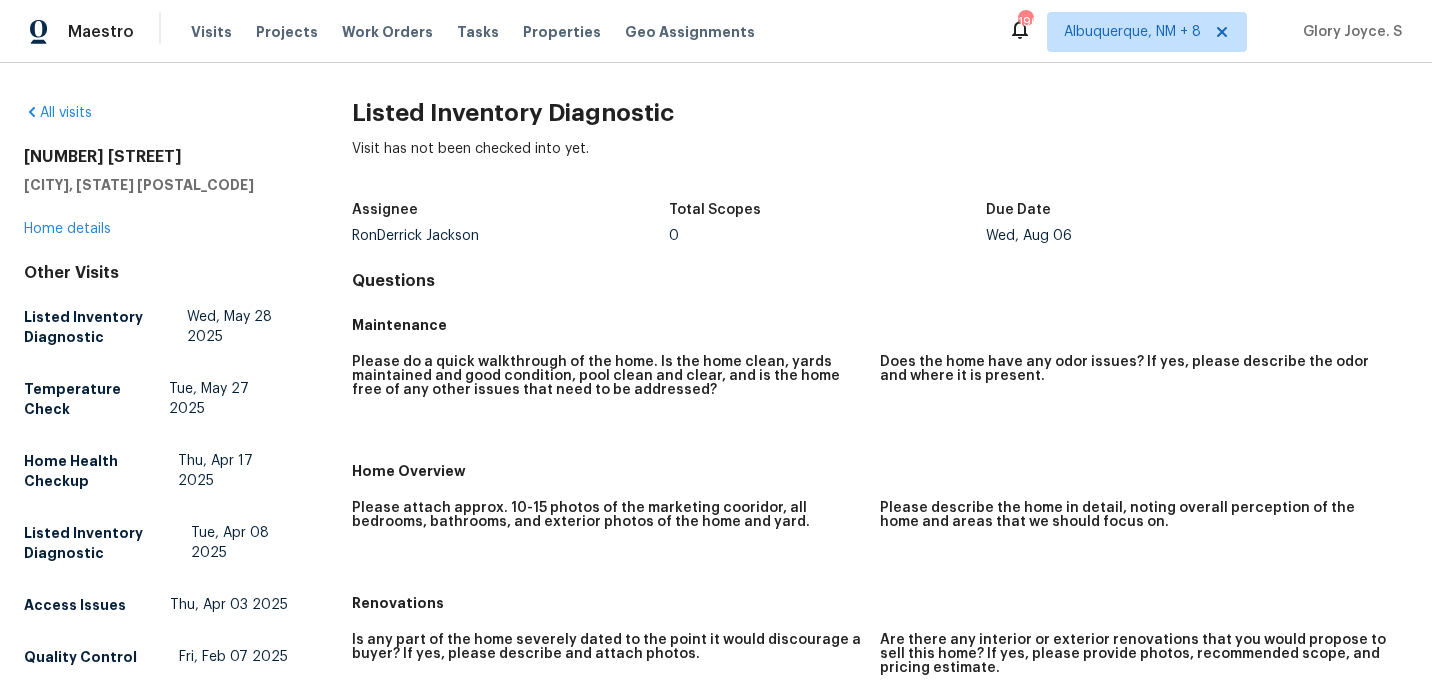 click on "Listed Inventory Diagnostic" at bounding box center (880, 113) 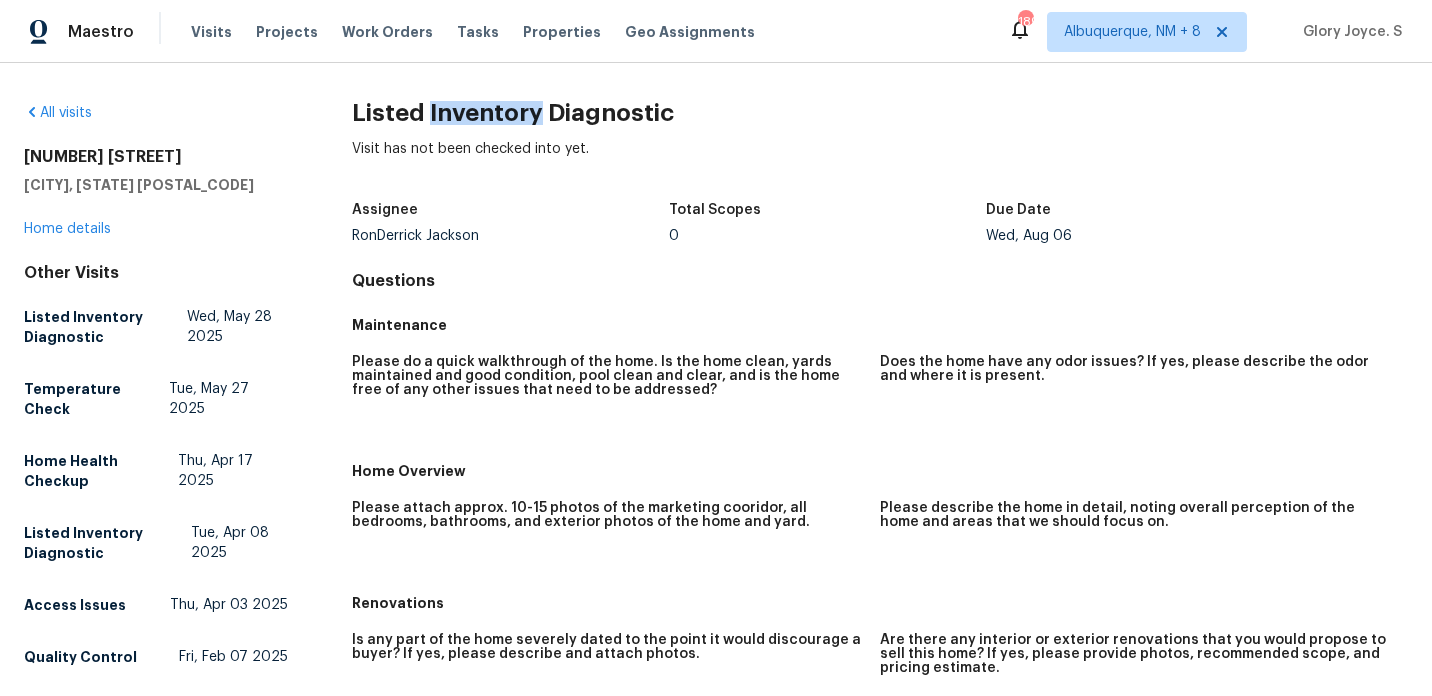 click on "Listed Inventory Diagnostic" at bounding box center [880, 113] 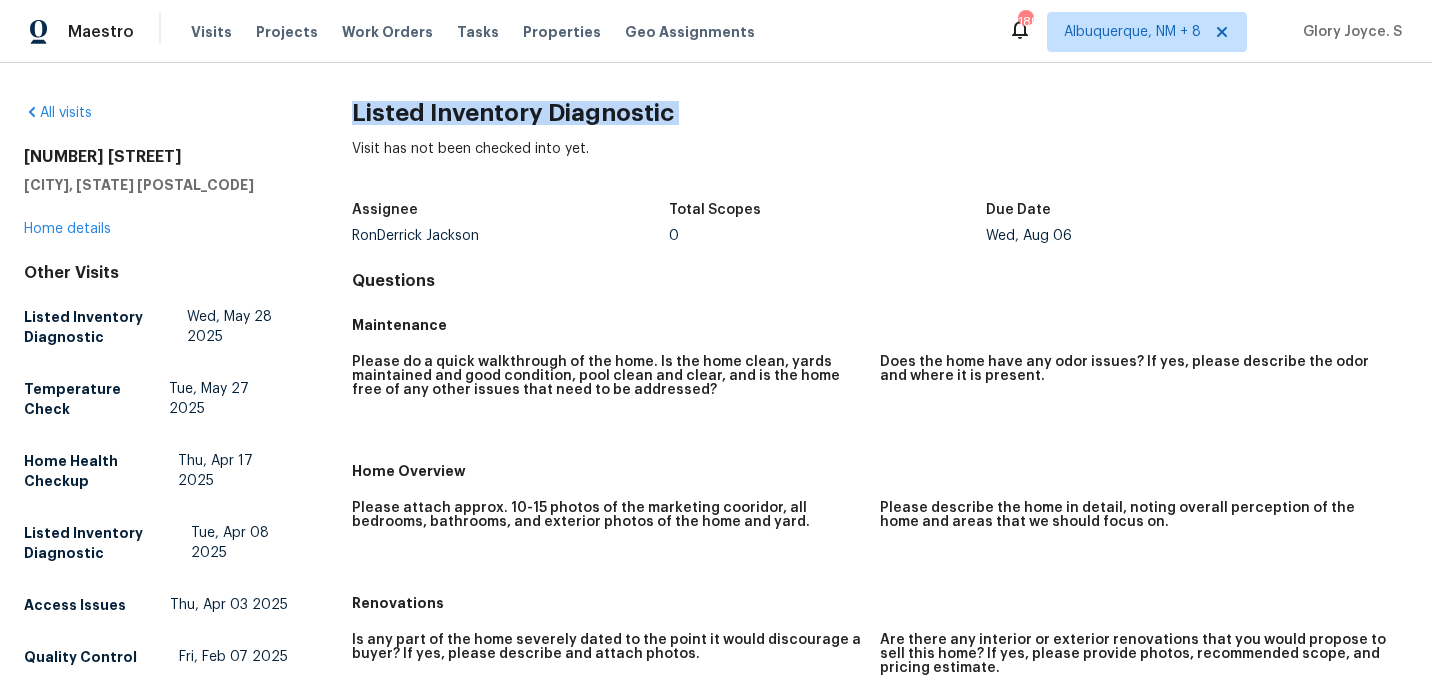 copy on "Listed Inventory Diagnostic" 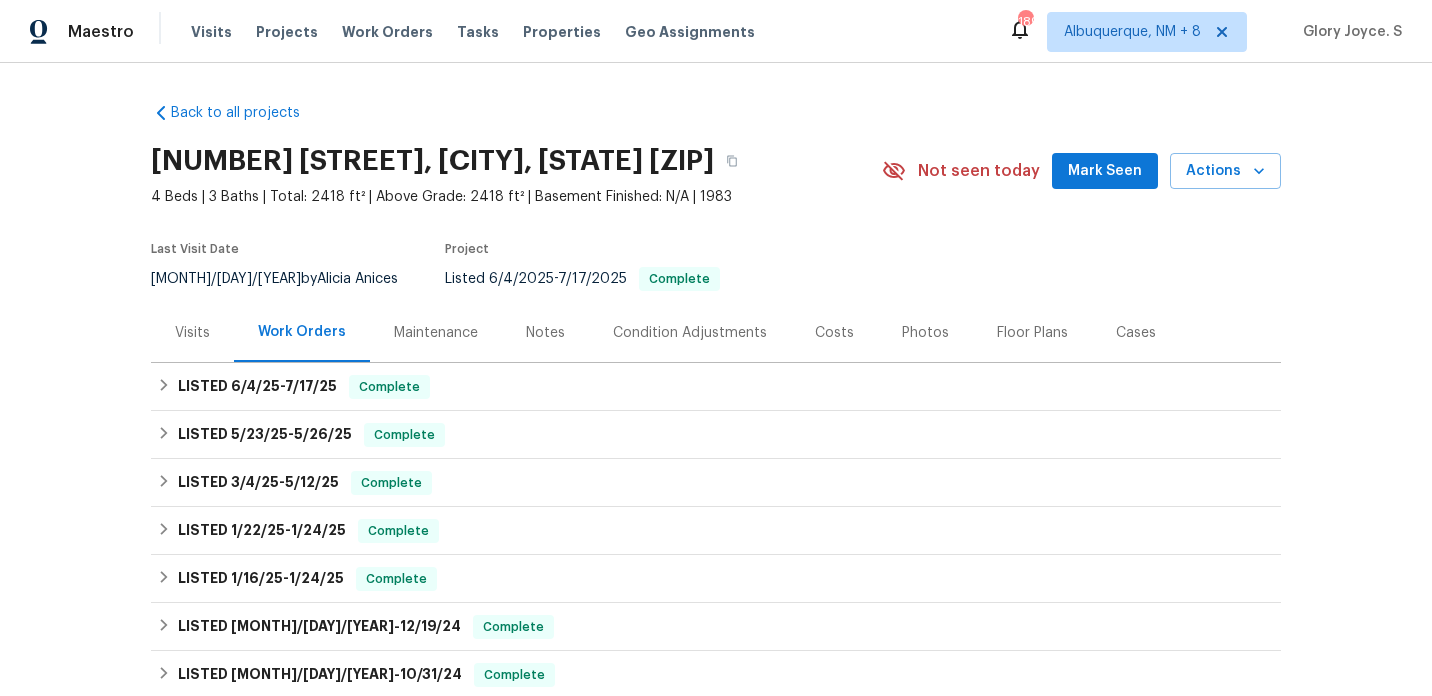 scroll, scrollTop: 0, scrollLeft: 0, axis: both 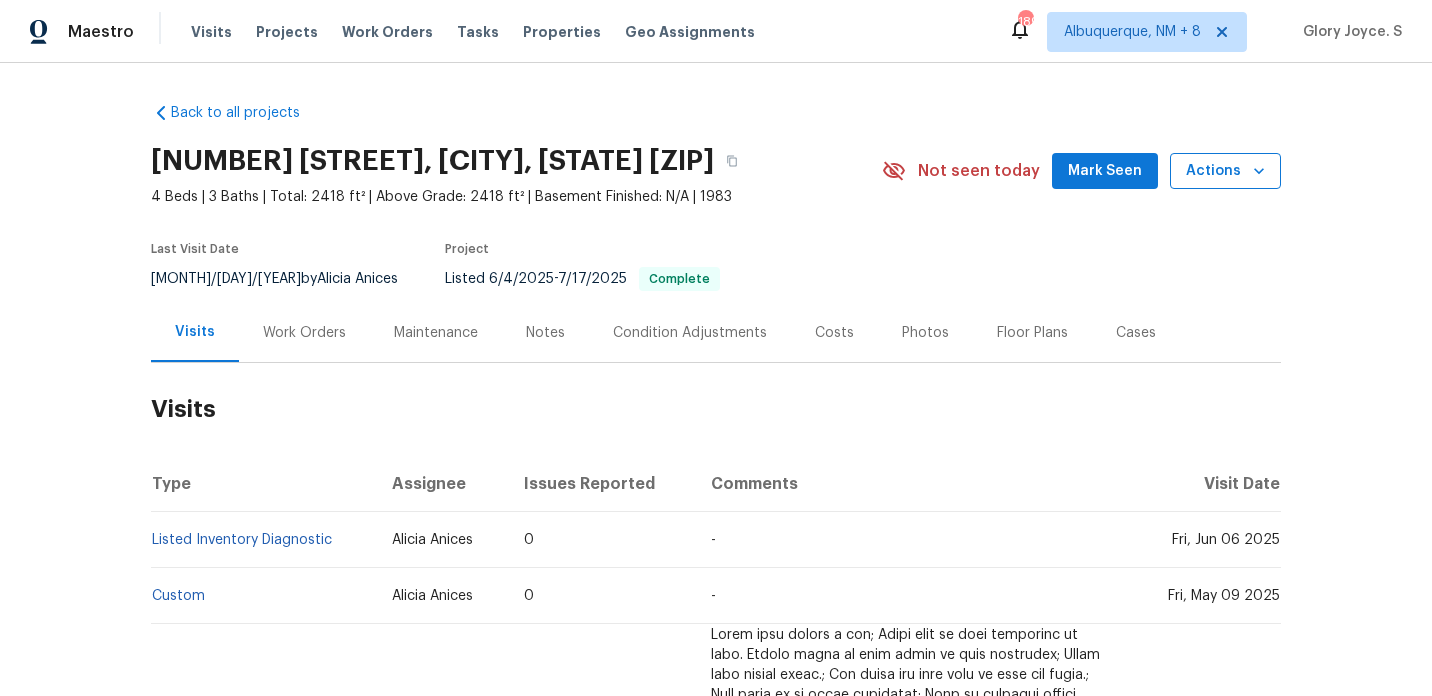 click 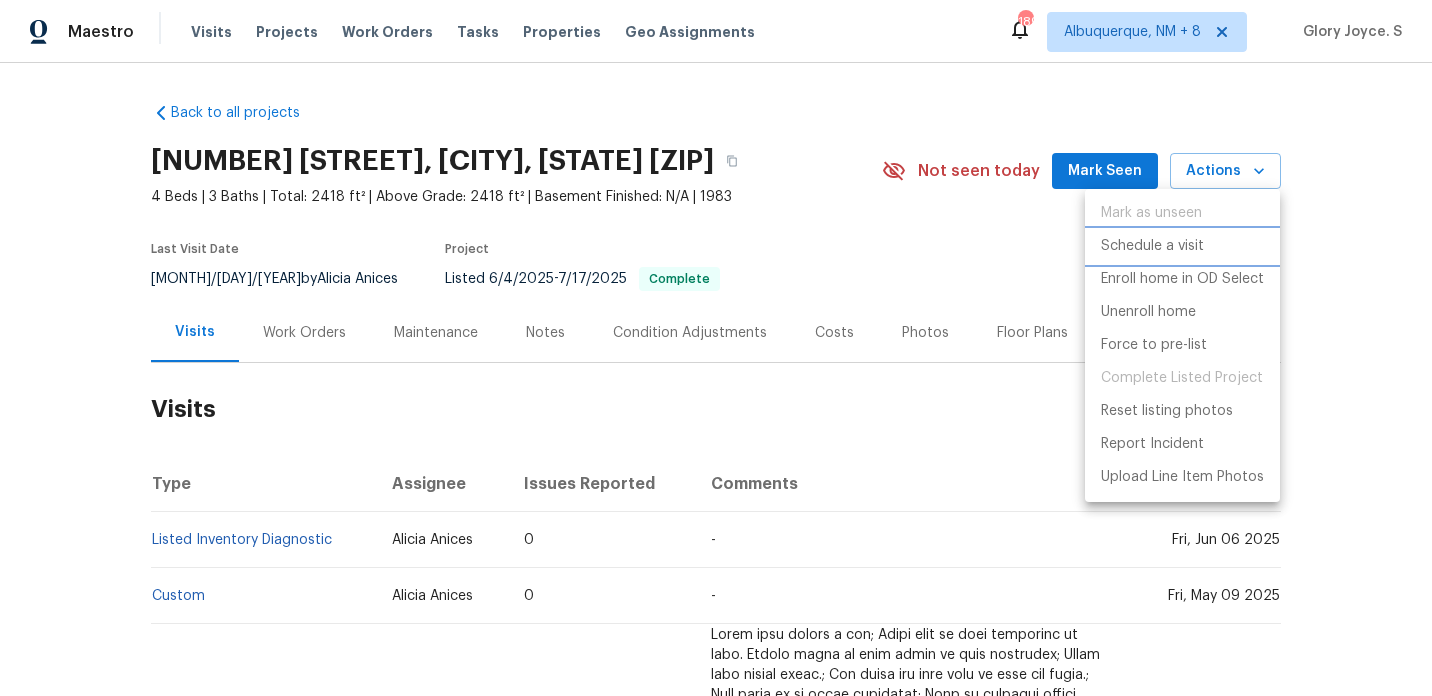 click on "Schedule a visit" at bounding box center (1182, 246) 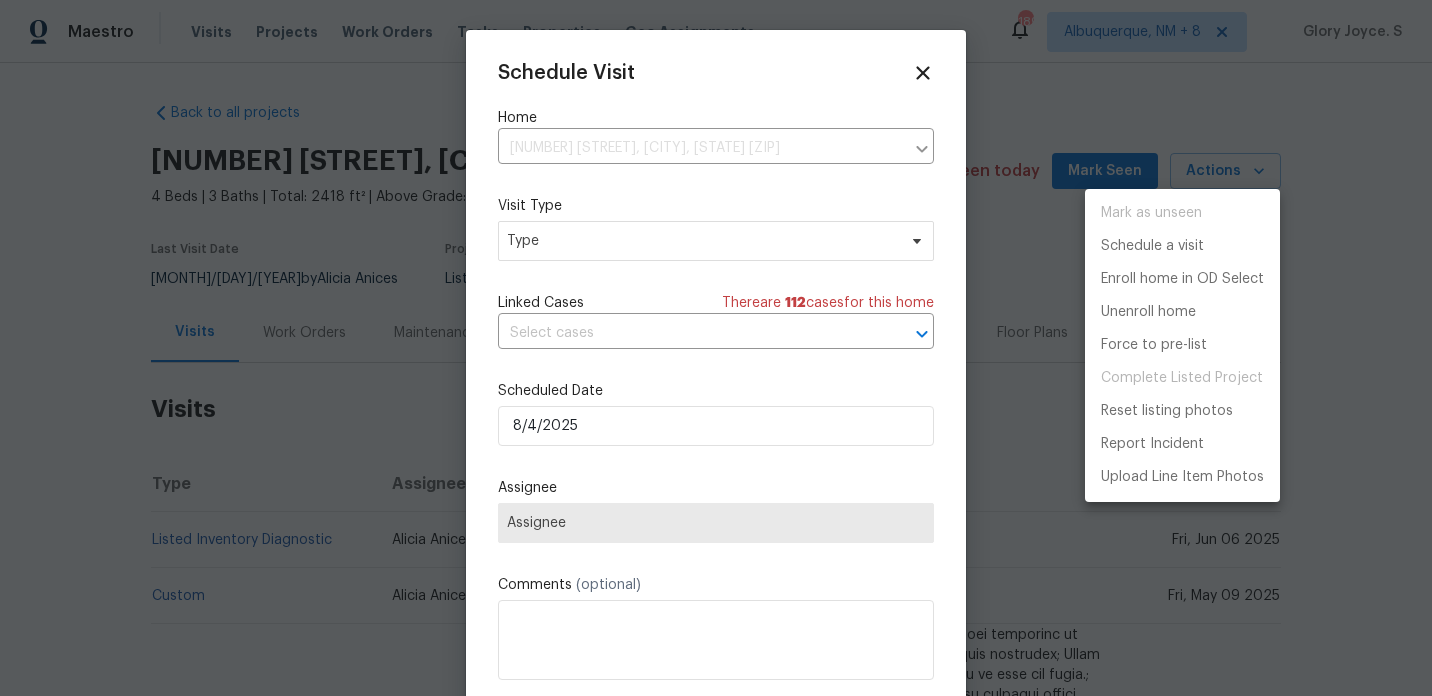 click at bounding box center (716, 348) 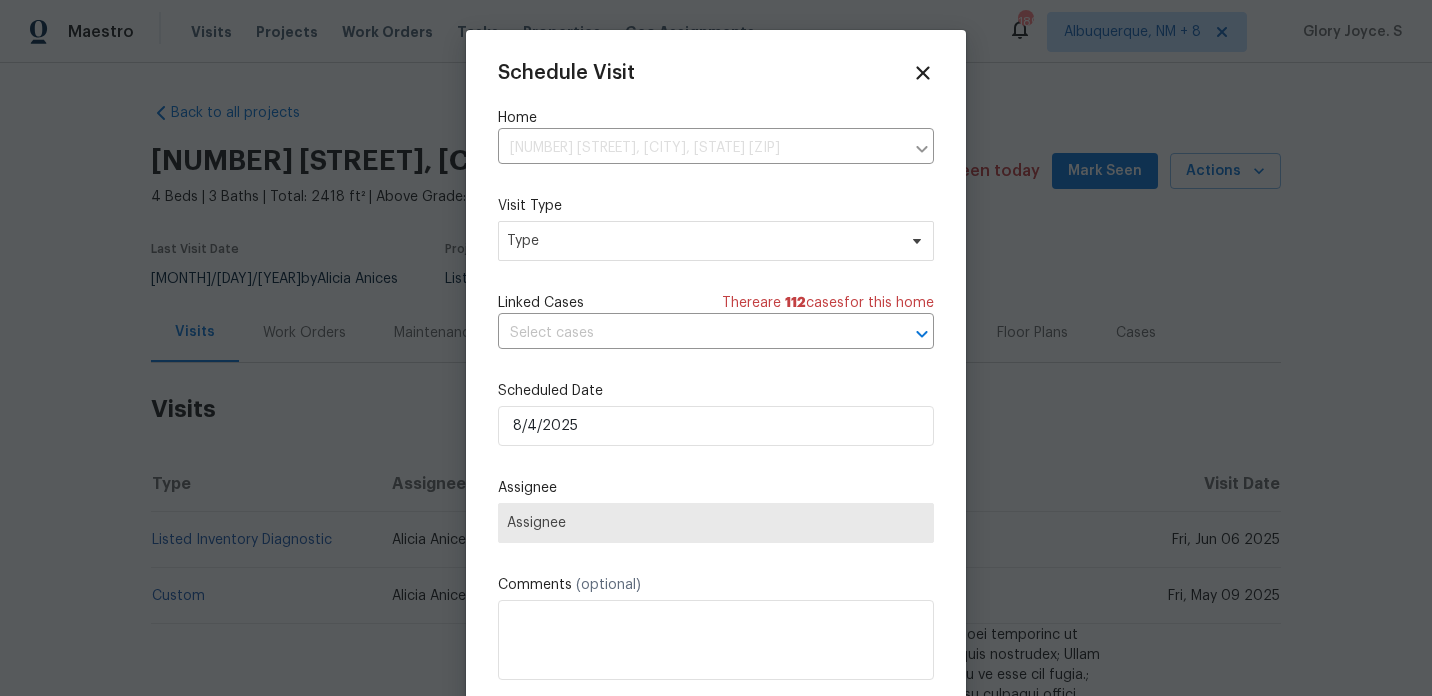 click on "Mark as unseen Schedule a visit Enroll home in OD Select Unenroll home Force to pre-list Complete Listed Project   Reset listing photos Report Incident Upload Line Item Photos" at bounding box center [716, 348] 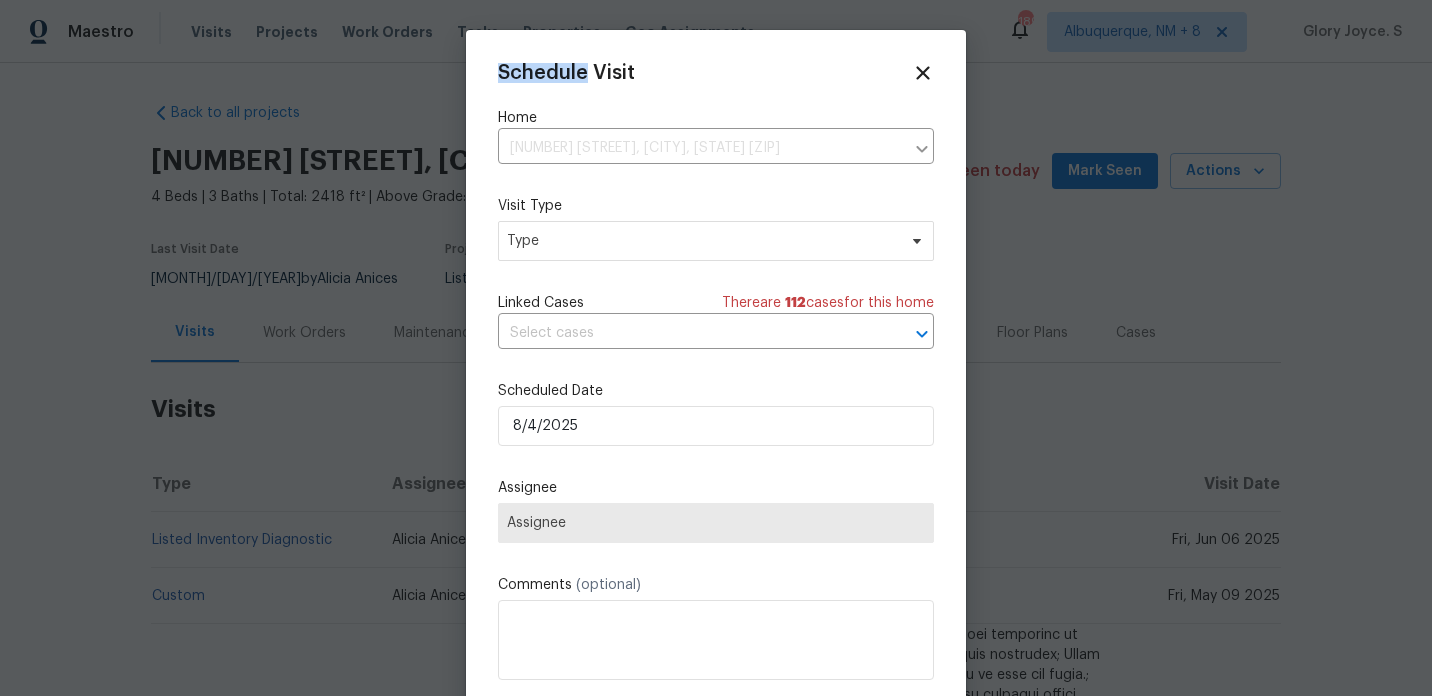 click on "Schedule Visit Home   [NUMBER] [STREET], [CITY], [STATE] [ZIP] ​ Visit Type   Type Linked Cases There  are   112  case s  for this home   ​ Scheduled Date   [YEAR]/[MONTH]/[DAY] Assignee   Assignee Comments   (optional) Create and schedule another Create" at bounding box center (716, 380) 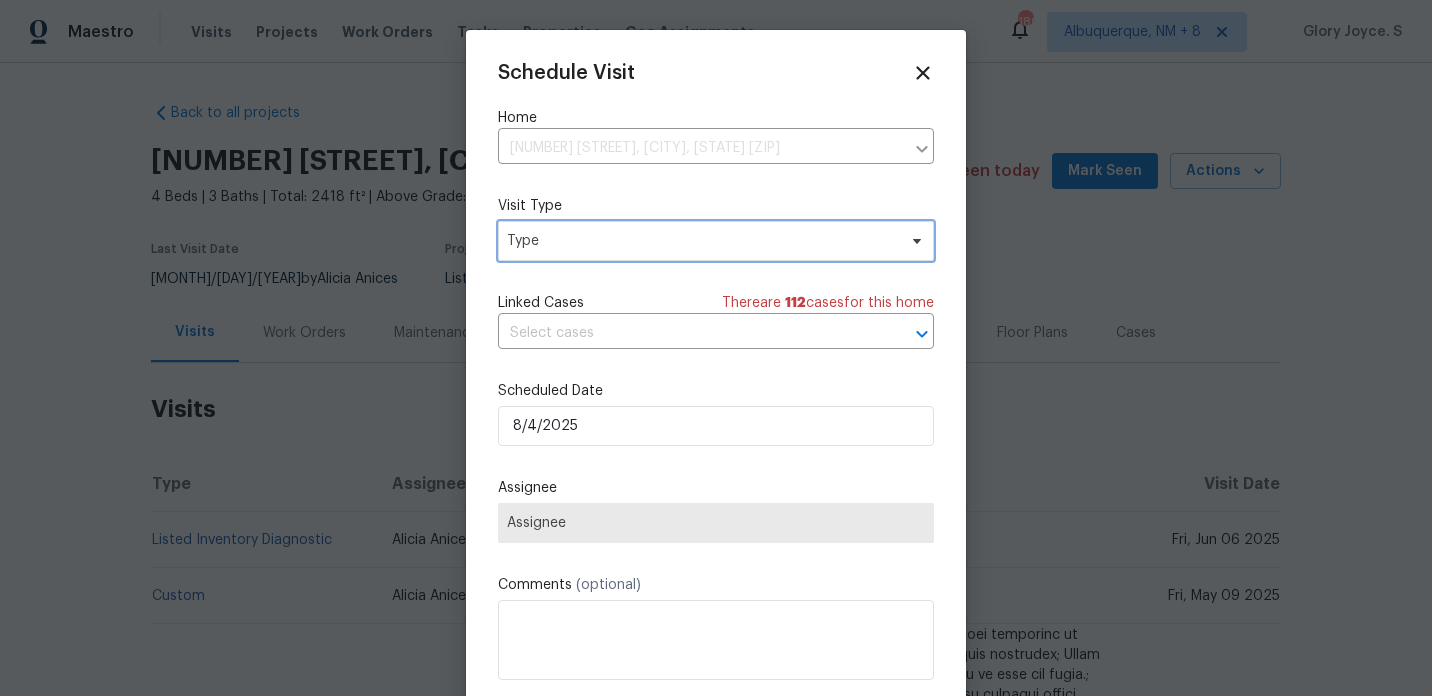 click on "Type" at bounding box center [701, 241] 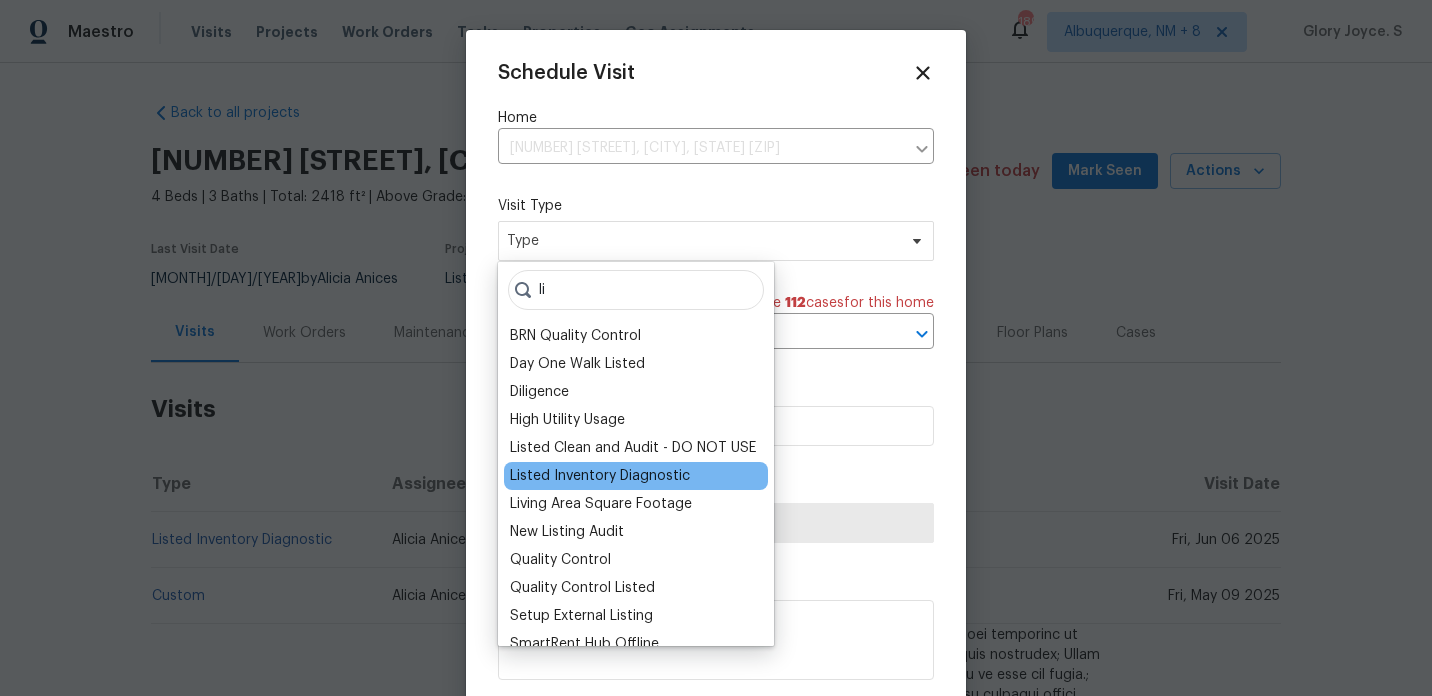 type on "li" 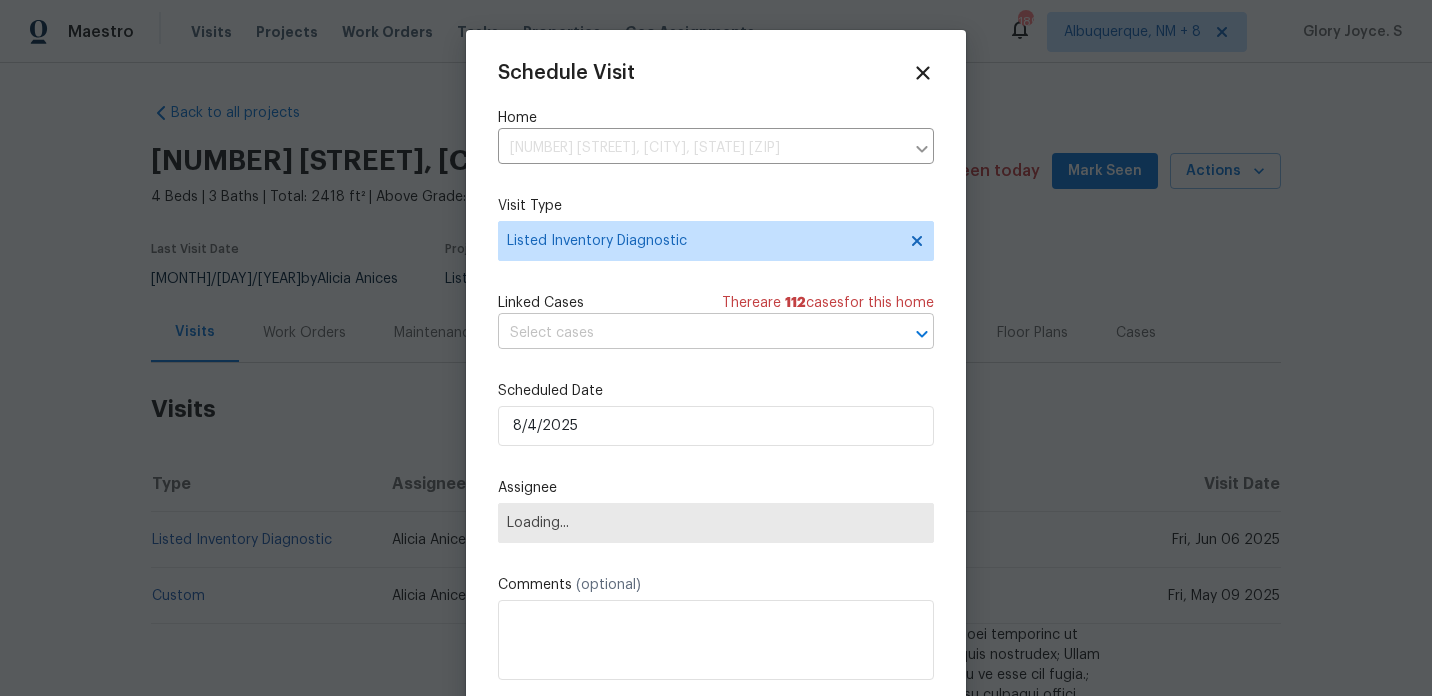 click at bounding box center (688, 333) 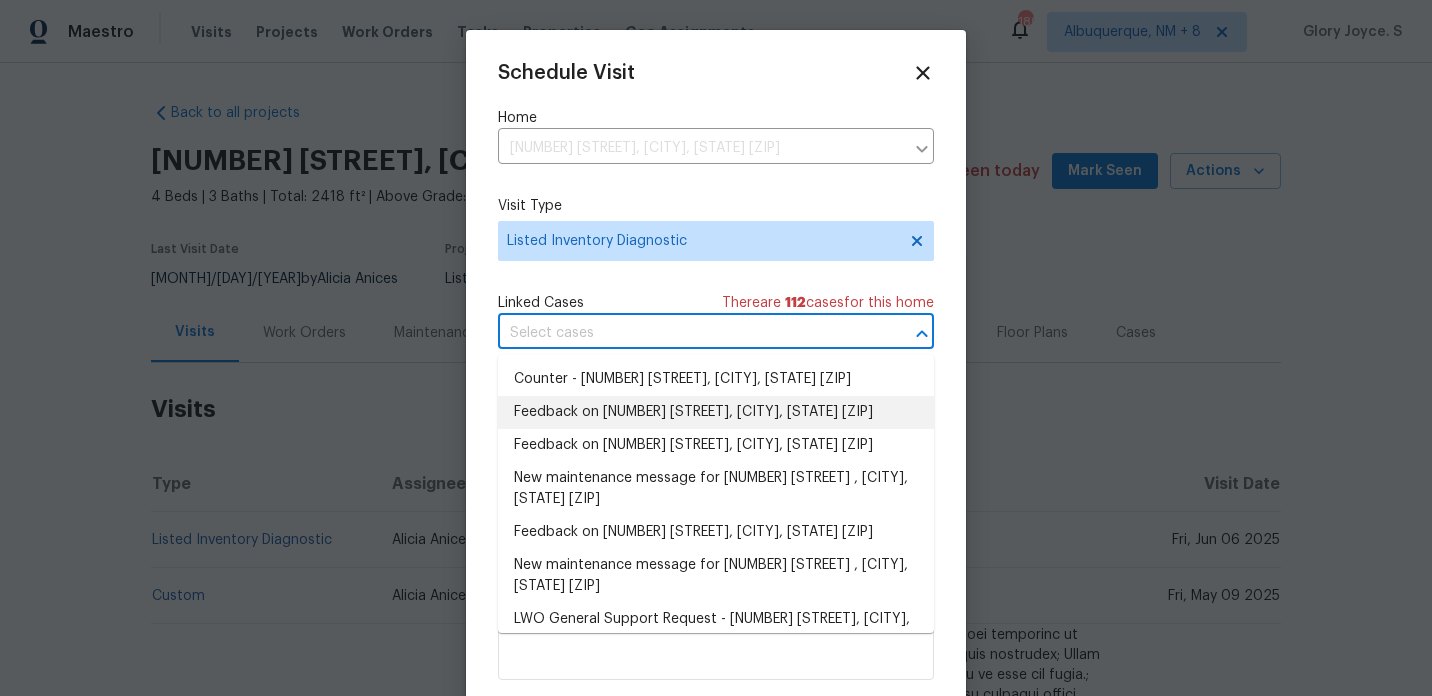 click on "Feedback on [NUMBER] [STREET], [CITY], [STATE] [ZIP]" at bounding box center (716, 412) 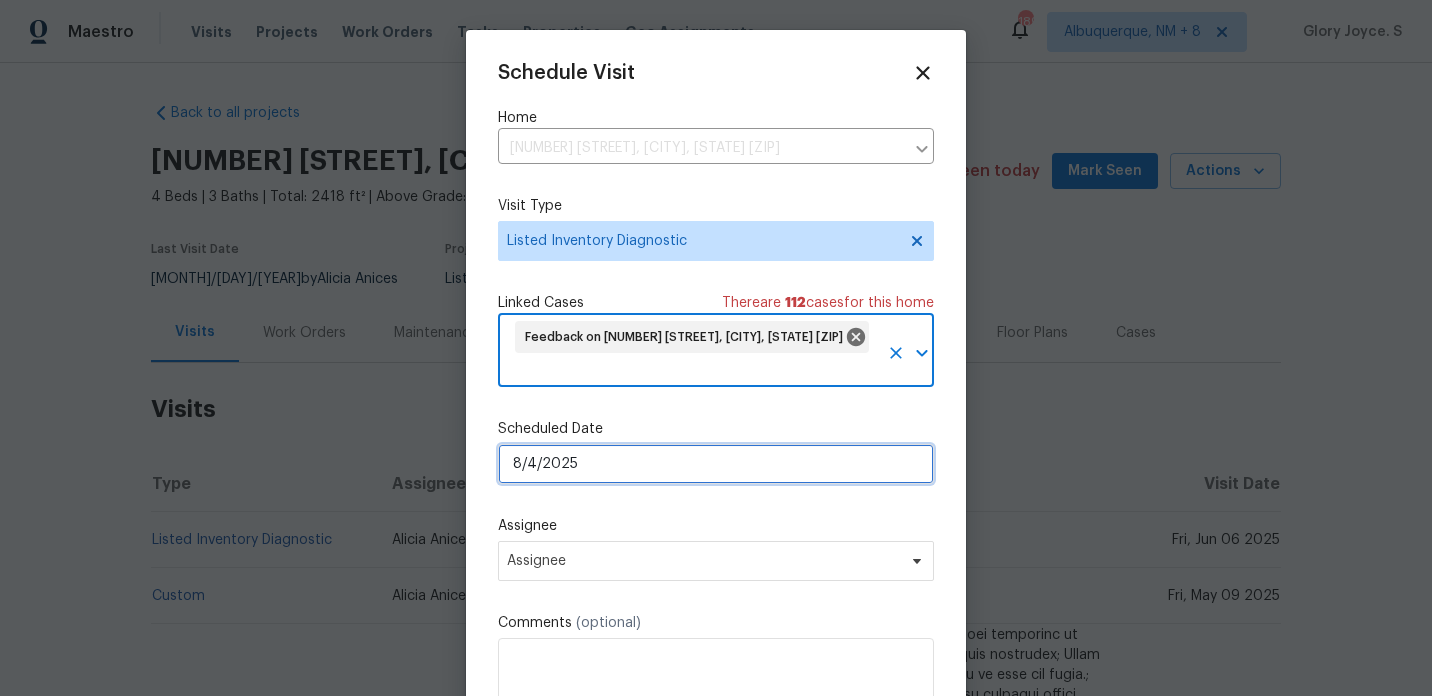 click on "8/4/2025" at bounding box center [716, 464] 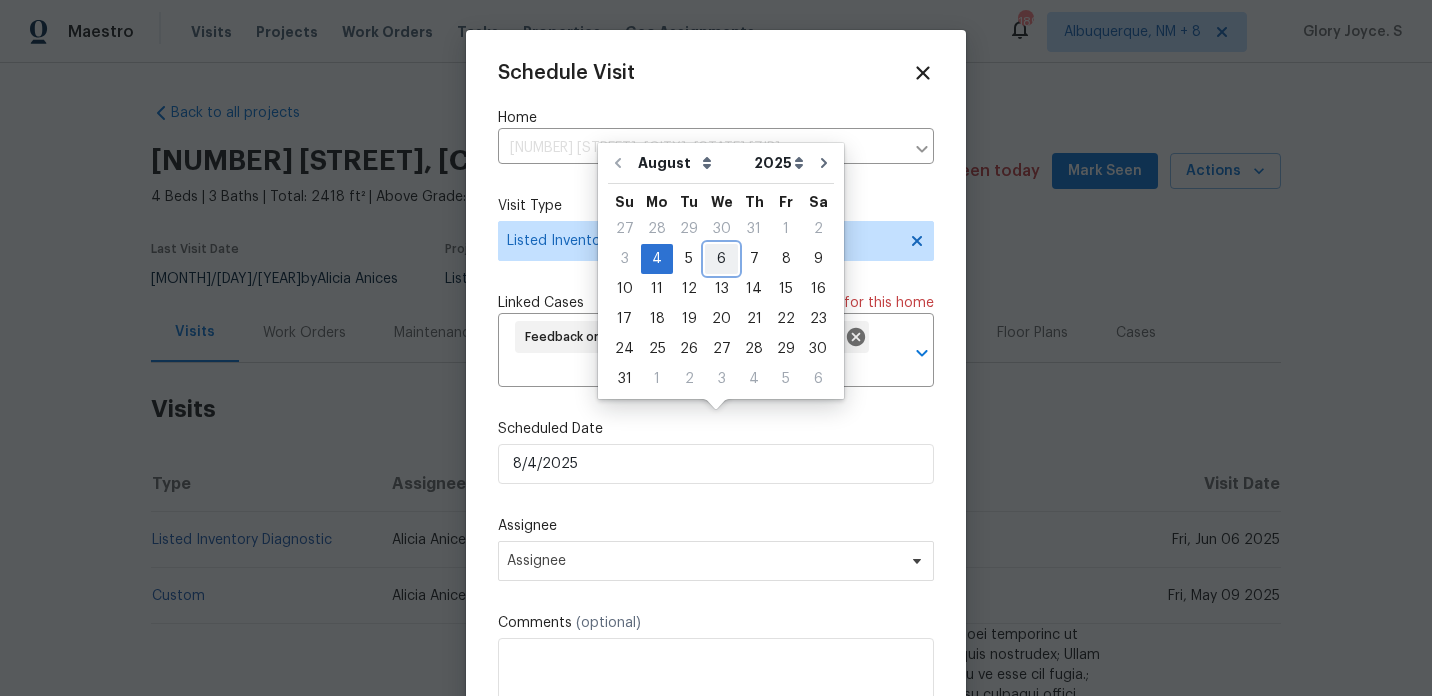 click on "6" at bounding box center [721, 259] 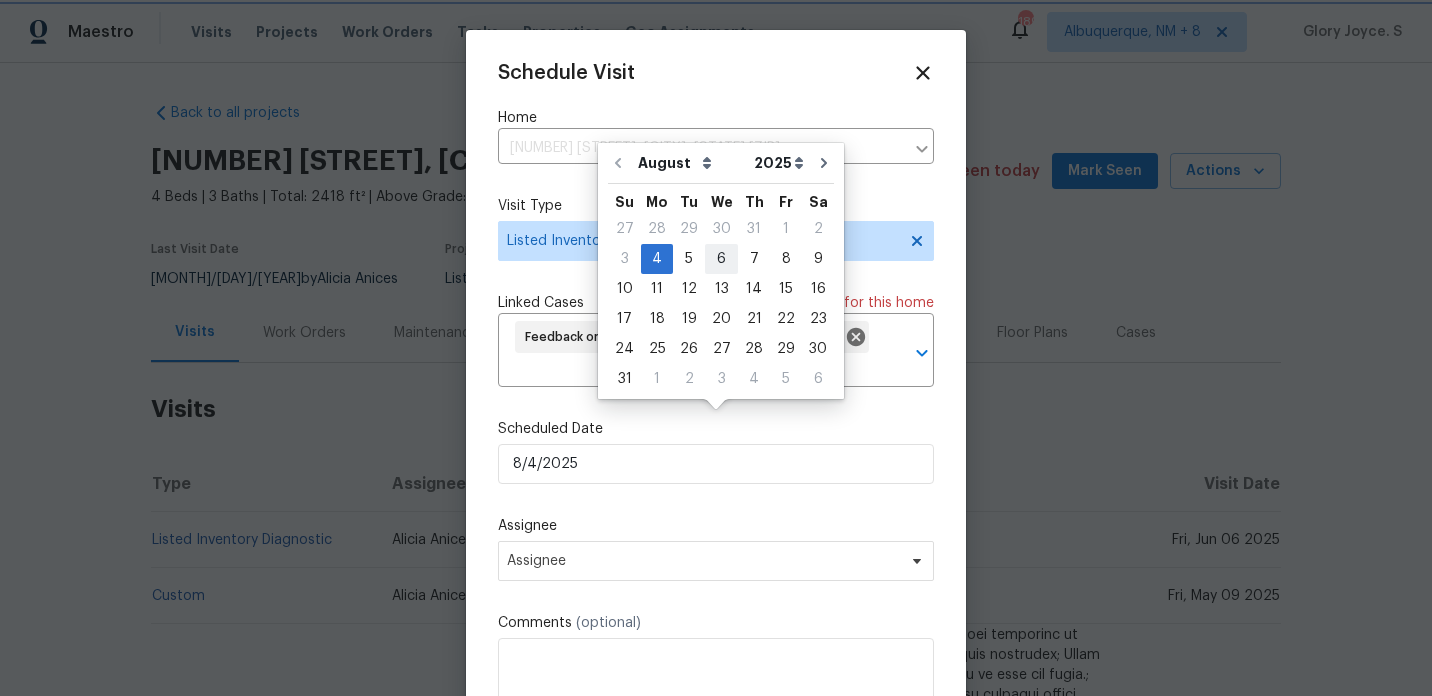 type on "8/6/2025" 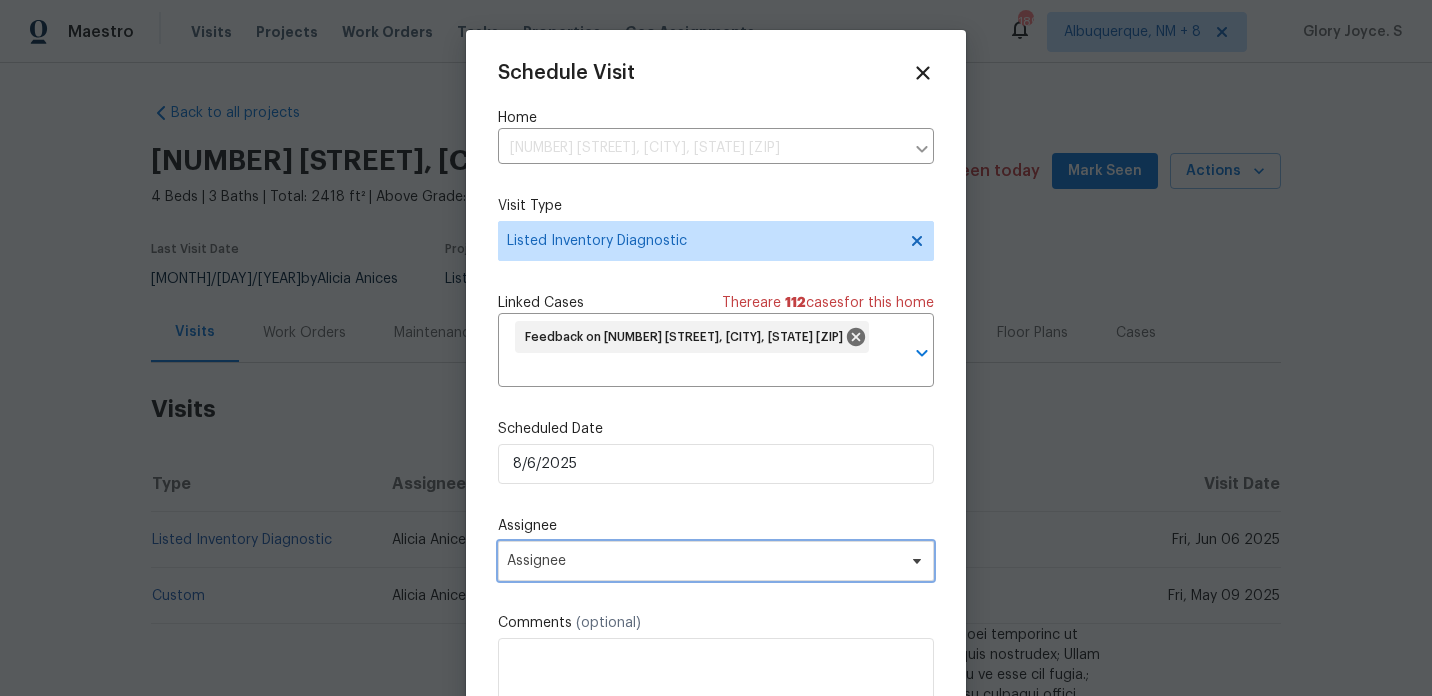 click on "Assignee" at bounding box center (703, 561) 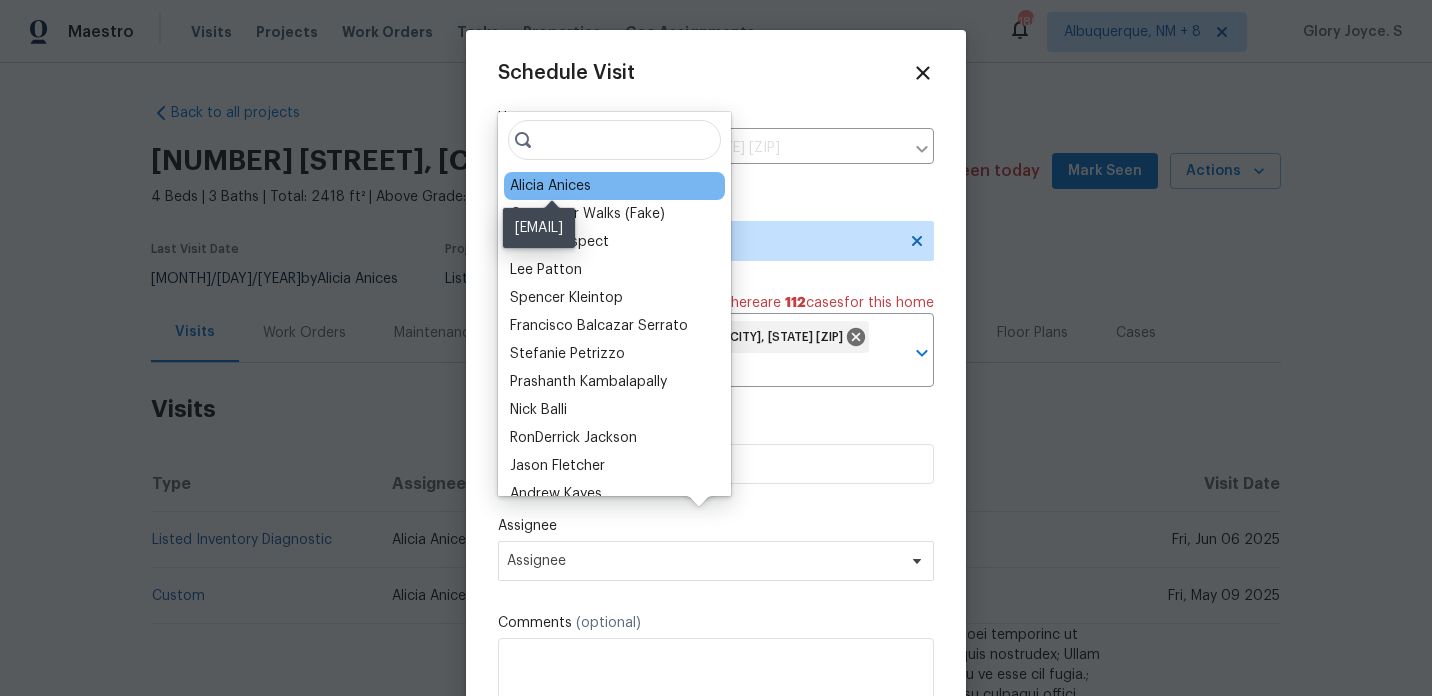 click on "Alicia Anices" at bounding box center (550, 186) 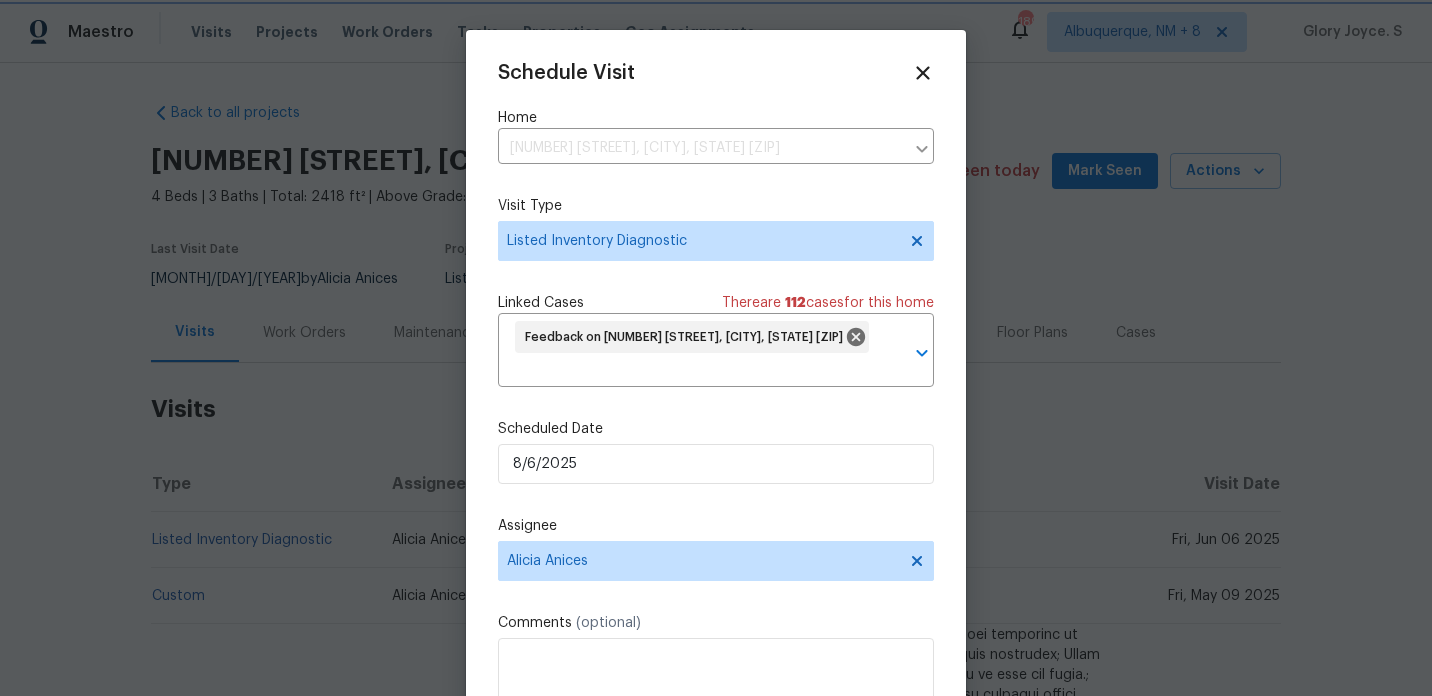 scroll, scrollTop: 42, scrollLeft: 0, axis: vertical 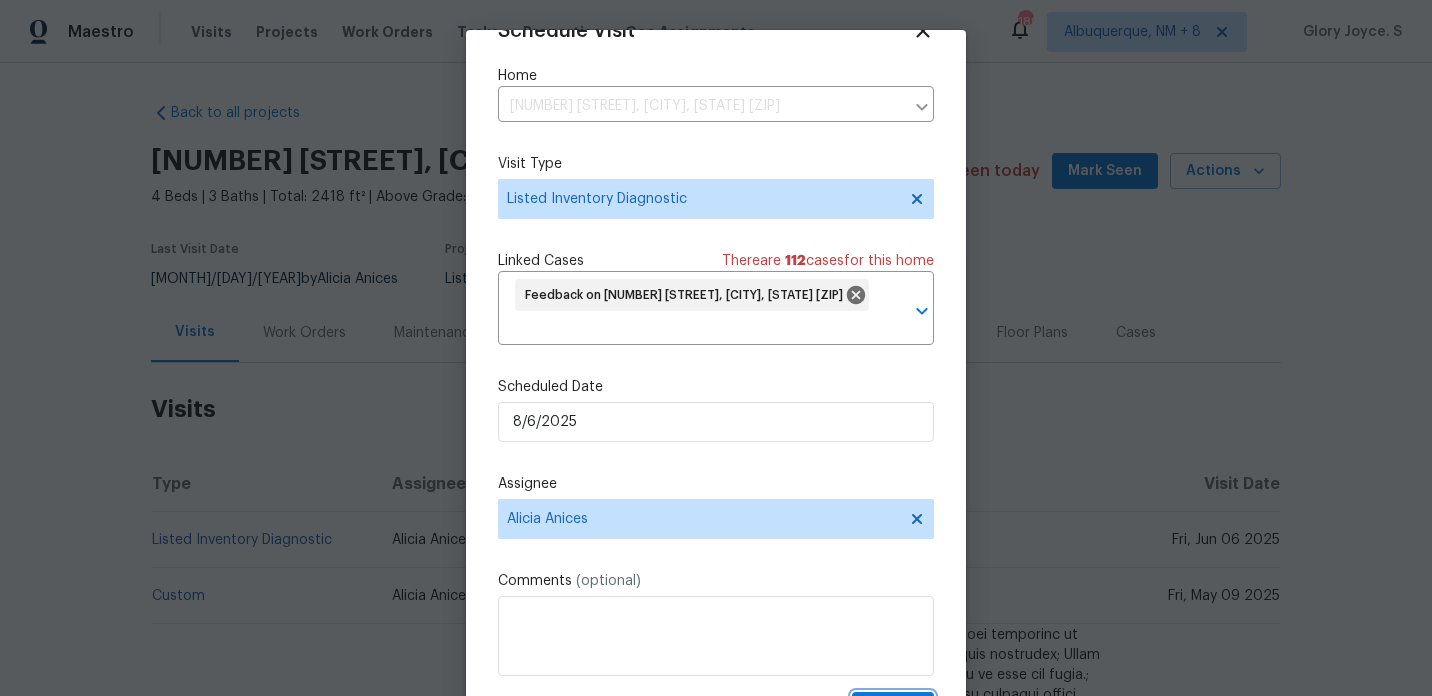 click on "Create" at bounding box center [893, 710] 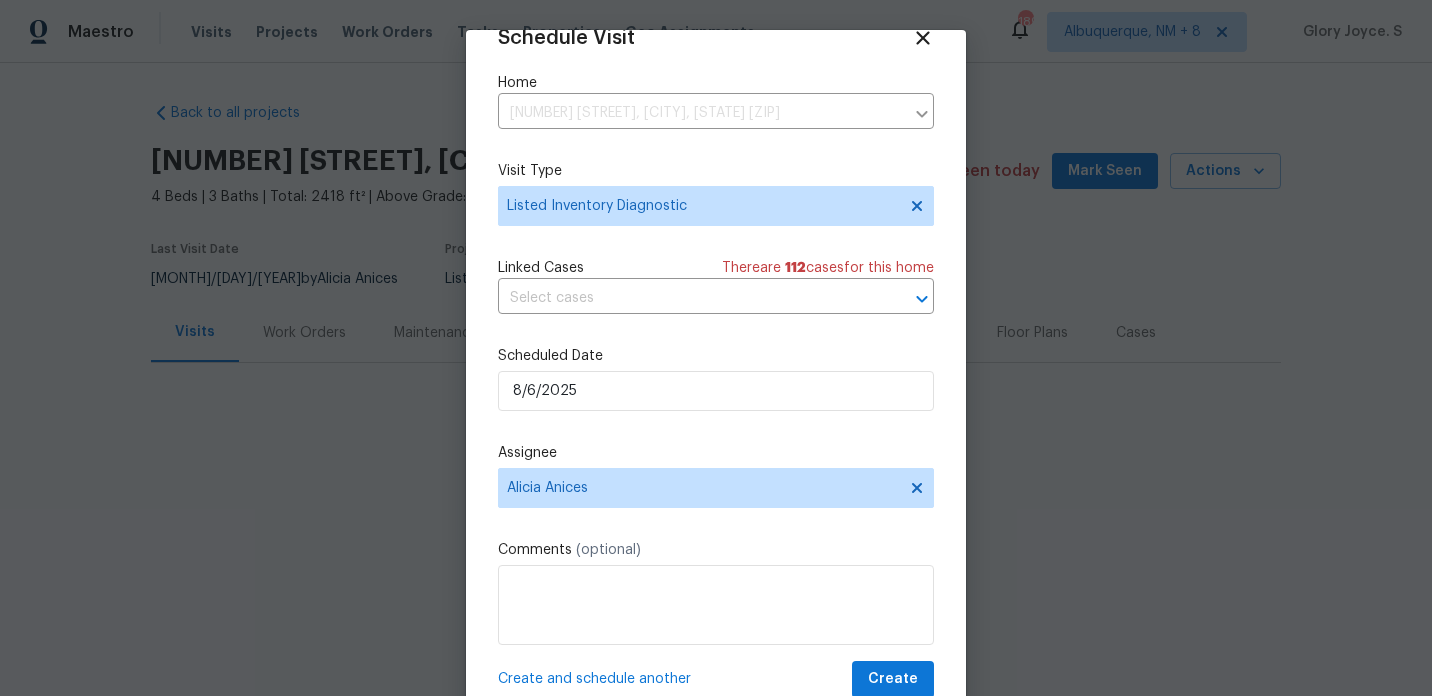 scroll, scrollTop: 36, scrollLeft: 0, axis: vertical 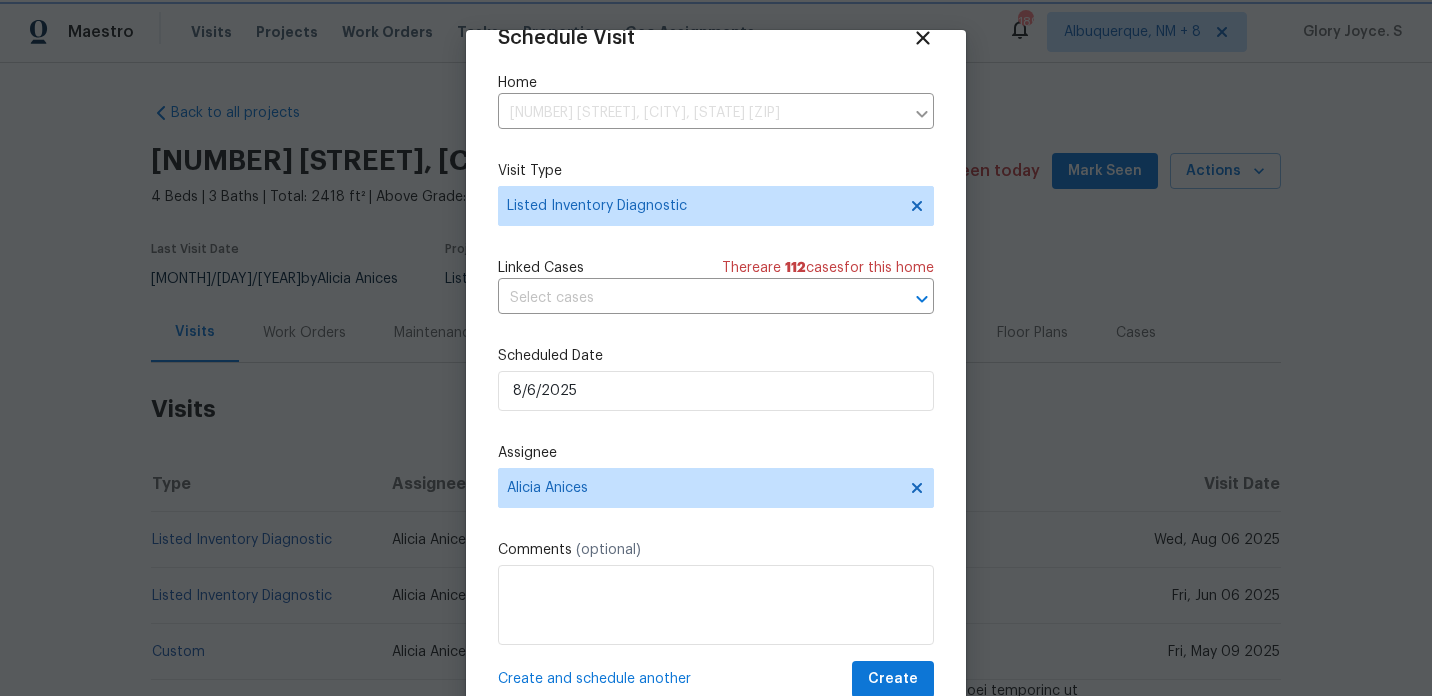 click at bounding box center (716, 348) 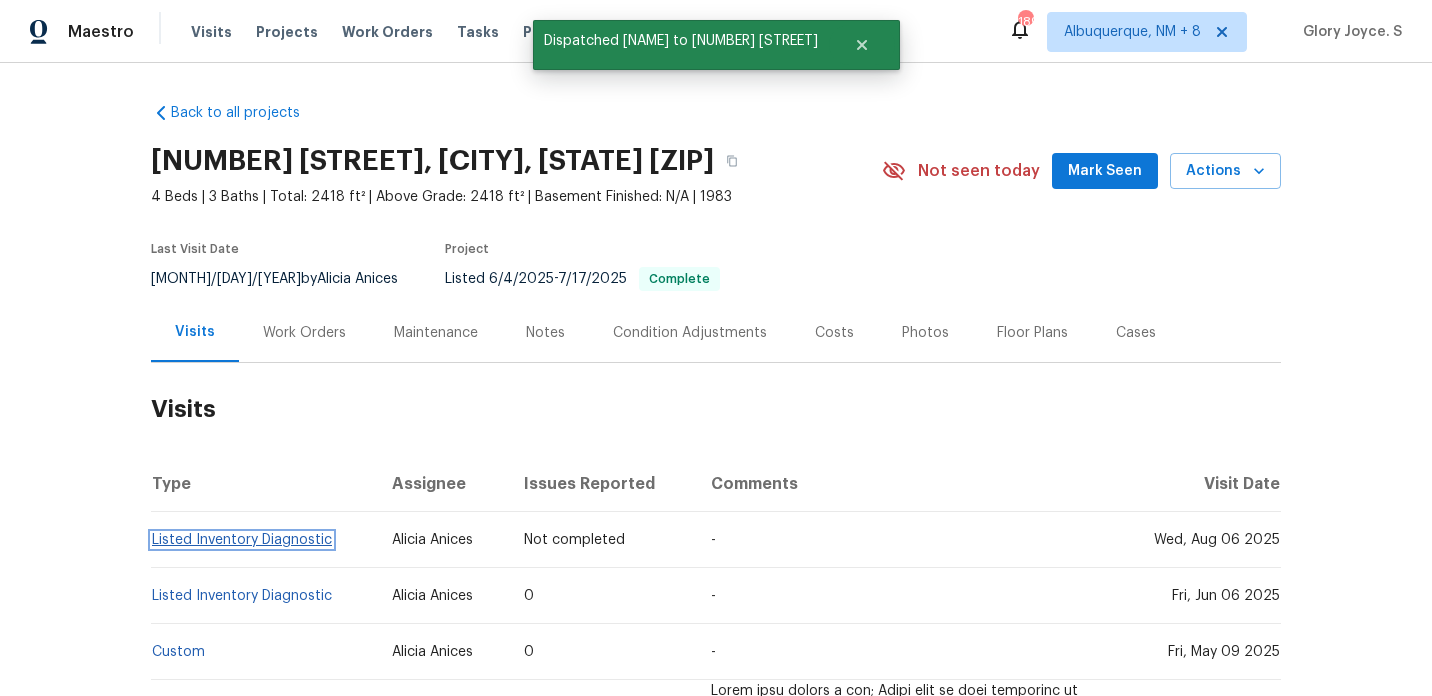 click on "Listed Inventory Diagnostic" at bounding box center [242, 540] 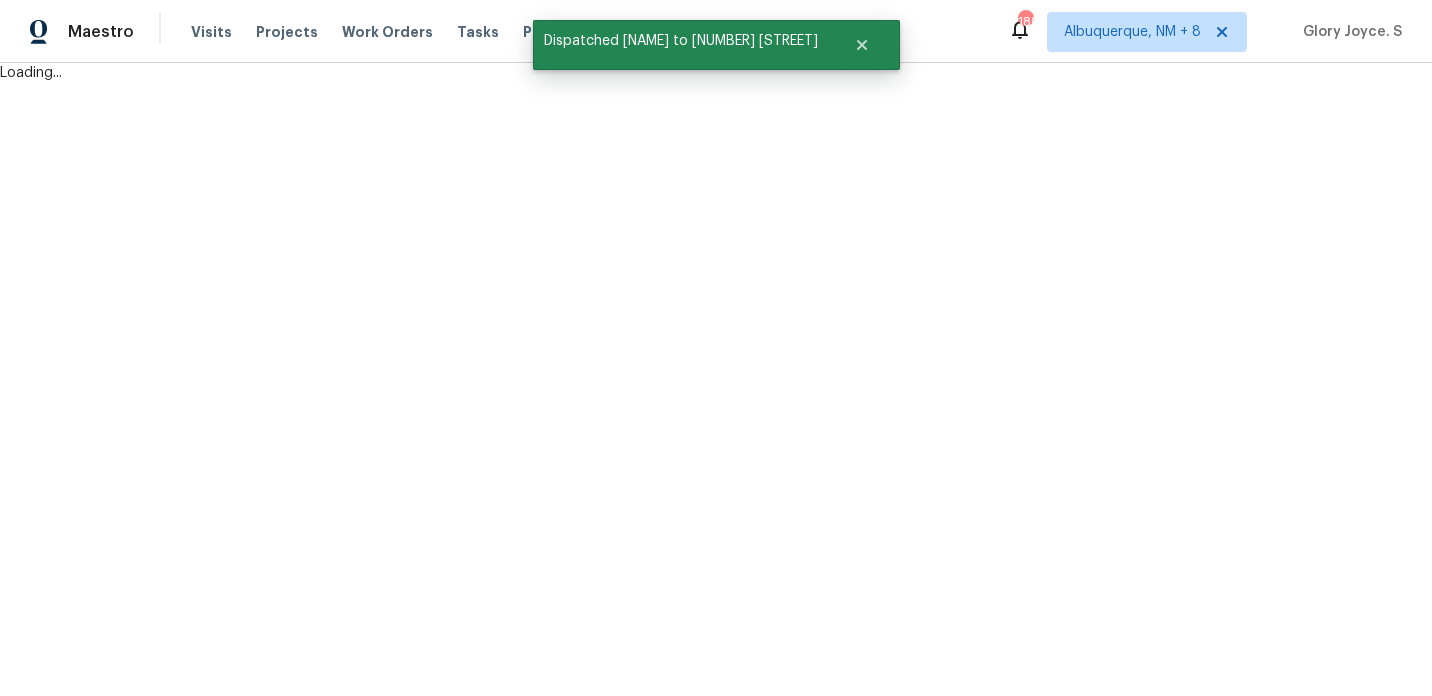 click on "Maestro Visits Projects Work Orders Tasks Properties Geo Assignments [NUMBER] [CITY], [STATE] + [NUMBER] [NAME]. S Loading... Dispatched [NAME] to [NUMBER] [STREET]" at bounding box center (716, 41) 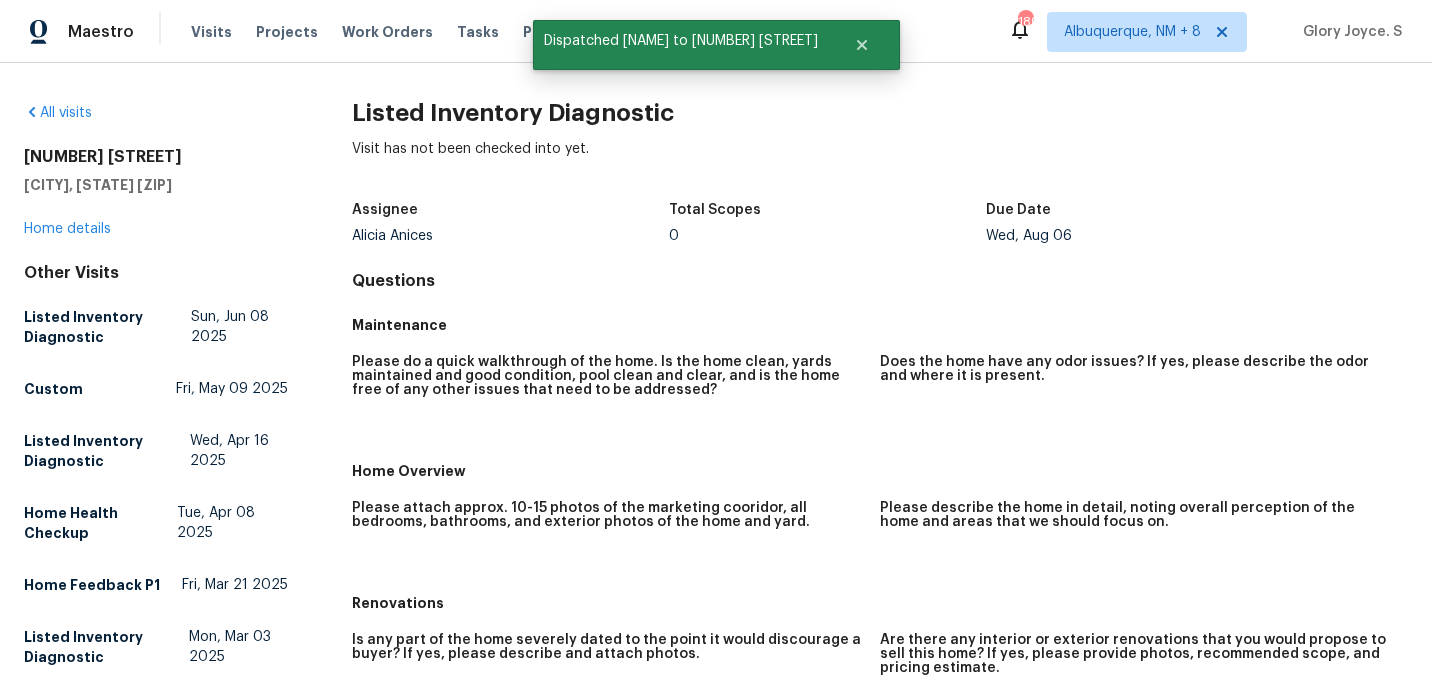 click on "Listed Inventory Diagnostic" at bounding box center [880, 113] 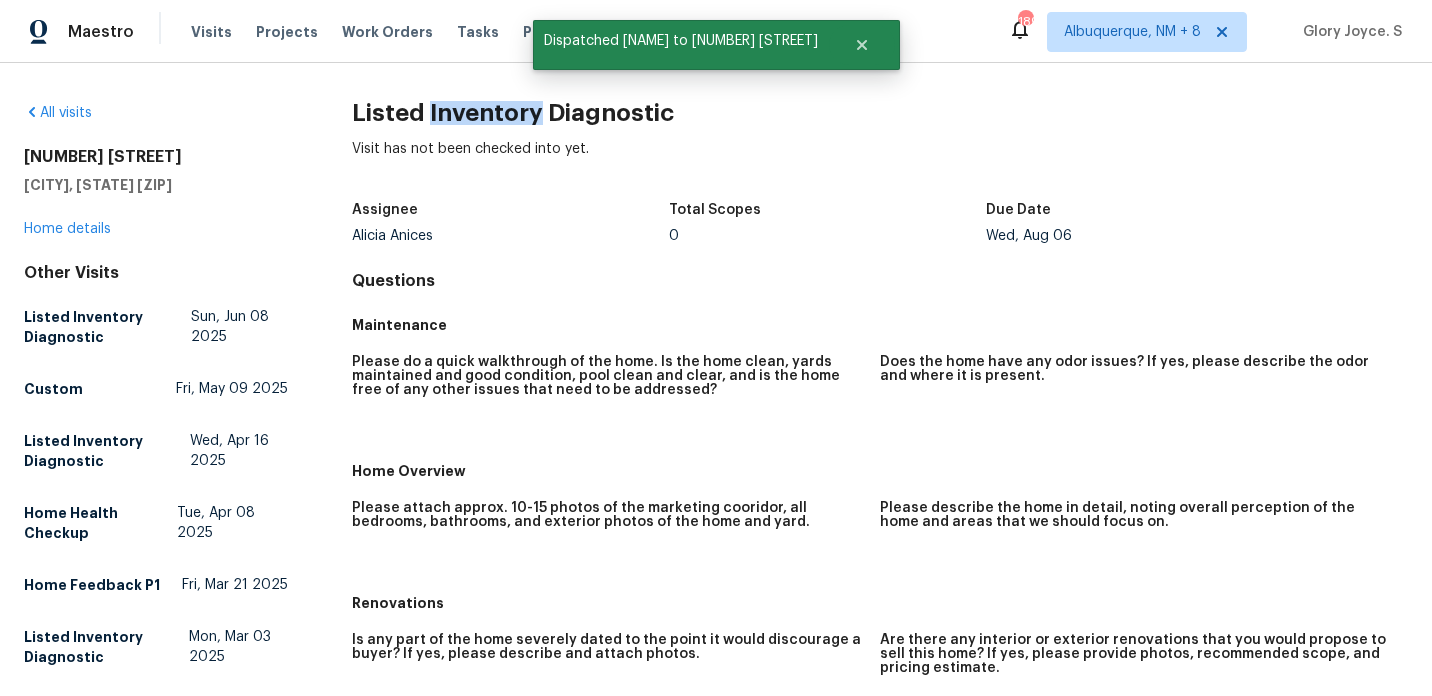 click on "Listed Inventory Diagnostic" at bounding box center (880, 113) 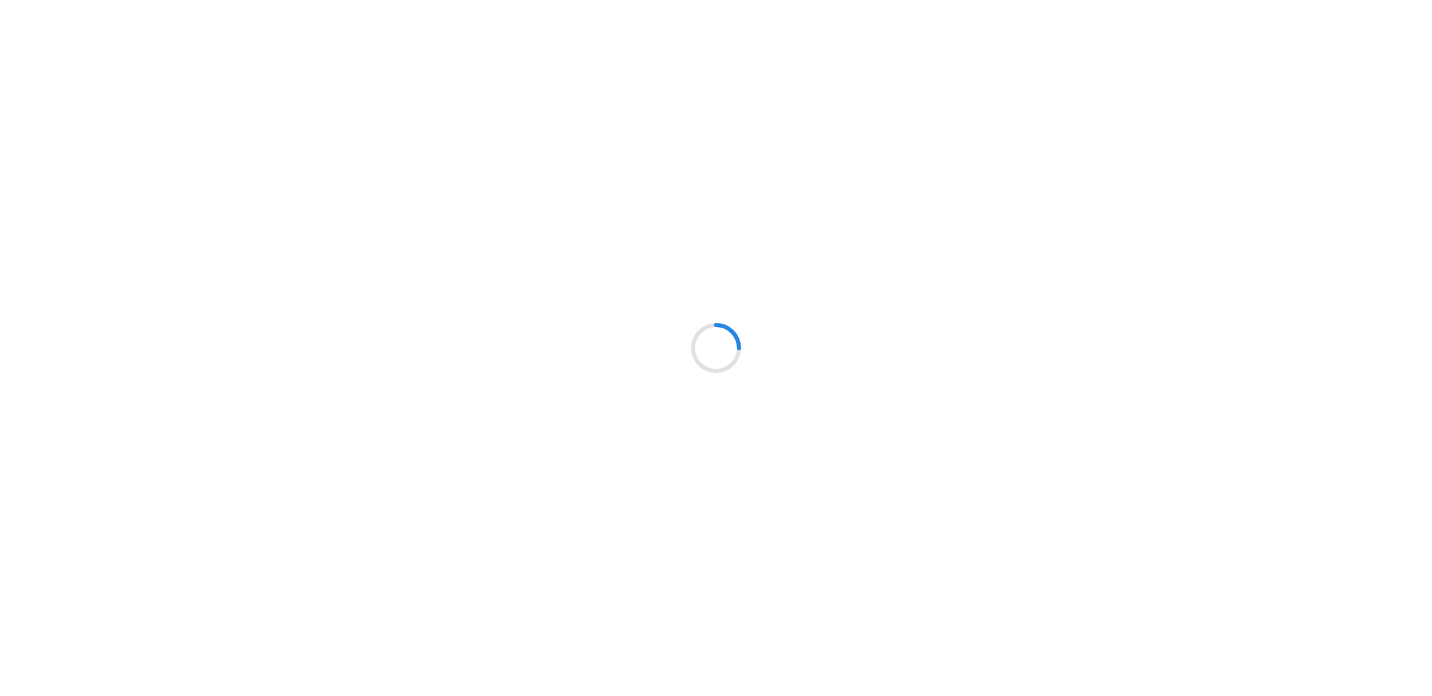 scroll, scrollTop: 0, scrollLeft: 0, axis: both 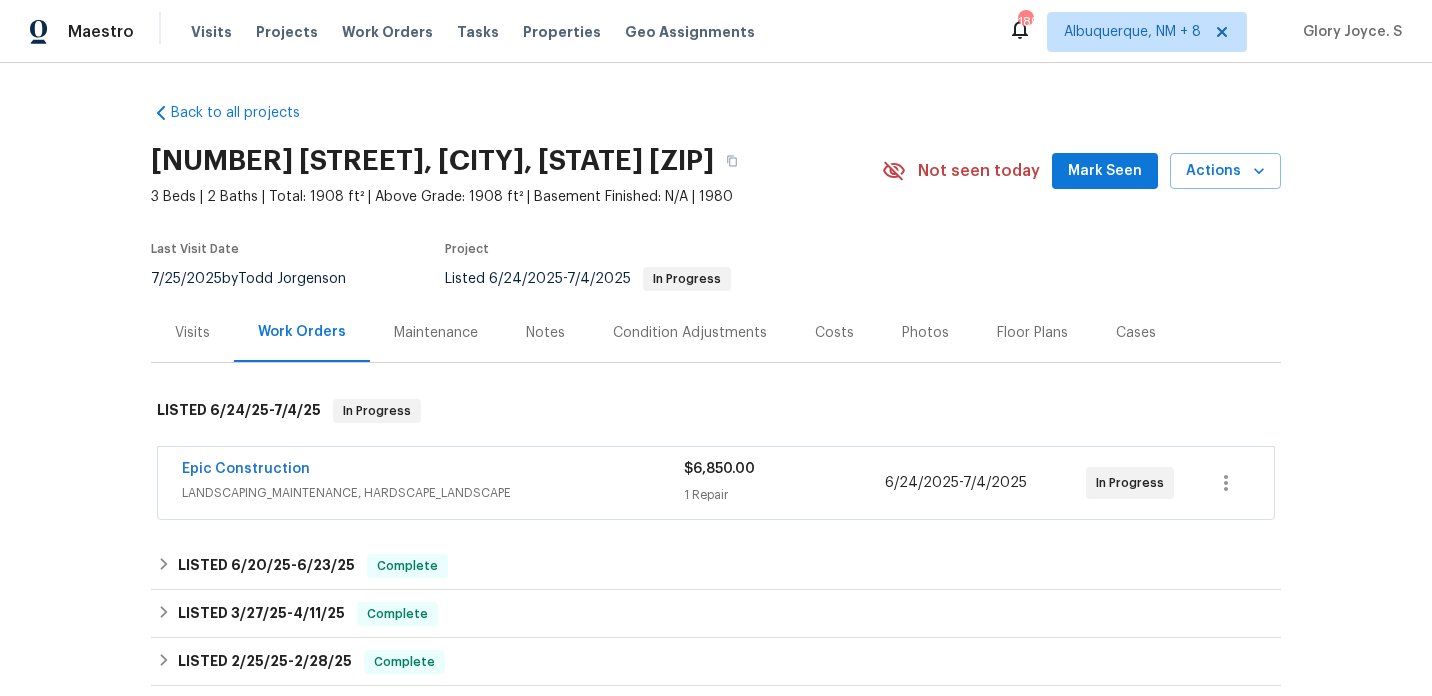 click on "Visits" at bounding box center [192, 332] 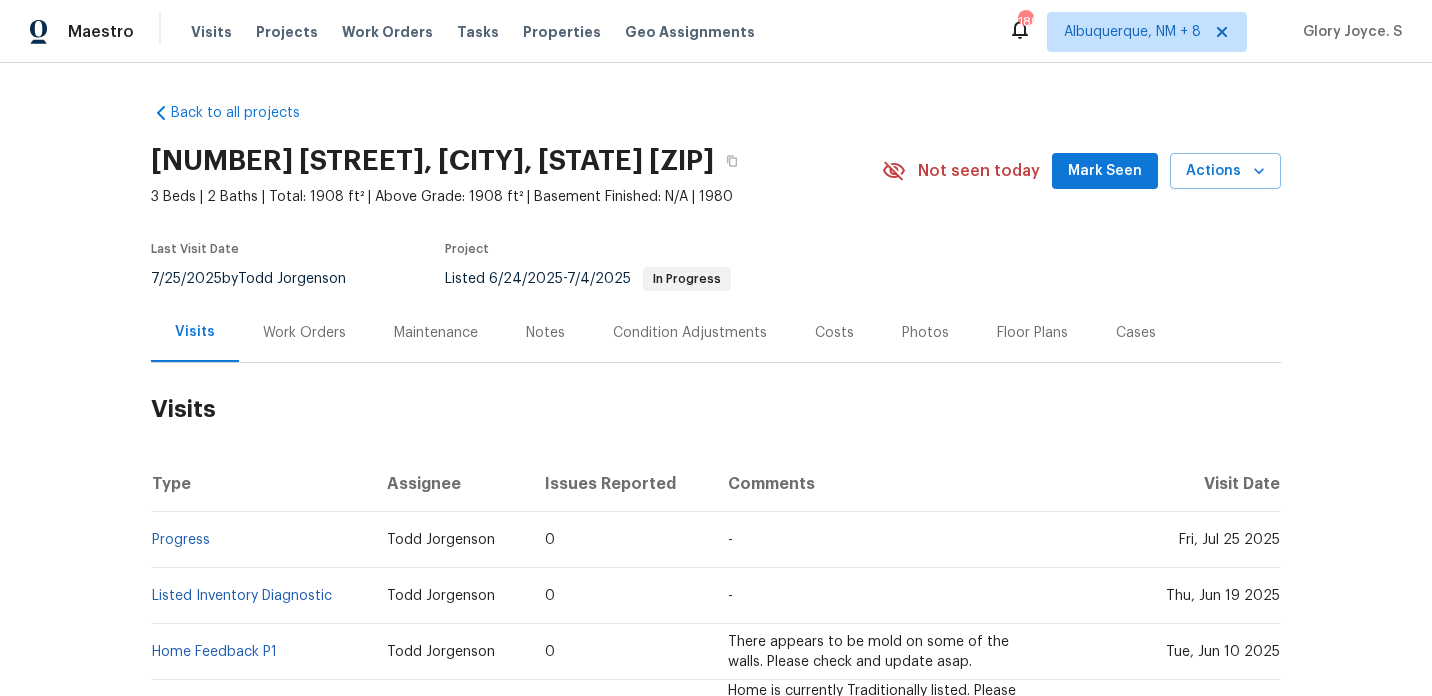 click on "[NUMBER] [STREET], [CITY], [STATE] [ZIP] [NUMBER] Beds | [NUMBER] Baths | Total: [NUMBER] ft² | Above Grade: [NUMBER] ft² | Basement Finished: N/A | [YEAR] Not seen today Mark Seen Actions" at bounding box center [716, 171] 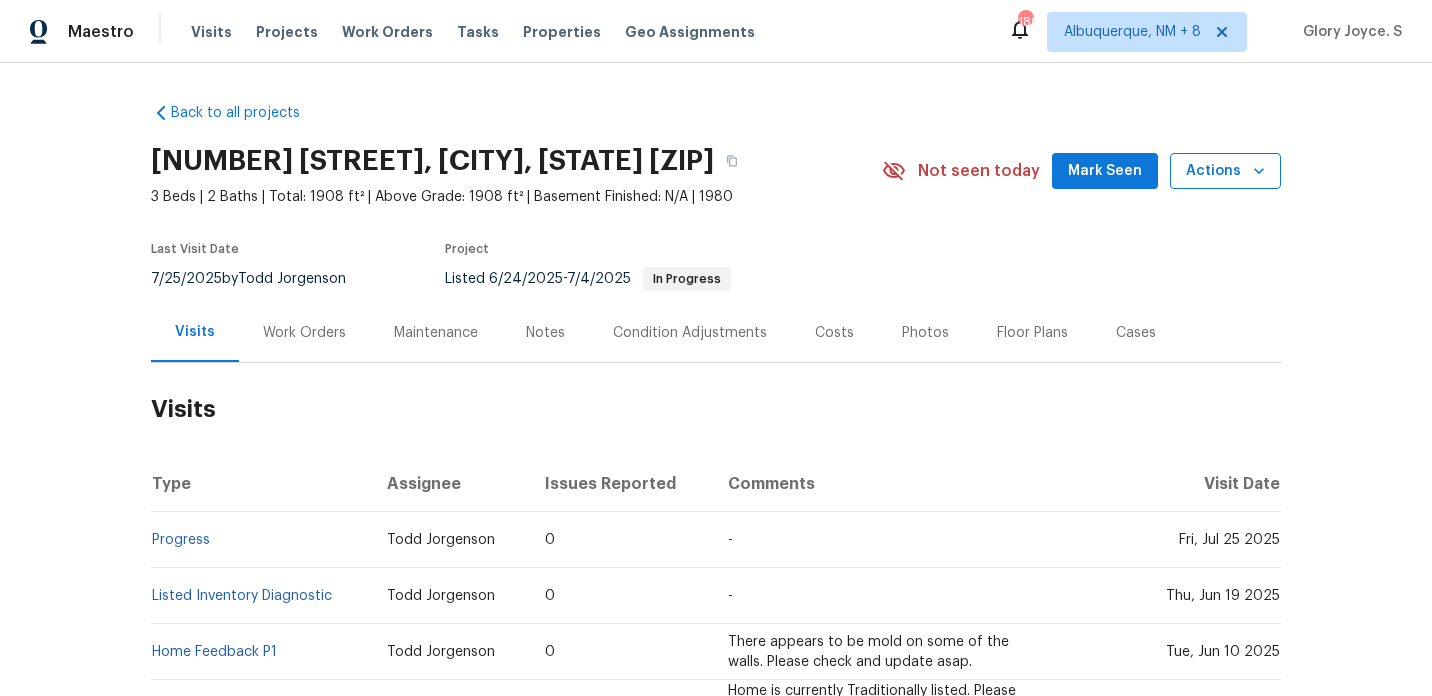 click on "Actions" at bounding box center [1225, 171] 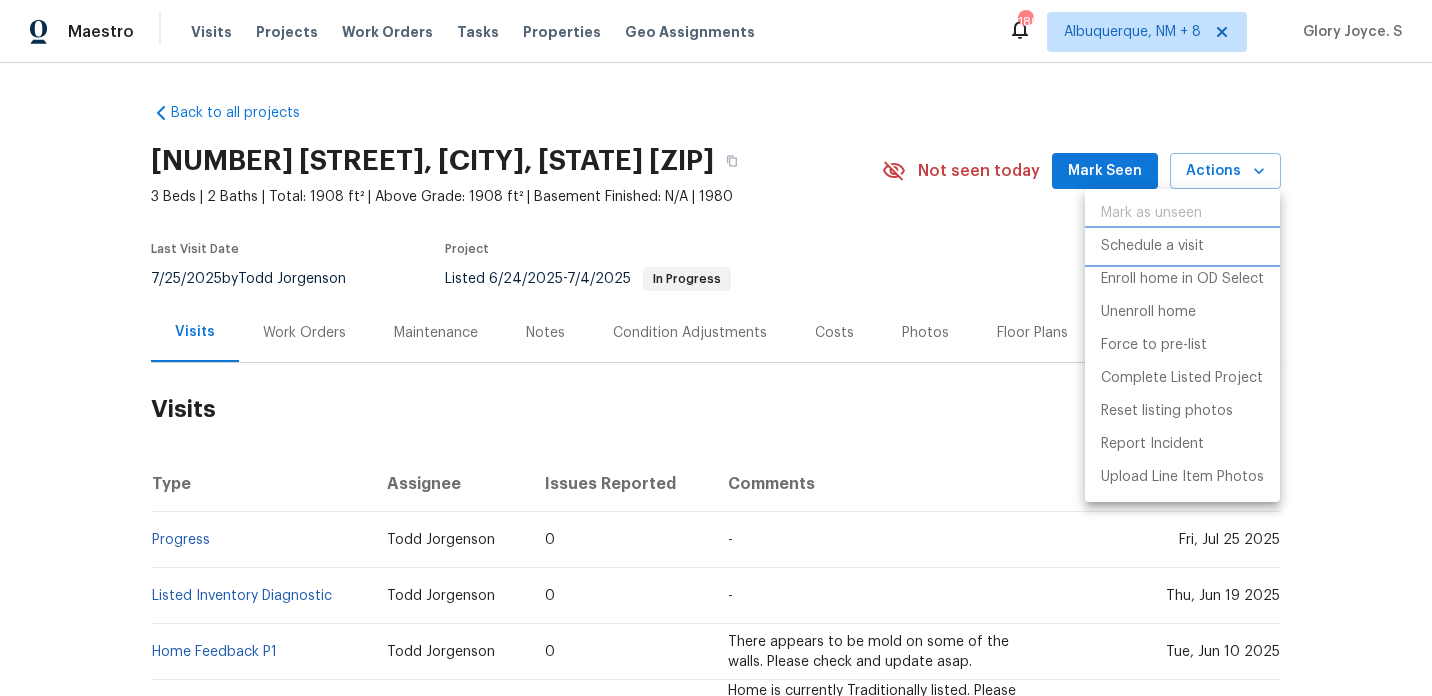 click on "Schedule a visit" at bounding box center [1152, 246] 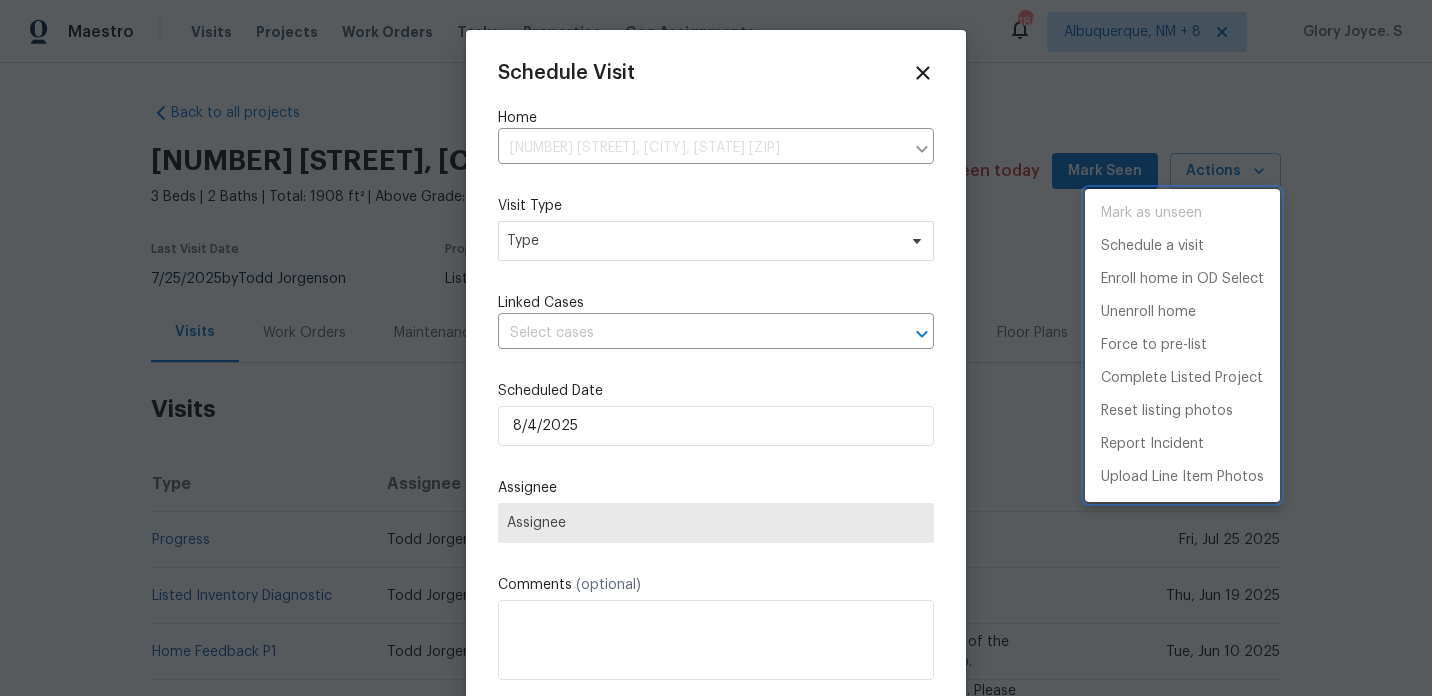 click at bounding box center [716, 348] 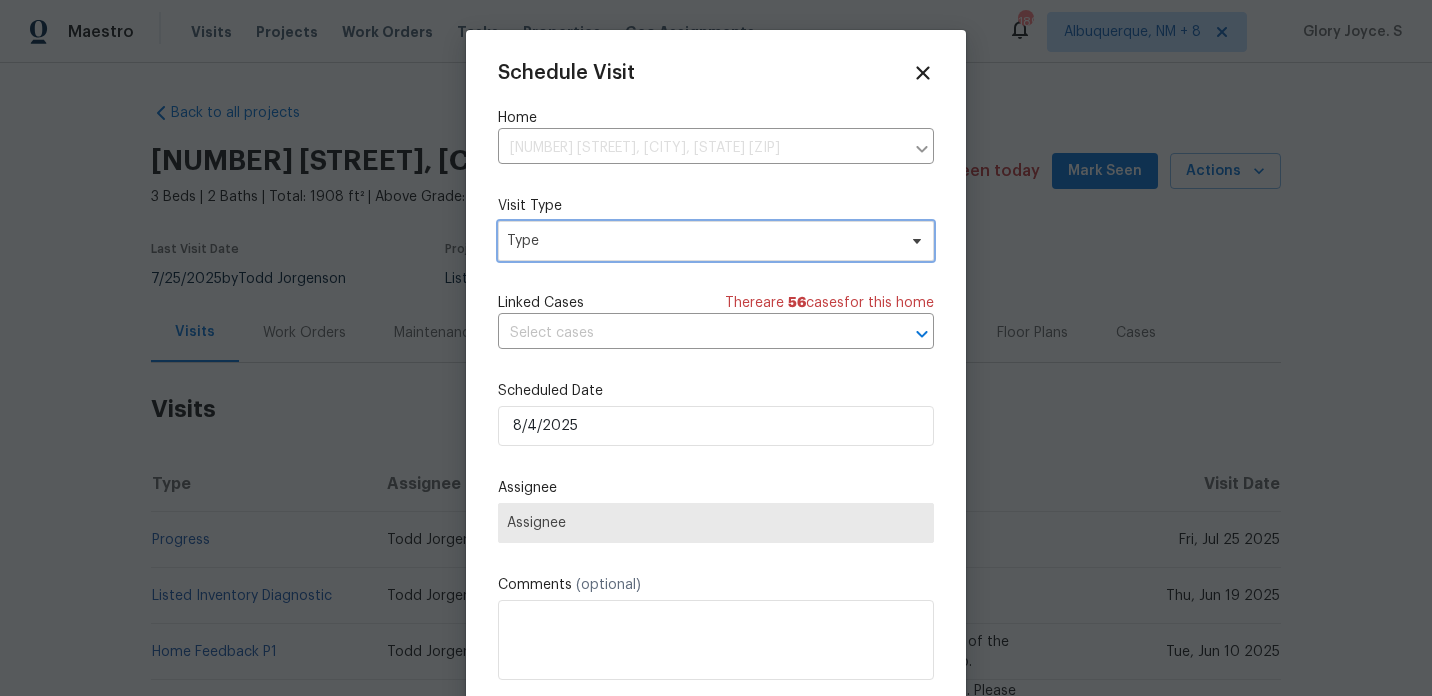 click on "Type" at bounding box center [701, 241] 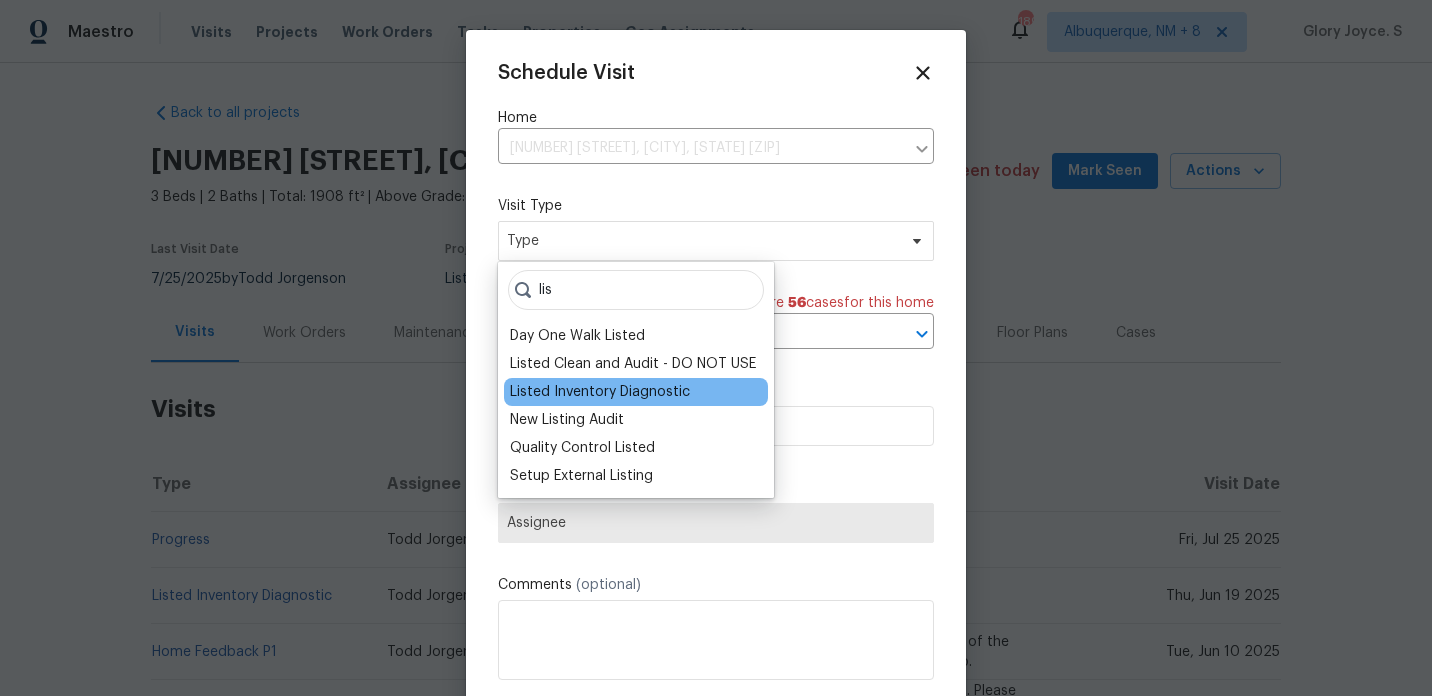 type on "lis" 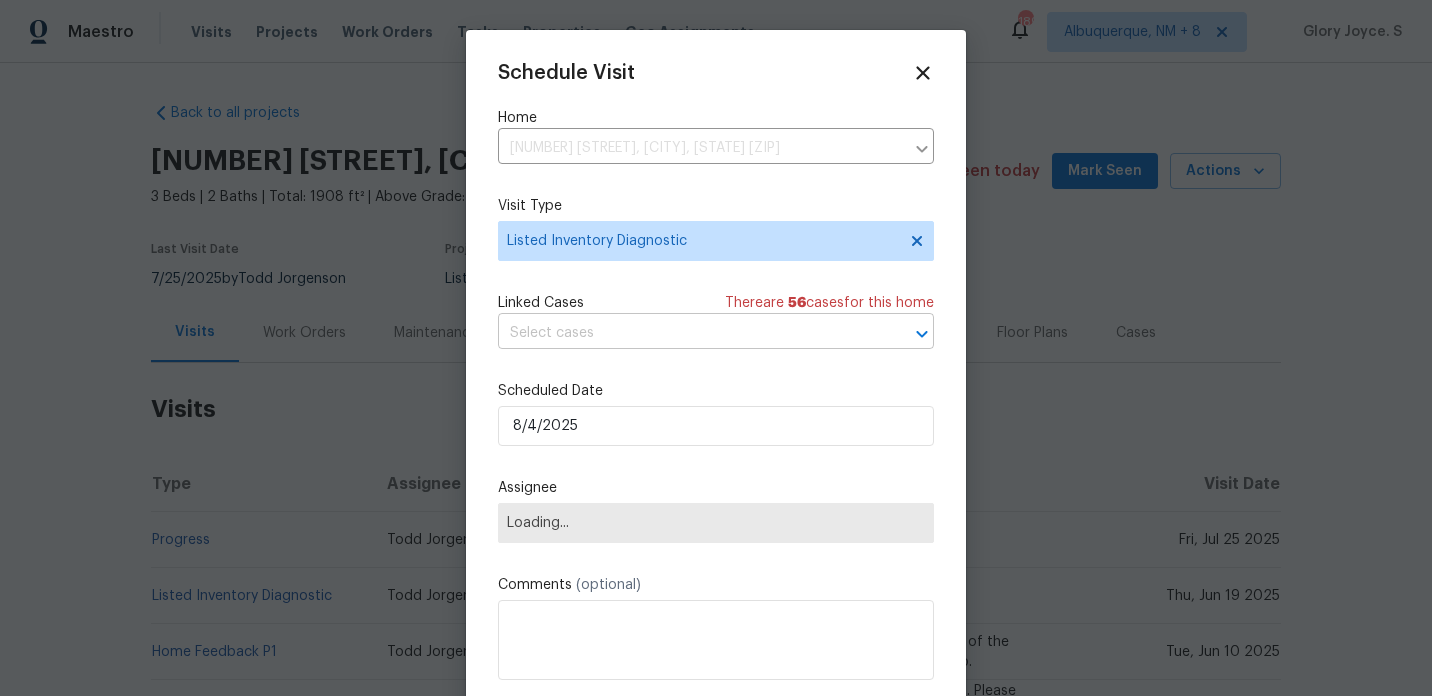 click at bounding box center (688, 333) 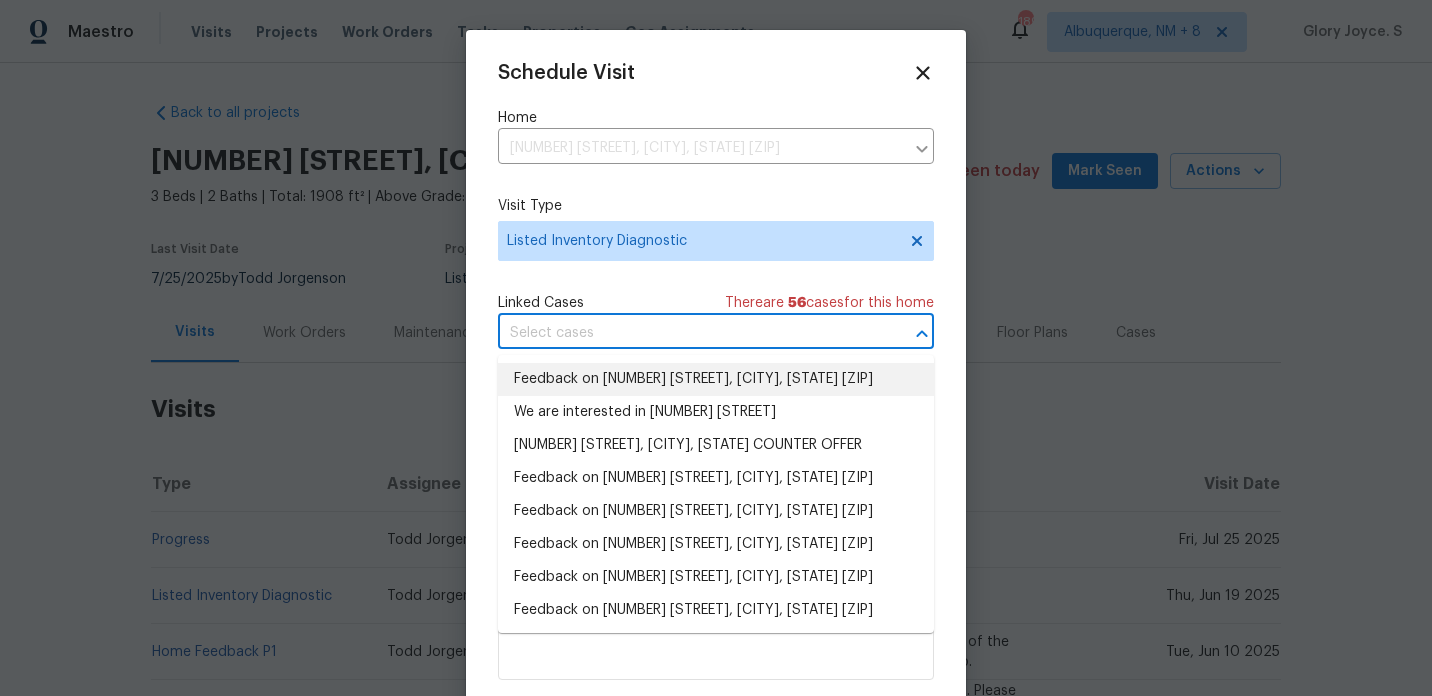 click on "Feedback on [NUMBER] [STREET], [CITY], [STATE] [ZIP]" at bounding box center (716, 379) 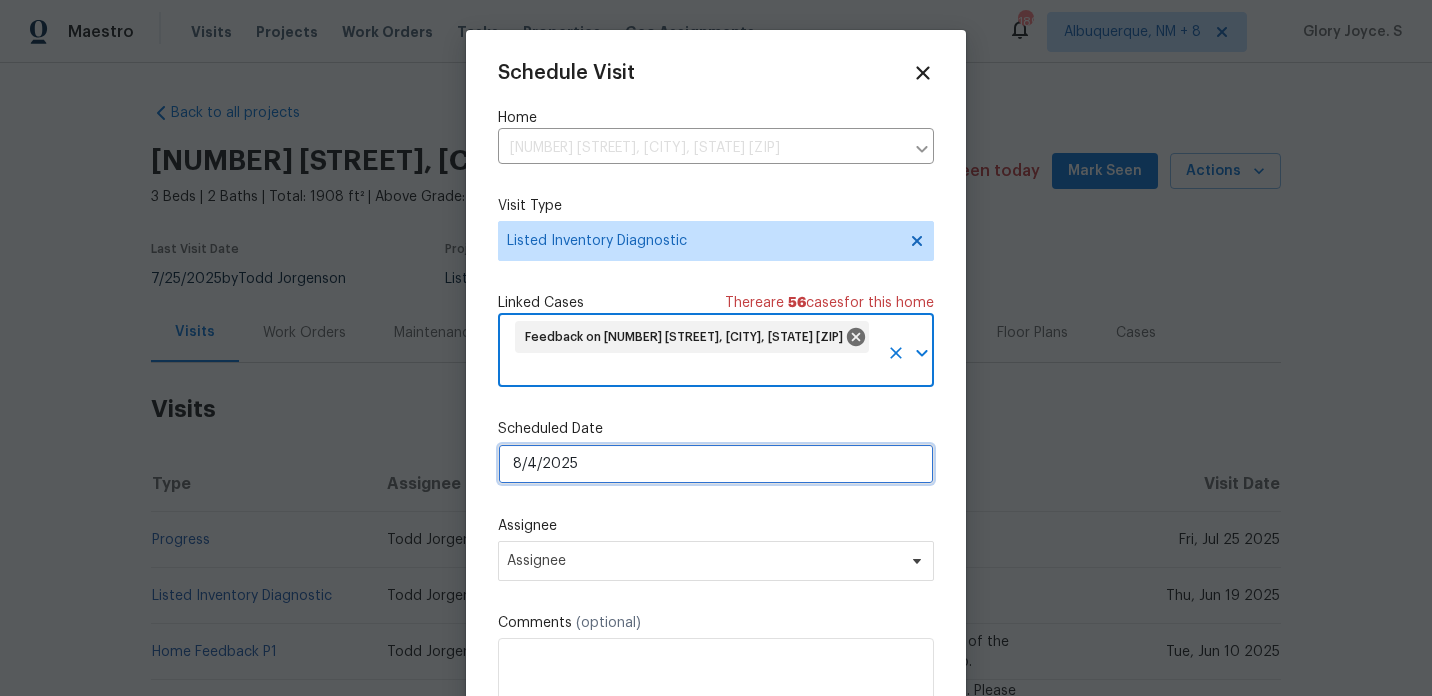 click on "8/4/2025" at bounding box center (716, 464) 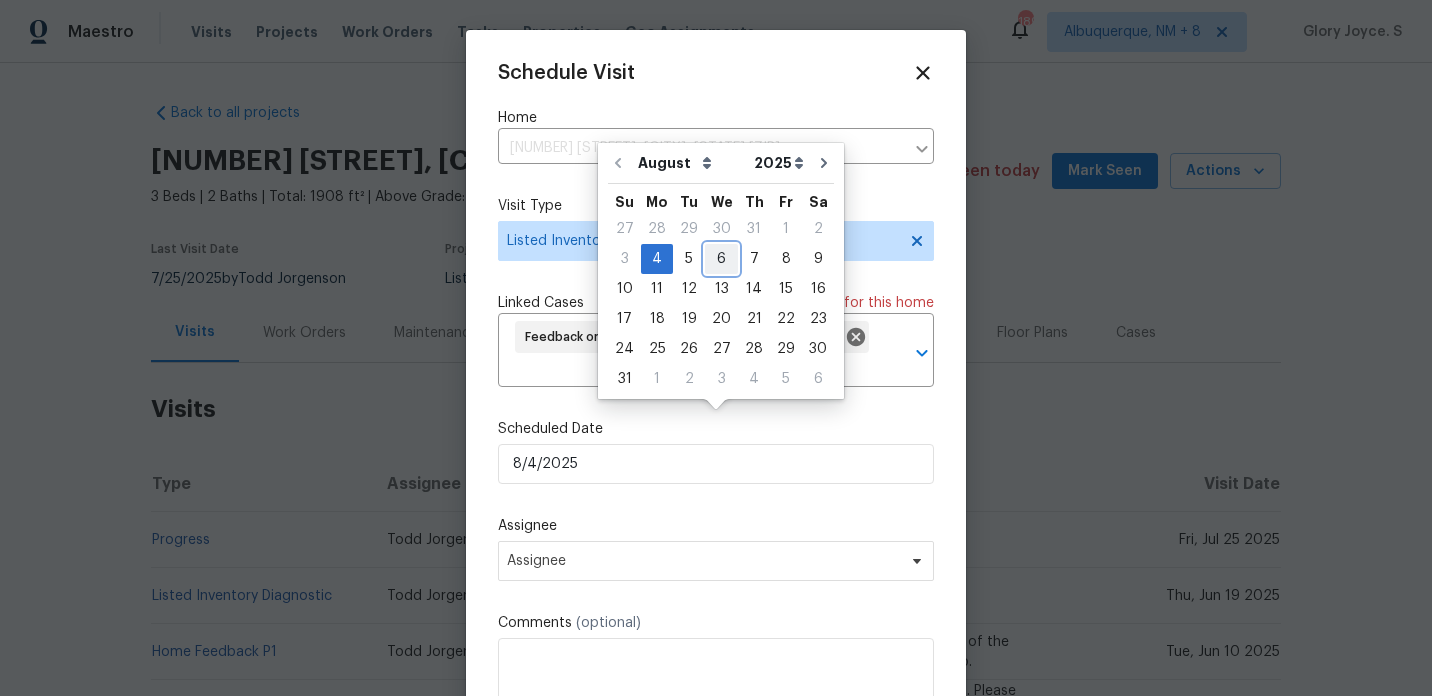 click on "6" at bounding box center (721, 259) 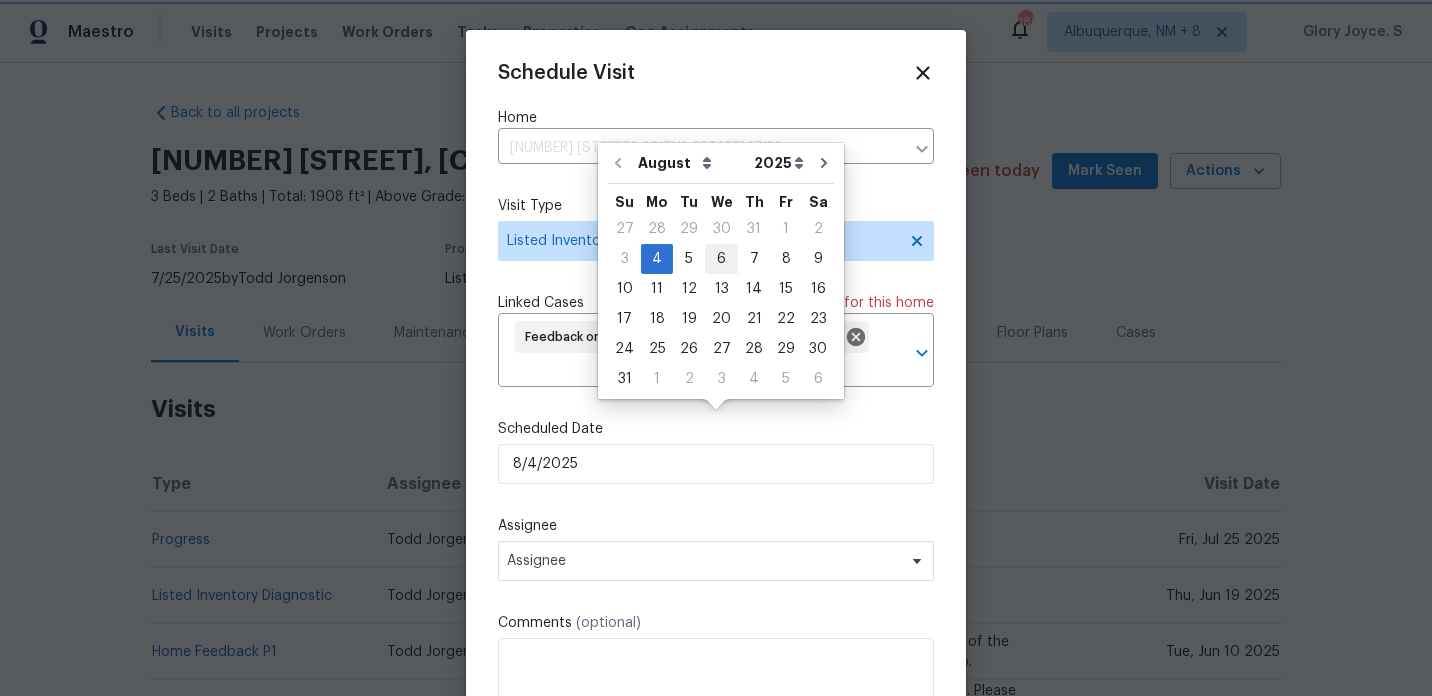 type on "8/6/2025" 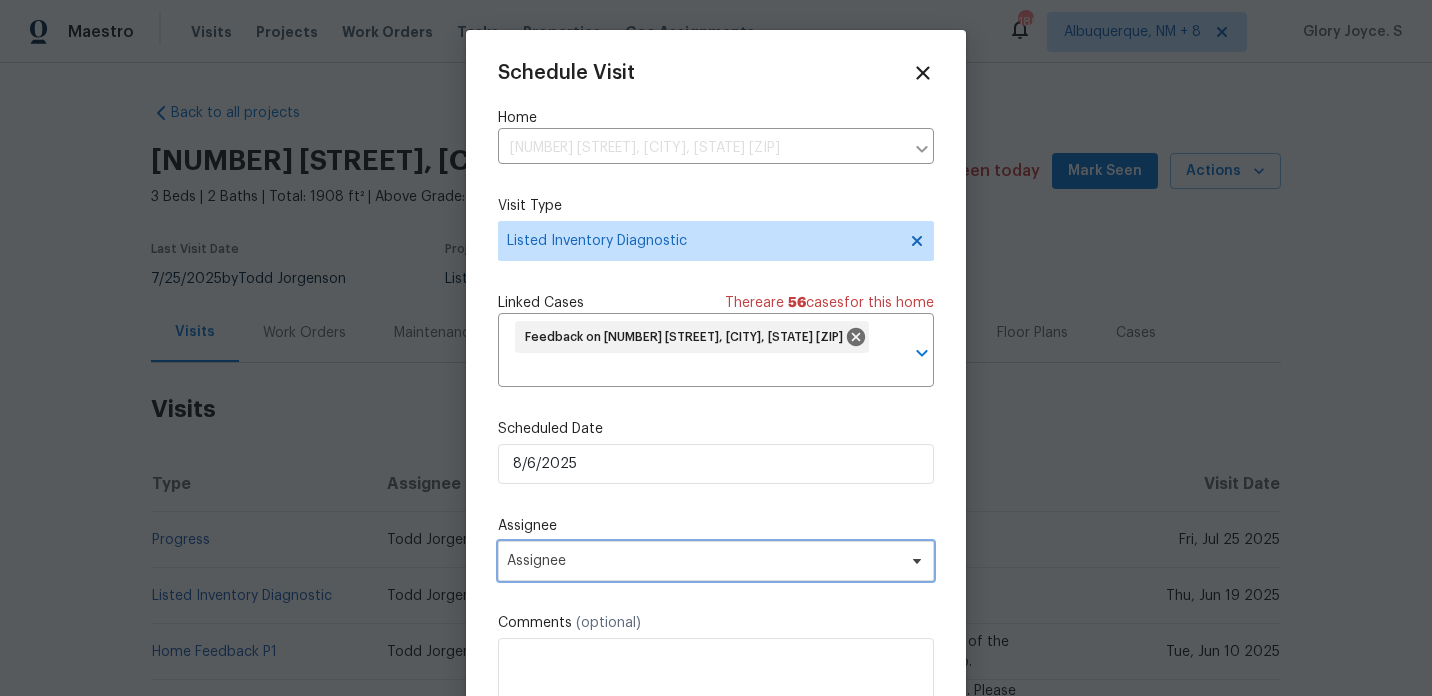 click on "Assignee" at bounding box center [703, 561] 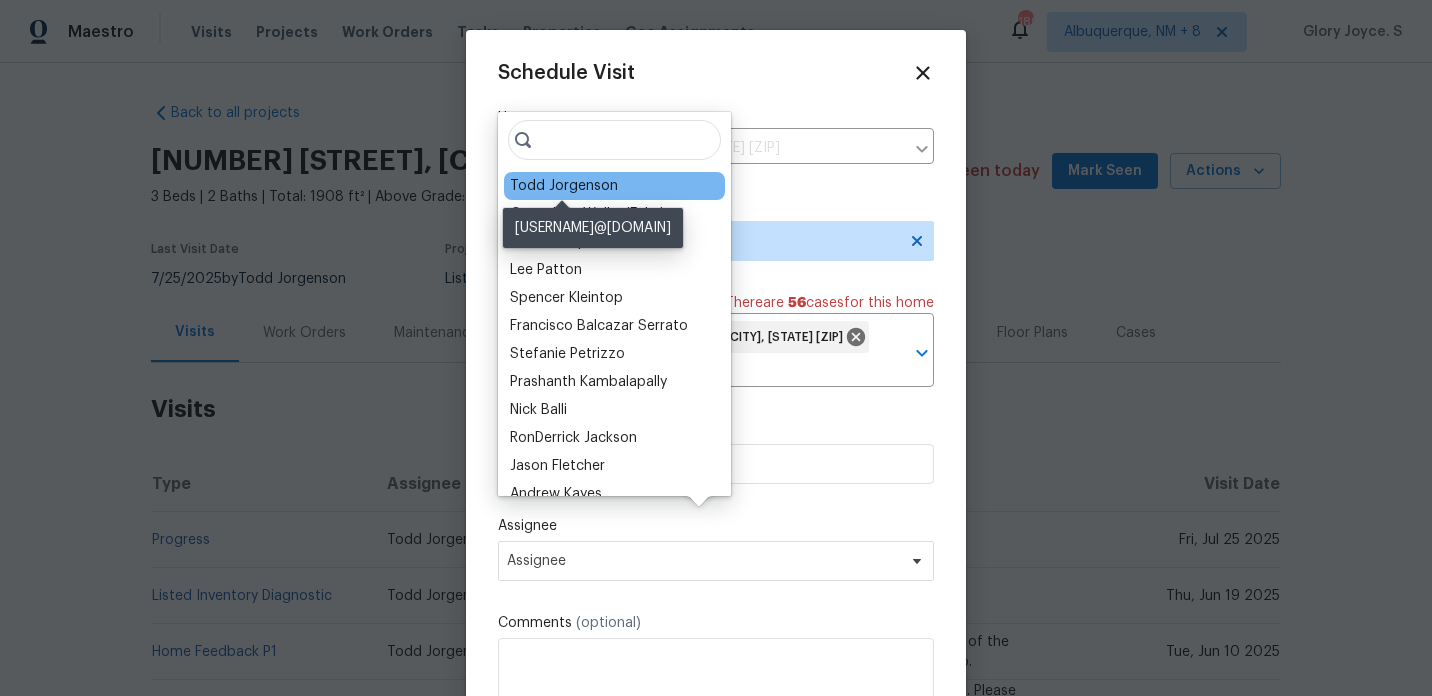 click on "Todd Jorgenson" at bounding box center (564, 186) 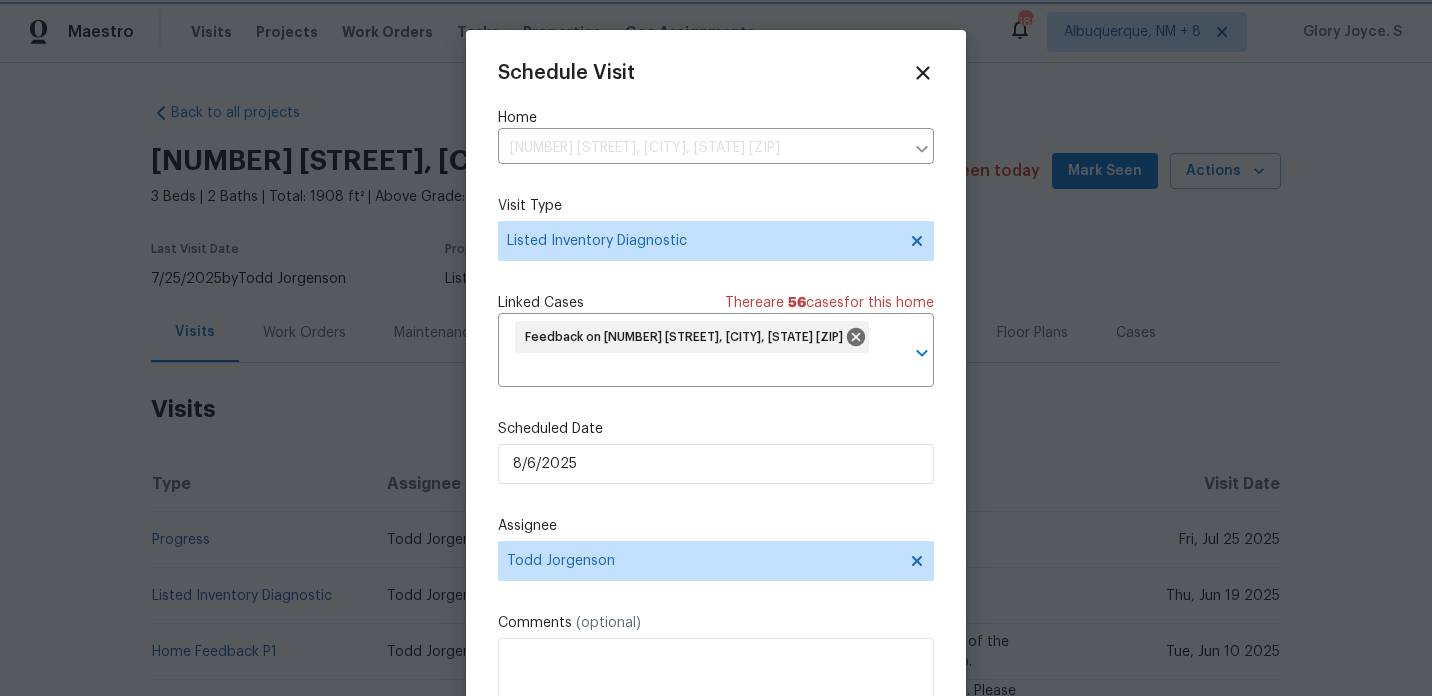 scroll, scrollTop: 42, scrollLeft: 0, axis: vertical 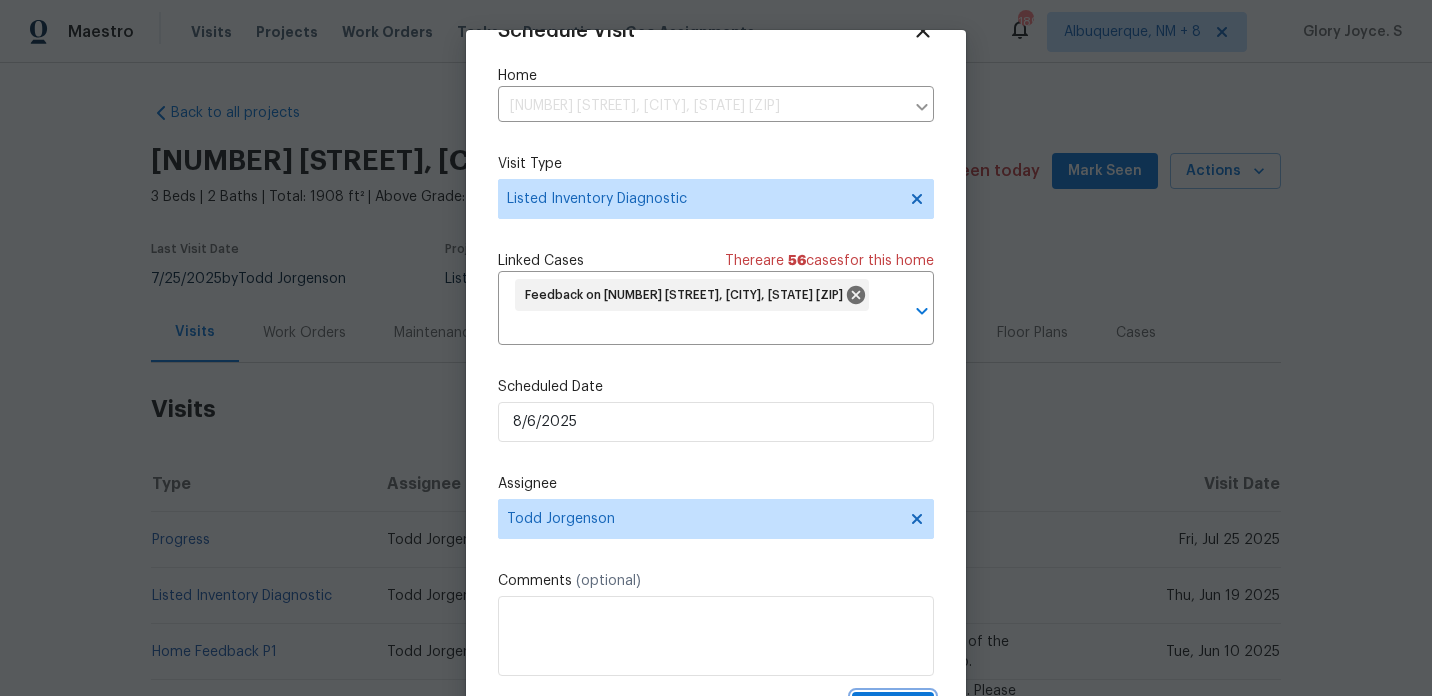 click on "Create" at bounding box center [893, 710] 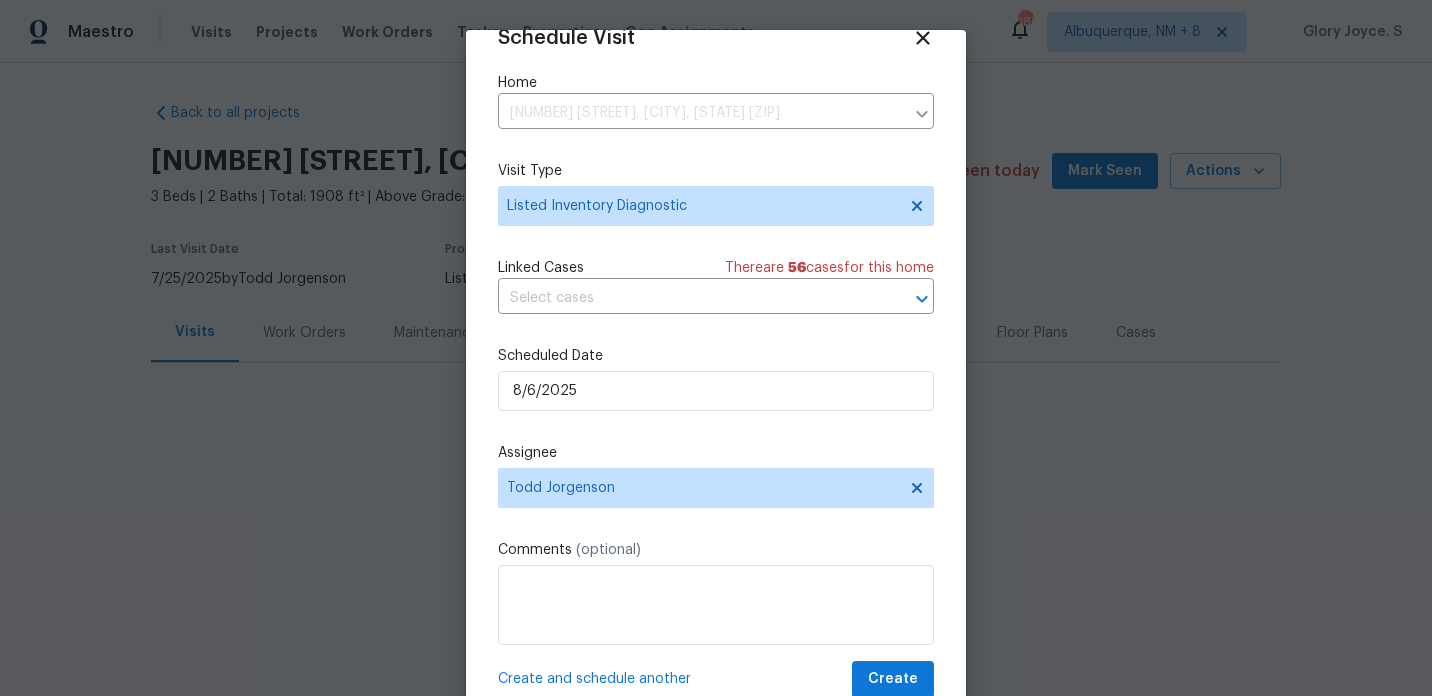 scroll, scrollTop: 36, scrollLeft: 0, axis: vertical 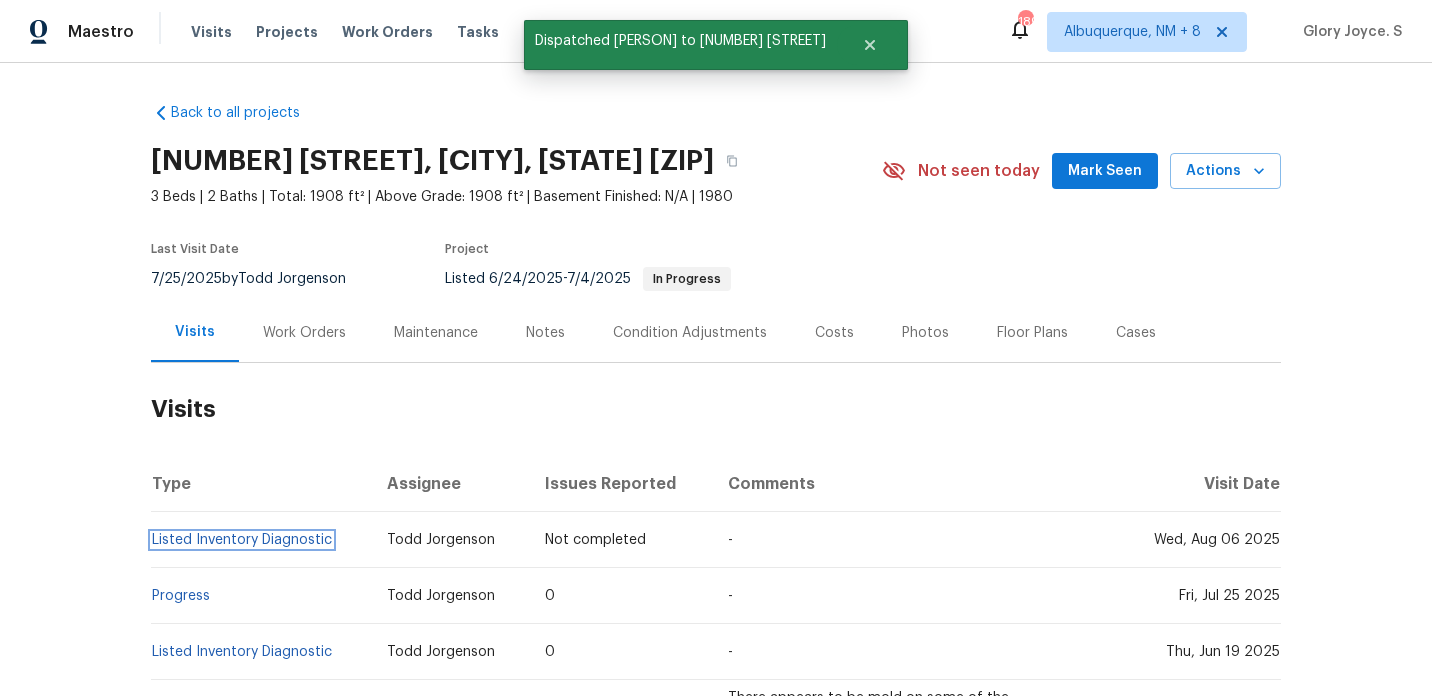 click on "Listed Inventory Diagnostic" at bounding box center [242, 540] 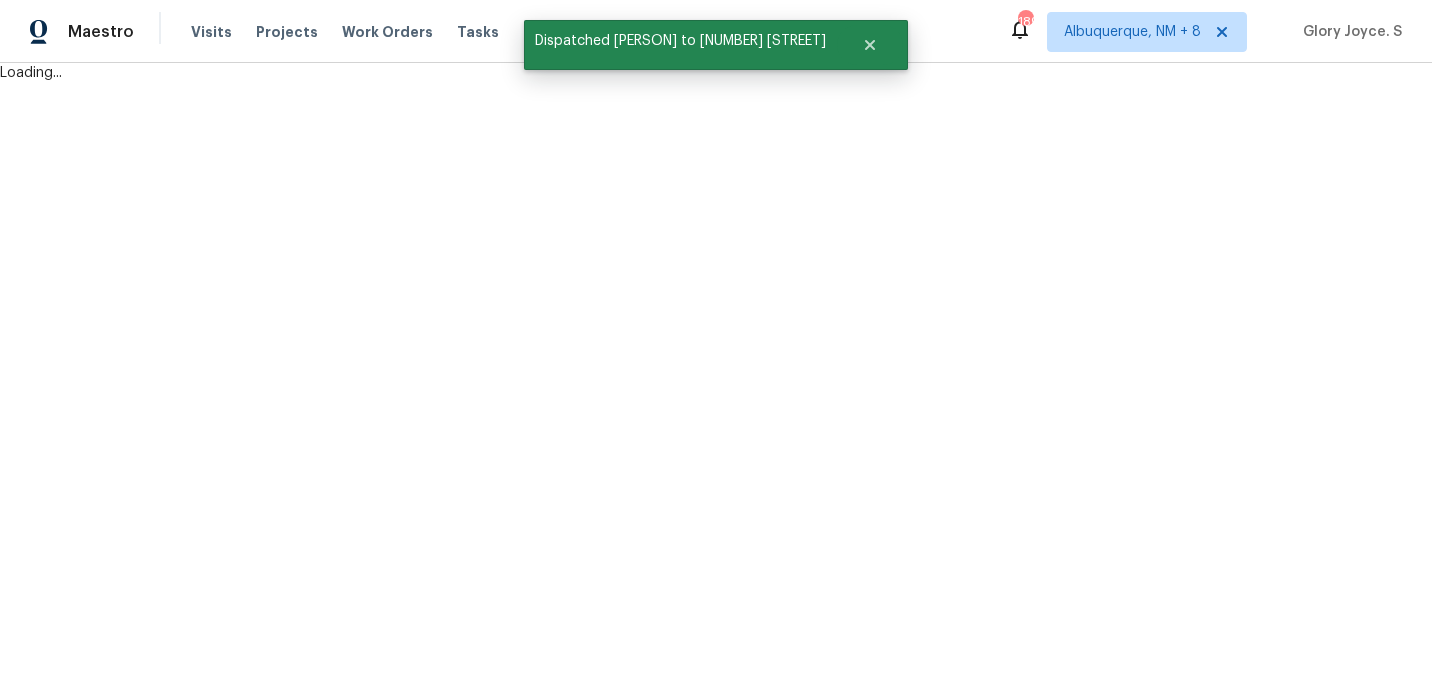 click on "Maestro Visits Projects Work Orders Tasks Properties Geo Assignments [NUMBER] [CITY], [STATE] + [NUMBER] [PERSON]. S Loading... Dispatched [PERSON] to [NUMBER] [STREET]" at bounding box center [716, 41] 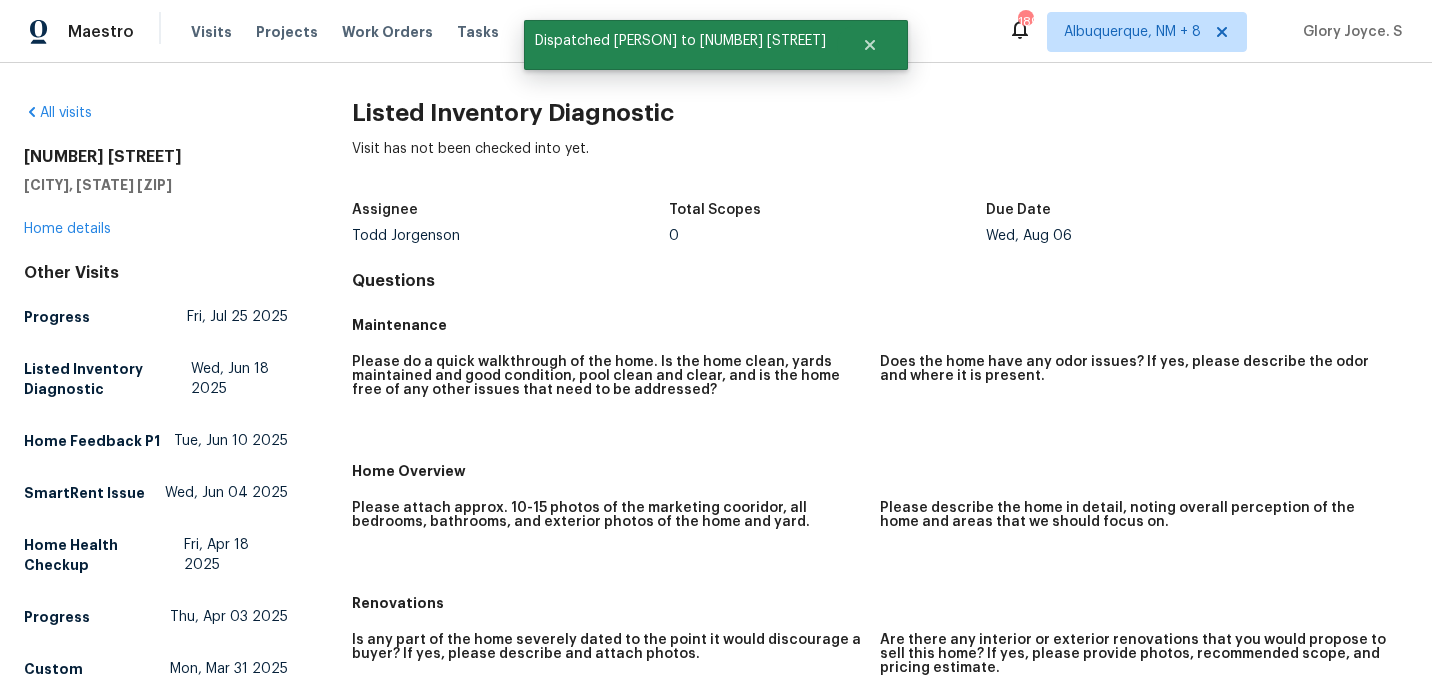click on "Listed Inventory Diagnostic Visit has not been checked into yet. Assignee [PERSON] Total Scopes [NUMBER] Due Date [DAY], [MONTH] [DAY] Questions Maintenance Please do a quick walkthrough of the home. Is the home clean, yards maintained and good condition, pool clean and clear, and is the home free of any other issues that need to be addressed? Does the home have any odor issues? If yes, please describe the odor and where it is present. Home Overview Please attach approx. [NUMBER]-[NUMBER] photos of the marketing cooridor, all bedrooms, bathrooms, and exterior photos of the home and yard. Please describe the home in detail, noting overall perception of the home and areas that we should focus on. Renovations Is any part of the home severely dated to the point it would discourage a buyer? If yes, please describe and attach photos. Are there any interior or exterior renovations that you would propose to sell this home? If yes, please provide photos, recommended scope, and pricing estimate. Outlier Risk Factors [NUMBER] Condition Adjustments" at bounding box center [880, 901] 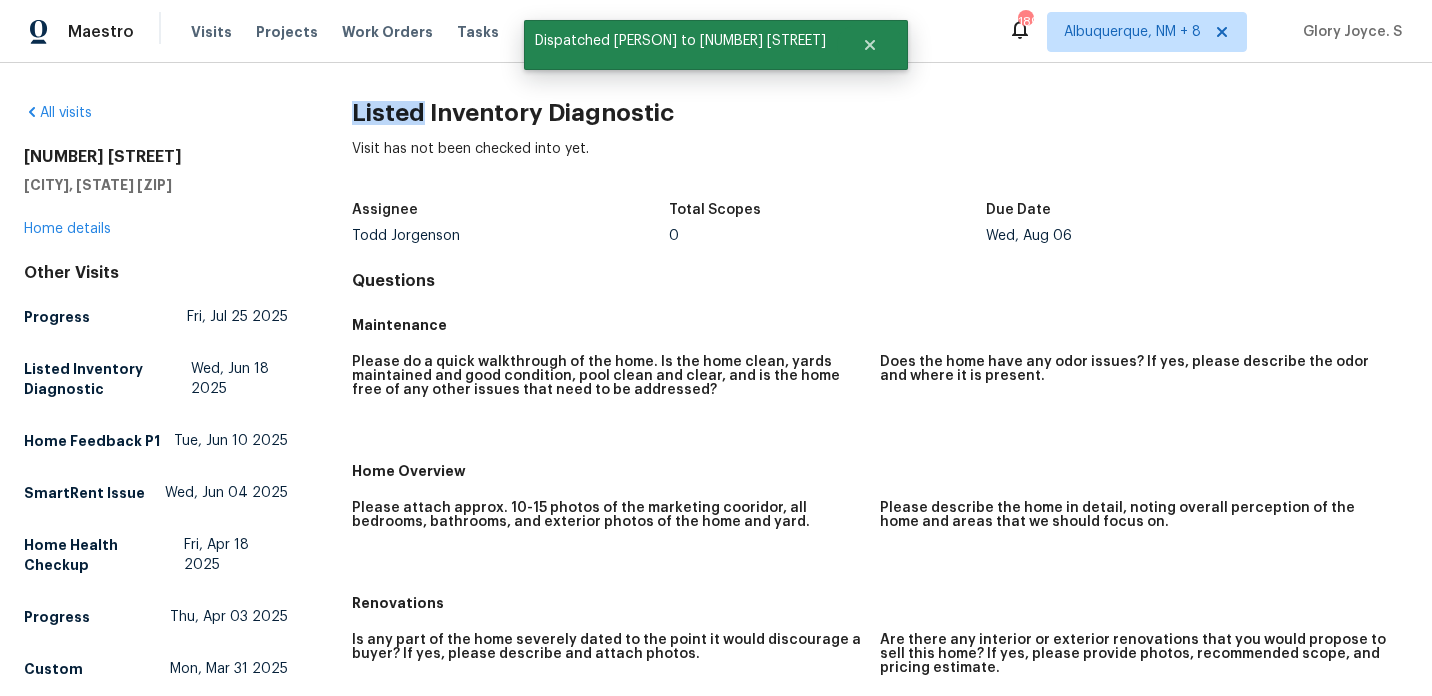 click on "Listed Inventory Diagnostic" at bounding box center (880, 113) 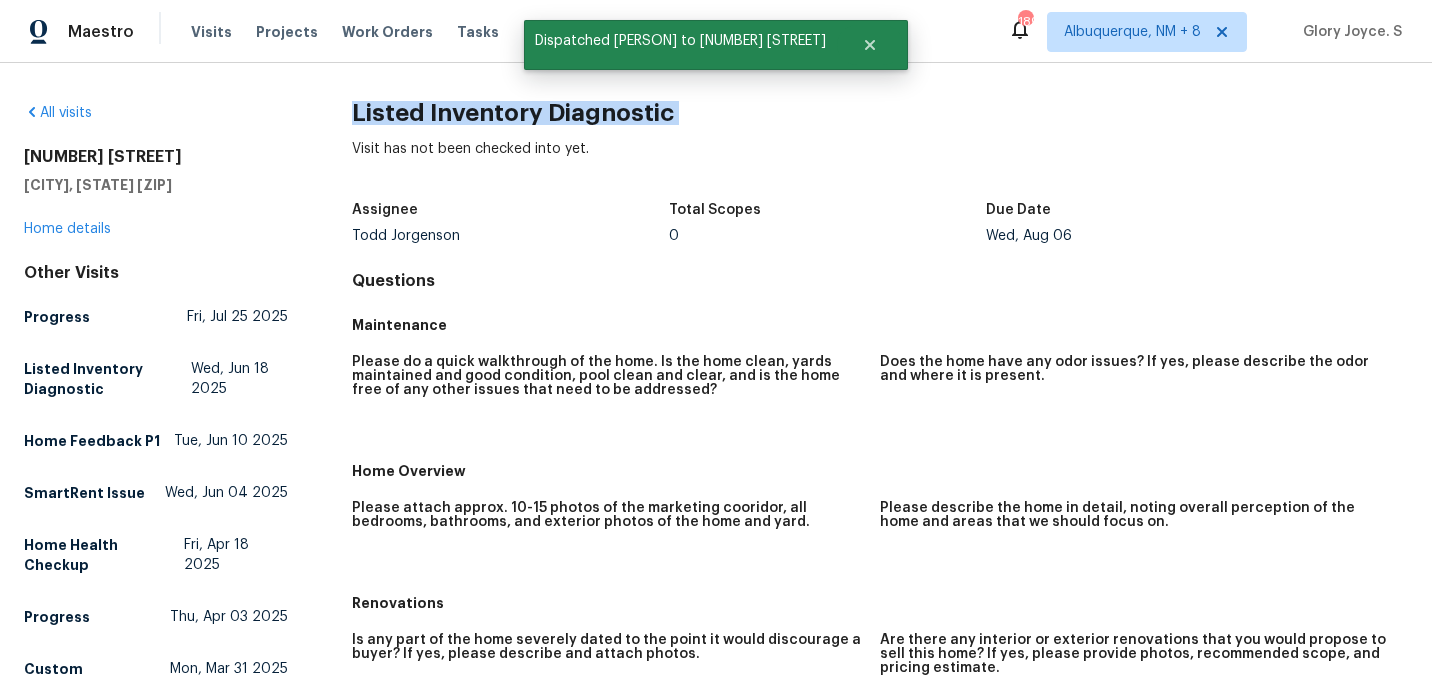copy on "Listed Inventory Diagnostic" 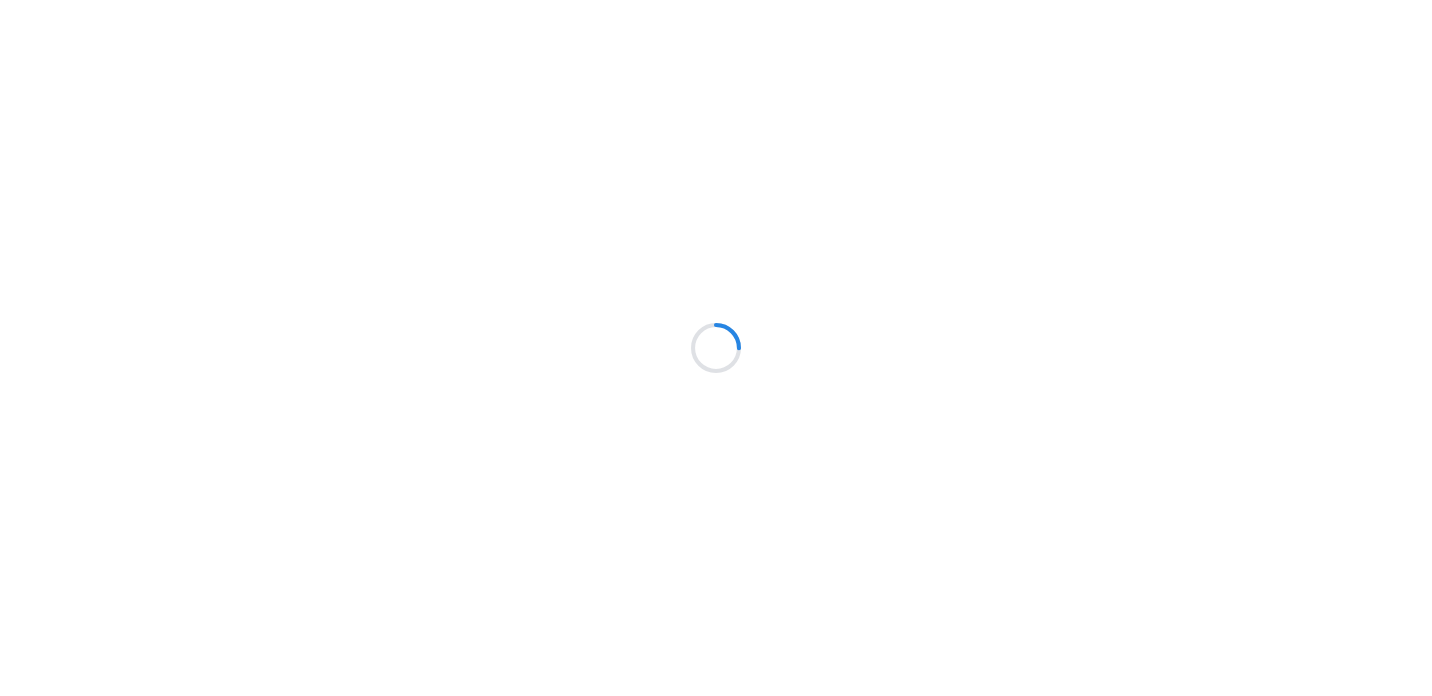 scroll, scrollTop: 0, scrollLeft: 0, axis: both 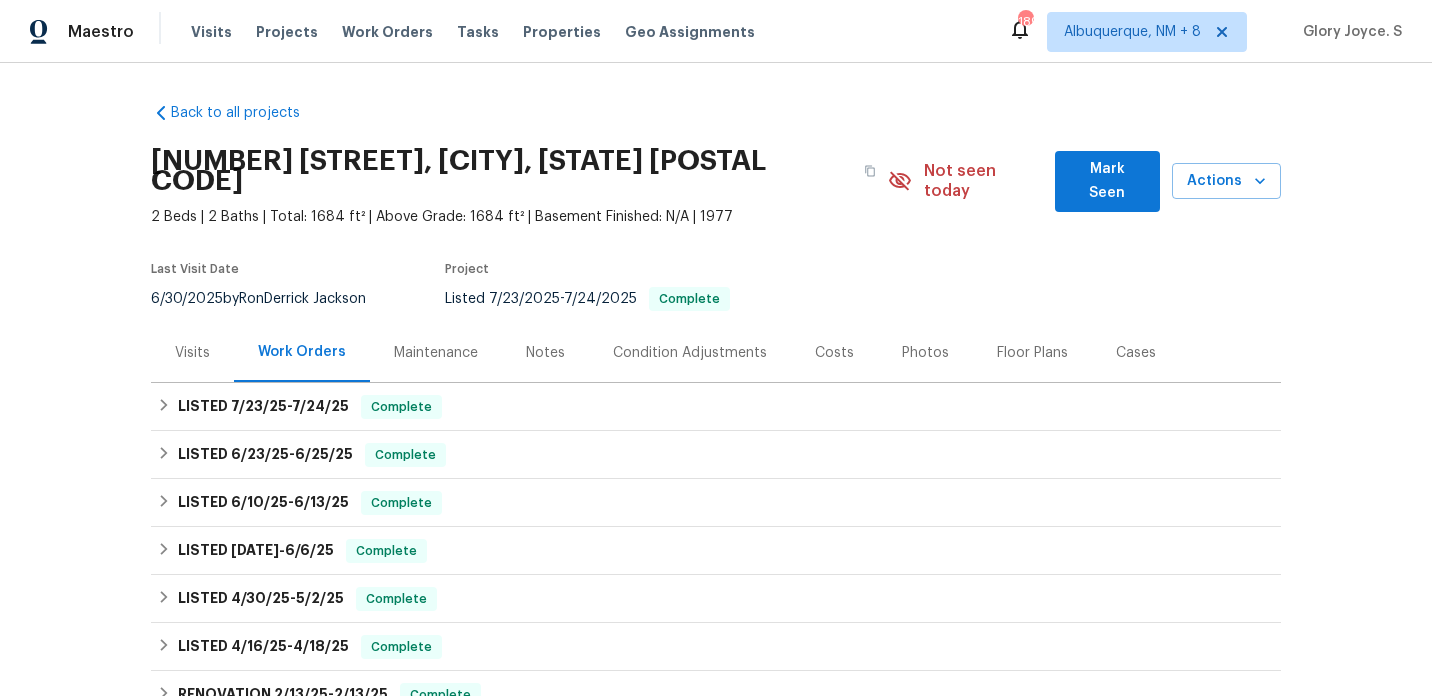 click on "Visits" at bounding box center [192, 352] 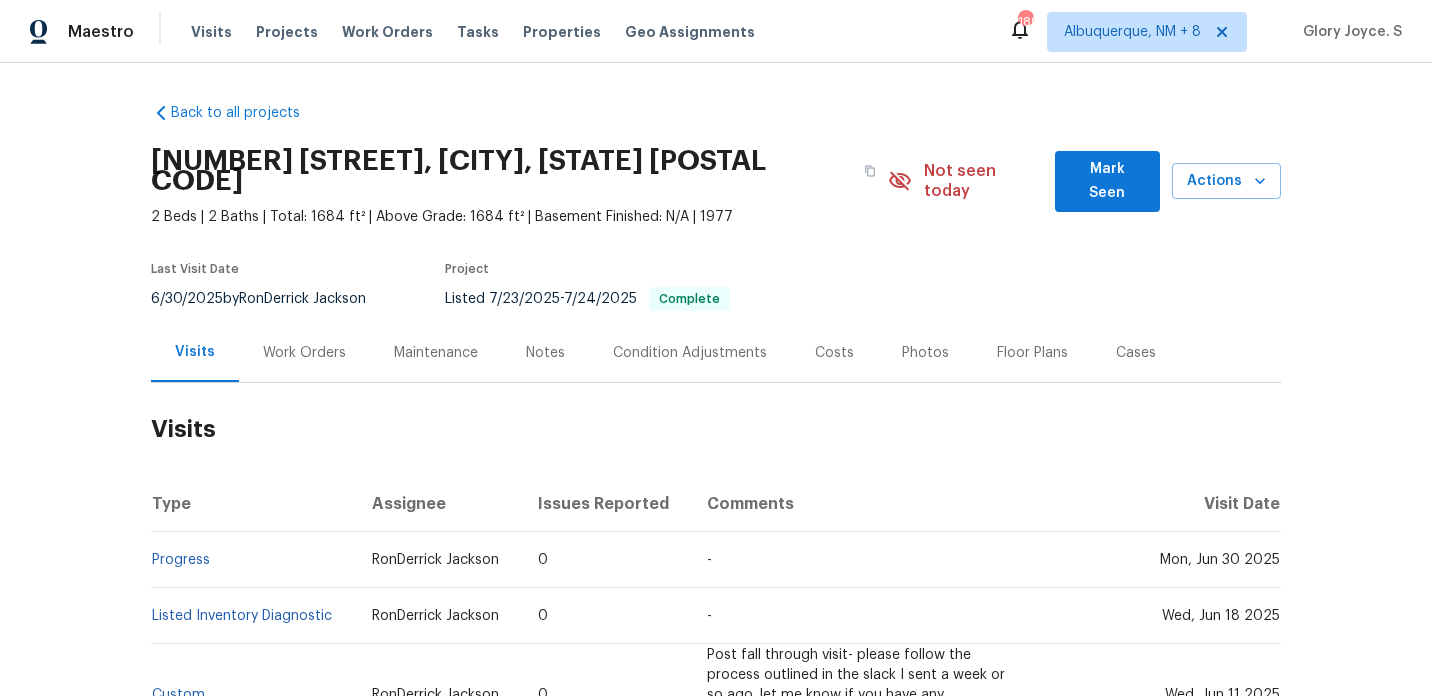 click on "[NUMBER] [STREET], [CITY], [STATE] [POSTAL CODE] [BEDS] Beds | [BATHS] Baths | Total: [AREA] ft² | Above Grade: [AREA] ft² | Basement Finished: N/A | [YEAR] Not seen today Mark Seen Actions" at bounding box center (716, 181) 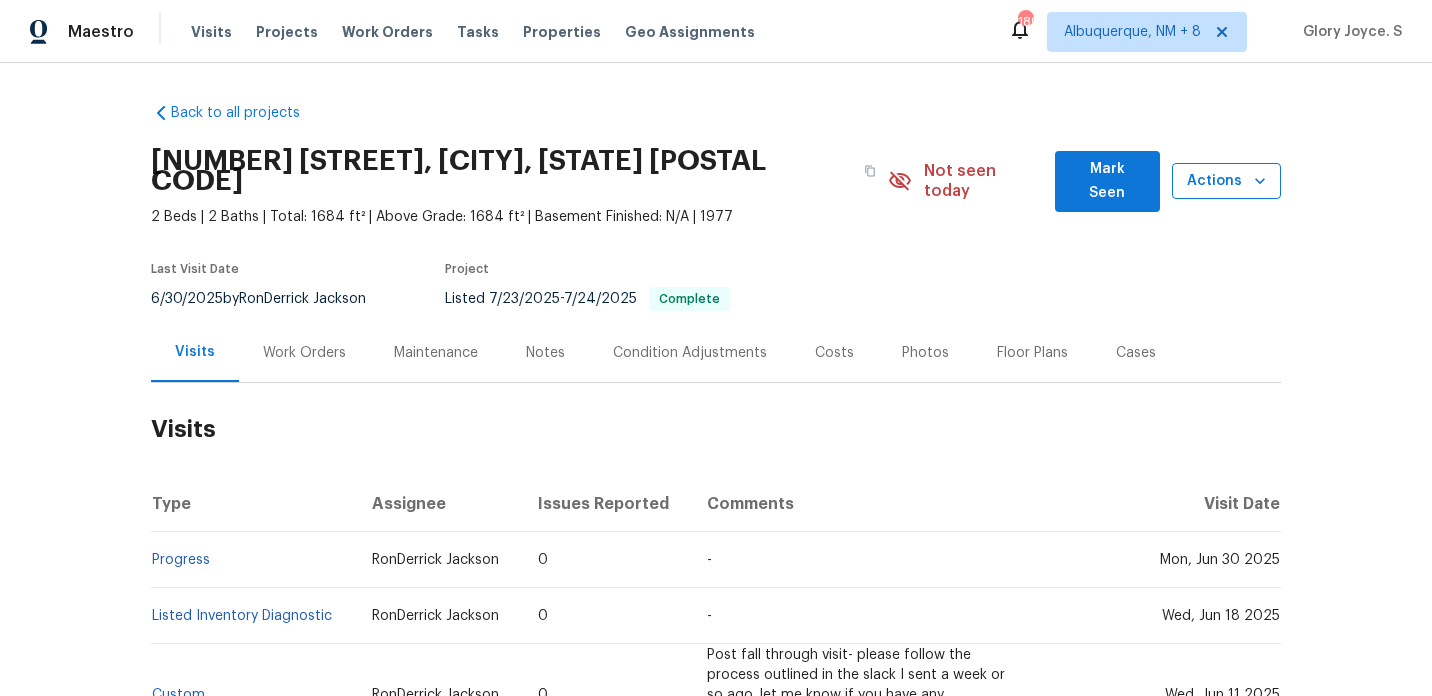 click on "Actions" at bounding box center [1226, 181] 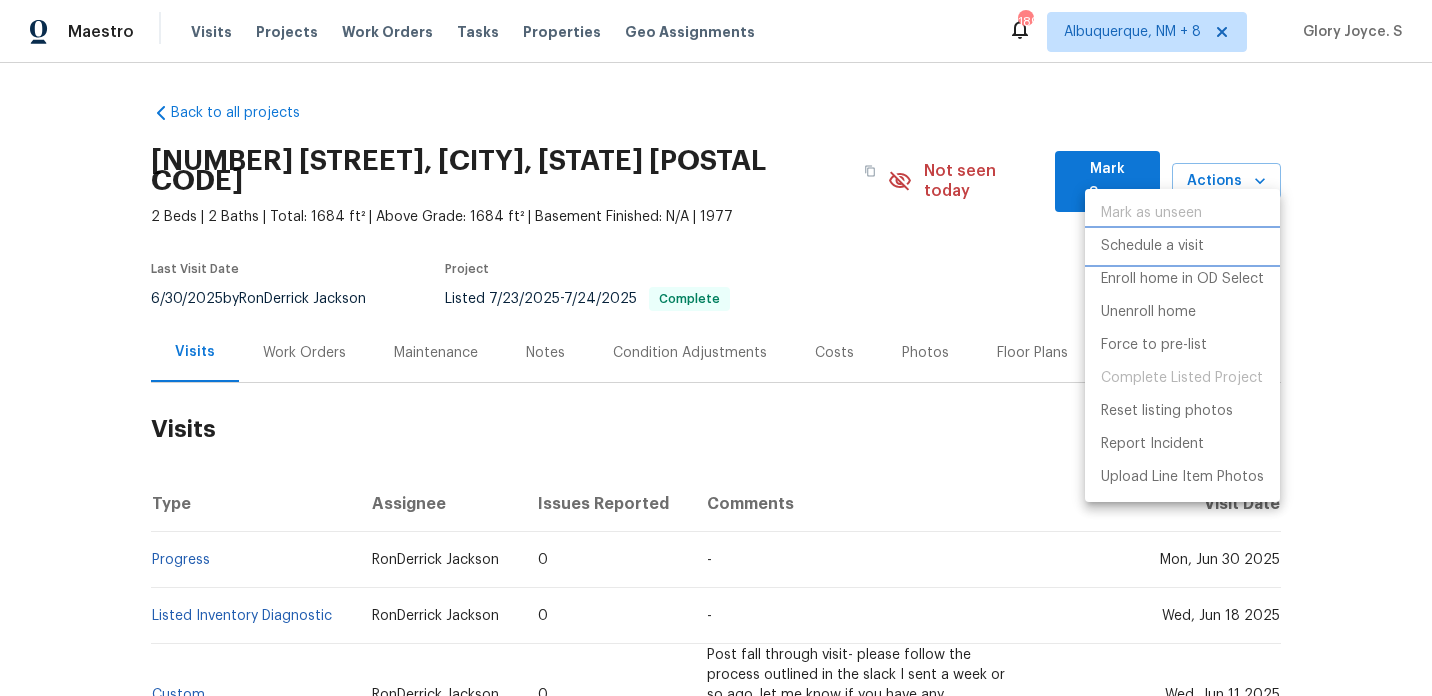 click on "Schedule a visit" at bounding box center (1182, 246) 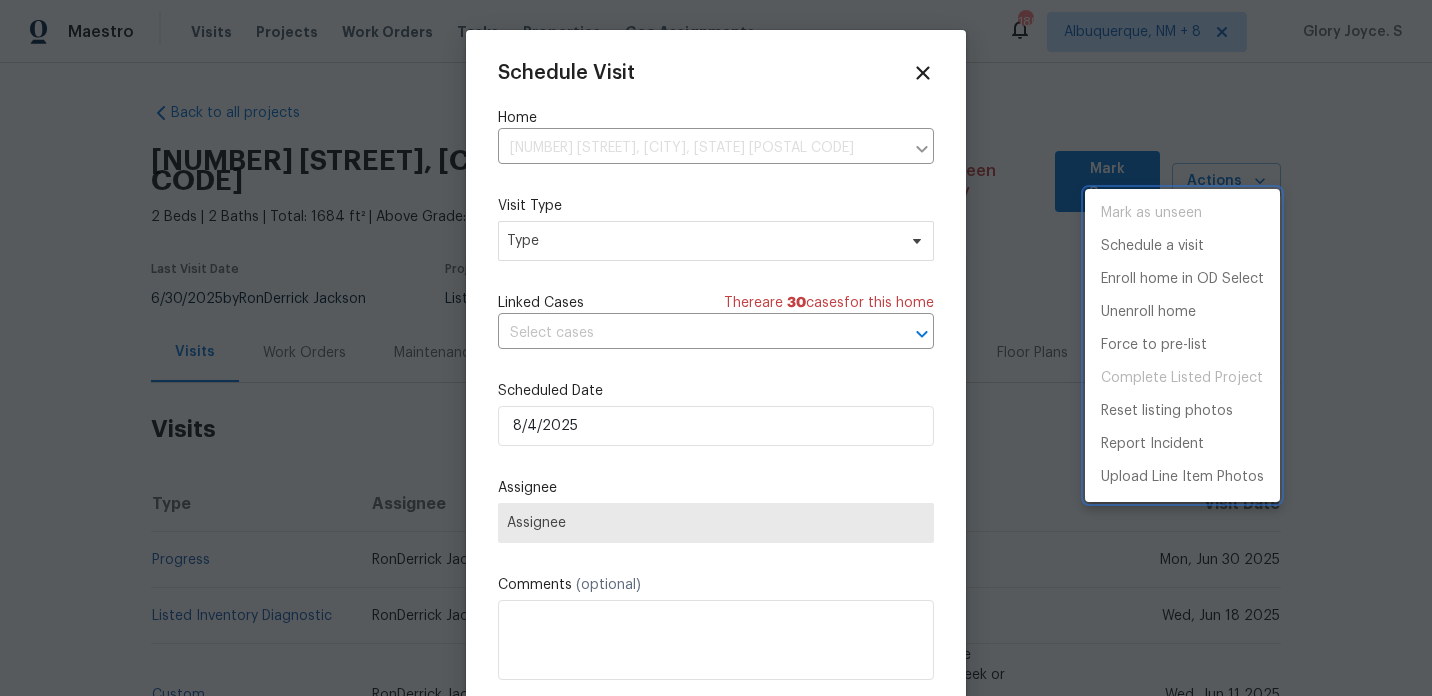 click at bounding box center [716, 348] 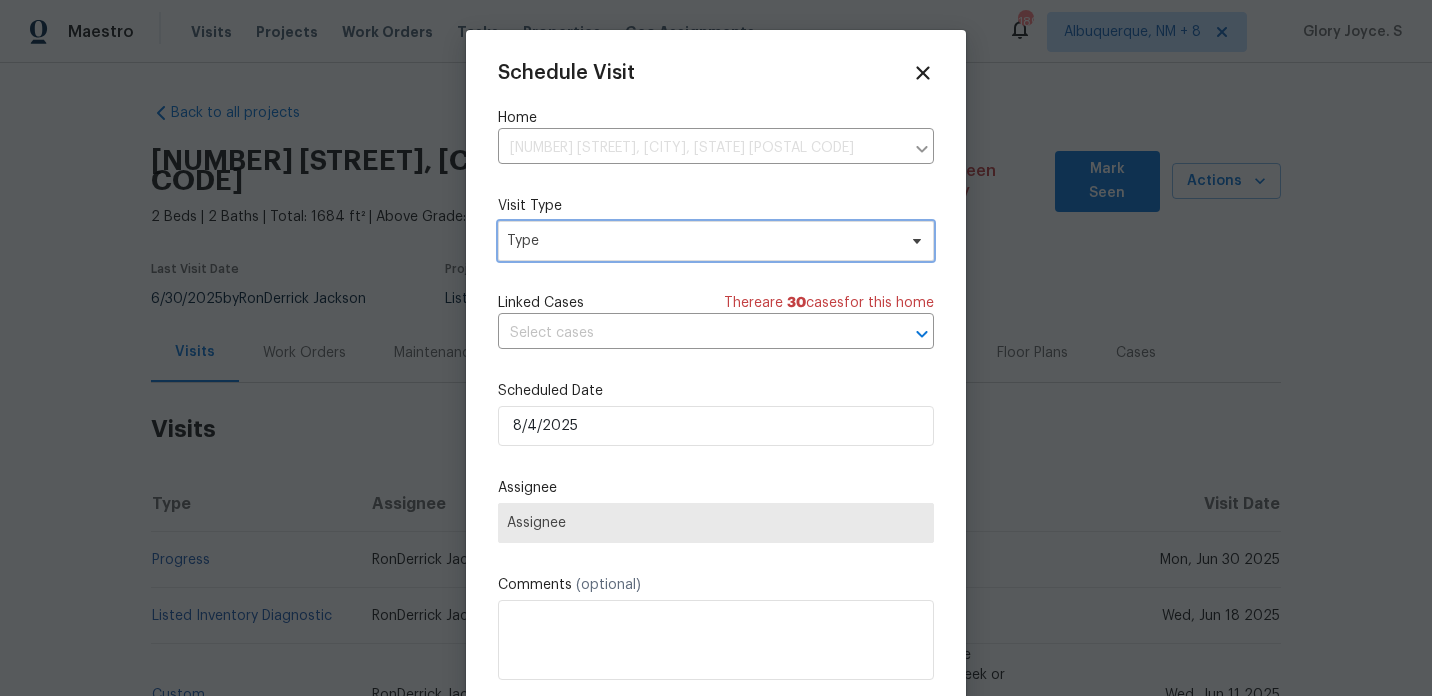 click on "Type" at bounding box center (701, 241) 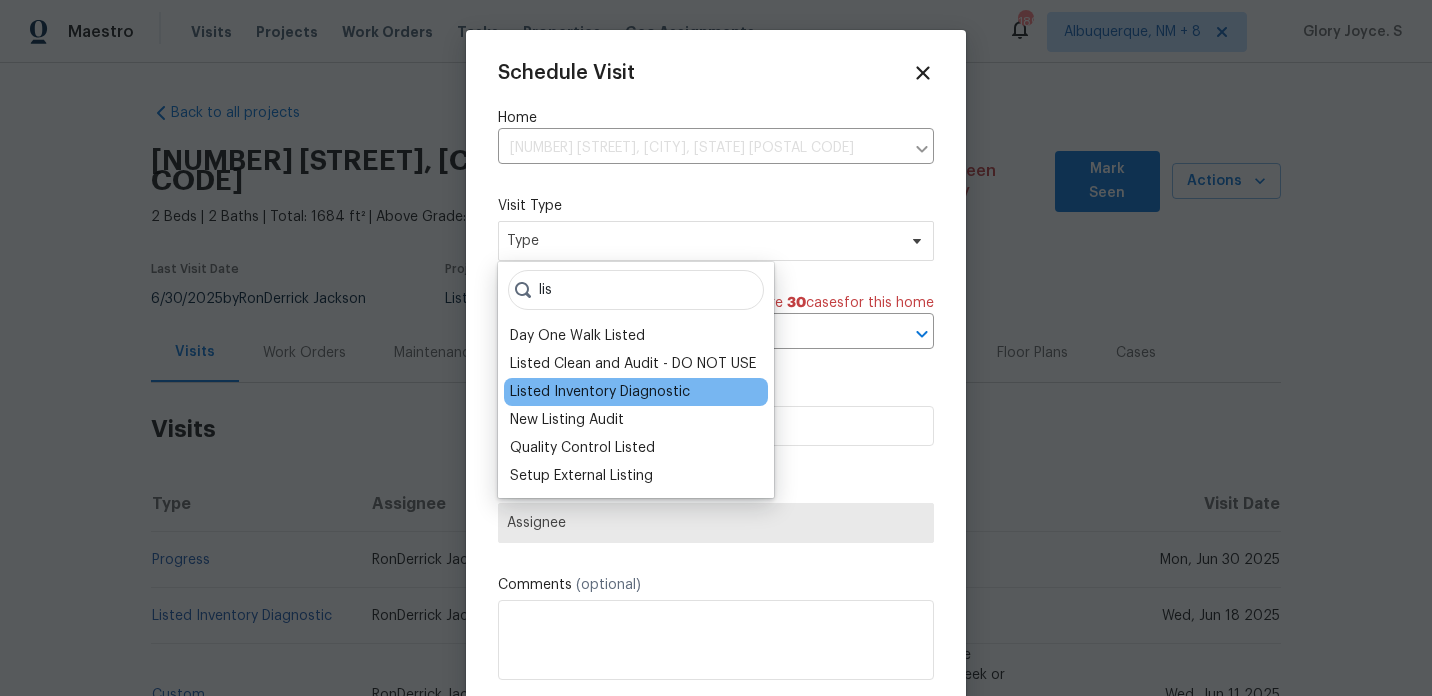 type on "lis" 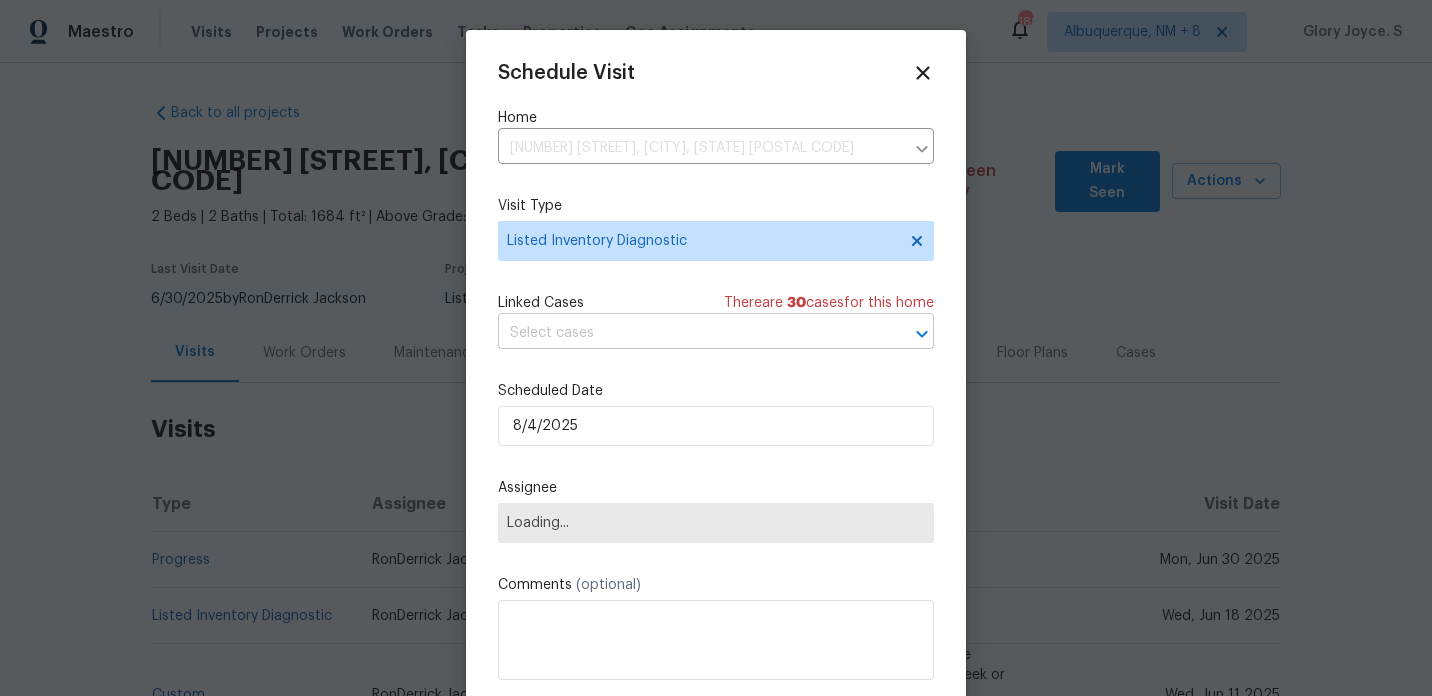 click at bounding box center [688, 333] 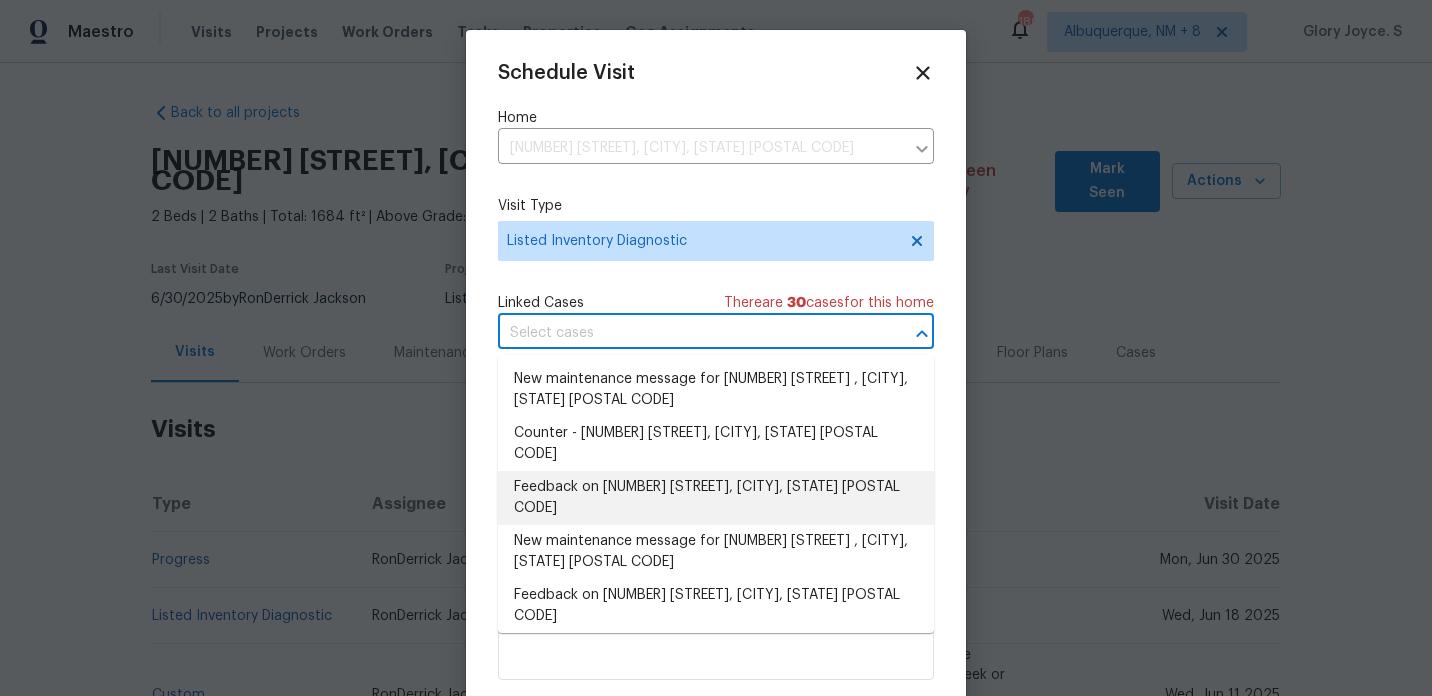 click on "Feedback on [NUMBER] [STREET], [CITY], [STATE] [POSTAL CODE]" at bounding box center [716, 498] 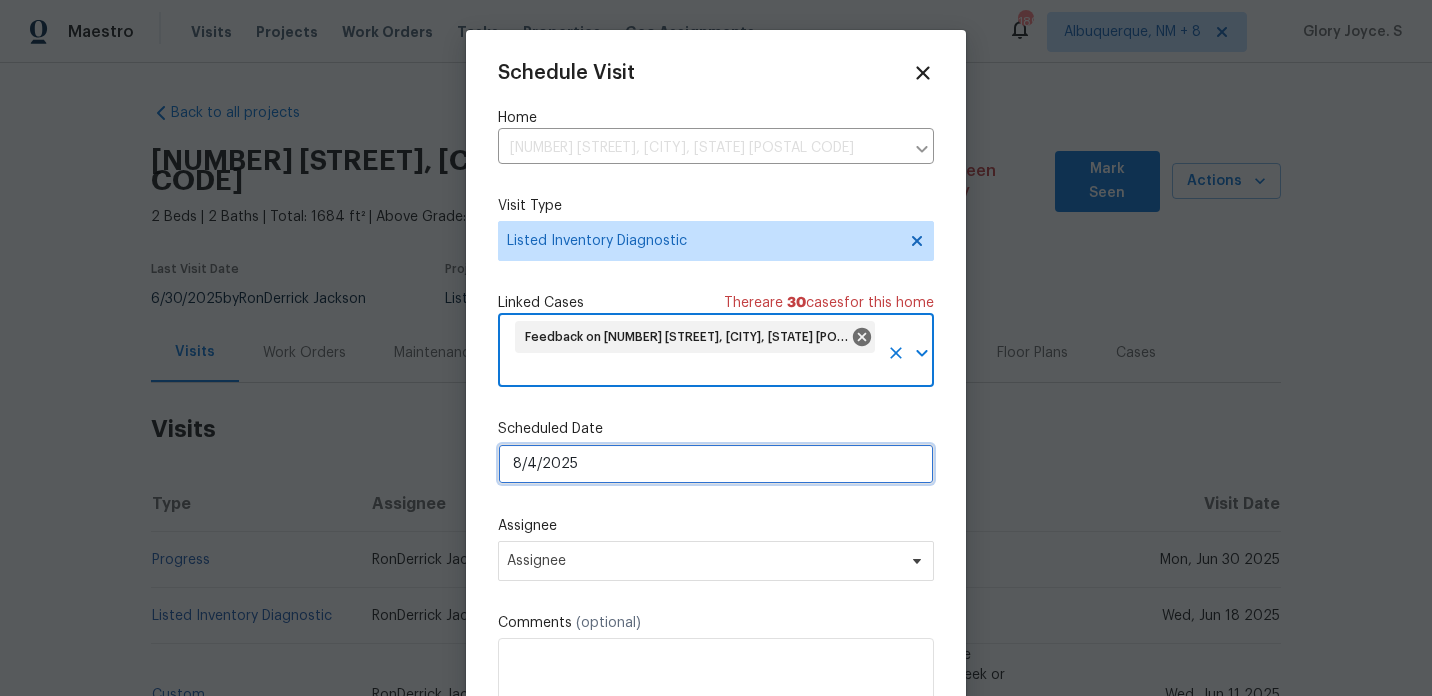 click on "8/4/2025" at bounding box center [716, 464] 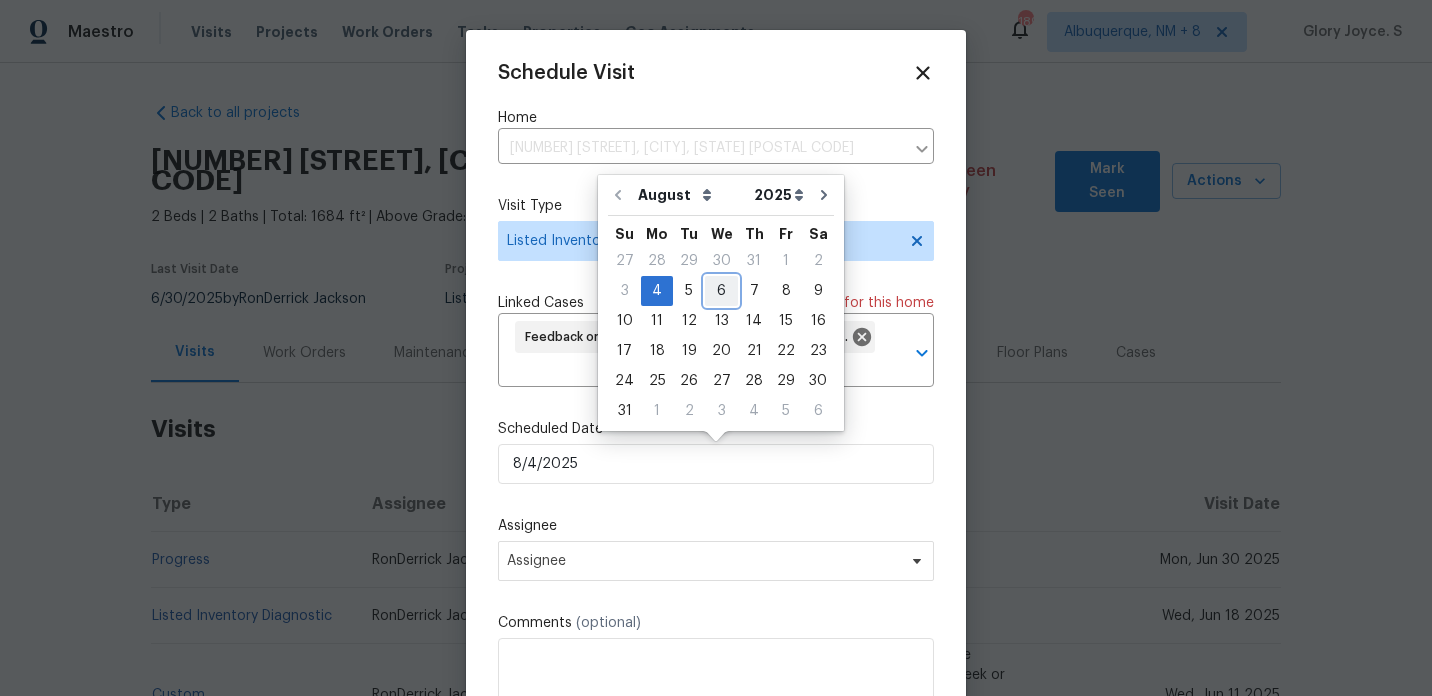 click on "6" at bounding box center (721, 291) 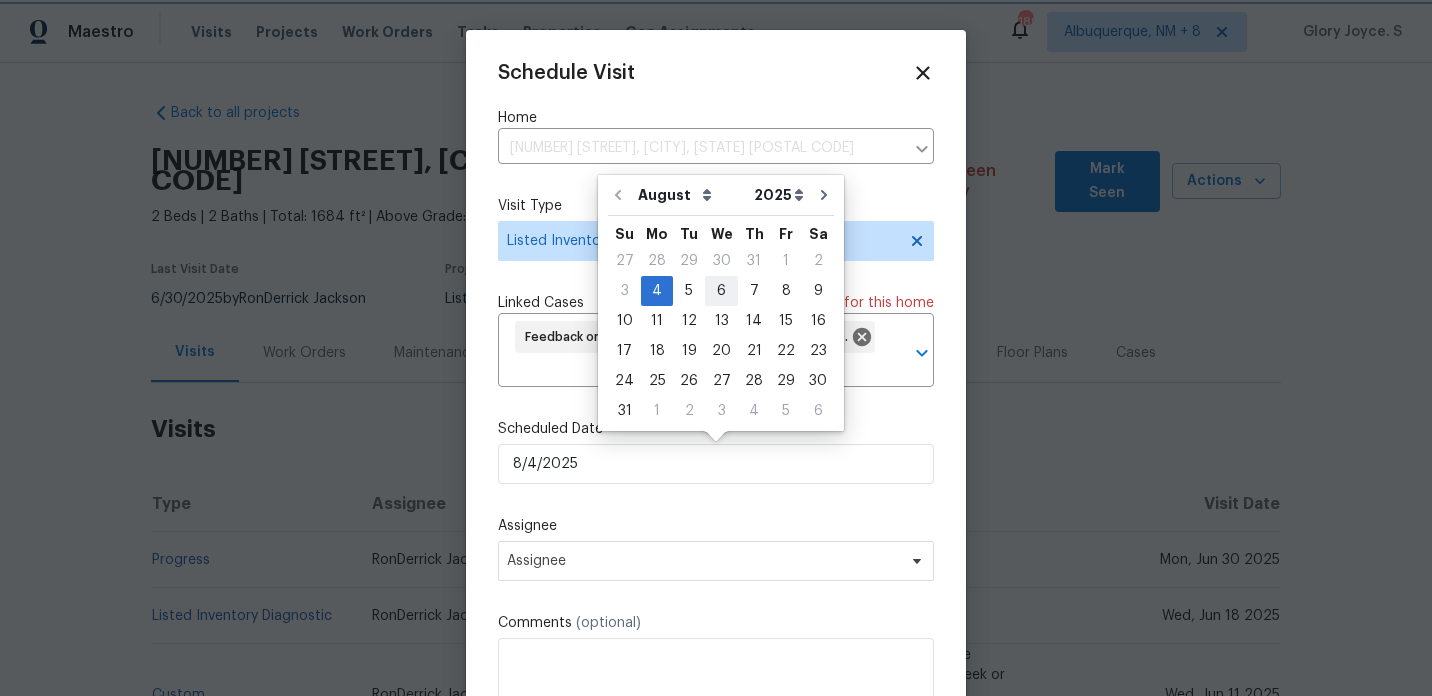 type on "8/6/2025" 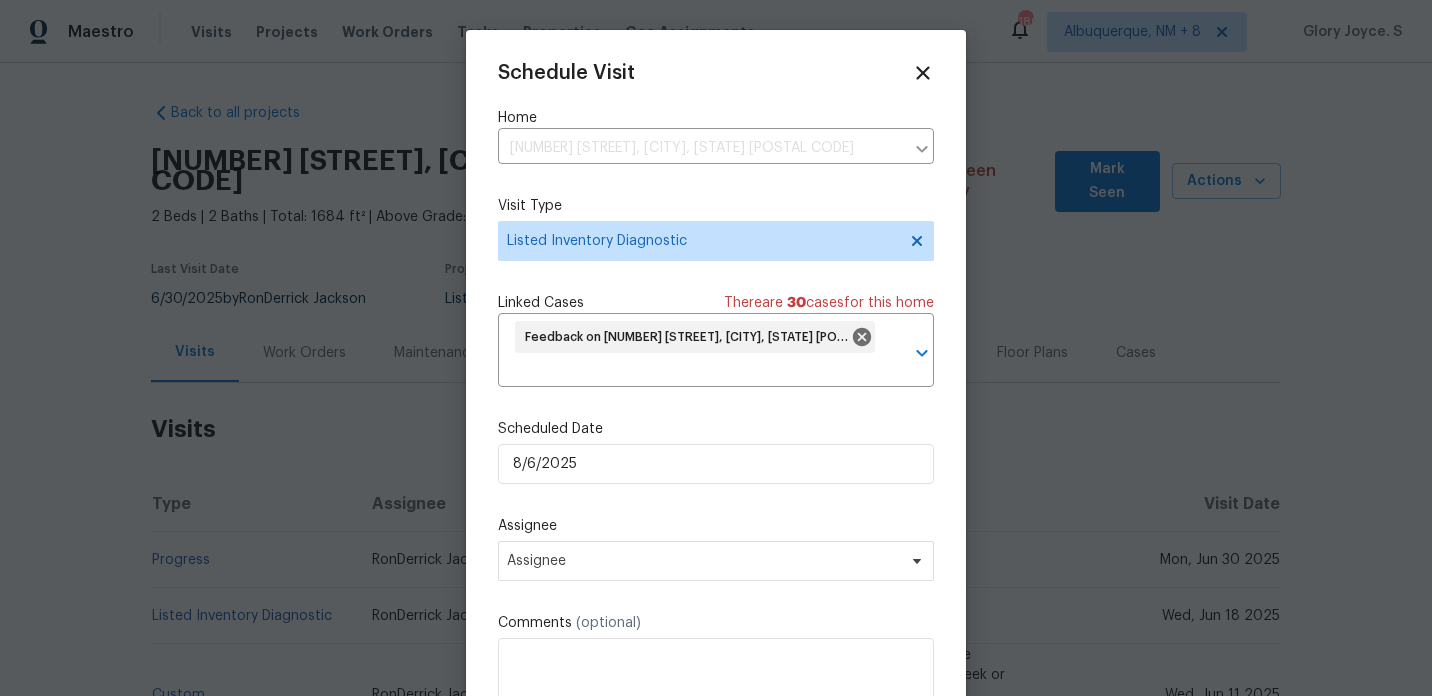 click on "Schedule Visit Home   [NUMBER] [STREET], [CITY], [STATE] [POSTAL CODE] ​ Visit Type   Listed Inventory Diagnostic Linked Cases There  are   30  case s  for this home   Feedback on [NUMBER] [STREET], [CITY], [STATE] [POSTAL CODE] ​ Scheduled Date   [DATE] Assignee   Assignee Comments   (optional) Create and schedule another Create" at bounding box center [716, 416] 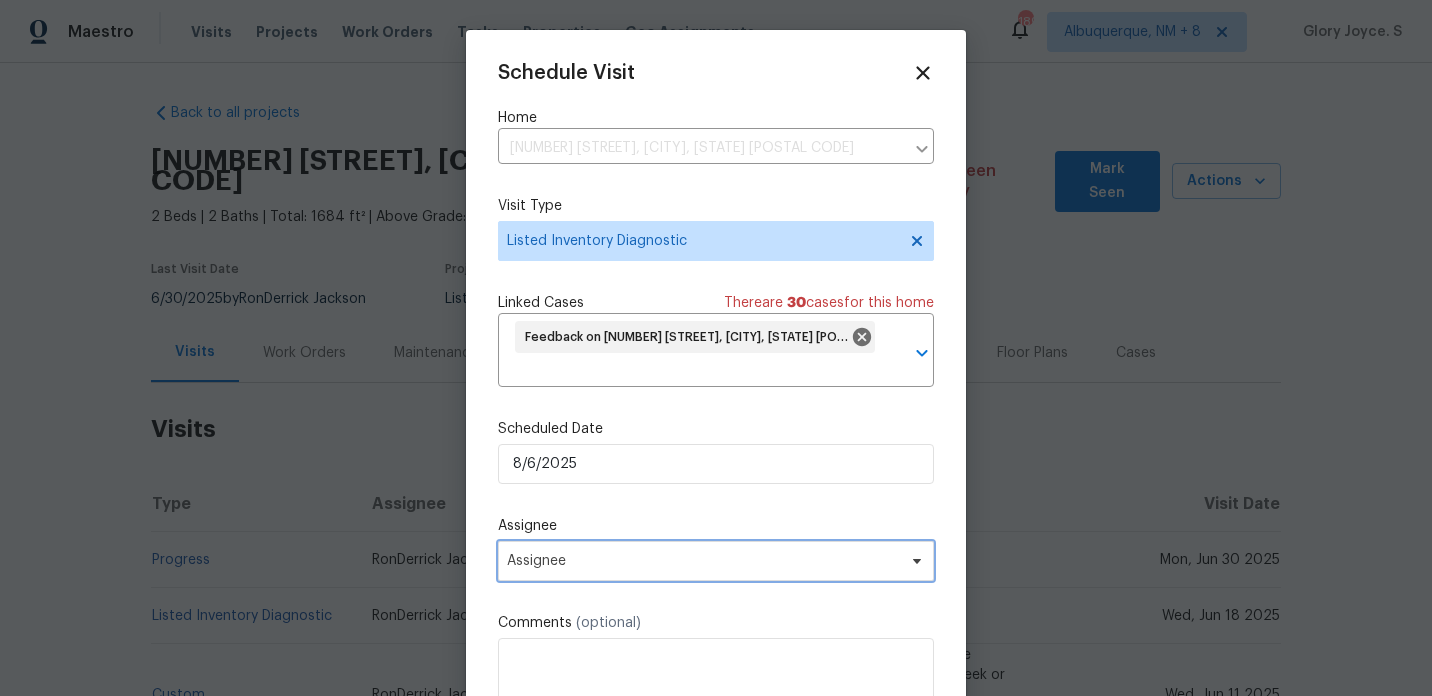 click on "Assignee" at bounding box center [716, 561] 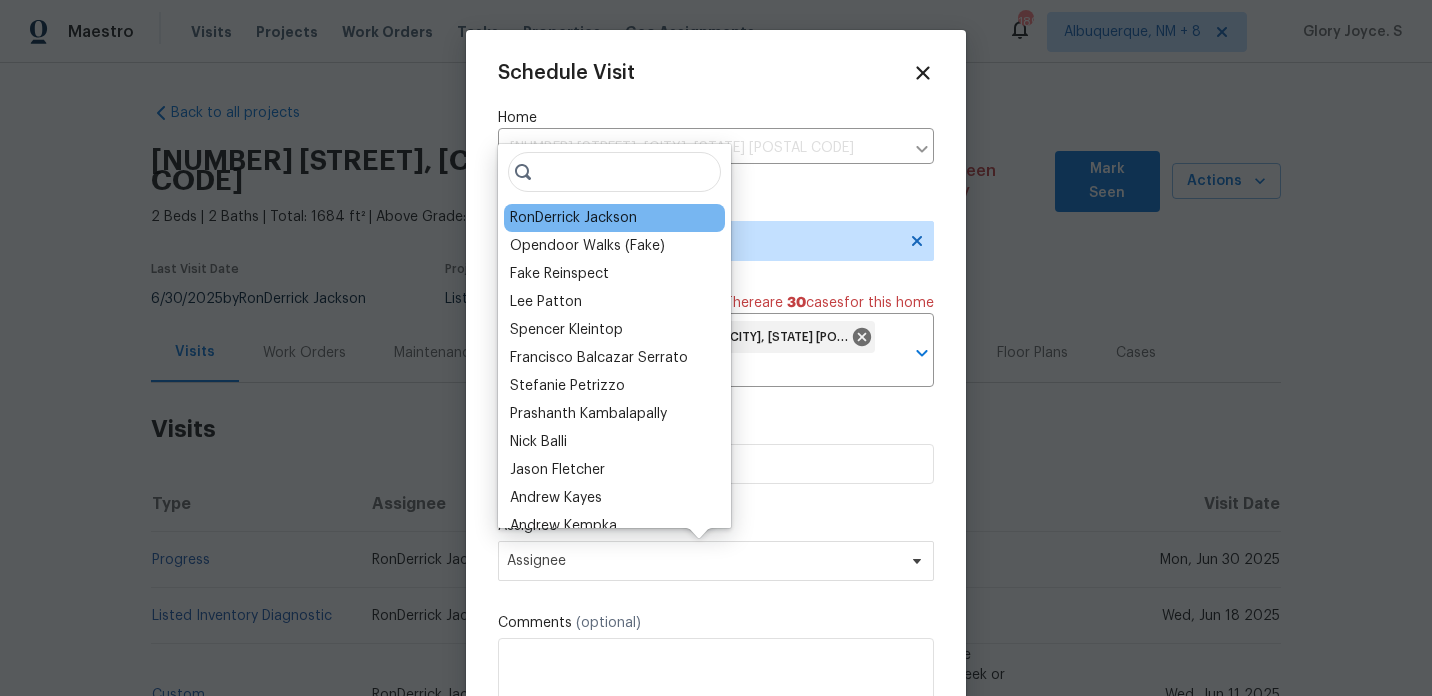 click on "RonDerrick Jackson" at bounding box center [573, 218] 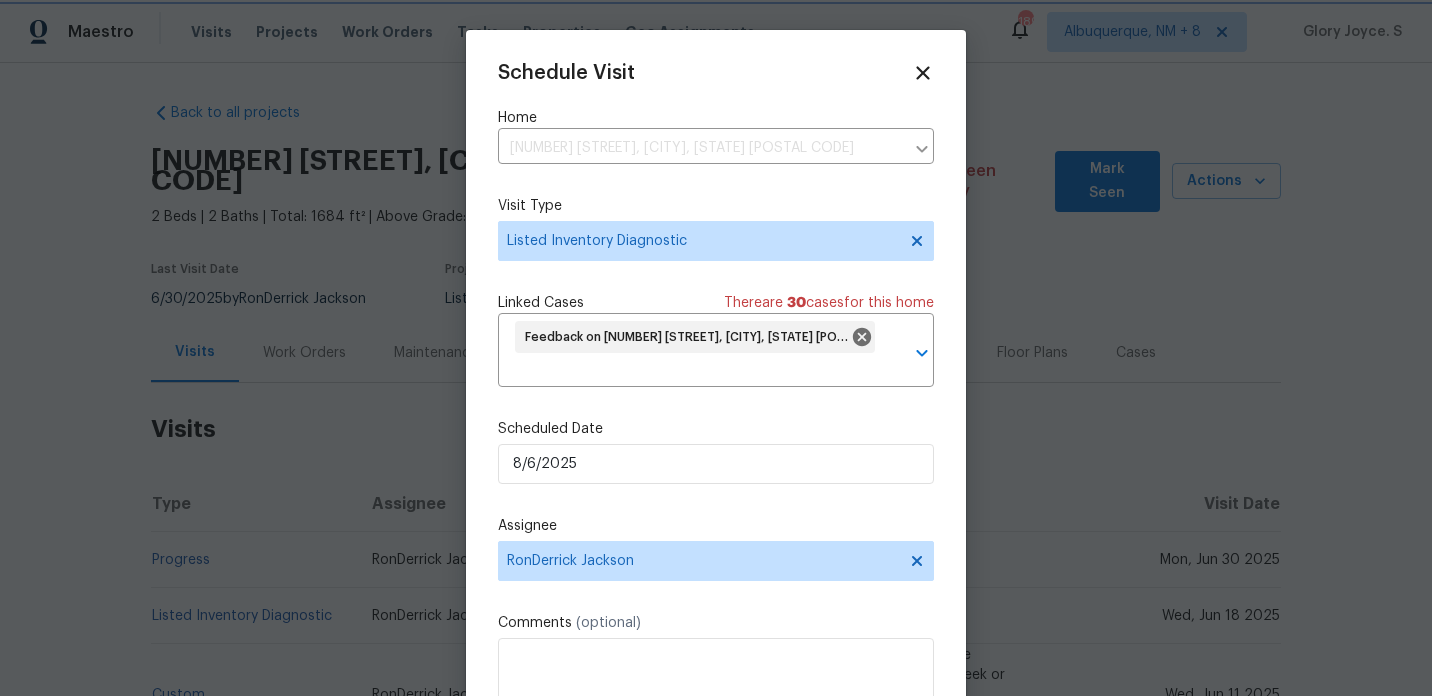 scroll, scrollTop: 74, scrollLeft: 0, axis: vertical 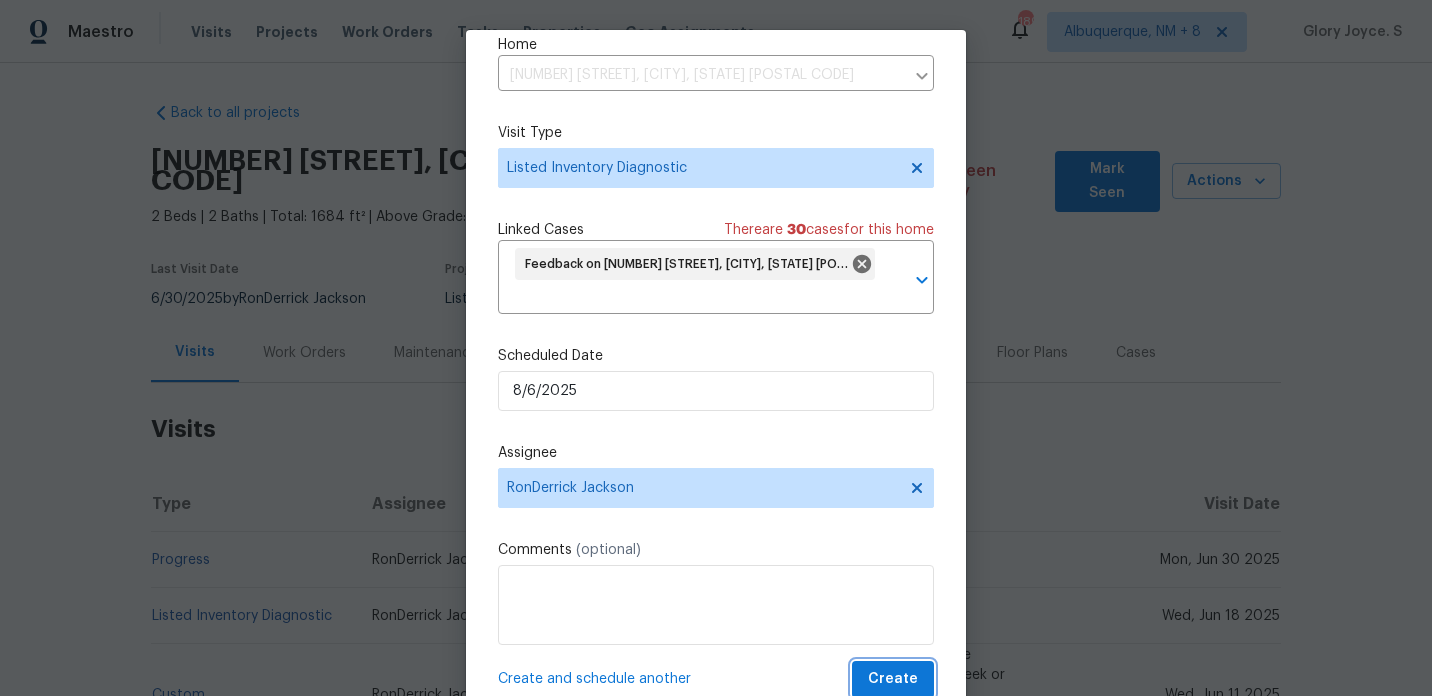 click on "Create" at bounding box center (893, 679) 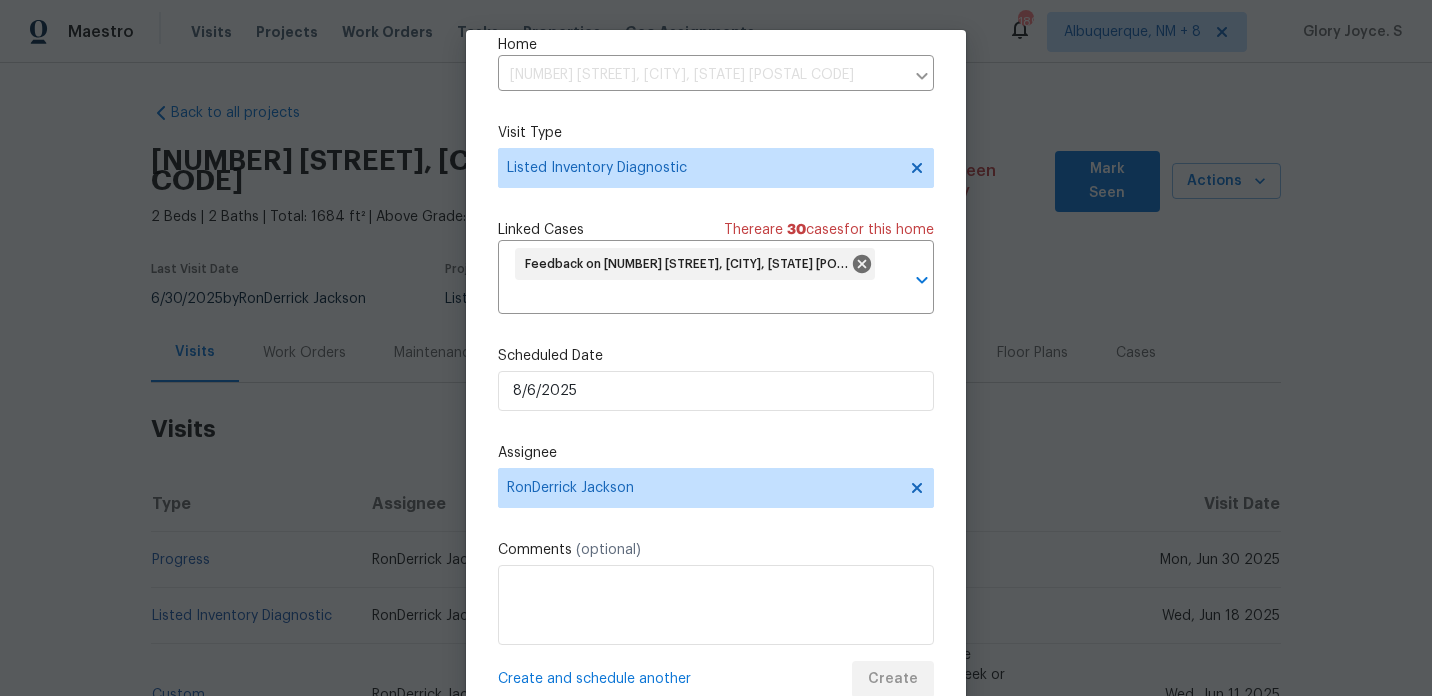 scroll, scrollTop: 36, scrollLeft: 0, axis: vertical 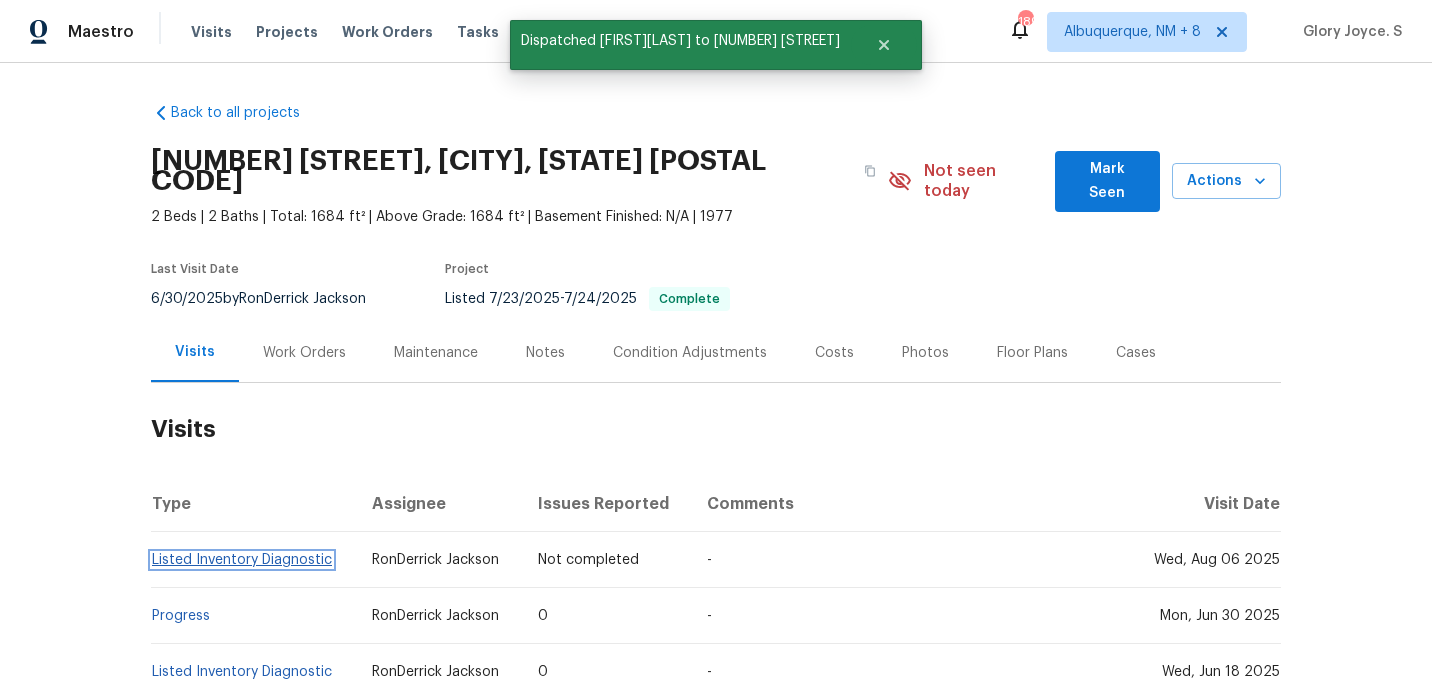 click on "Listed Inventory Diagnostic" at bounding box center [242, 560] 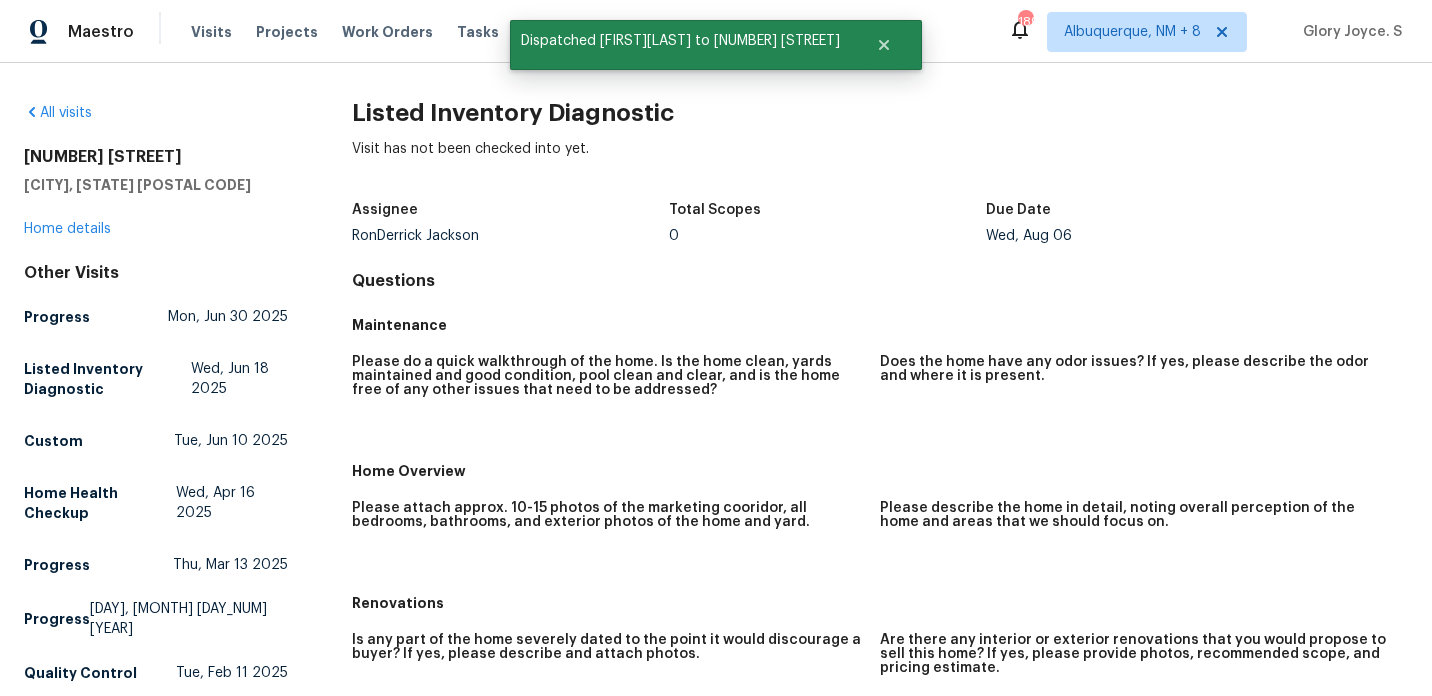 click on "All visits [NUMBER] [STREET] [CITY], [STATE] [POSTAL CODE] Home details Other Visits Progress [DAY], [MONTH] [DAY_NUM] [YEAR] Listed Inventory Diagnostic [DAY], [MONTH] [DAY_NUM] [YEAR] Custom [DAY], [MONTH] [DAY_NUM] [YEAR] Home Health Checkup [DAY], [MONTH] [DAY_NUM] [YEAR] Progress [DAY], [MONTH] [DAY_NUM] [YEAR] Progress [DAY], [MONTH] [DAY_NUM] [YEAR] Quality Control [DAY], [MONTH] [DAY_NUM] [YEAR] Setup [DAY], [MONTH] [DAY_NUM] [YEAR] Day One Walk [DAY], [MONTH] [DAY_NUM] [YEAR] In-Person Walkthrough [DAY], [MONTH] [DAY_NUM] [YEAR] Listed Inventory Diagnostic Visit has not been checked into yet. Assignee [FIRST][LAST] Total Scopes 0 Due Date [DAY], [MONTH] [DAY_NUM] [YEAR] Questions Maintenance Please do a quick walkthrough of the home. Is the home clean, yards maintained and good condition, pool clean and clear, and is the home free of any other issues that need to be addressed? Does the home have any odor issues? If yes, please describe the odor and where it is present. Home Overview Please attach approx. 10-15 photos of the marketing cooridor, all bedrooms, bathrooms, and exterior photos of the home and yard. Renovations Outlier Risk Factors 0 Condition Adjustments" at bounding box center [716, 379] 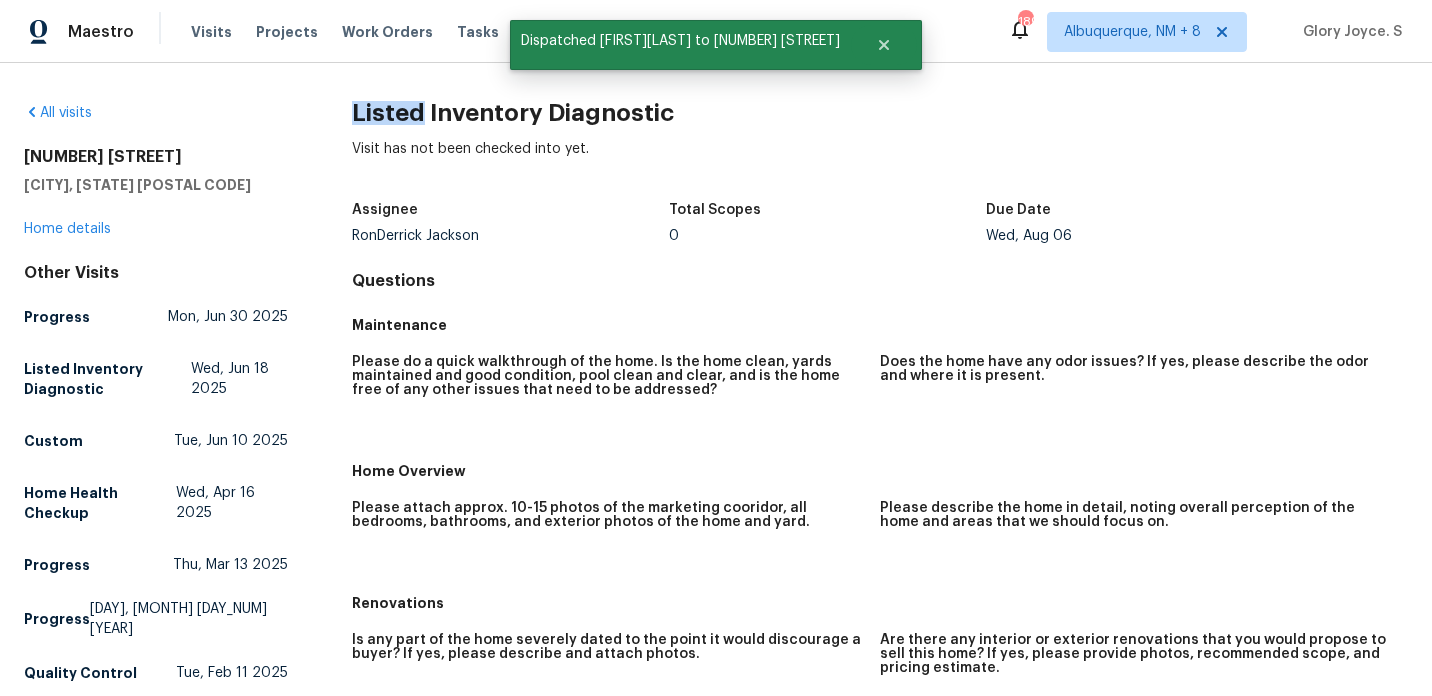 click on "All visits [NUMBER] [STREET] [CITY], [STATE] [POSTAL CODE] Home details Other Visits Progress [DAY], [MONTH] [DAY_NUM] [YEAR] Listed Inventory Diagnostic [DAY], [MONTH] [DAY_NUM] [YEAR] Custom [DAY], [MONTH] [DAY_NUM] [YEAR] Home Health Checkup [DAY], [MONTH] [DAY_NUM] [YEAR] Progress [DAY], [MONTH] [DAY_NUM] [YEAR] Progress [DAY], [MONTH] [DAY_NUM] [YEAR] Quality Control [DAY], [MONTH] [DAY_NUM] [YEAR] Setup [DAY], [MONTH] [DAY_NUM] [YEAR] Day One Walk [DAY], [MONTH] [DAY_NUM] [YEAR] In-Person Walkthrough [DAY], [MONTH] [DAY_NUM] [YEAR] Listed Inventory Diagnostic Visit has not been checked into yet. Assignee [FIRST][LAST] Total Scopes 0 Due Date [DAY], [MONTH] [DAY_NUM] [YEAR] Questions Maintenance Please do a quick walkthrough of the home. Is the home clean, yards maintained and good condition, pool clean and clear, and is the home free of any other issues that need to be addressed? Does the home have any odor issues? If yes, please describe the odor and where it is present. Home Overview Please attach approx. 10-15 photos of the marketing cooridor, all bedrooms, bathrooms, and exterior photos of the home and yard. Renovations Outlier Risk Factors 0 Condition Adjustments" at bounding box center [716, 379] 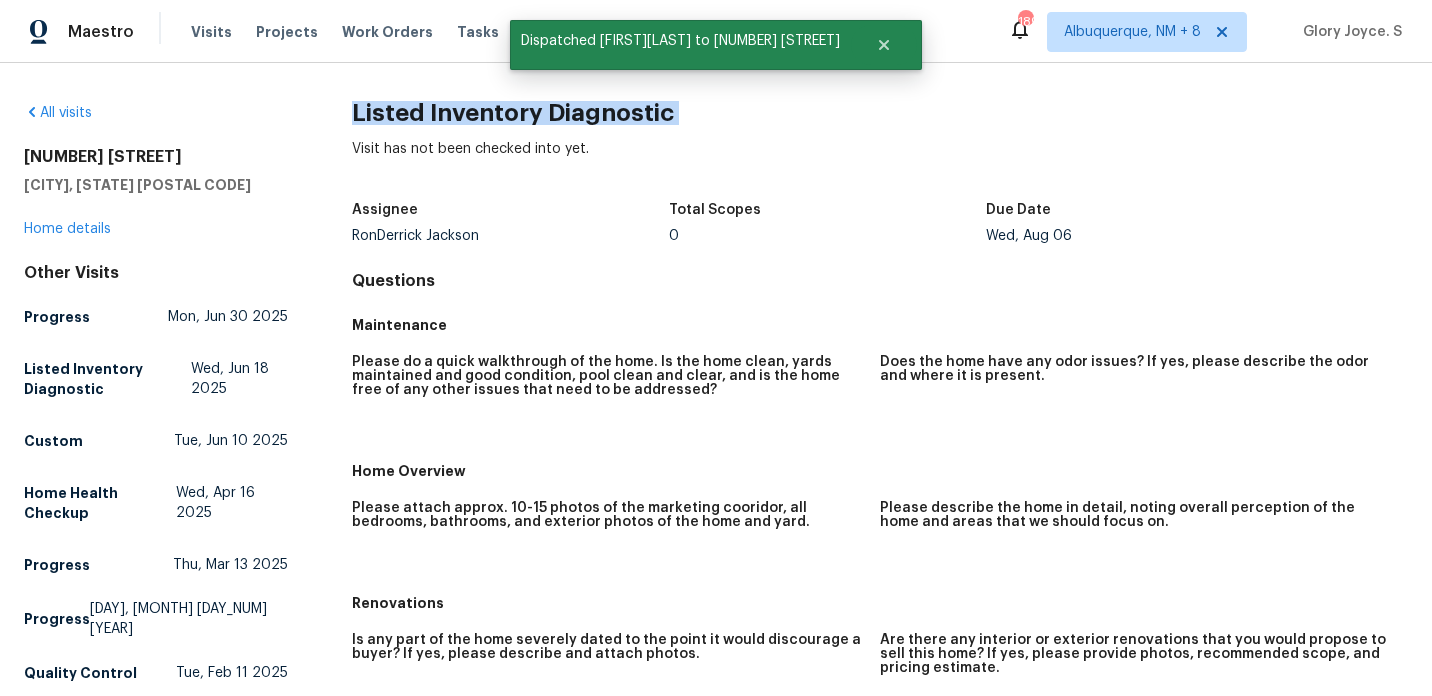 copy on "Listed Inventory Diagnostic" 